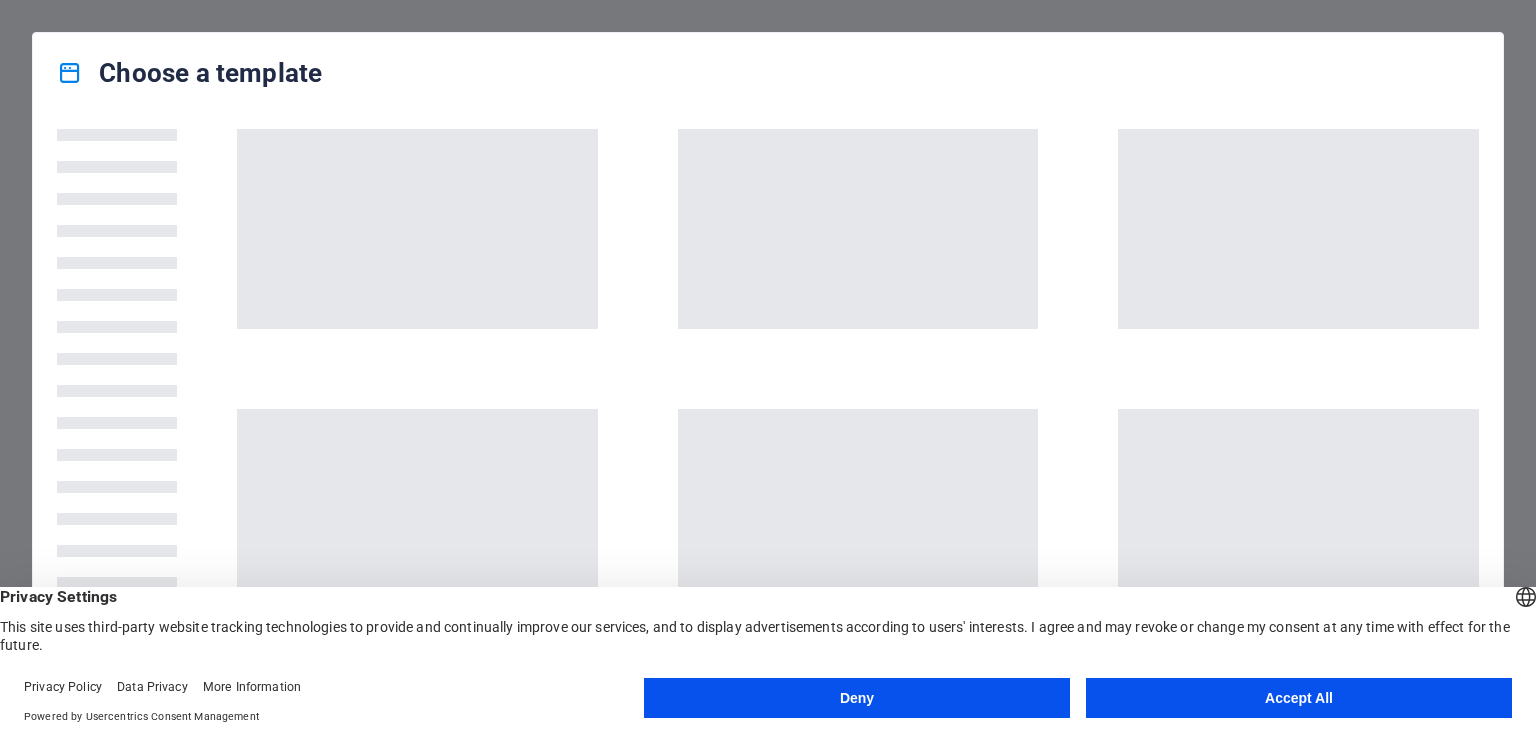 scroll, scrollTop: 0, scrollLeft: 0, axis: both 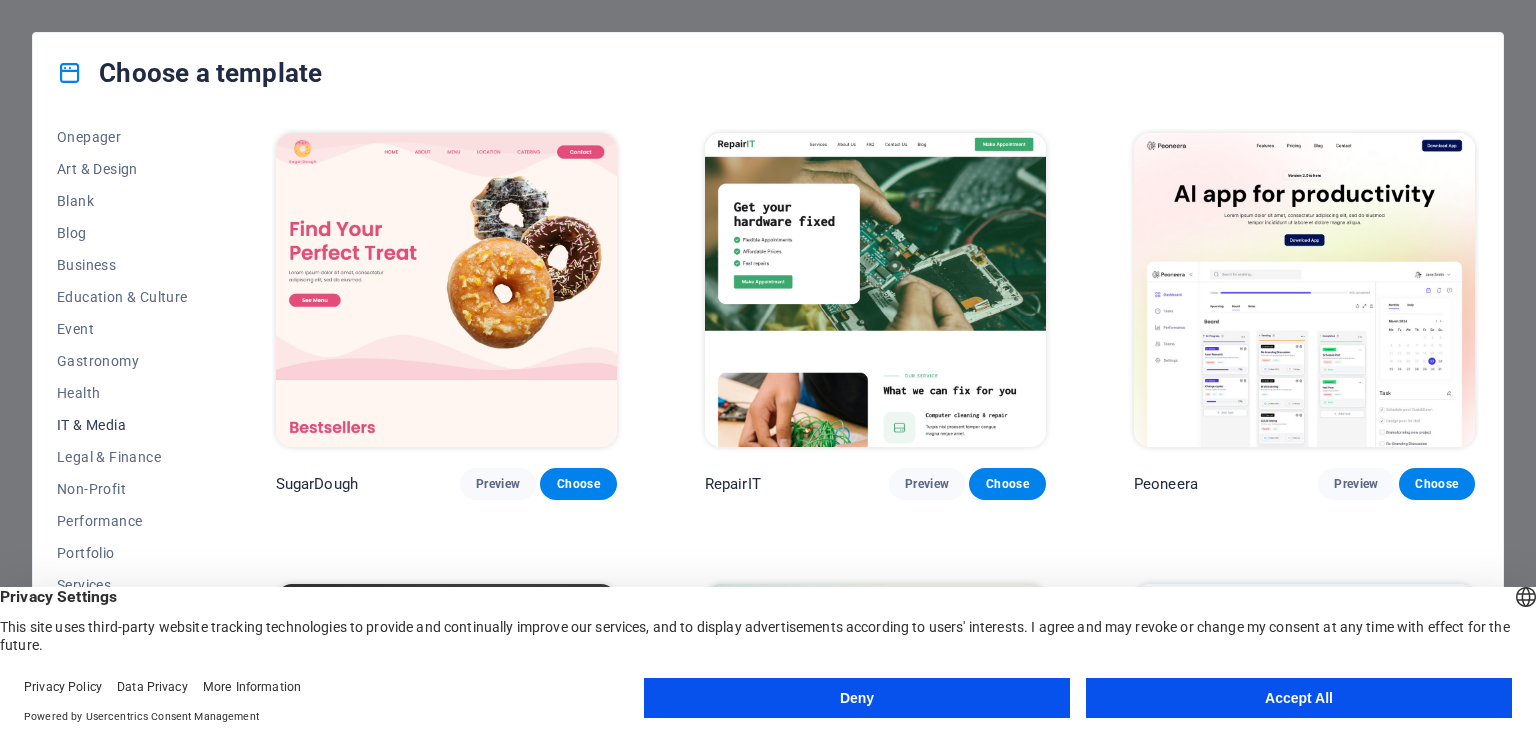 click on "IT & Media" at bounding box center (122, 425) 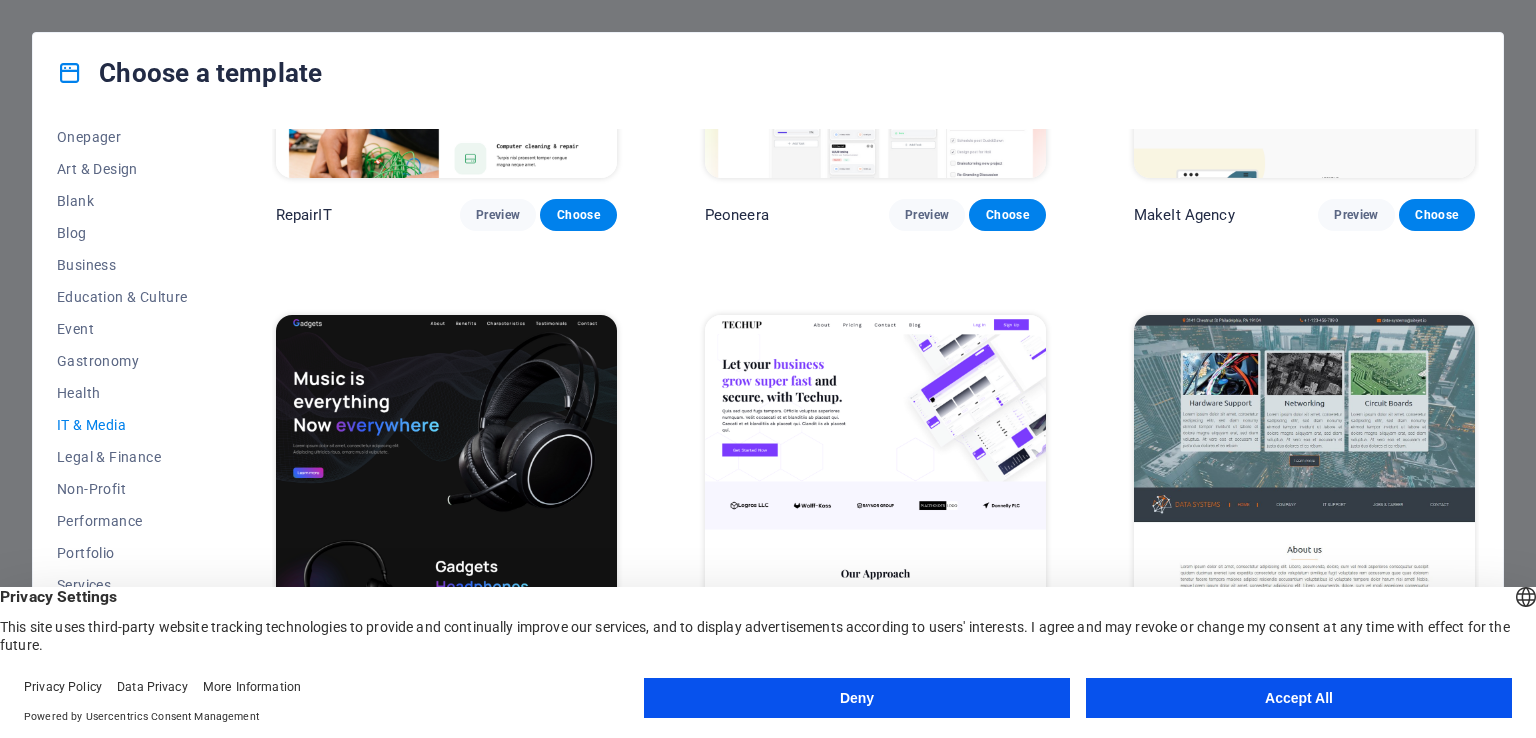 scroll, scrollTop: 569, scrollLeft: 0, axis: vertical 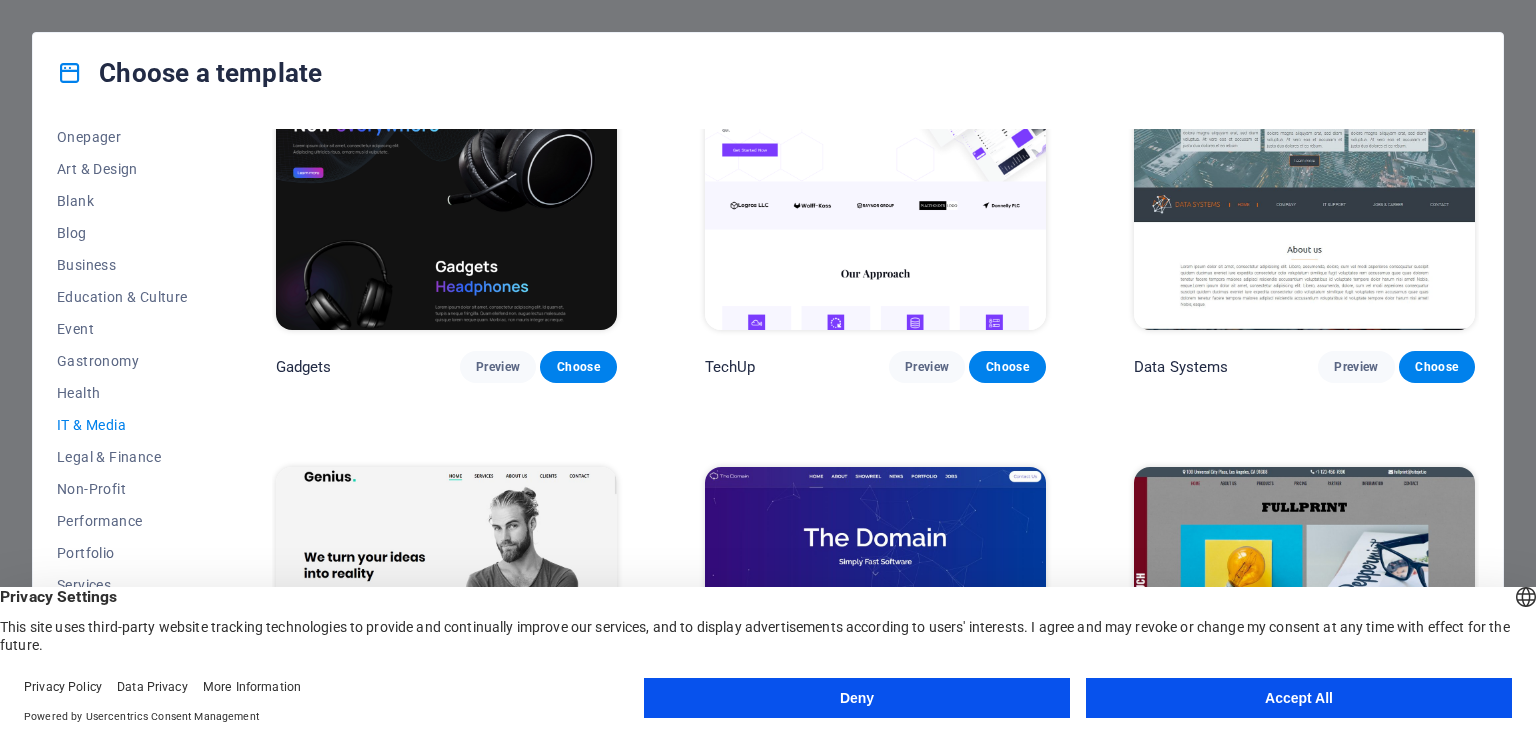 click on "Accept All" at bounding box center [1299, 698] 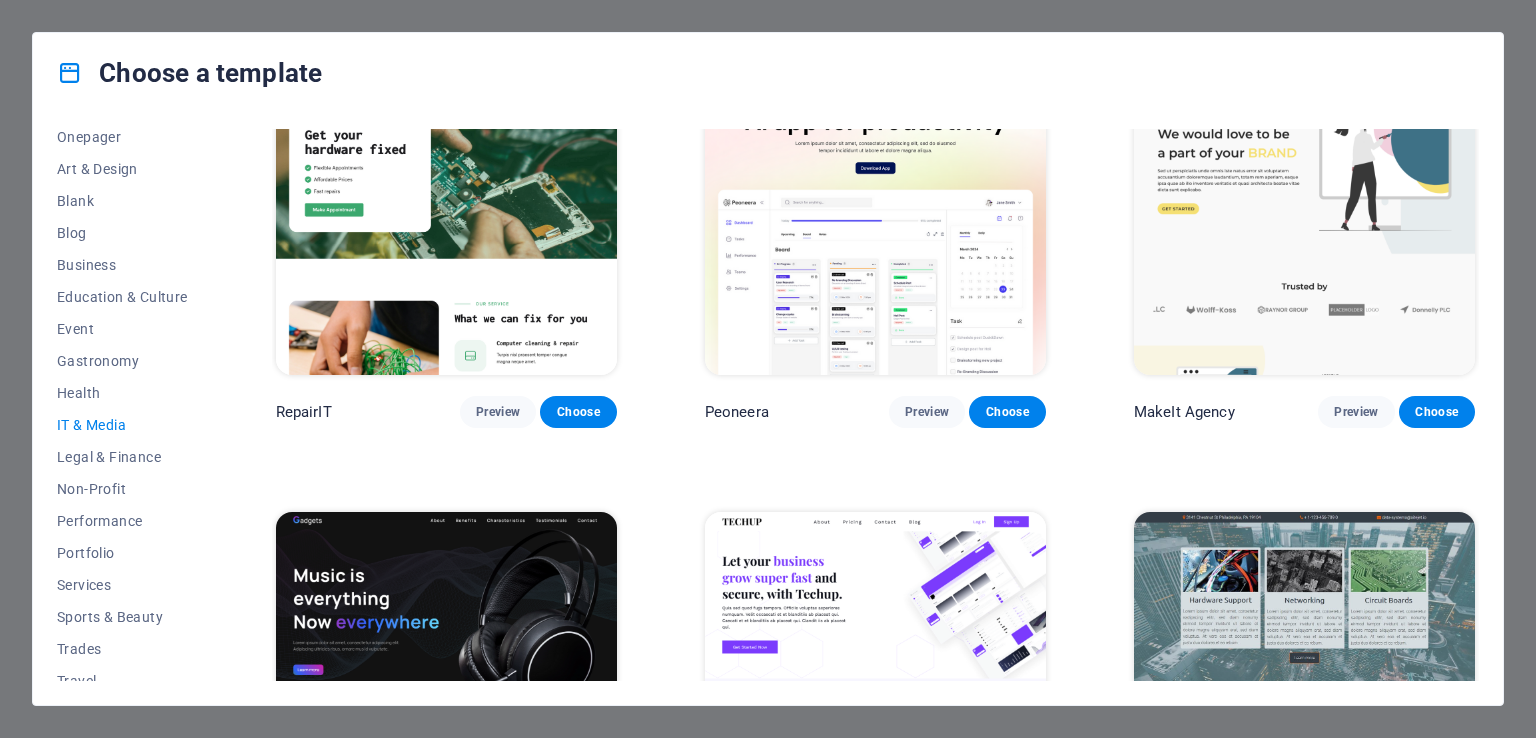 scroll, scrollTop: 68, scrollLeft: 0, axis: vertical 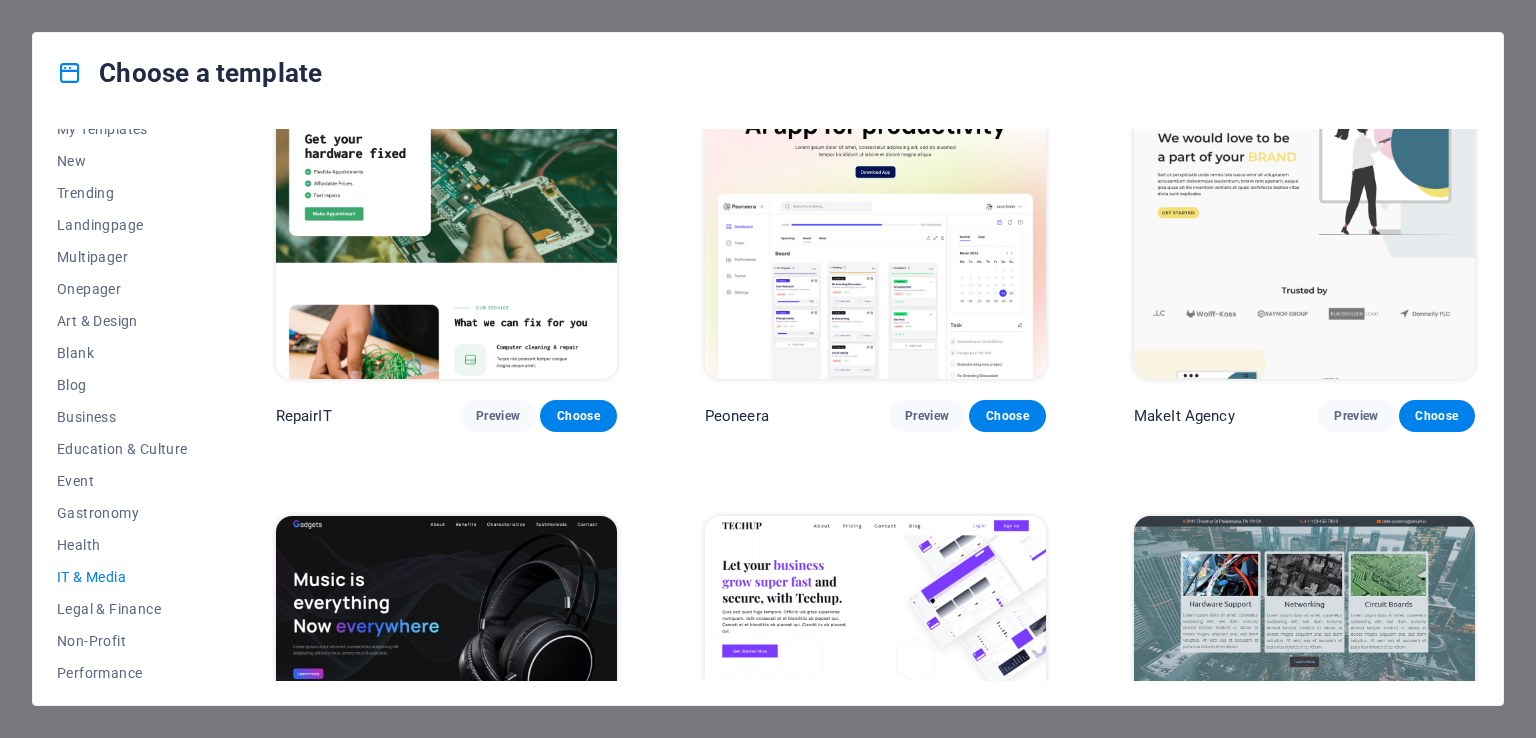 click on "IT & Media" at bounding box center (122, 577) 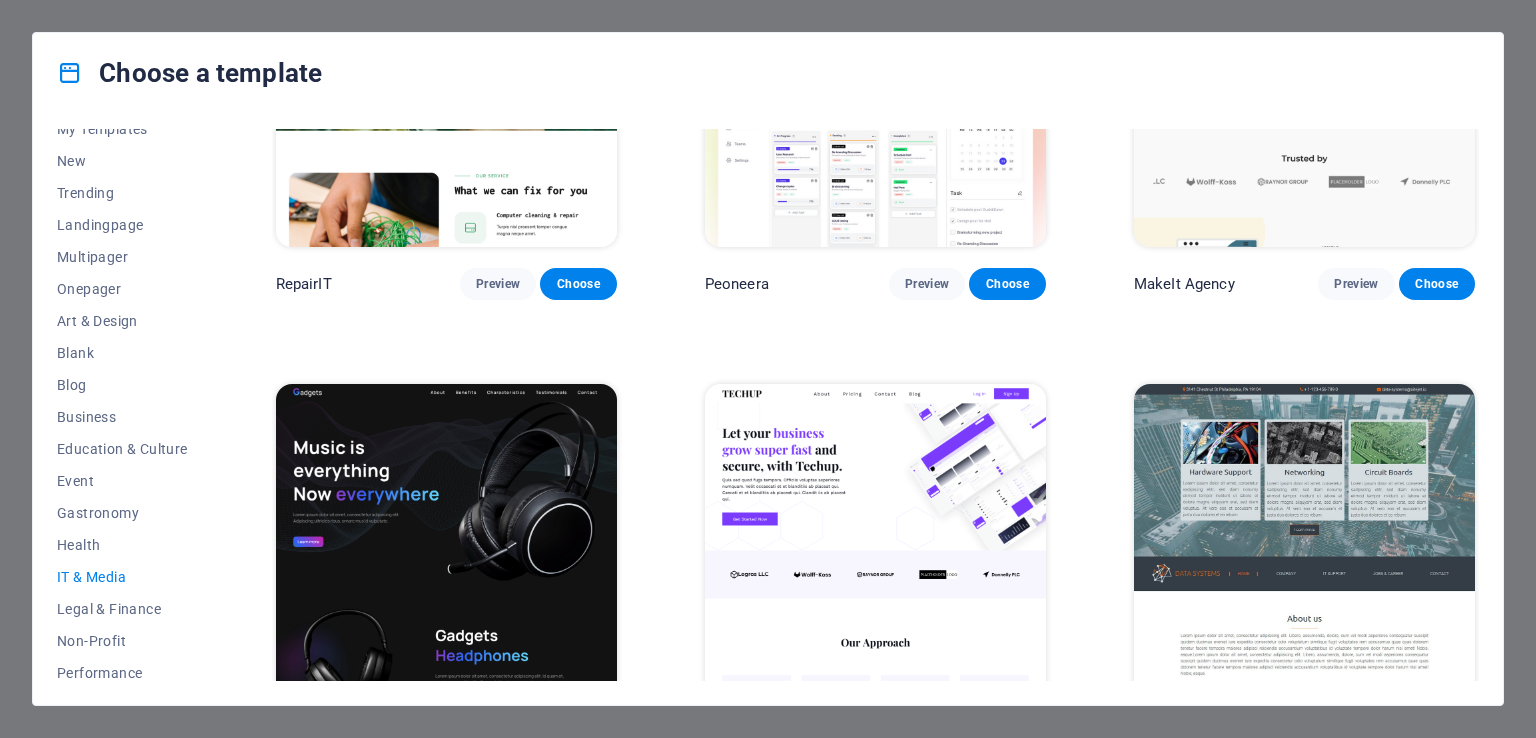 scroll, scrollTop: 400, scrollLeft: 0, axis: vertical 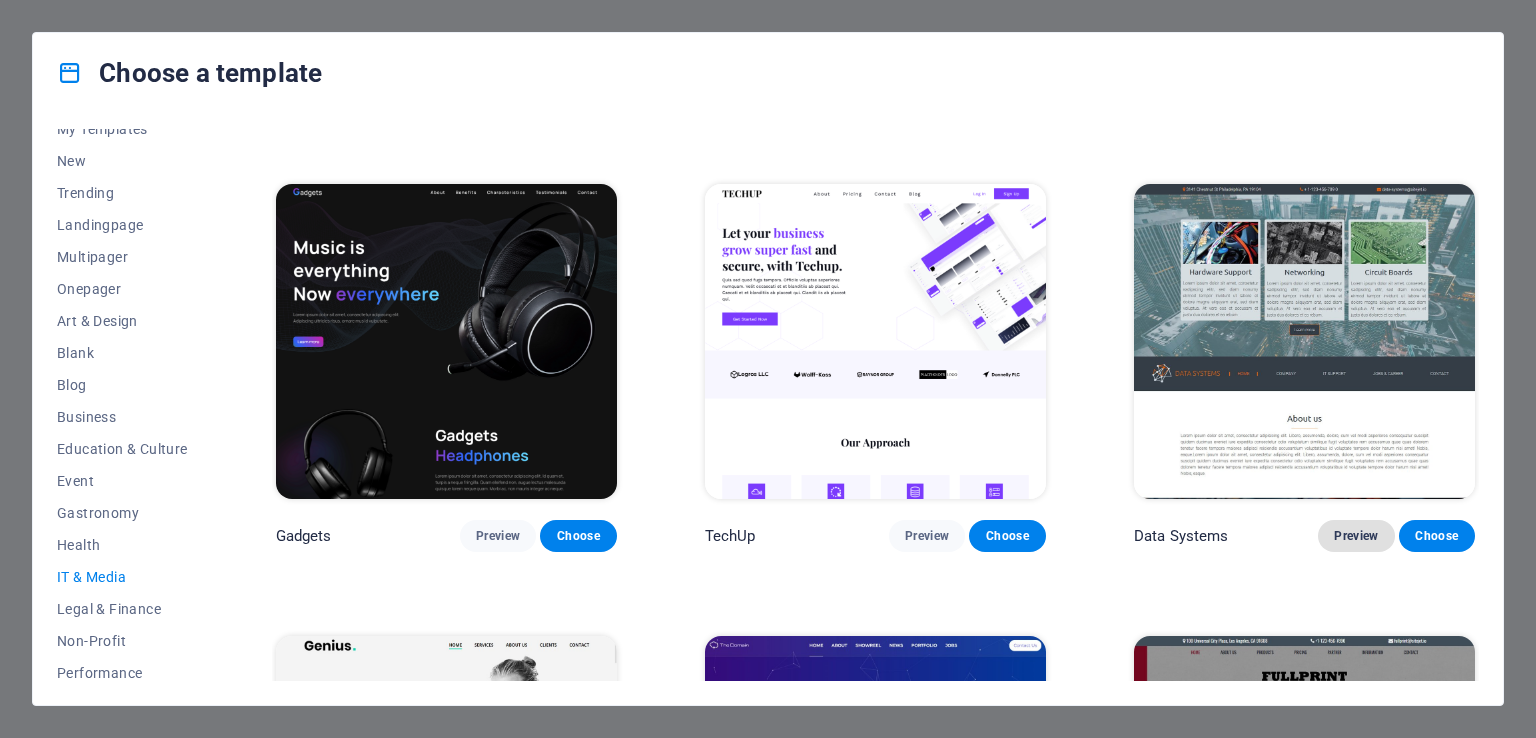 click on "Preview" at bounding box center [1356, 536] 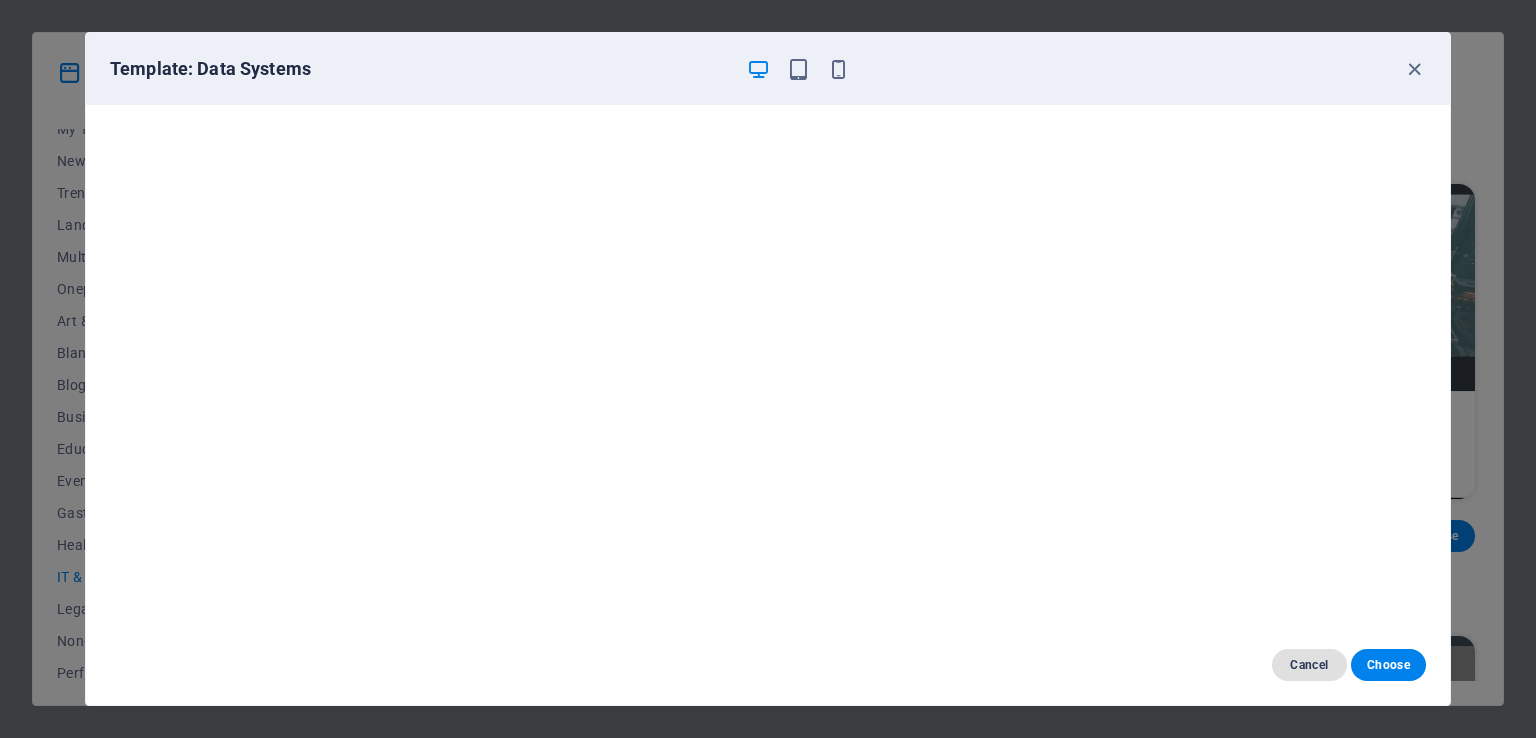 click on "Cancel" at bounding box center (1309, 665) 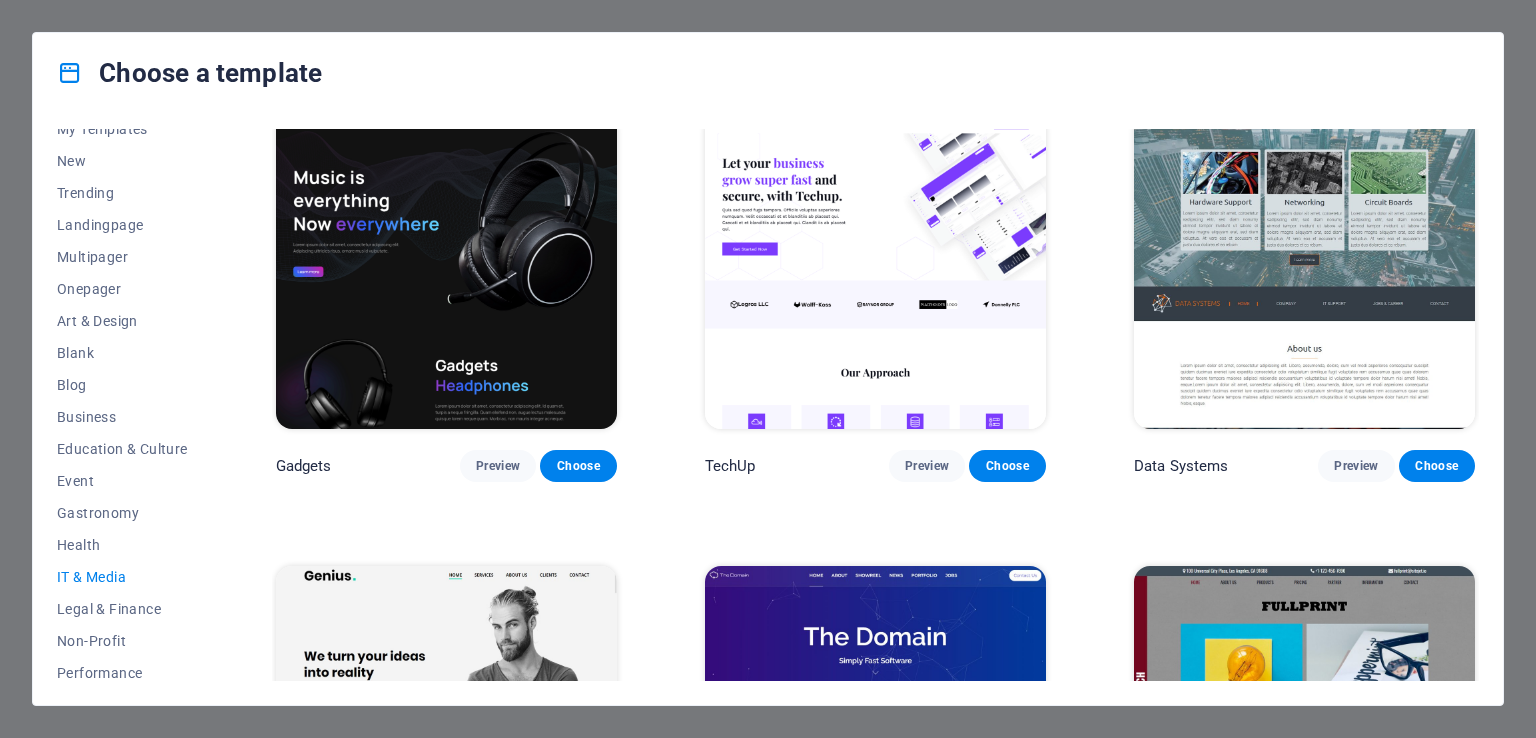 scroll, scrollTop: 500, scrollLeft: 0, axis: vertical 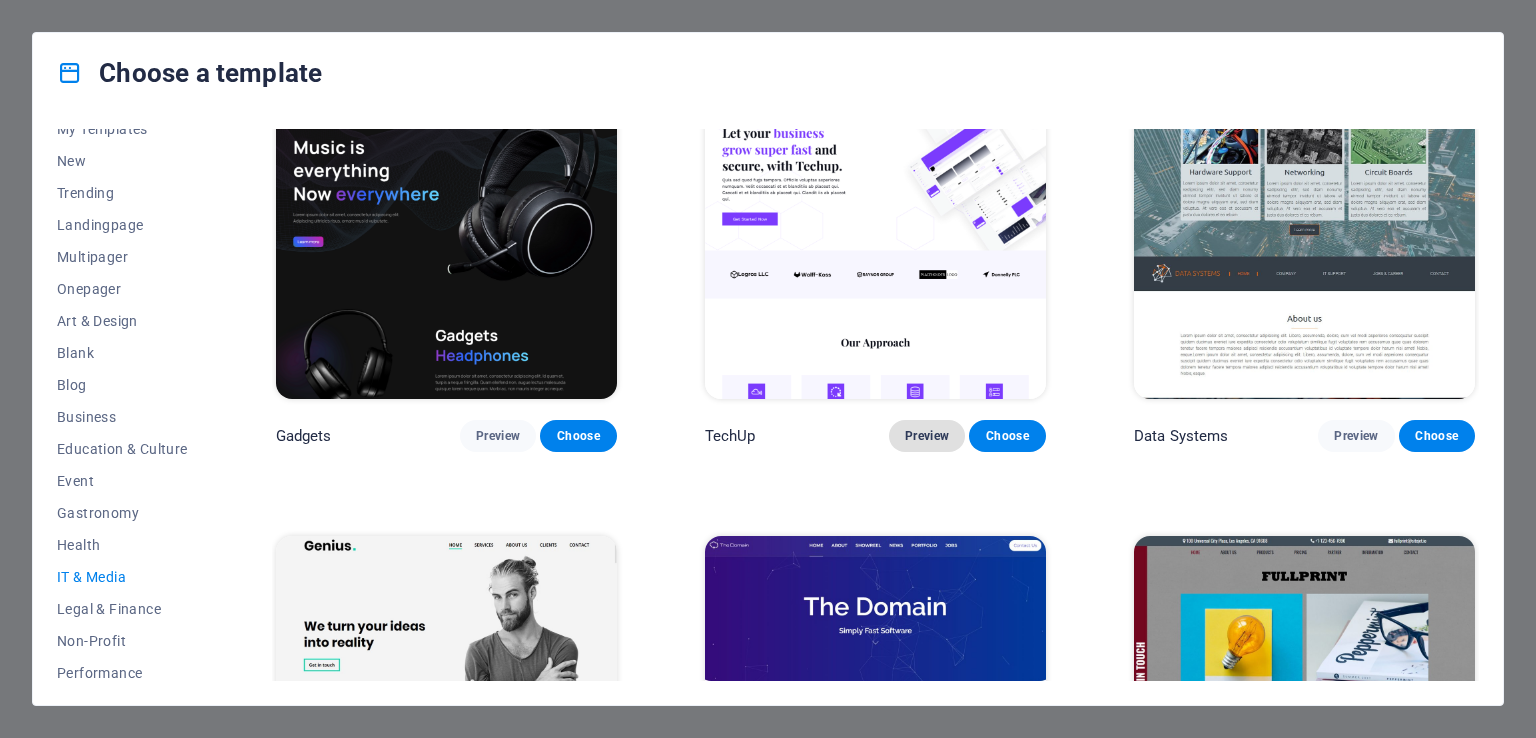 click on "Preview" at bounding box center (927, 436) 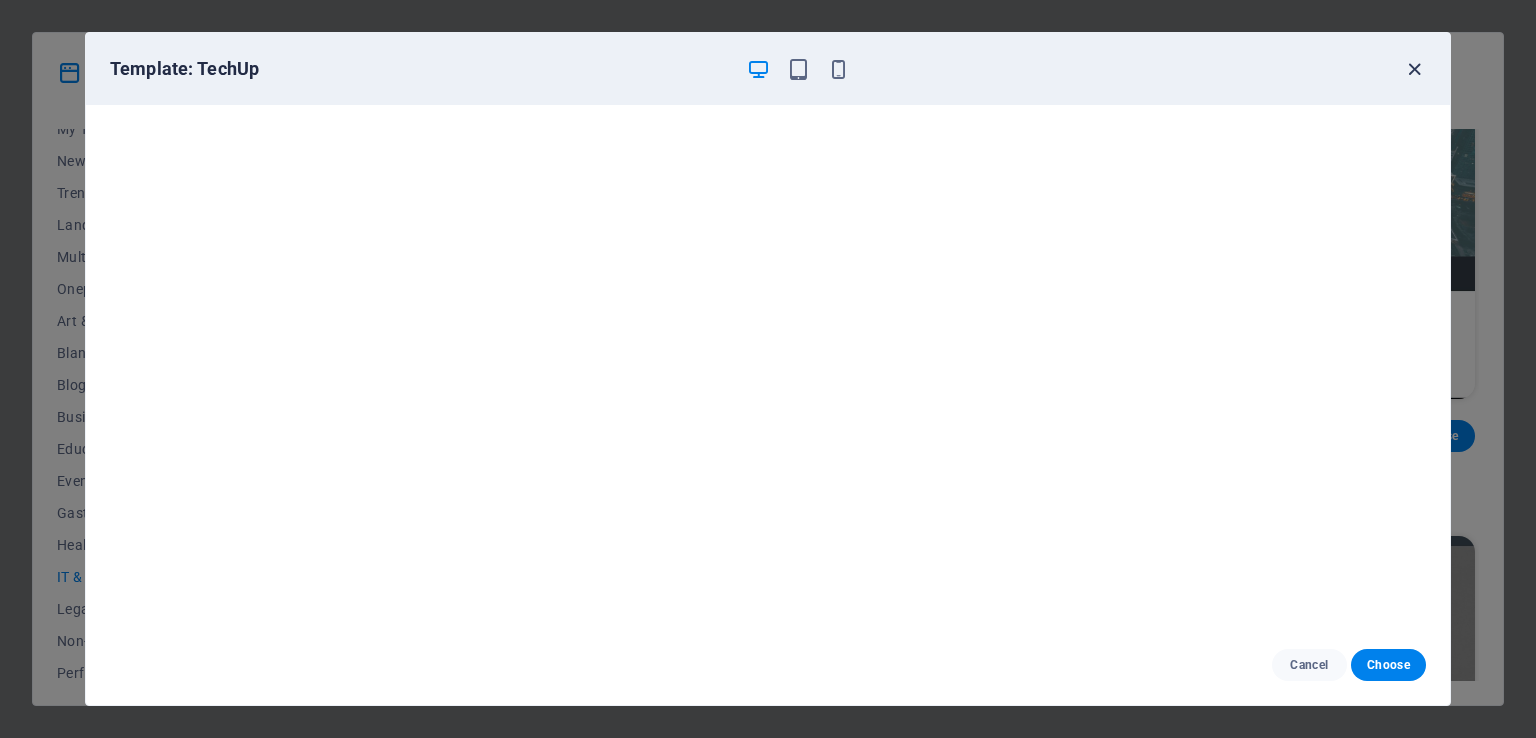 click at bounding box center (1414, 69) 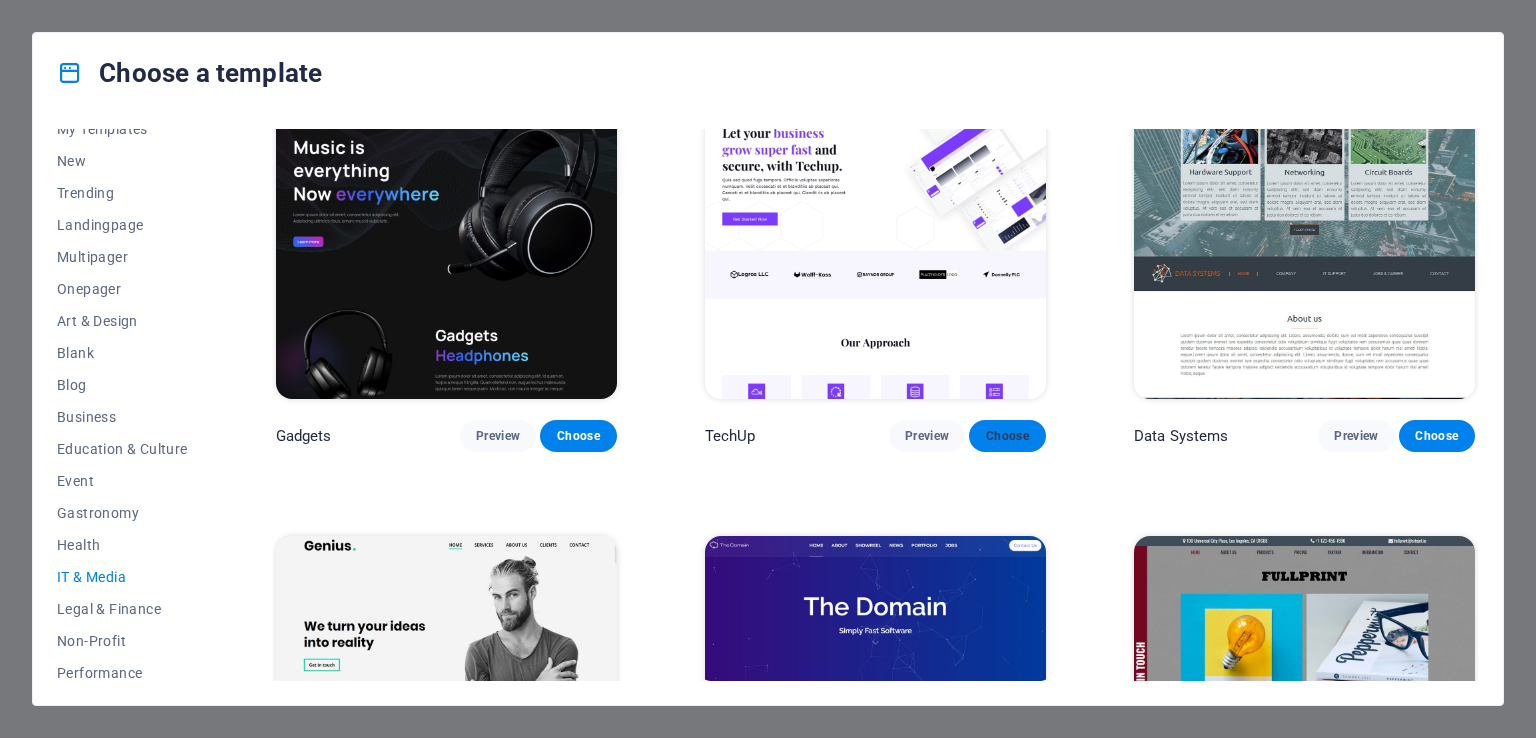 click on "Choose" at bounding box center (1007, 436) 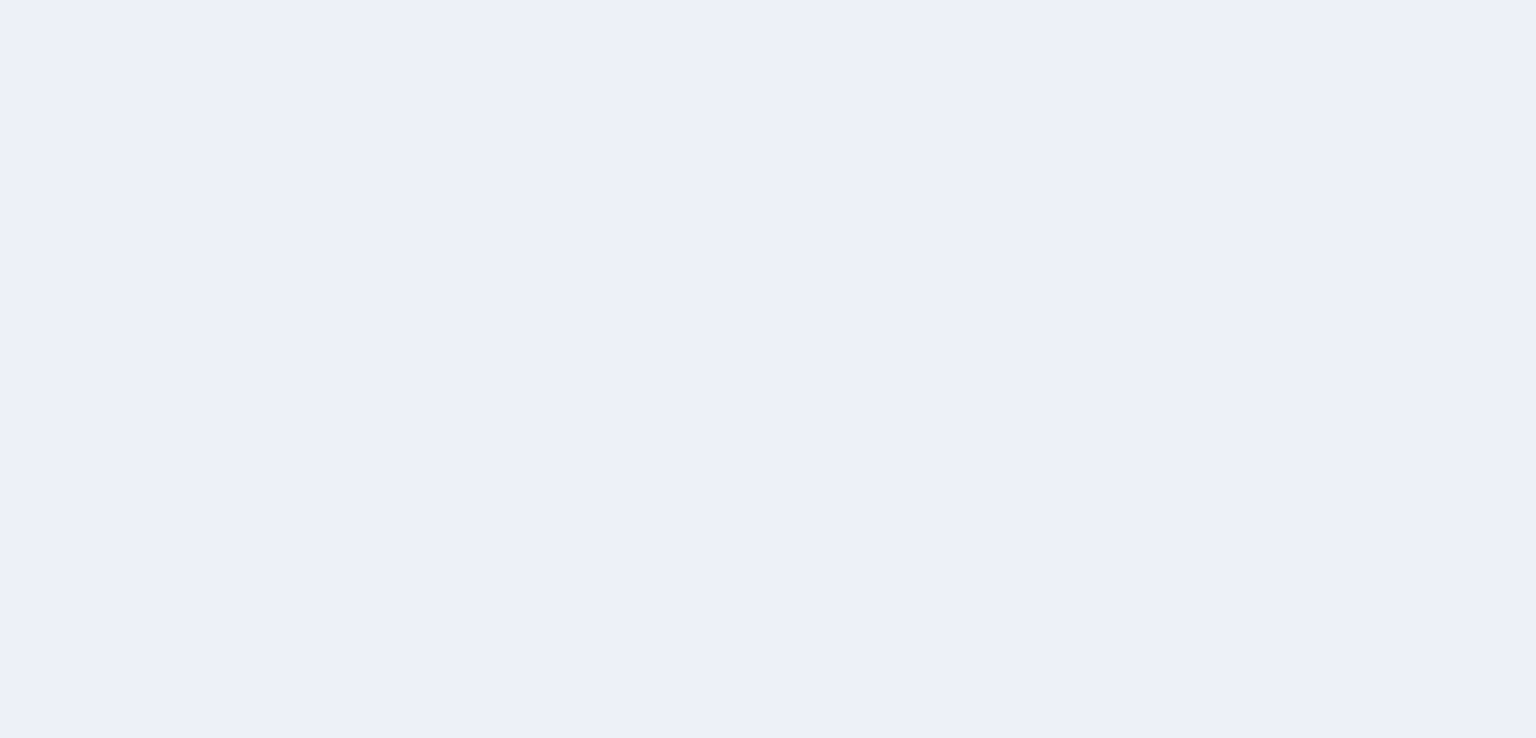 scroll, scrollTop: 0, scrollLeft: 0, axis: both 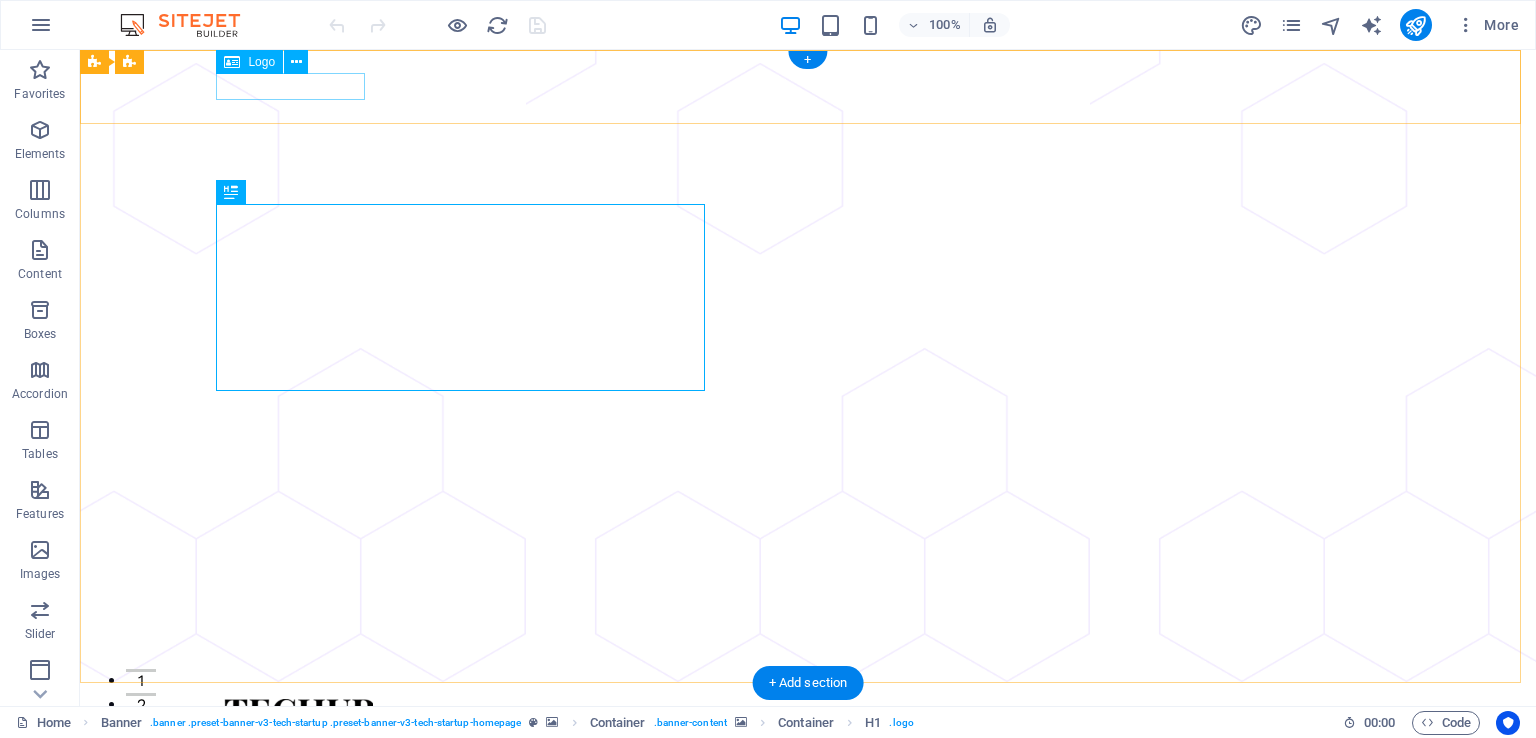 click at bounding box center (808, 712) 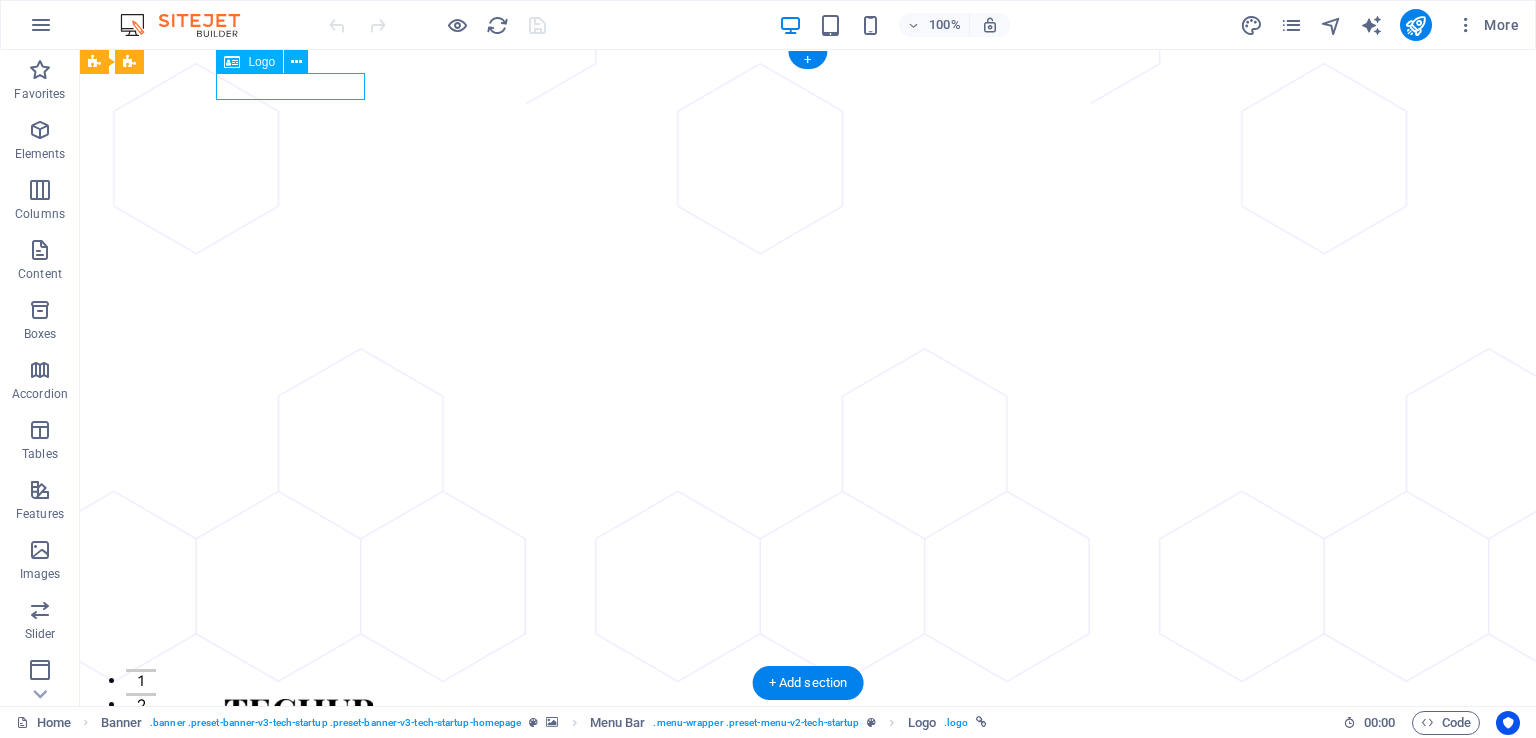 click at bounding box center [808, 712] 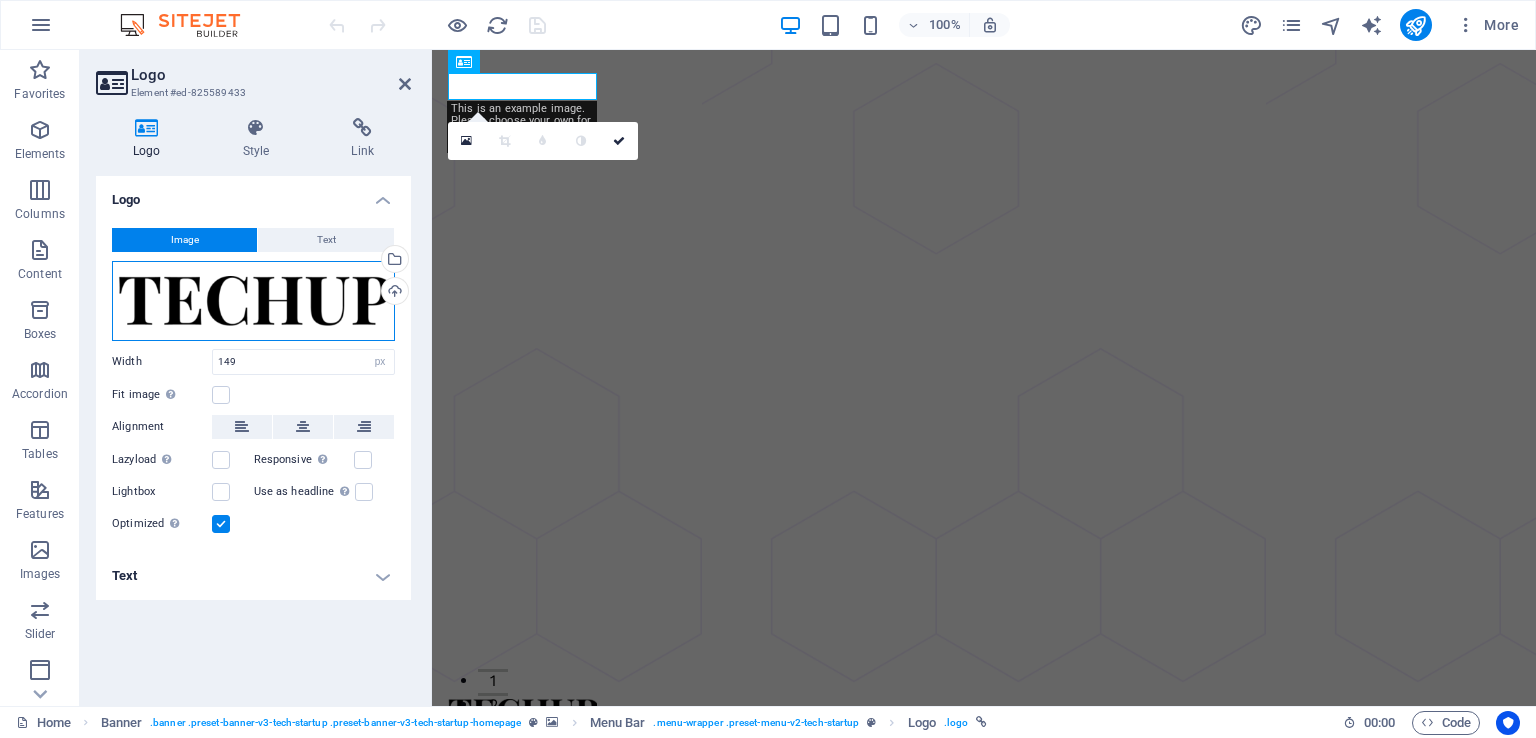 click on "Drag files here, click to choose files or select files from Files or our free stock photos & videos" at bounding box center (253, 301) 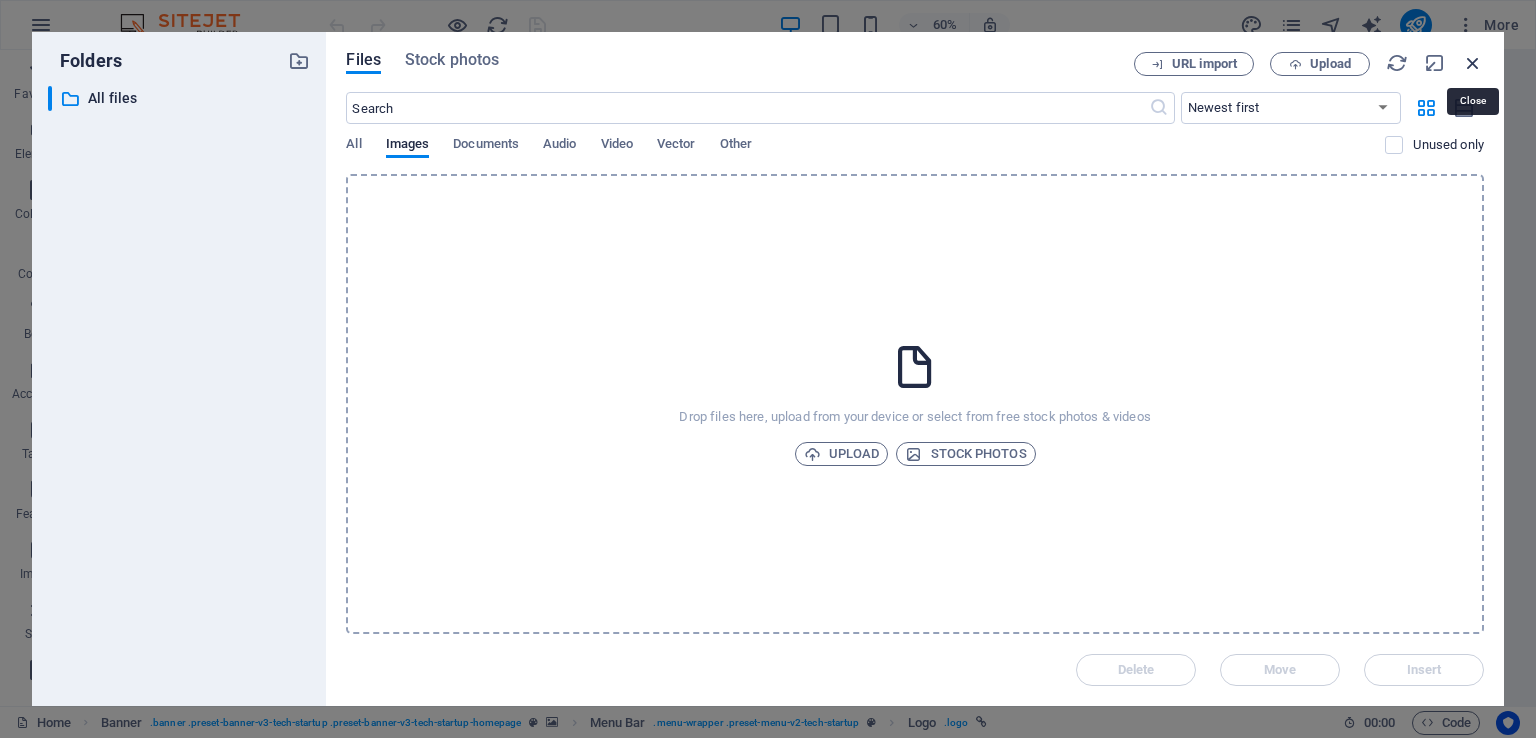 click at bounding box center (1473, 63) 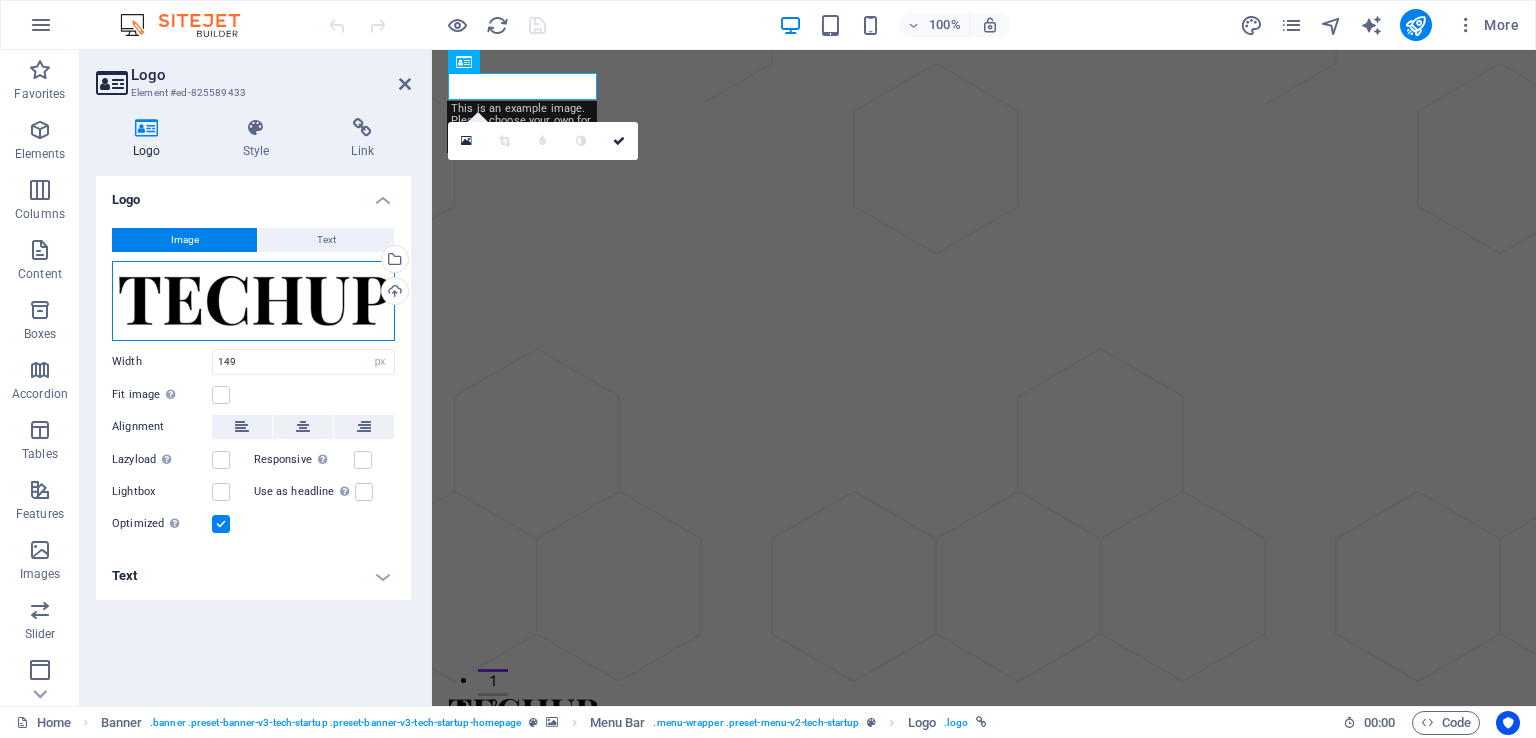 click on "Drag files here, click to choose files or select files from Files or our free stock photos & videos" at bounding box center [253, 301] 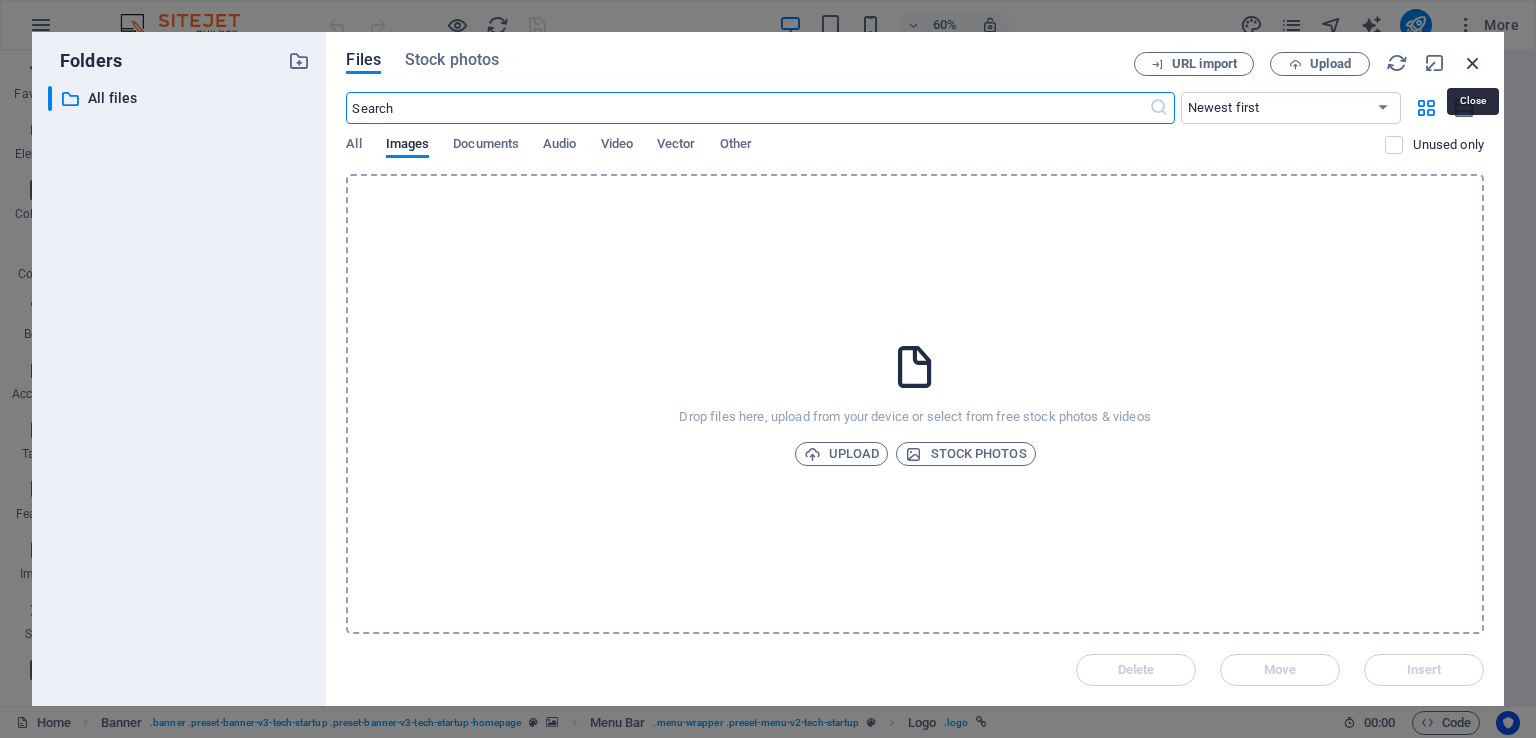 click at bounding box center (1473, 63) 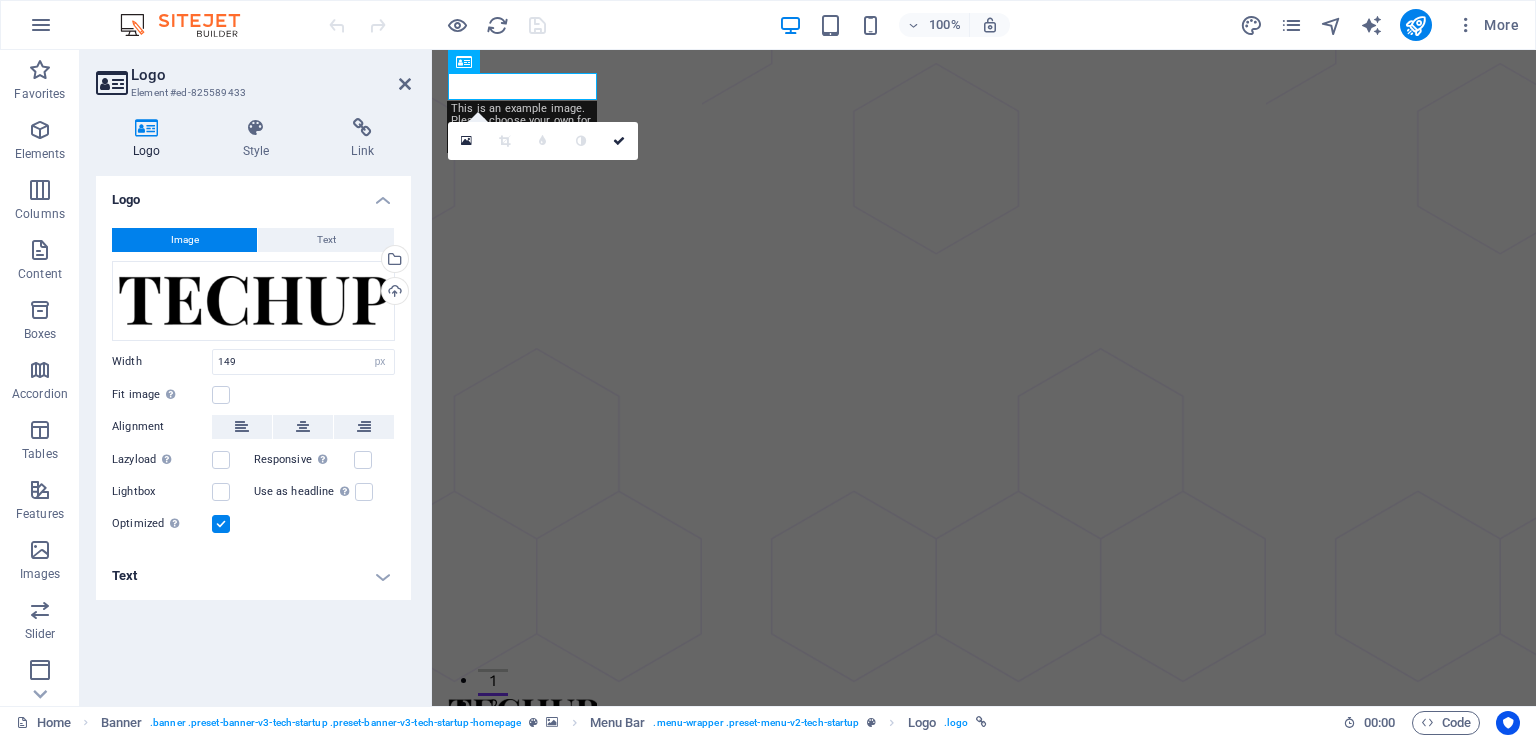 click at bounding box center (984, 1122) 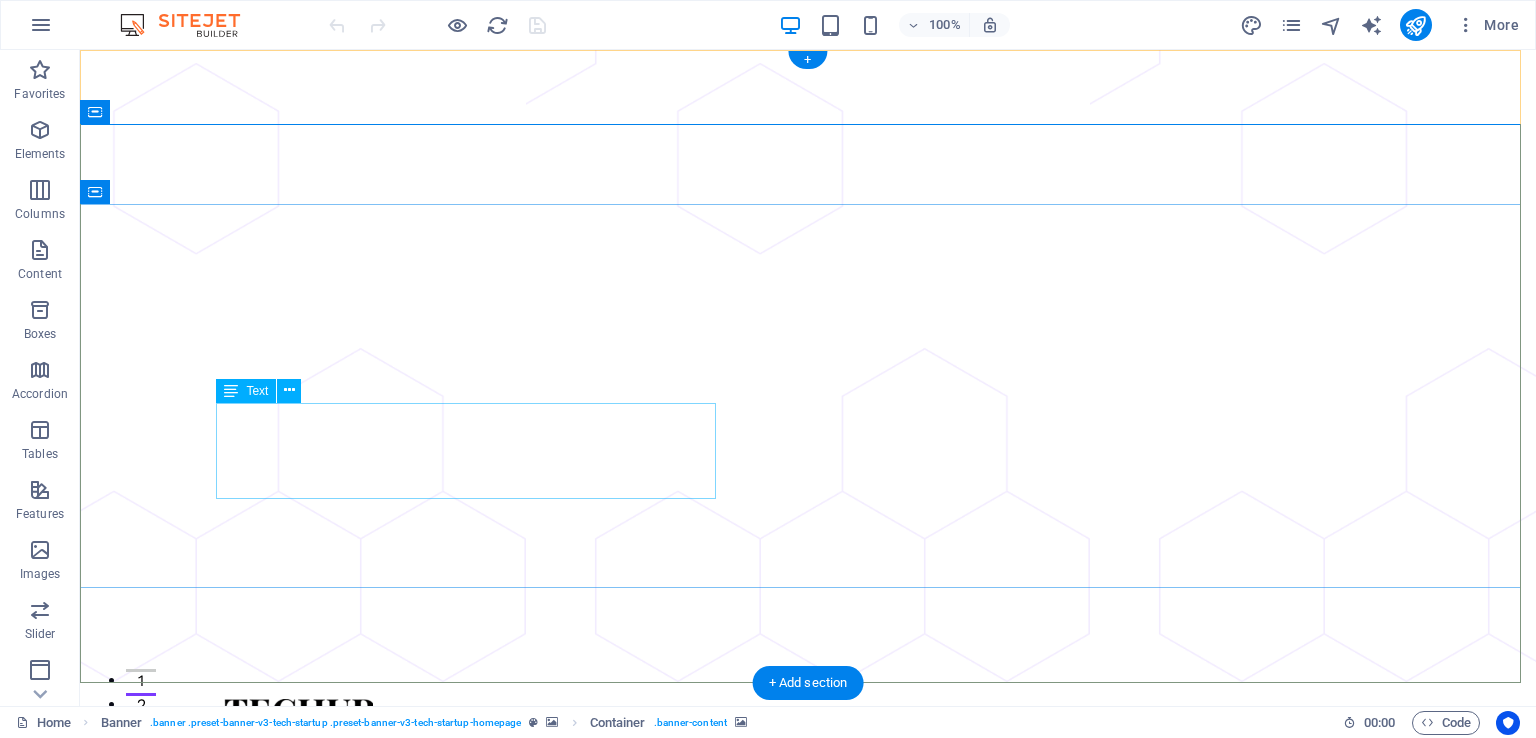 click on "Quia sed quod fuga tempora. Officiis voluptas asperiores numquam. Velit occaecati et et blanditiis ab placeat qui. Caecati et et blanditiis ab placeat qui. Clandit iis ab placeat qui." at bounding box center [808, 1643] 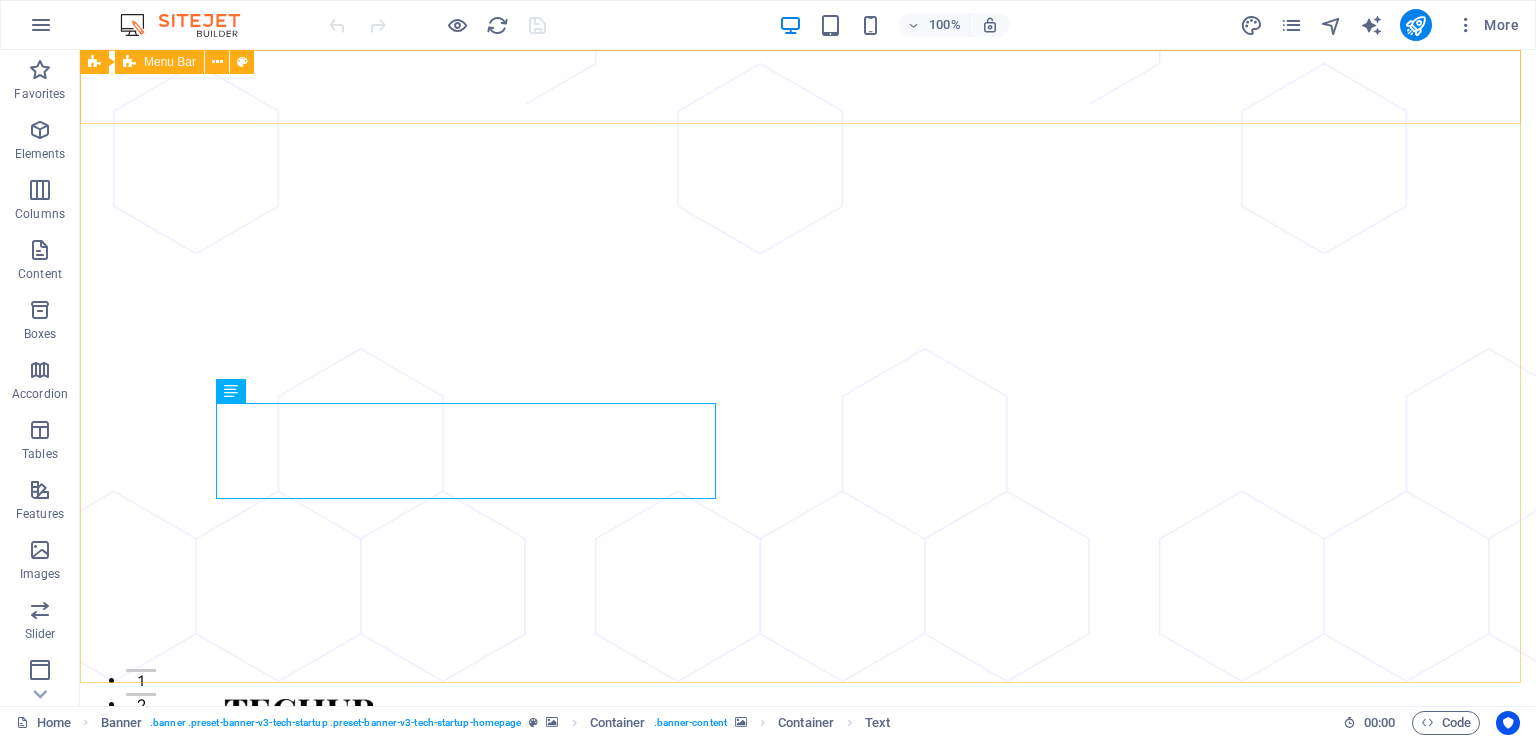 click on "Banner   Menu Bar" at bounding box center [173, 62] 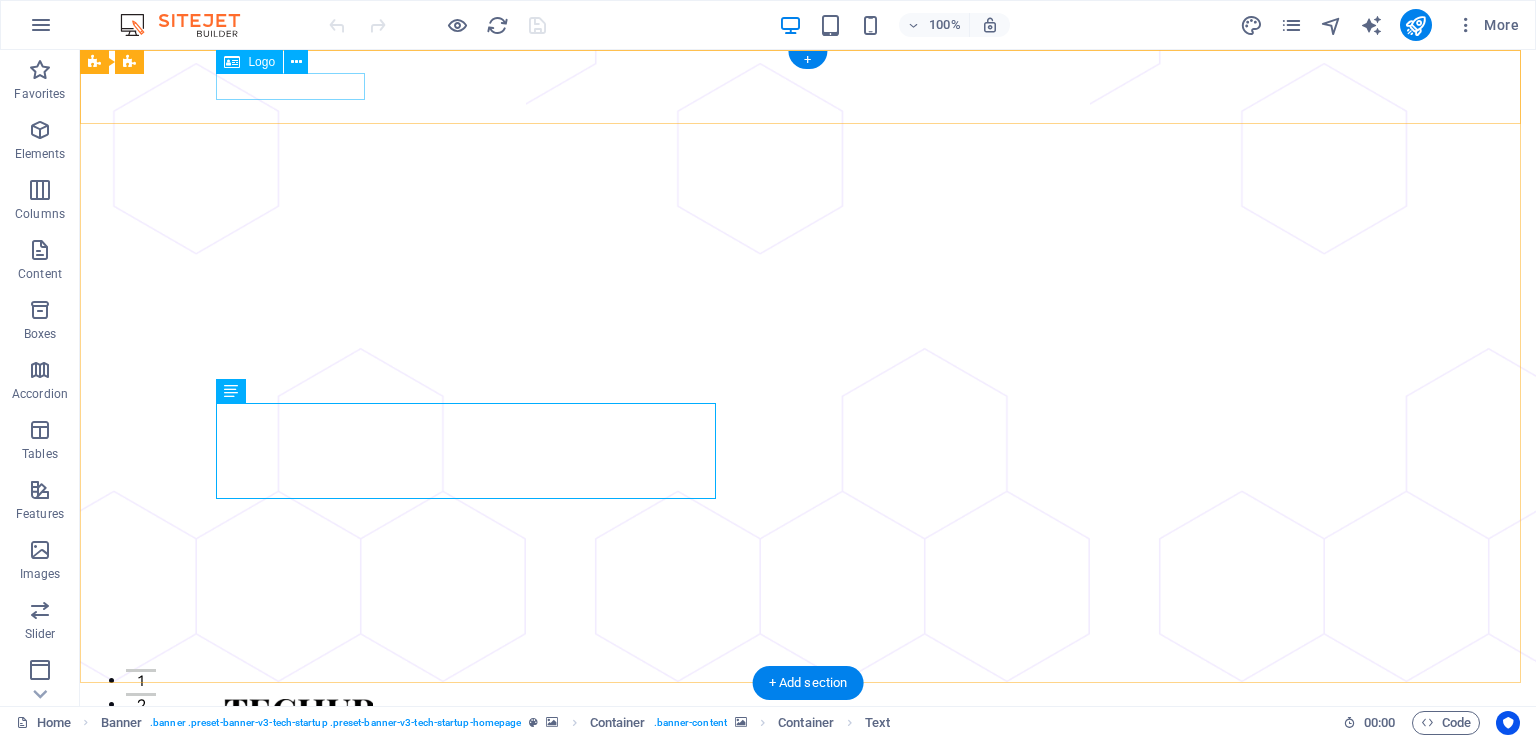 click at bounding box center [808, 712] 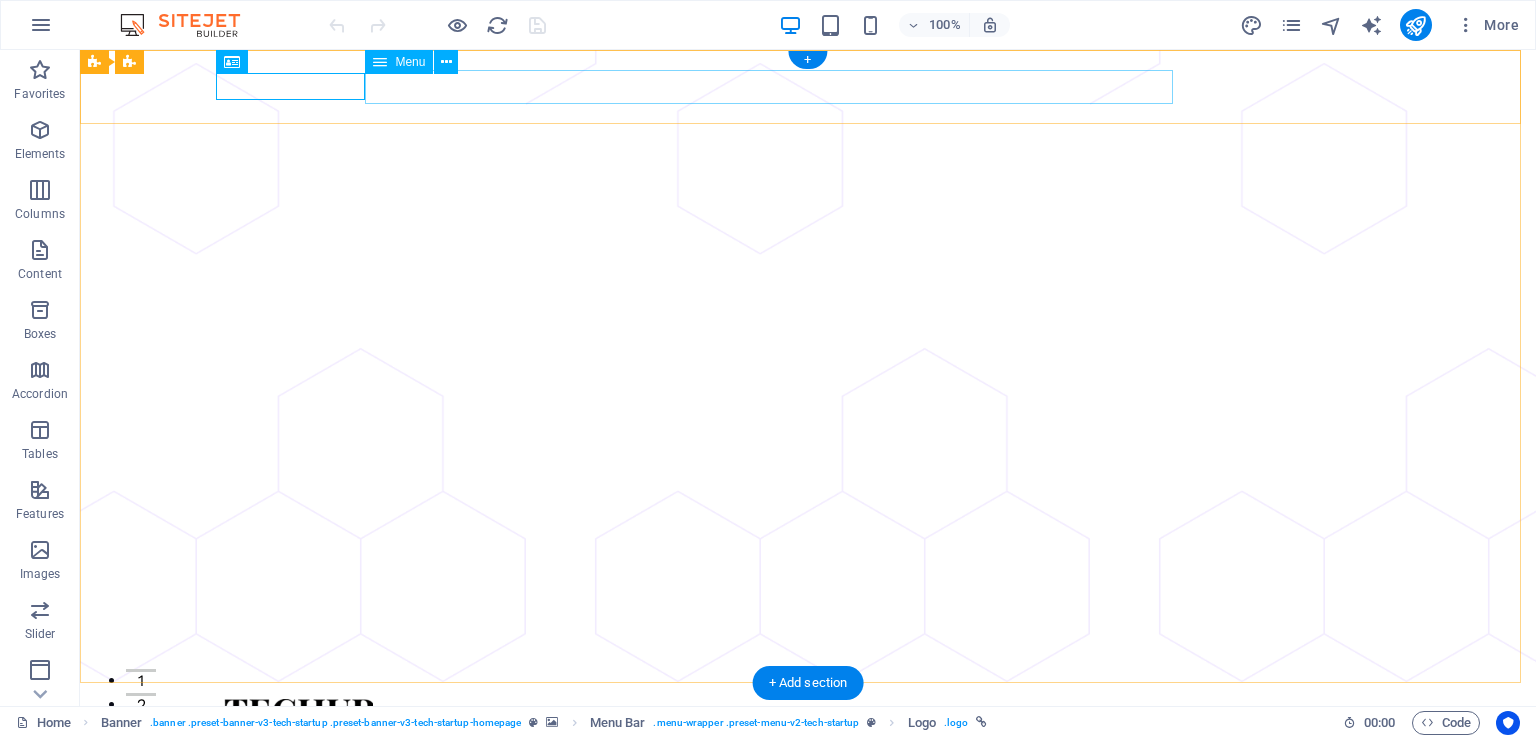 click on "About Pricing Contact Blog" at bounding box center [808, 743] 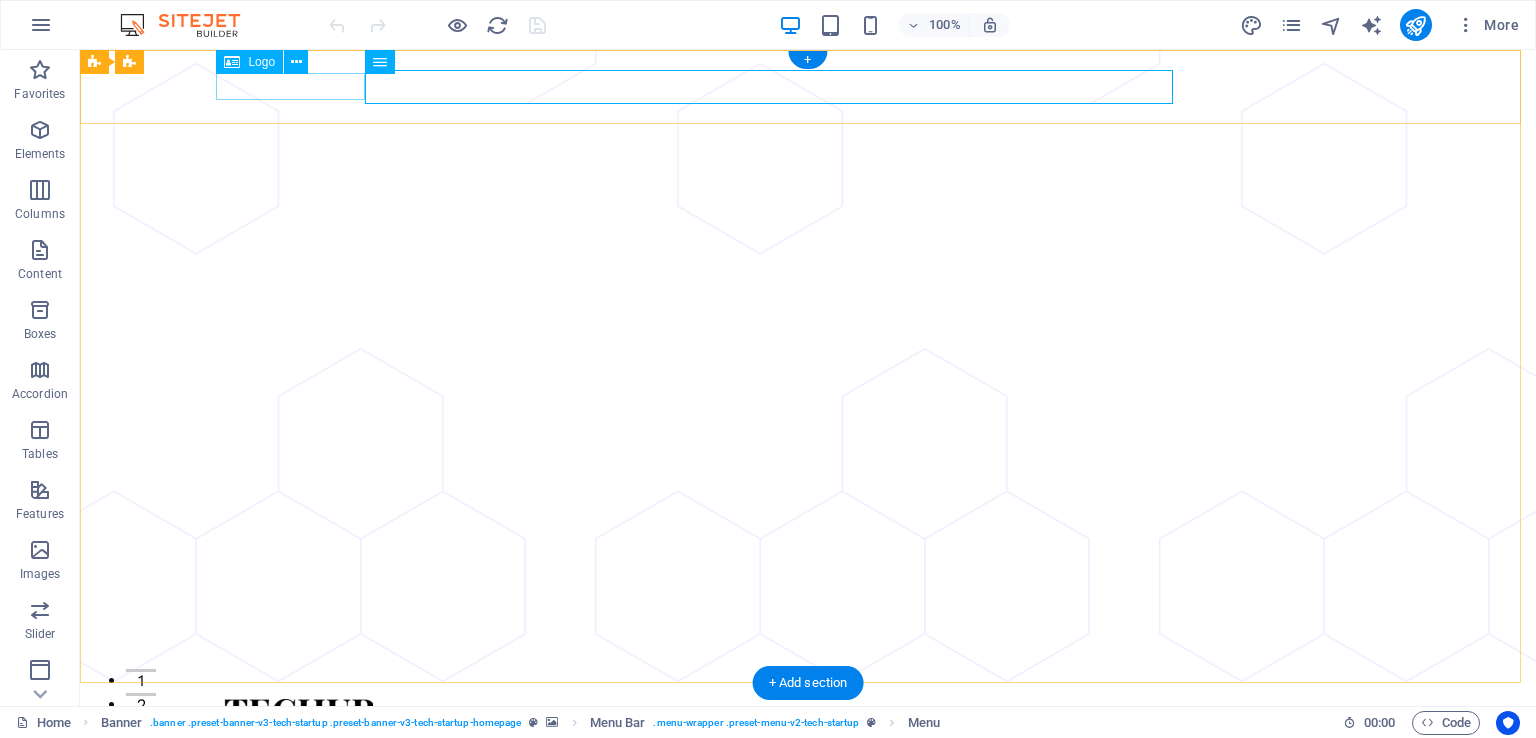 click at bounding box center [808, 712] 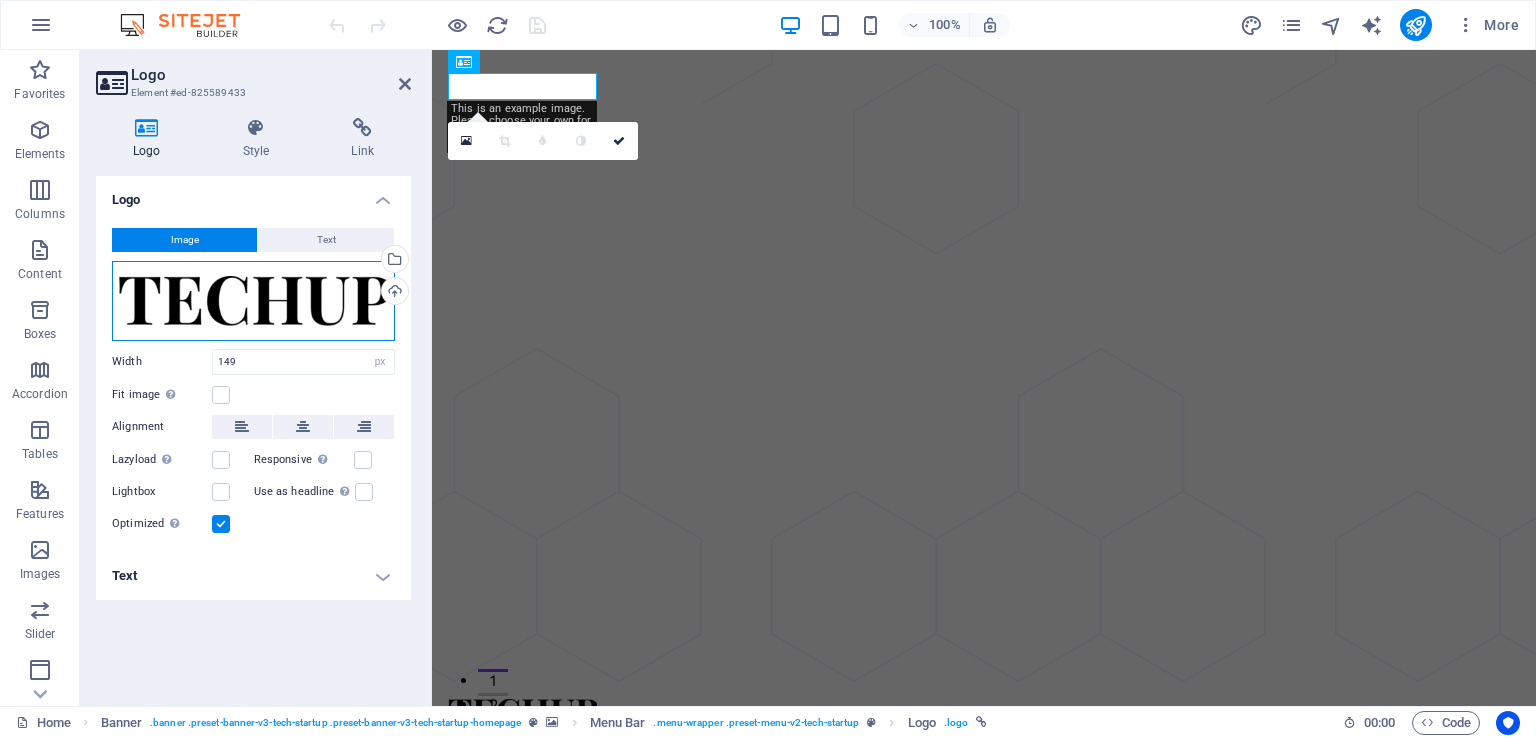 click on "Drag files here, click to choose files or select files from Files or our free stock photos & videos" at bounding box center (253, 301) 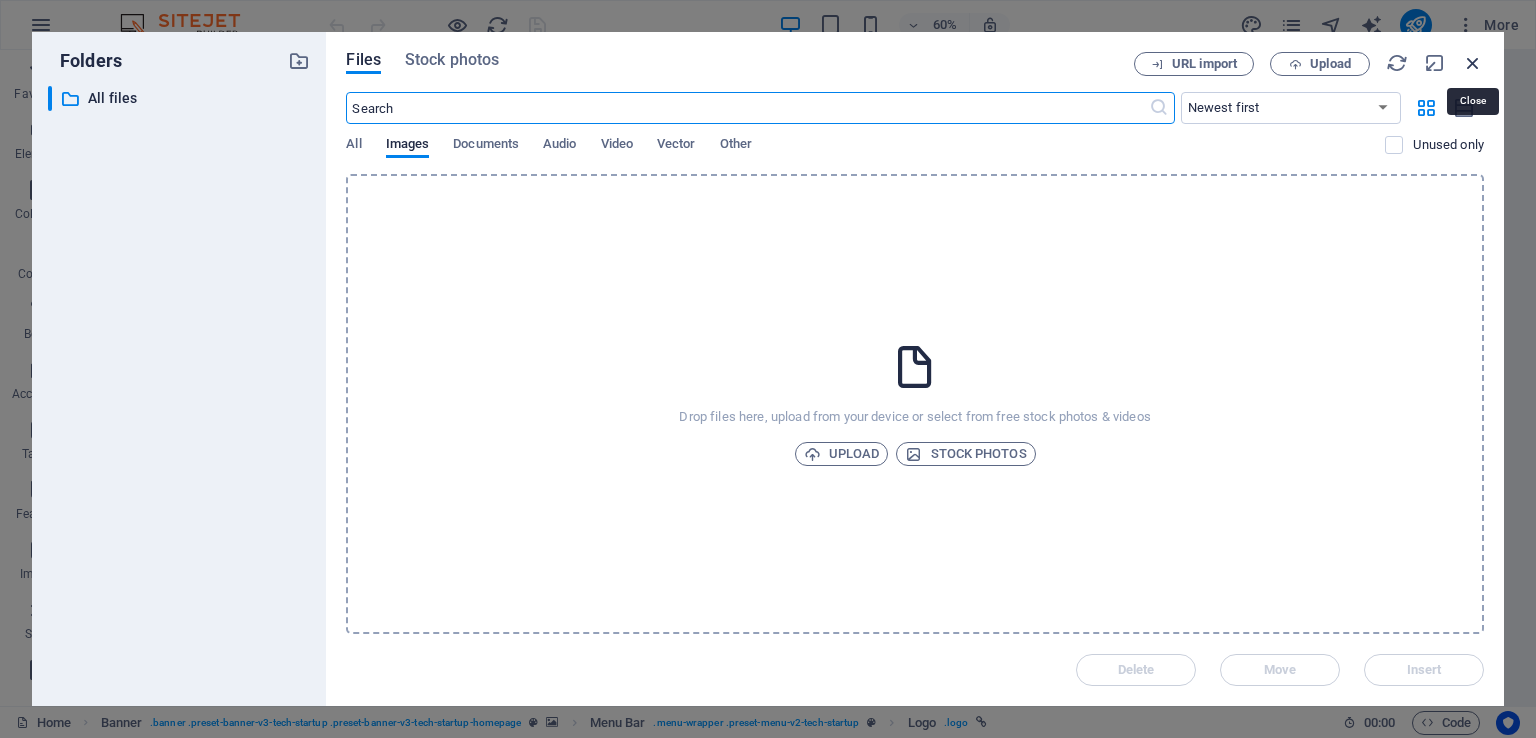 click at bounding box center [1473, 63] 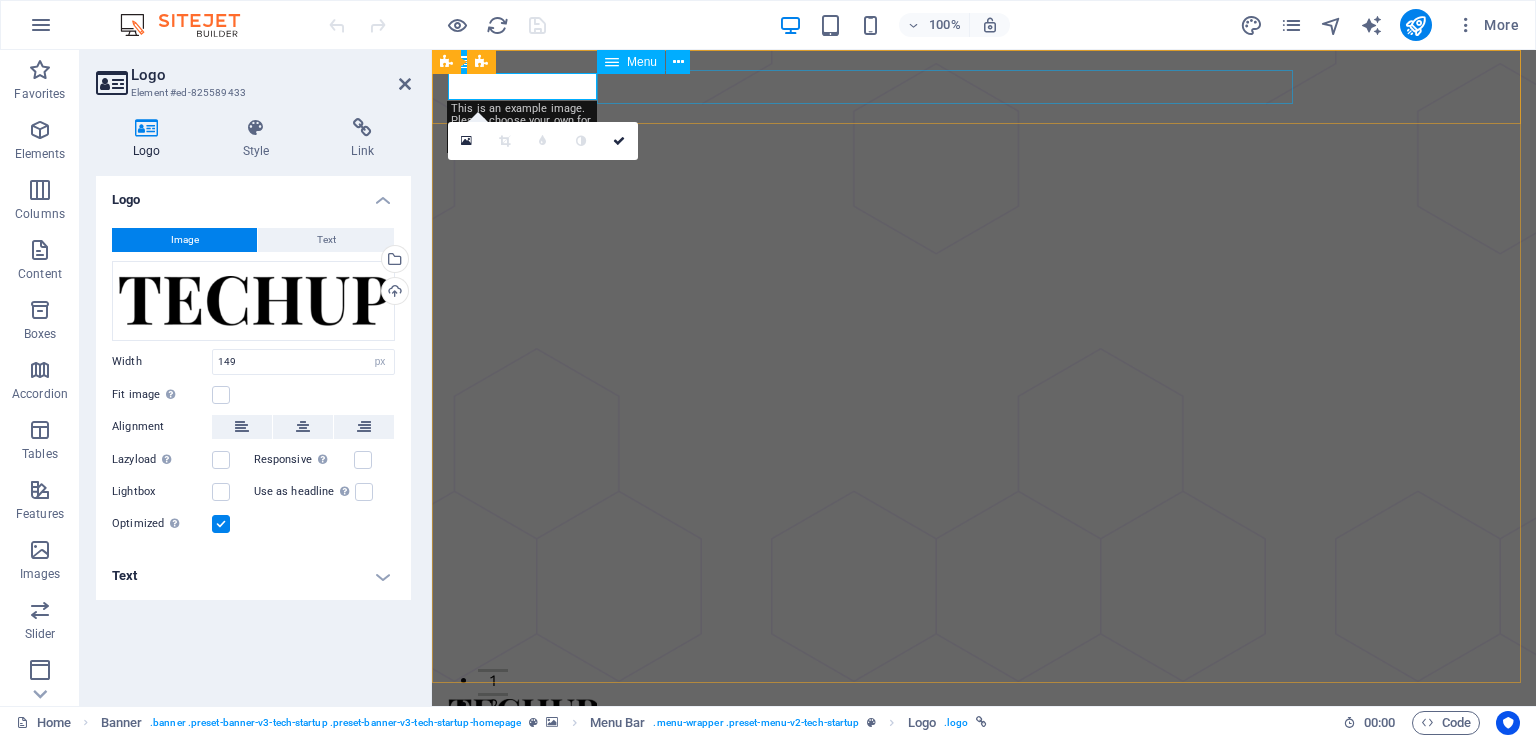 click on "About Pricing Contact Blog" at bounding box center (984, 743) 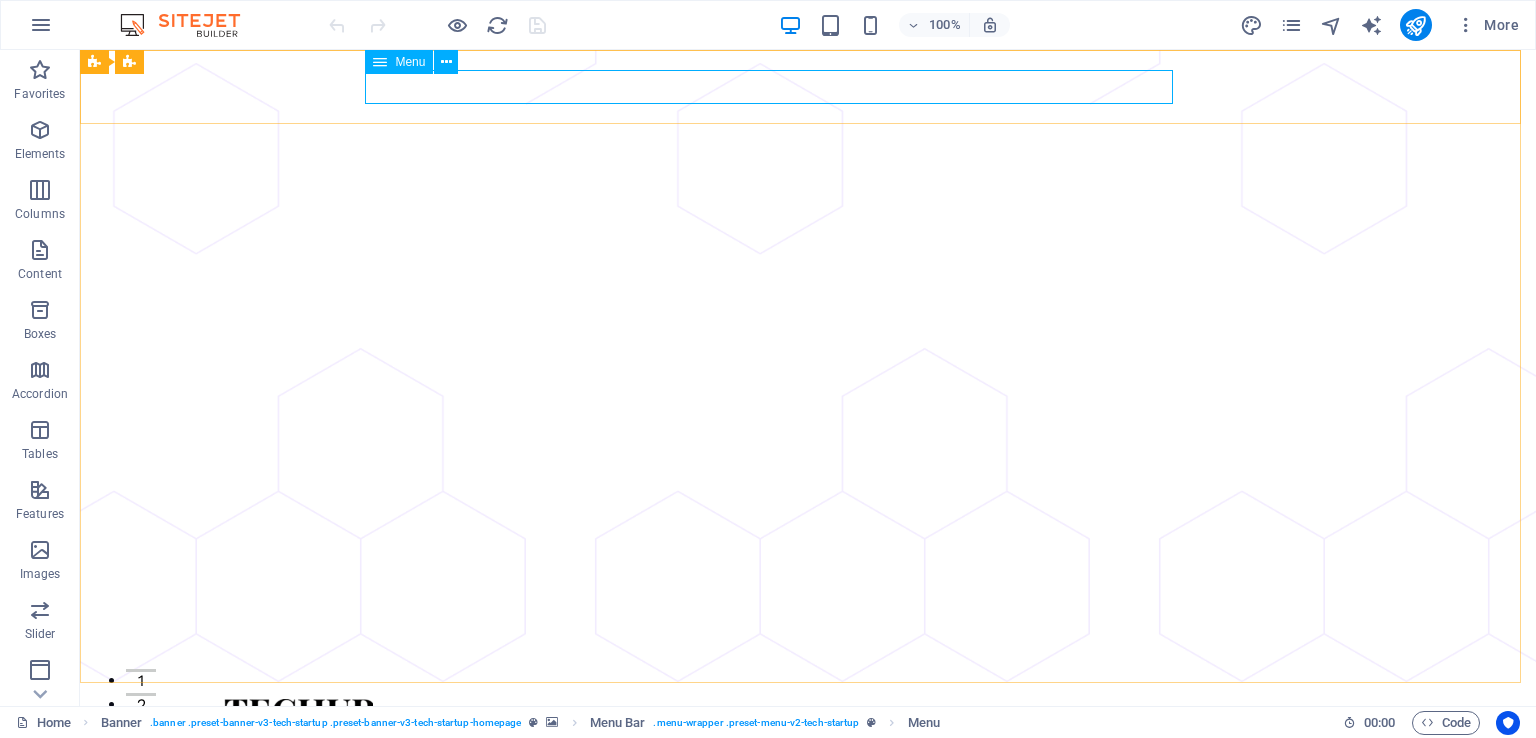 click on "Menu" at bounding box center (410, 62) 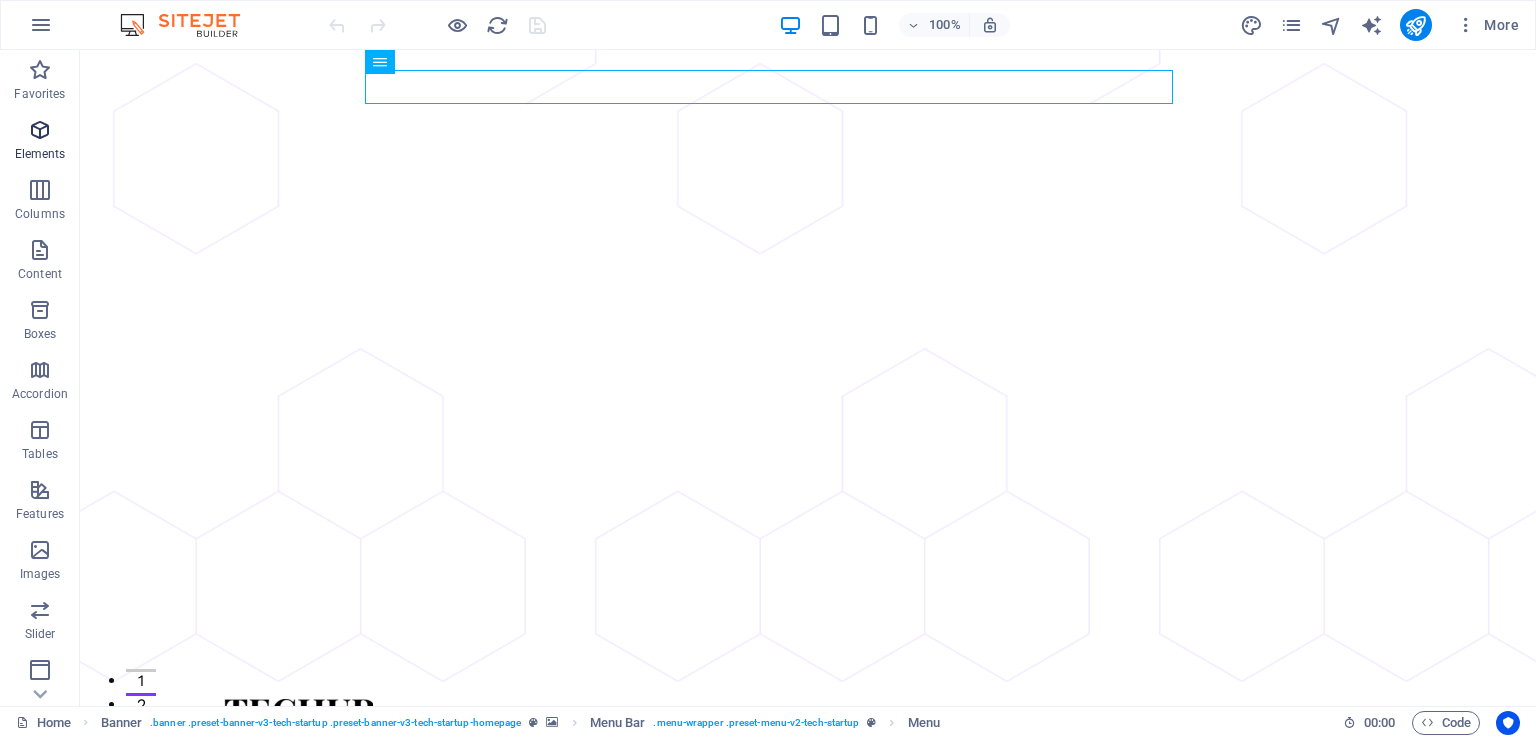 click on "Elements" at bounding box center [40, 154] 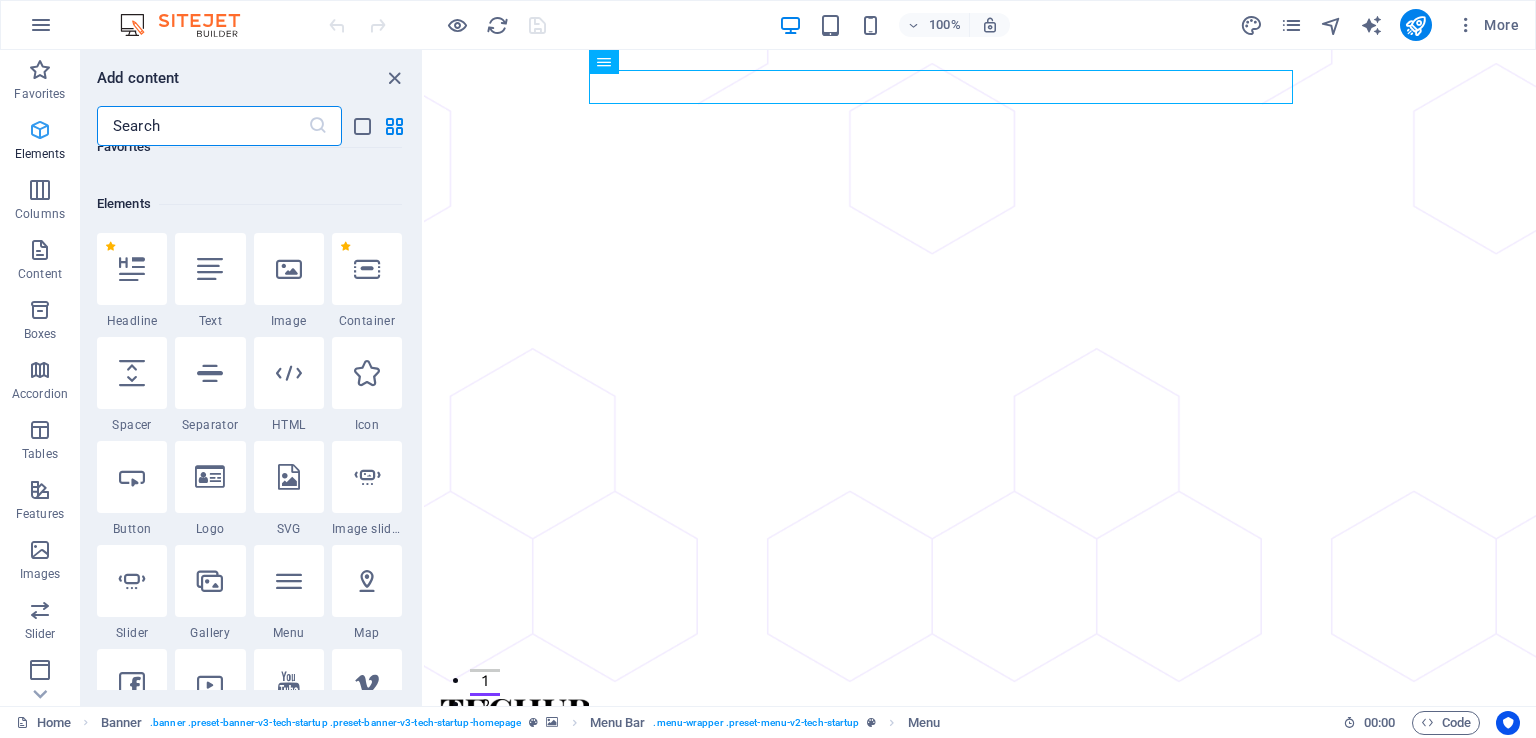 scroll, scrollTop: 212, scrollLeft: 0, axis: vertical 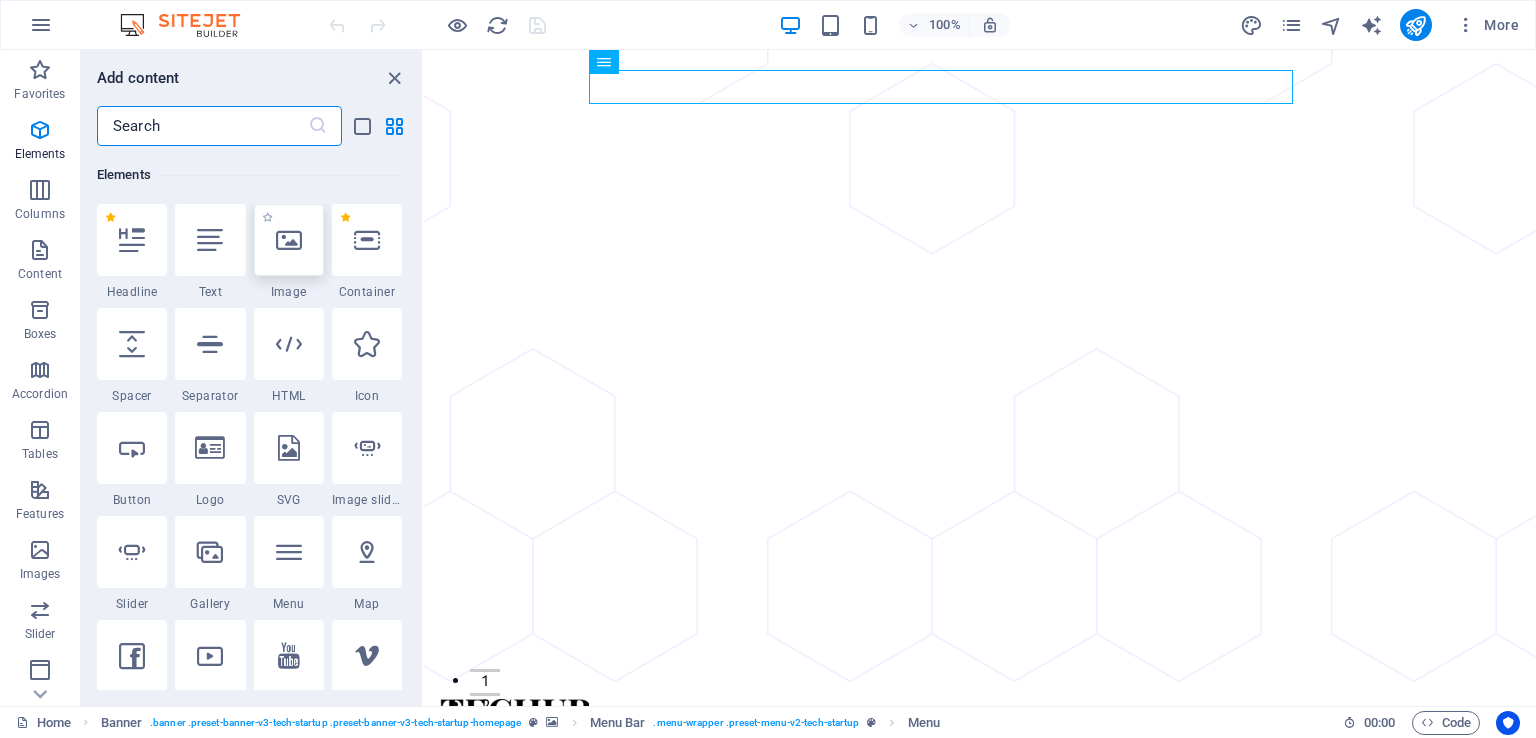 click at bounding box center (289, 240) 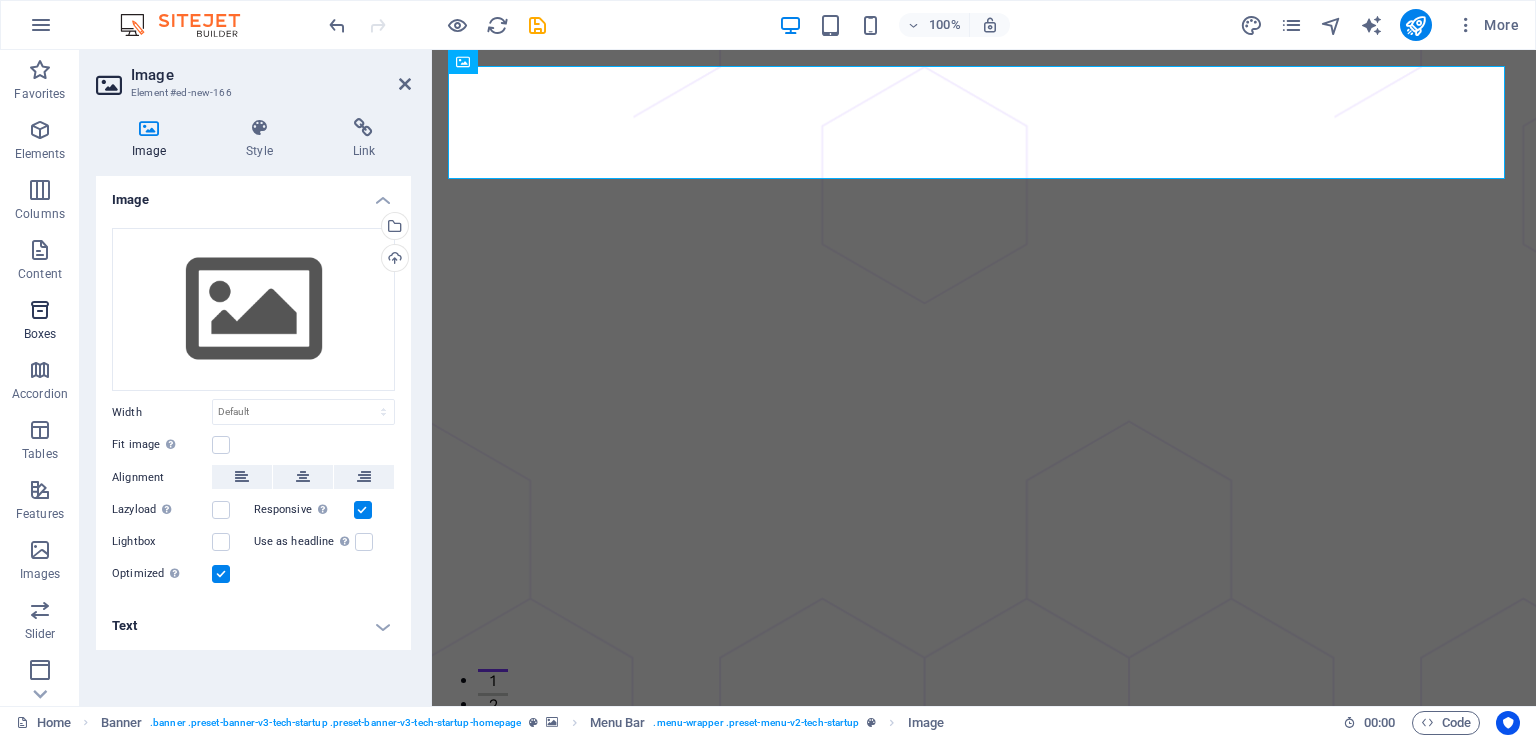 click at bounding box center [40, 310] 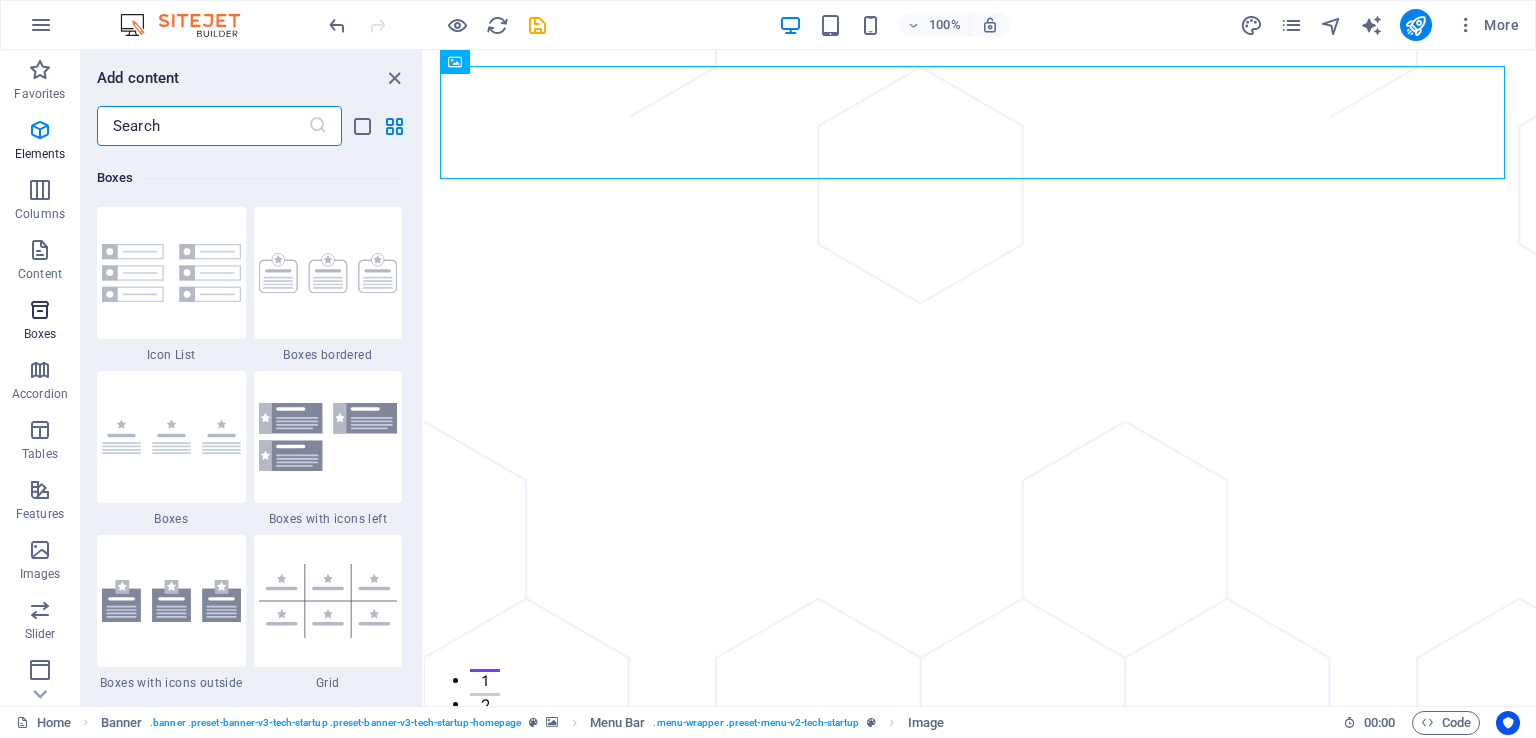scroll, scrollTop: 5516, scrollLeft: 0, axis: vertical 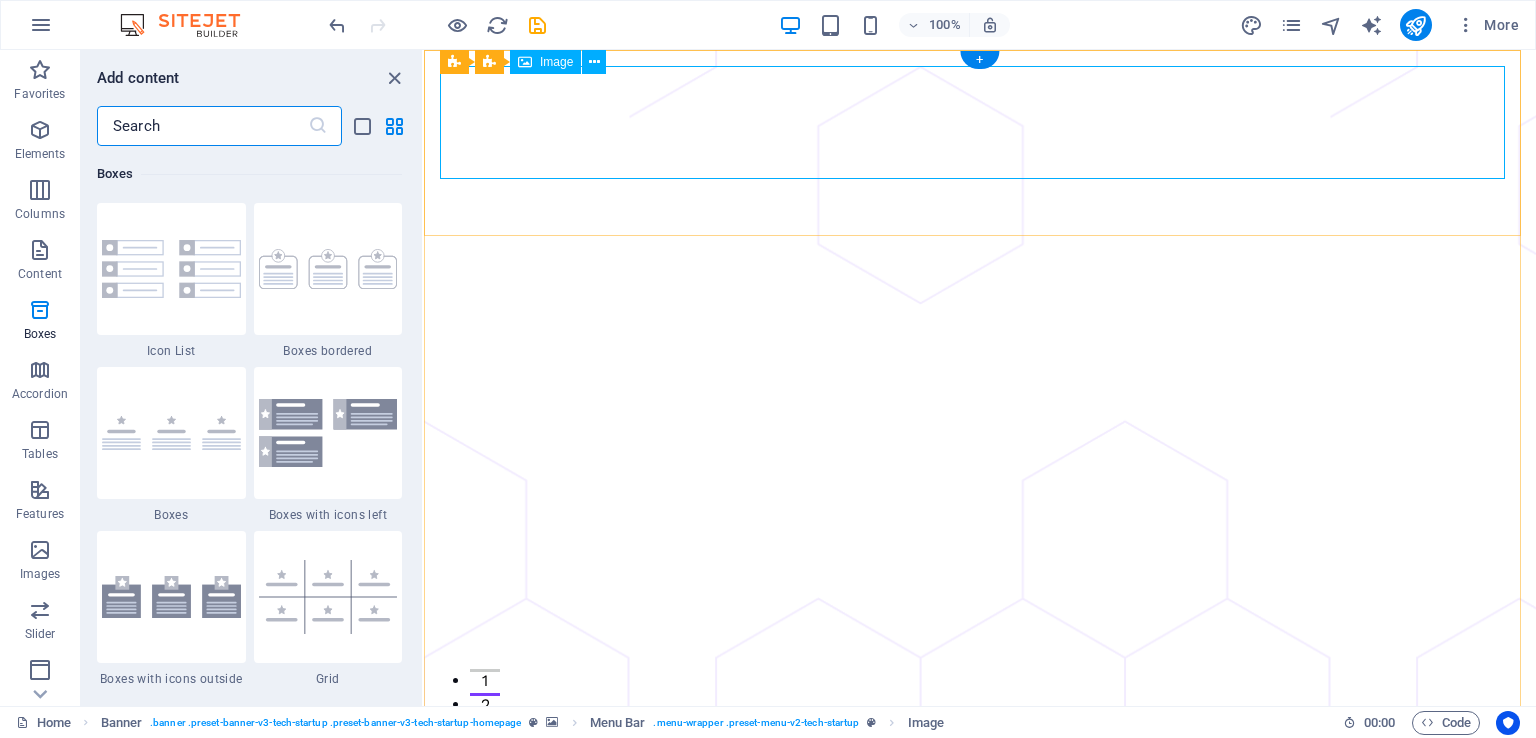 click at bounding box center (980, 965) 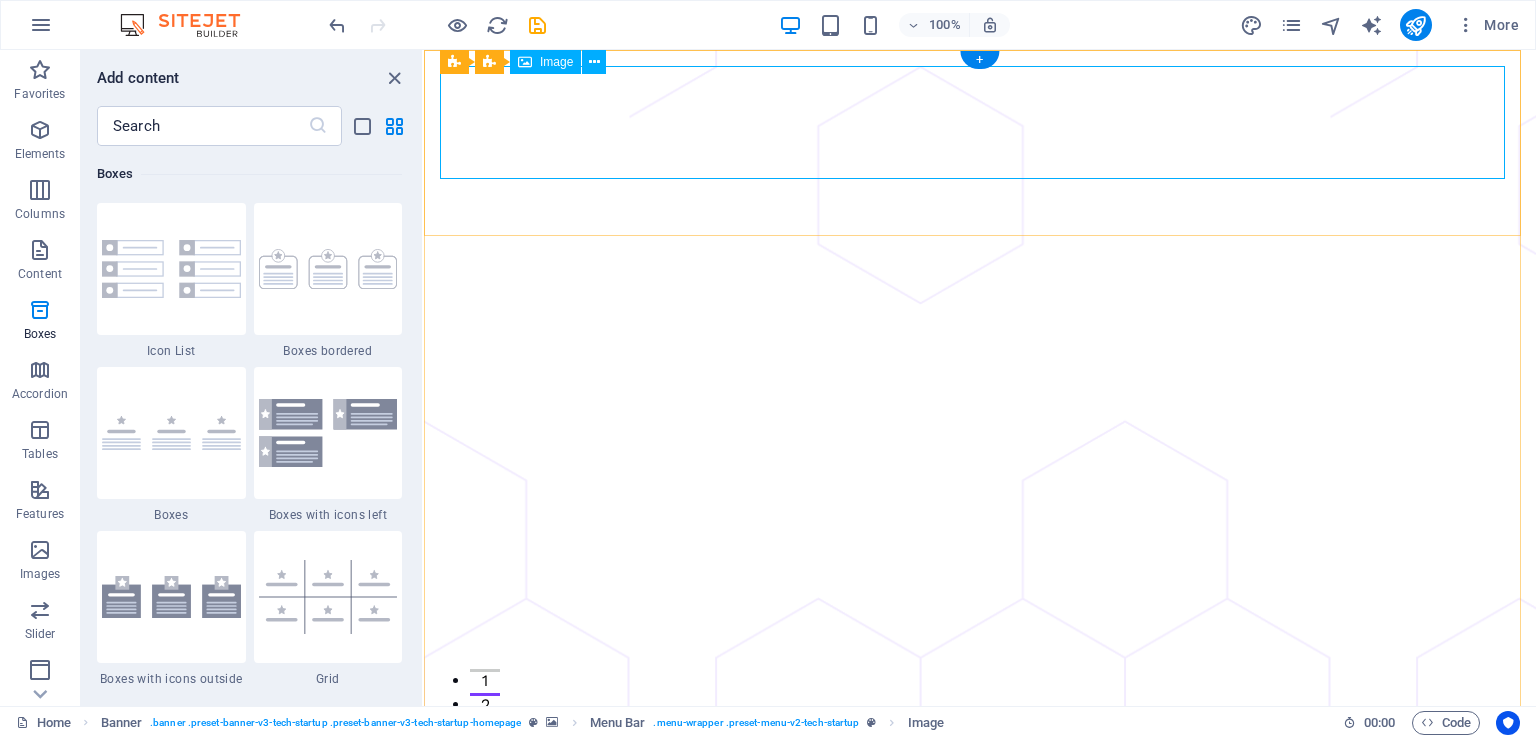 click at bounding box center (980, 965) 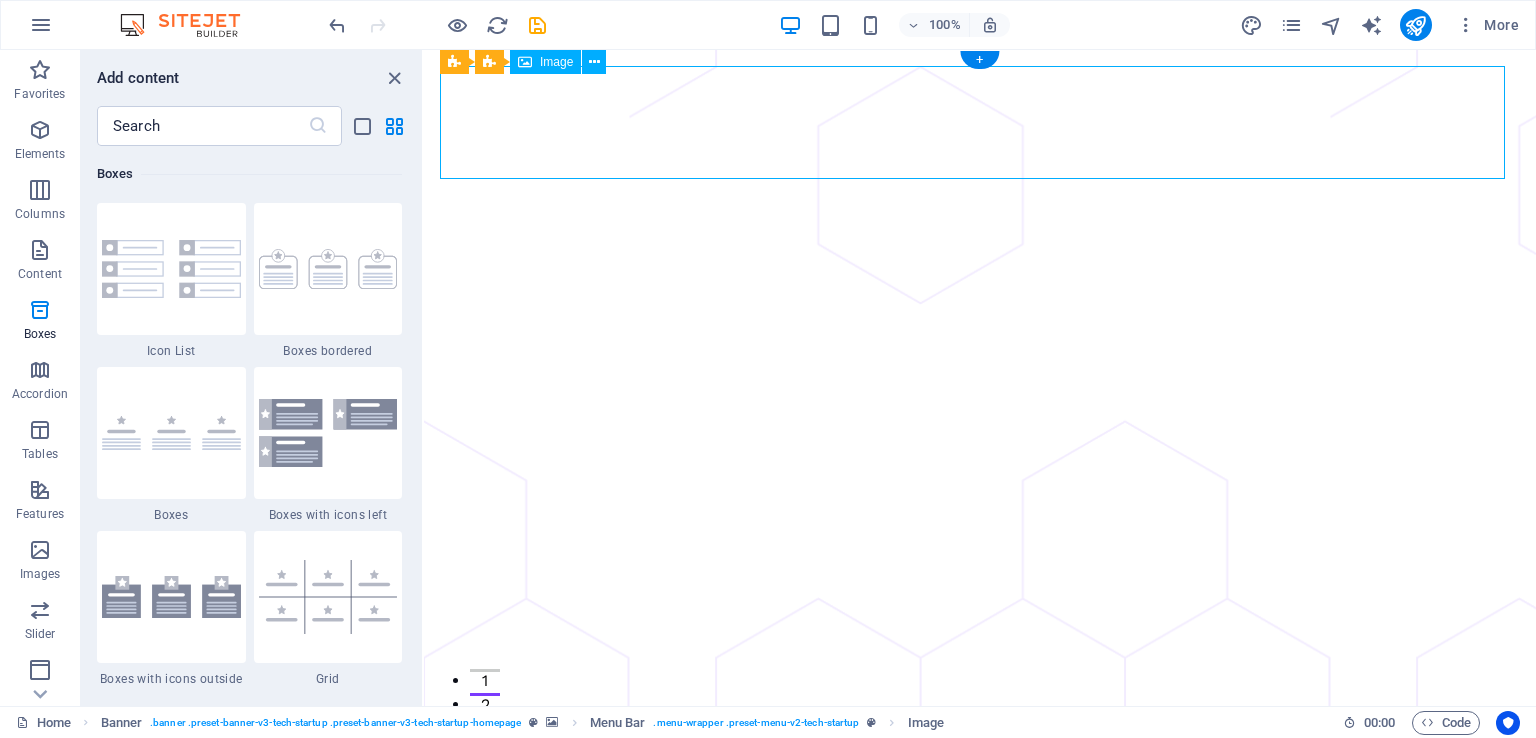 drag, startPoint x: 908, startPoint y: 121, endPoint x: 859, endPoint y: 141, distance: 52.924473 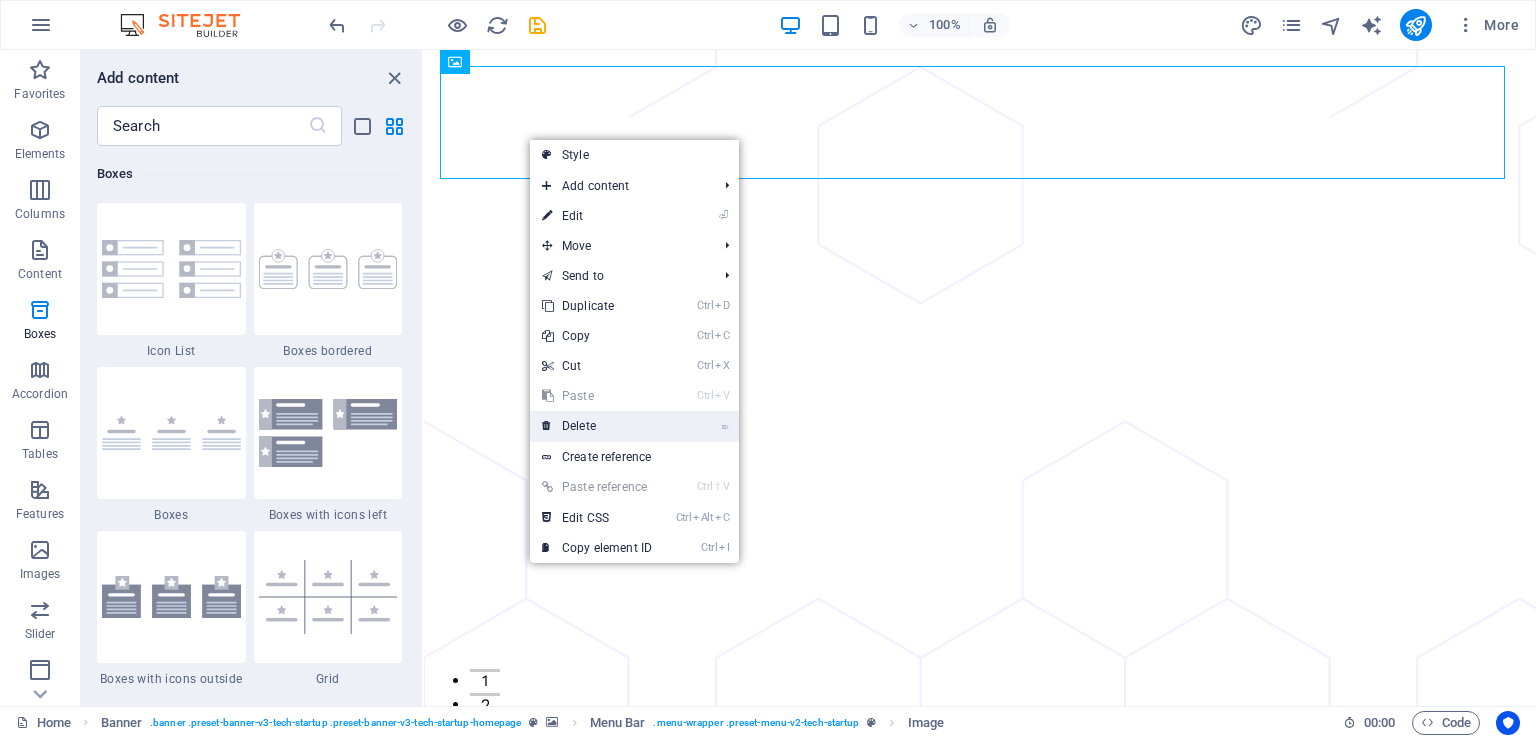 click on "⌦  Delete" at bounding box center [597, 426] 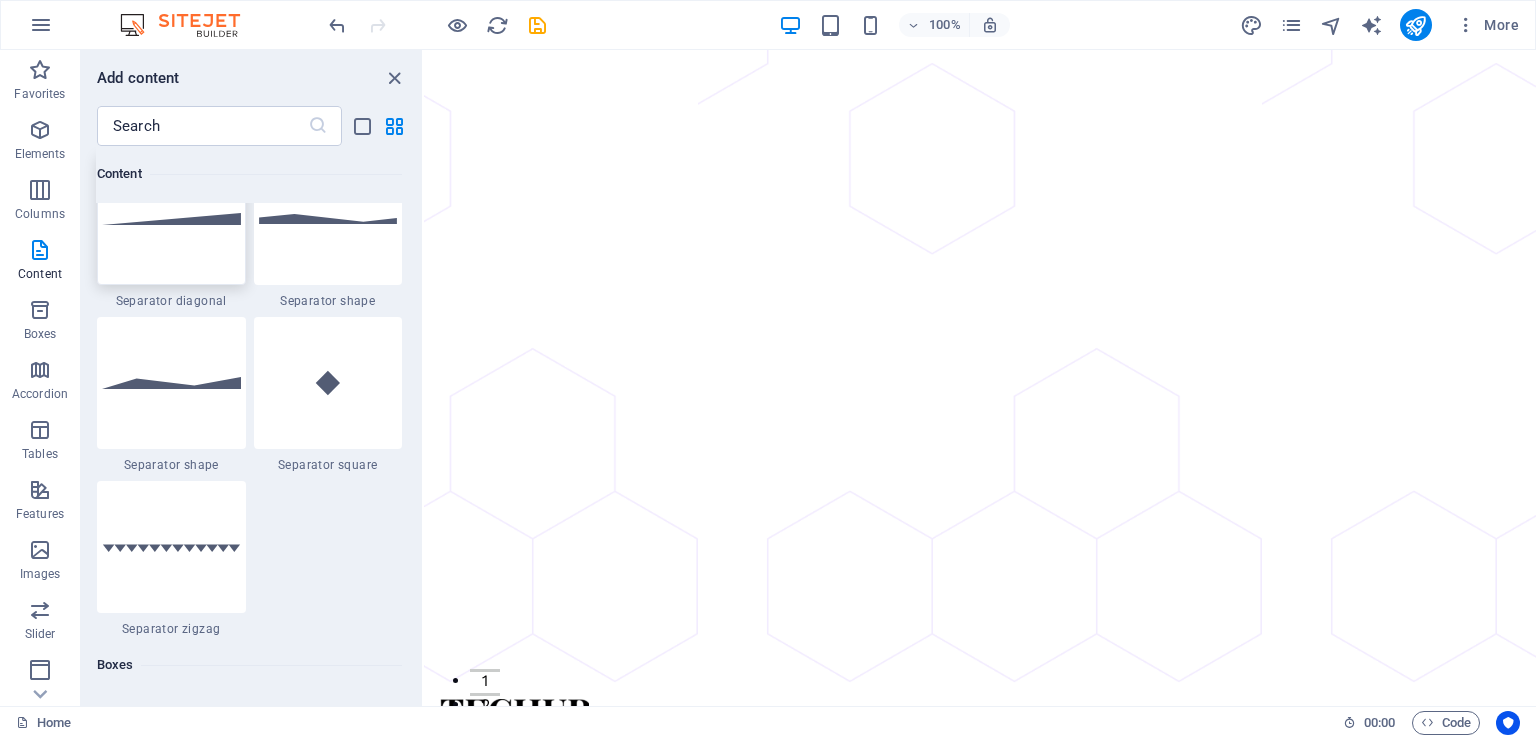 scroll, scrollTop: 5016, scrollLeft: 0, axis: vertical 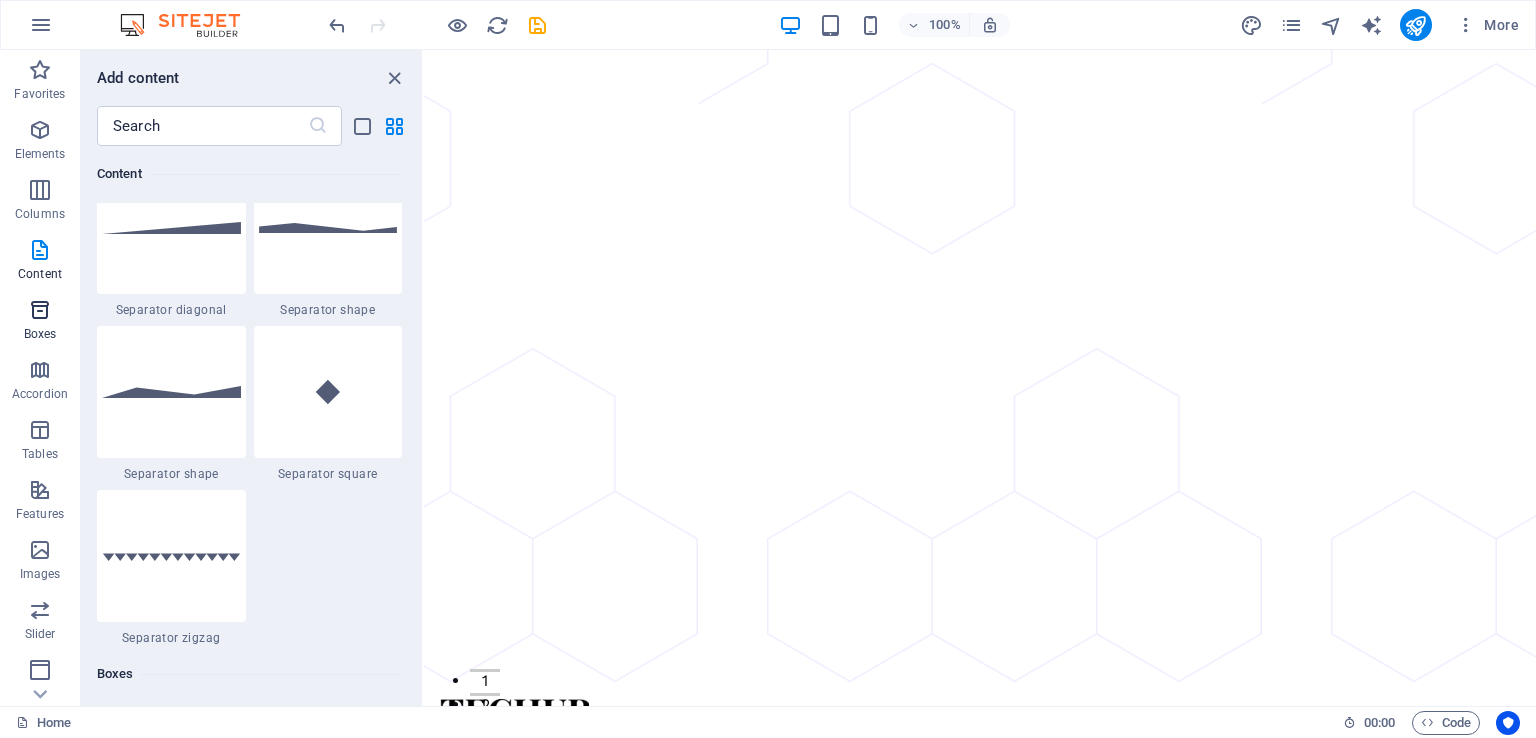 click at bounding box center [40, 310] 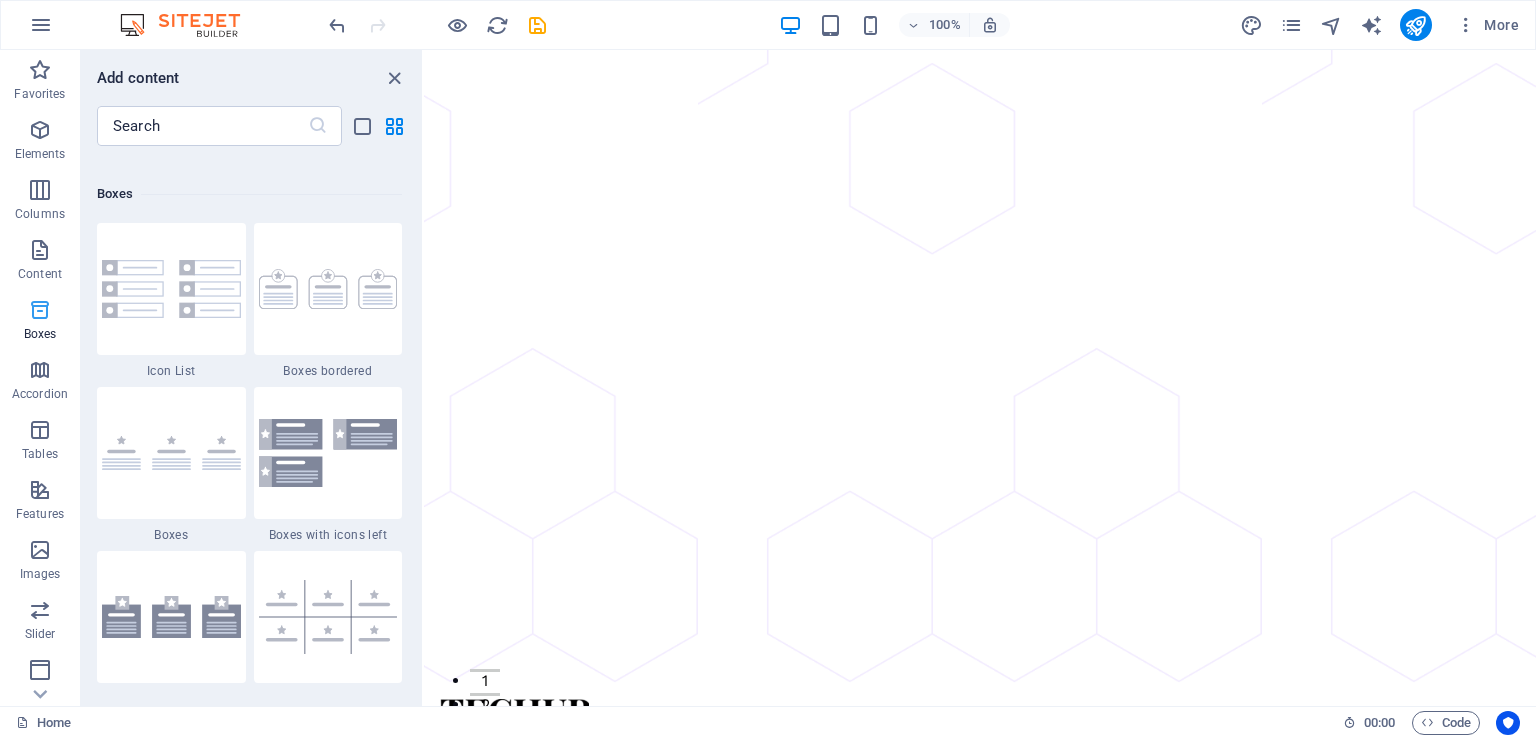 scroll, scrollTop: 5516, scrollLeft: 0, axis: vertical 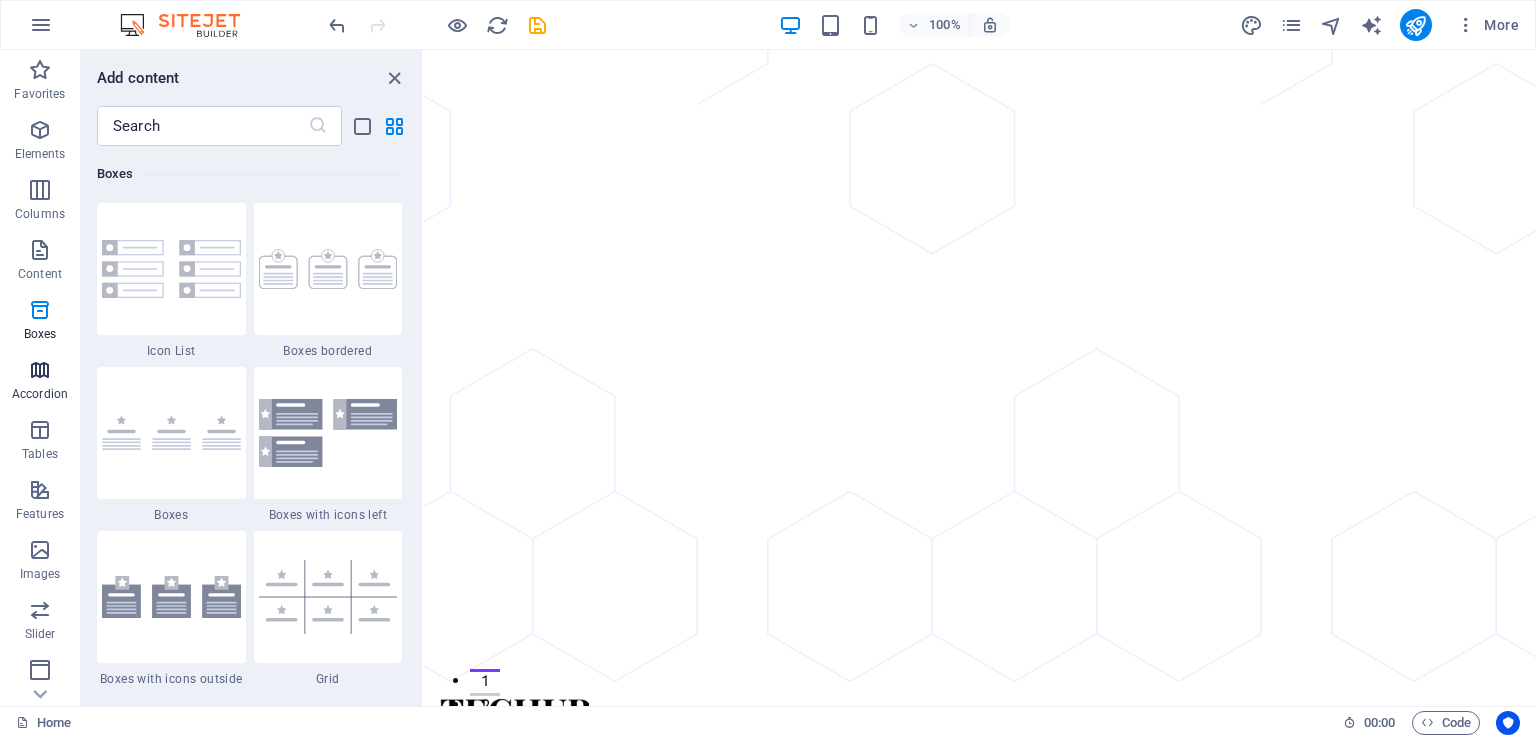 click on "Accordion" at bounding box center (40, 382) 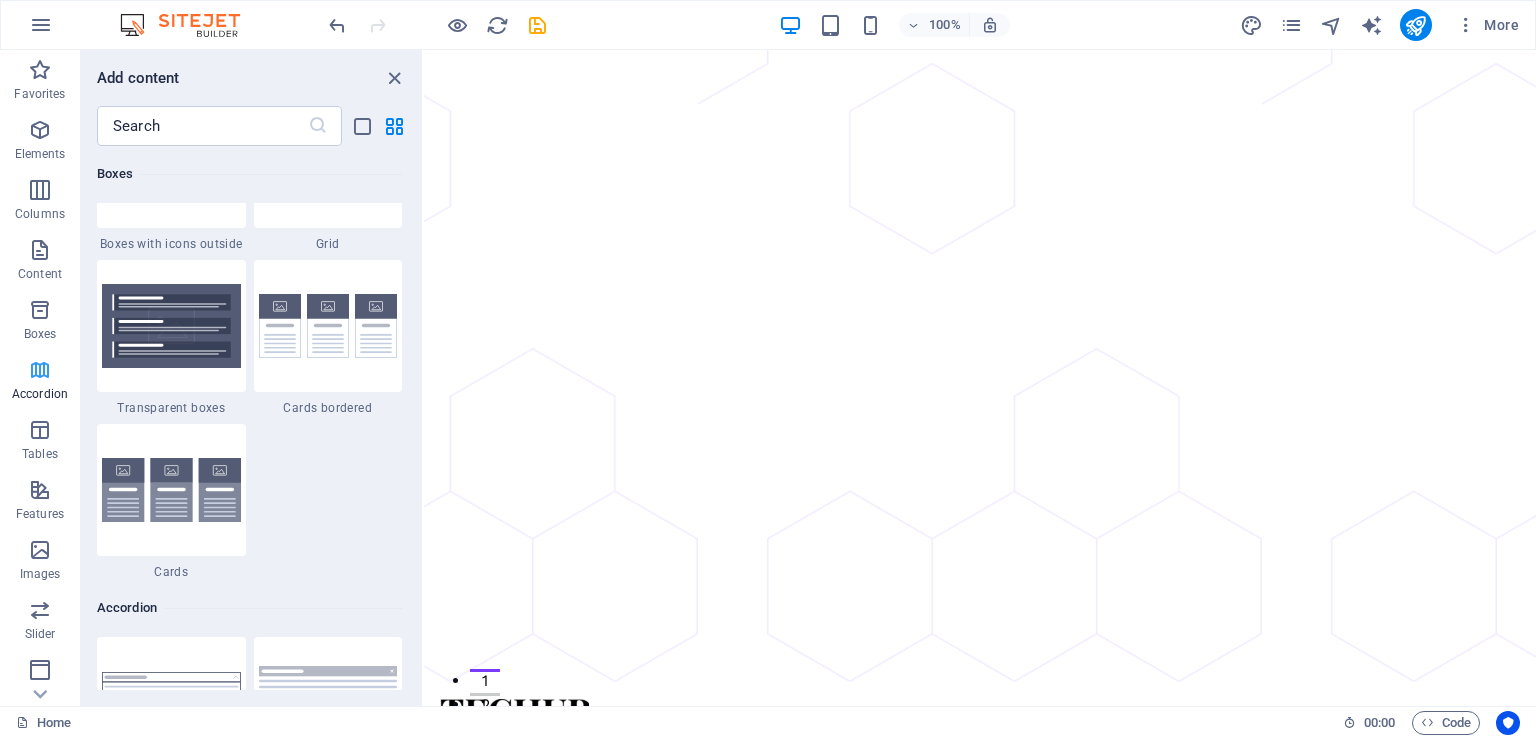 scroll, scrollTop: 6384, scrollLeft: 0, axis: vertical 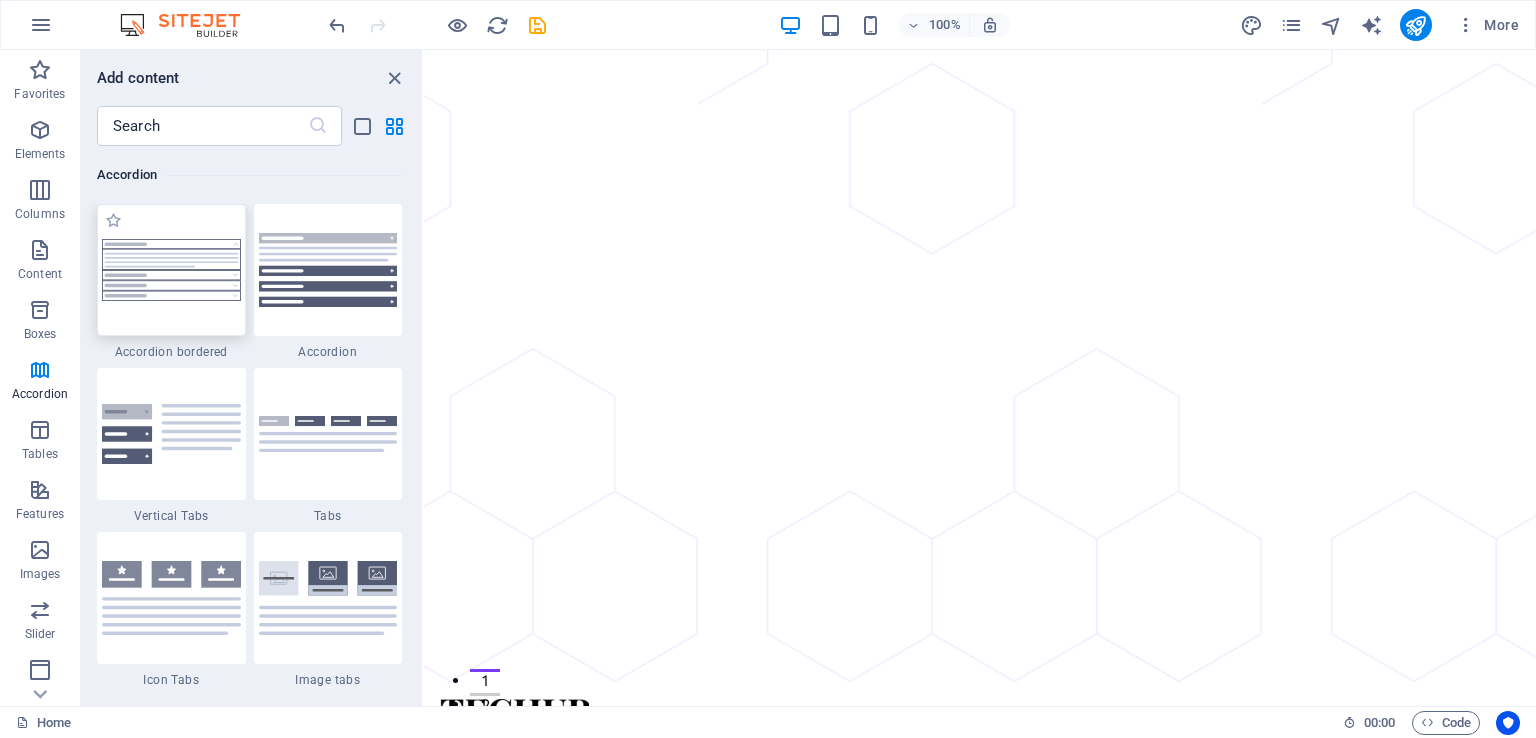 click at bounding box center (171, 270) 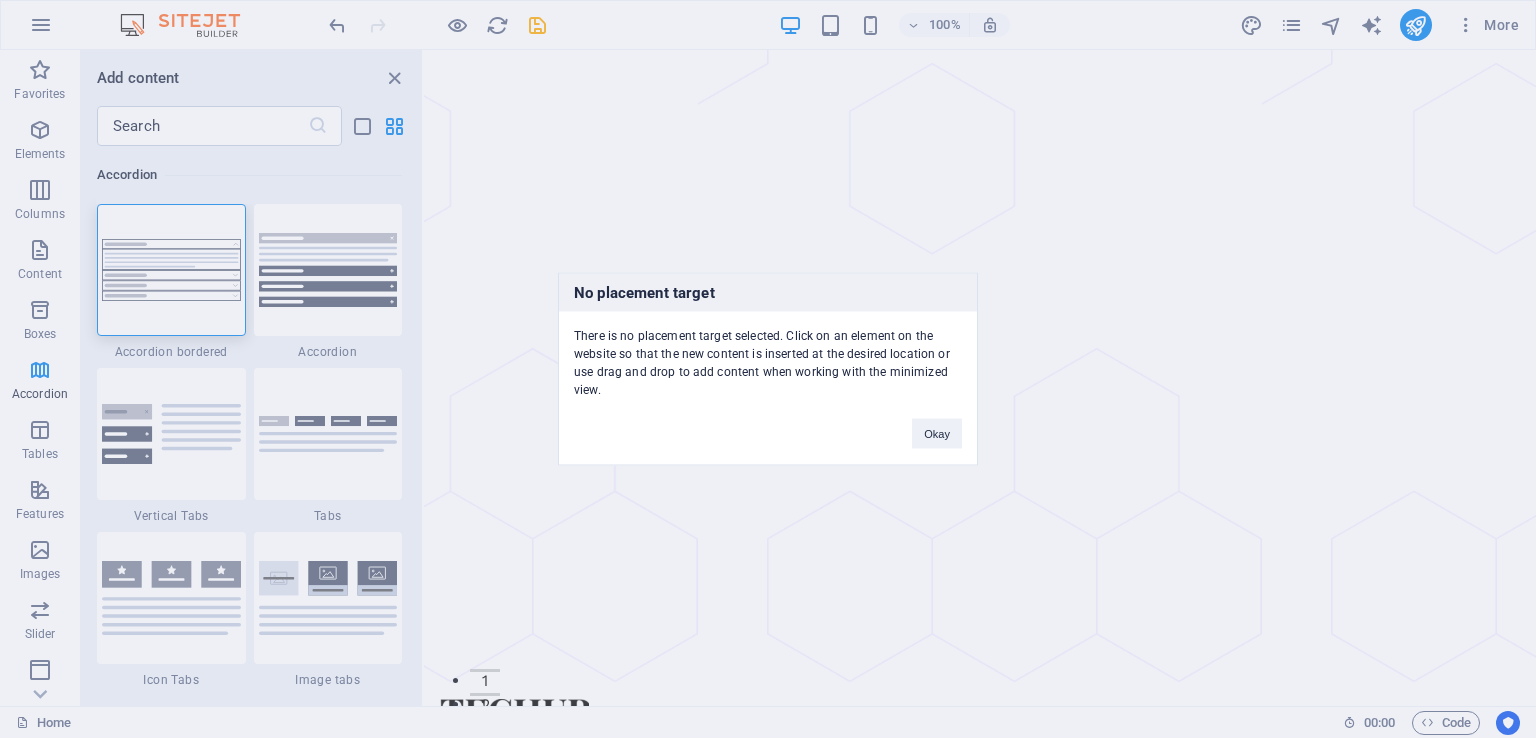 drag, startPoint x: 752, startPoint y: 375, endPoint x: 608, endPoint y: 377, distance: 144.01389 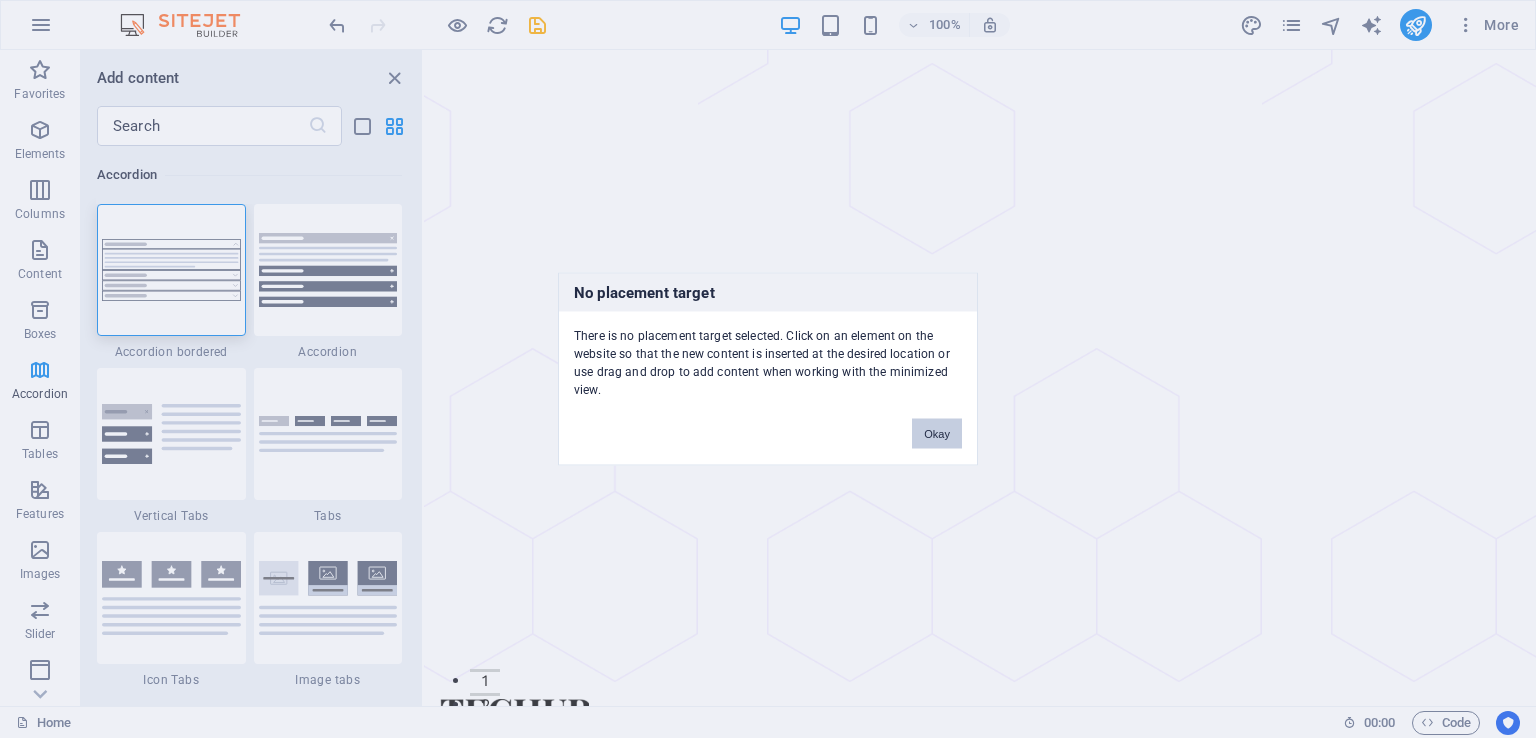 click on "Okay" at bounding box center [937, 434] 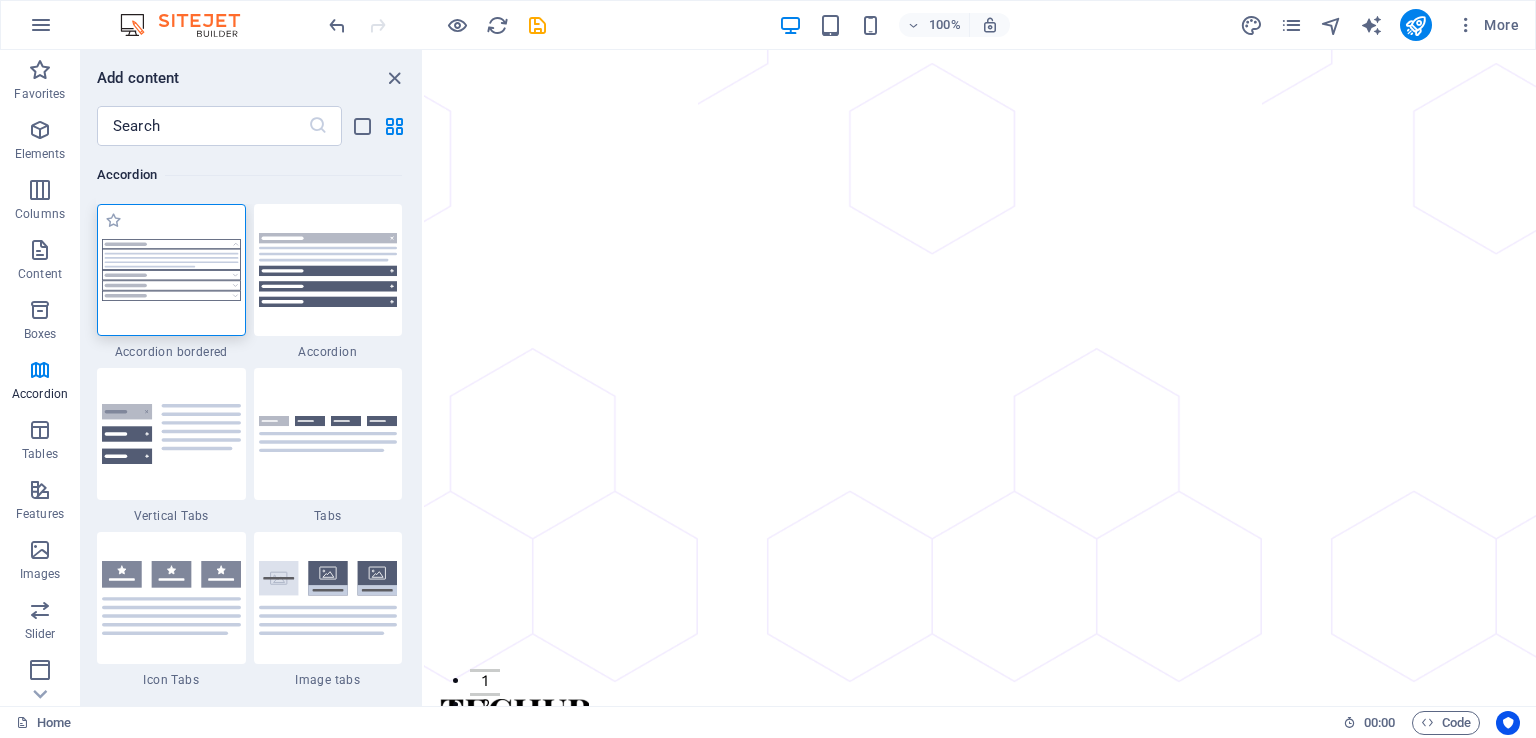 click at bounding box center (171, 270) 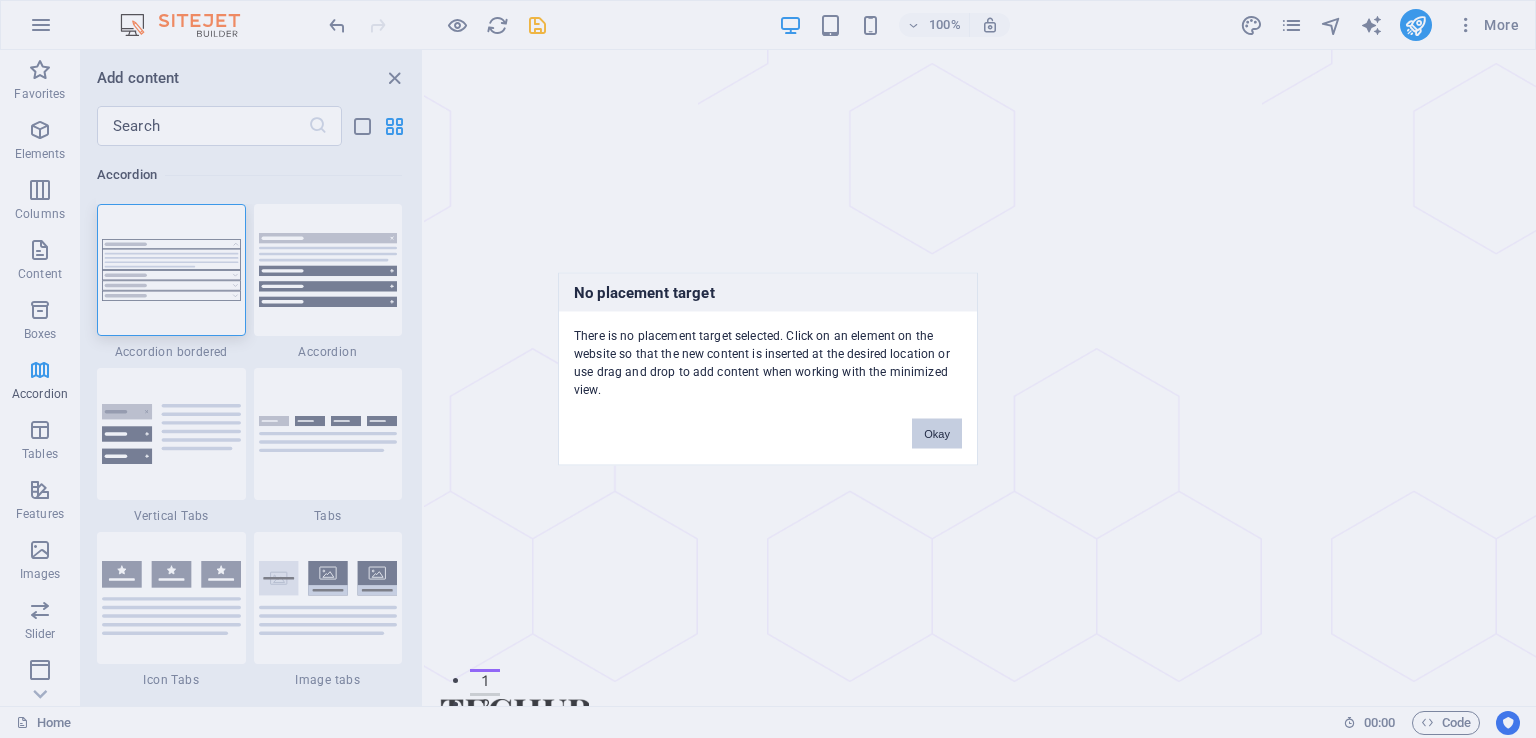 click on "Okay" at bounding box center (937, 434) 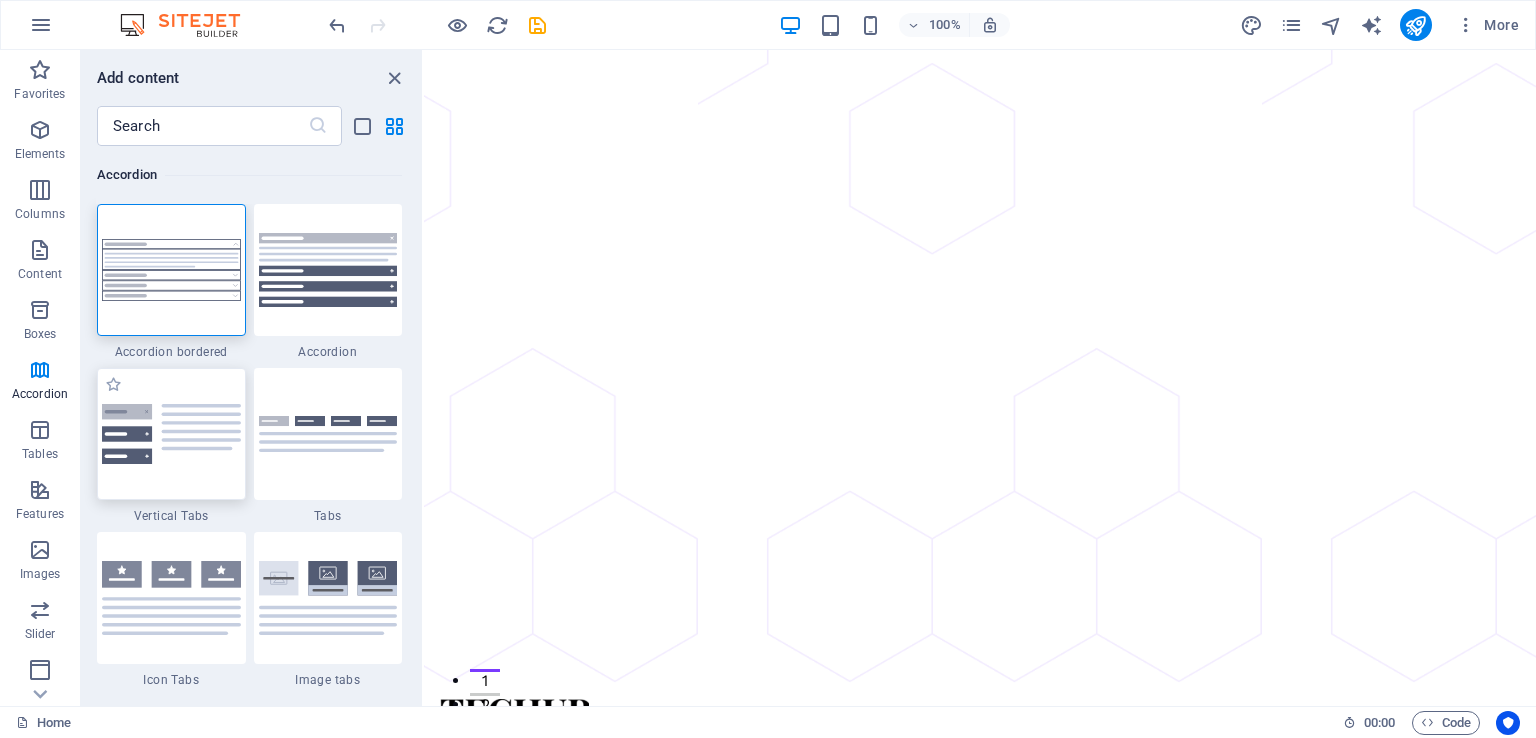 click at bounding box center (171, 434) 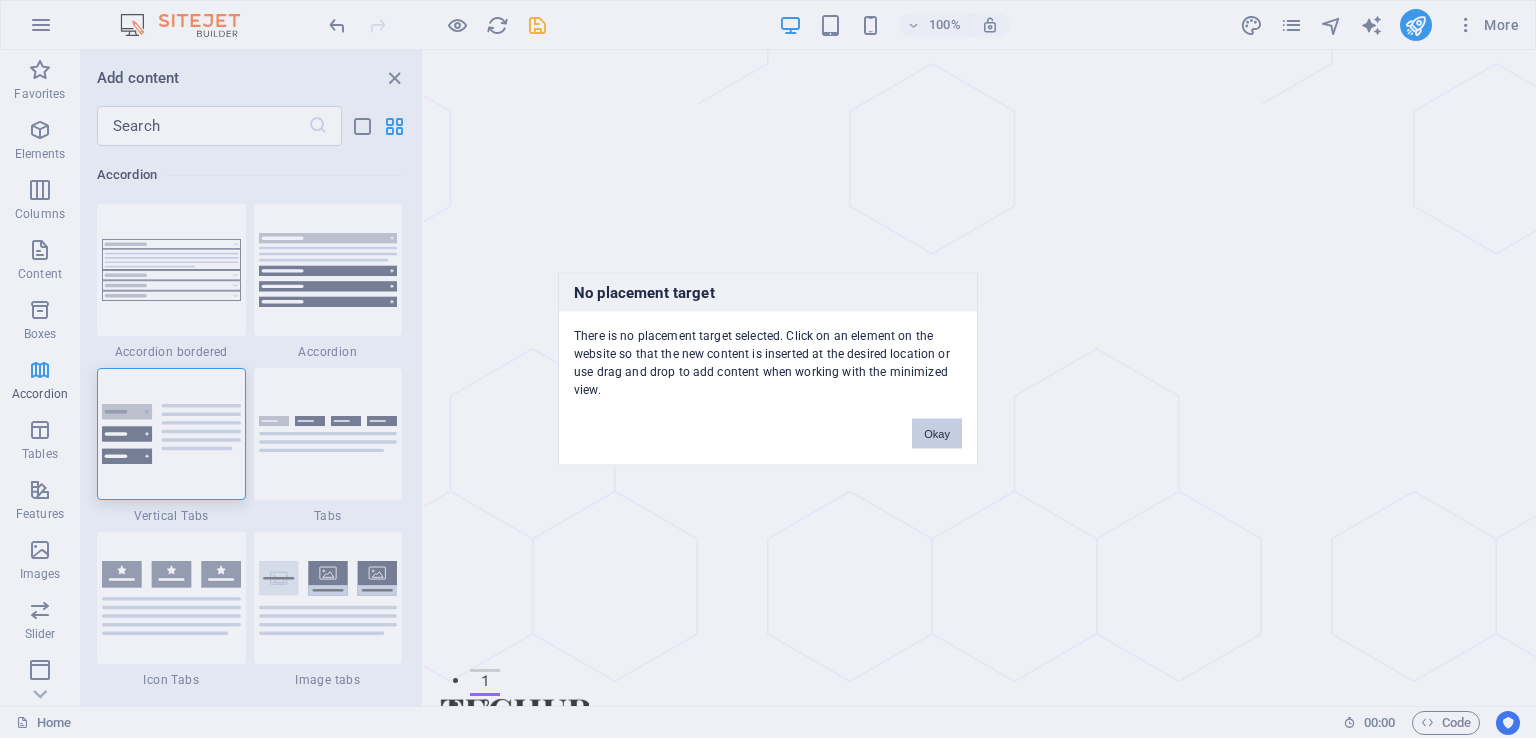 click on "Okay" at bounding box center (937, 434) 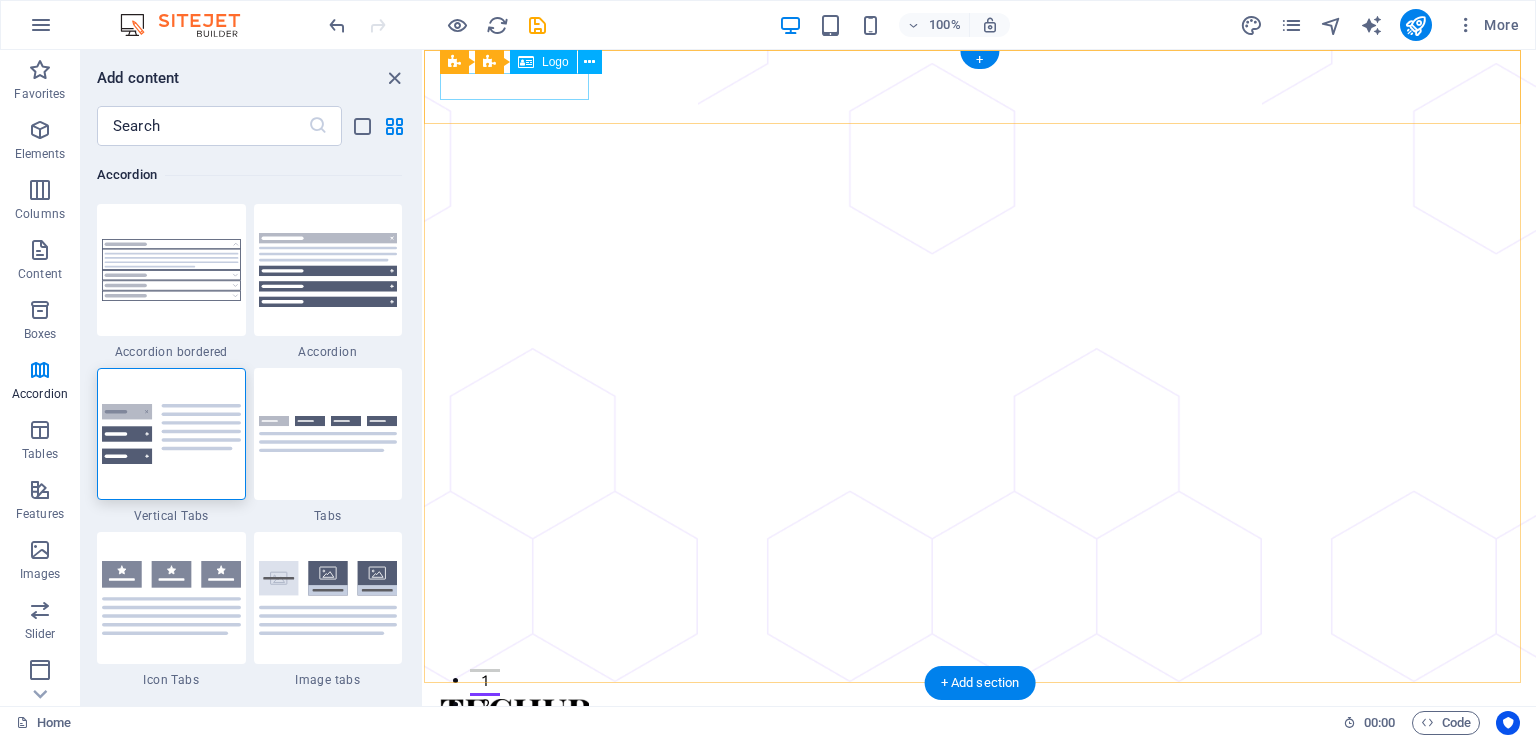 click at bounding box center (980, 712) 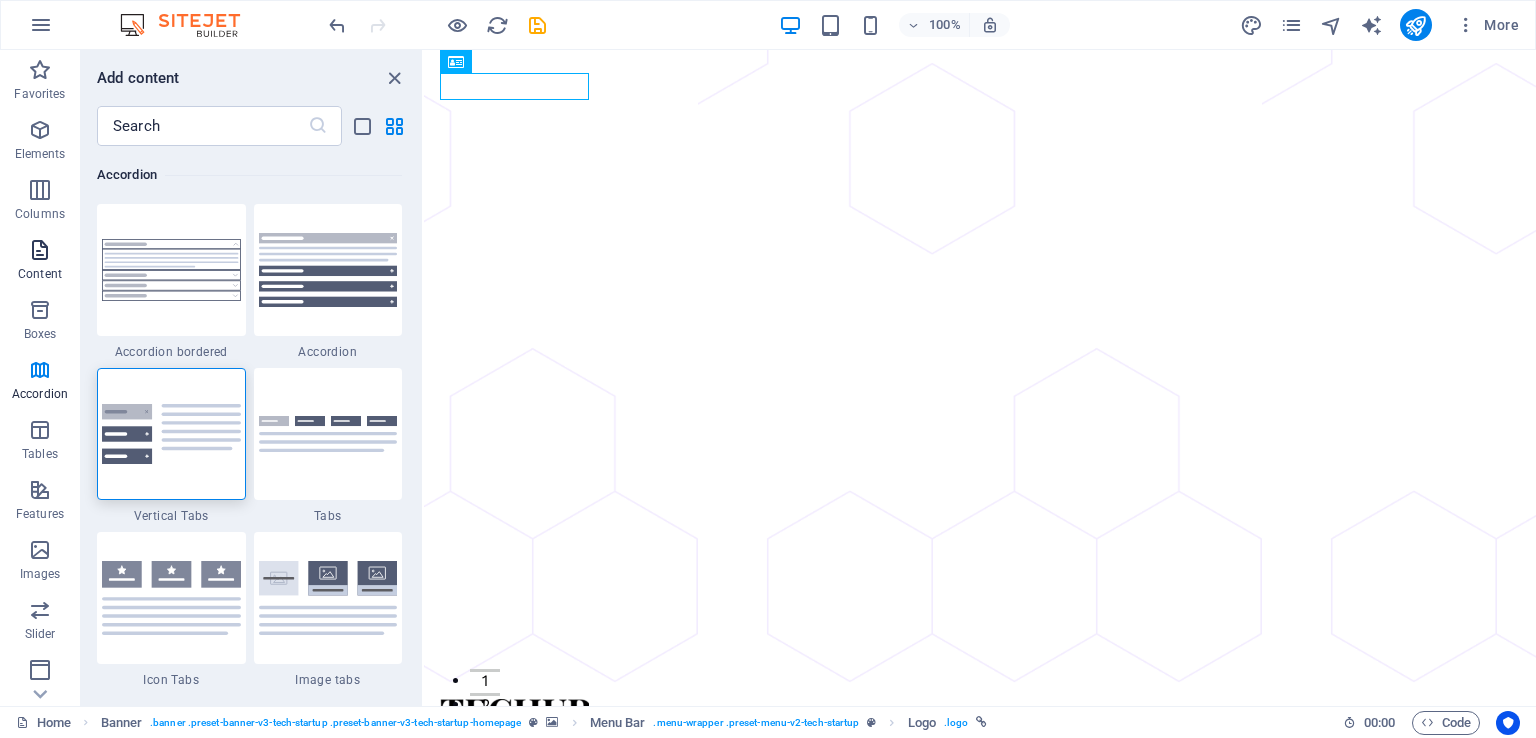 click at bounding box center (40, 250) 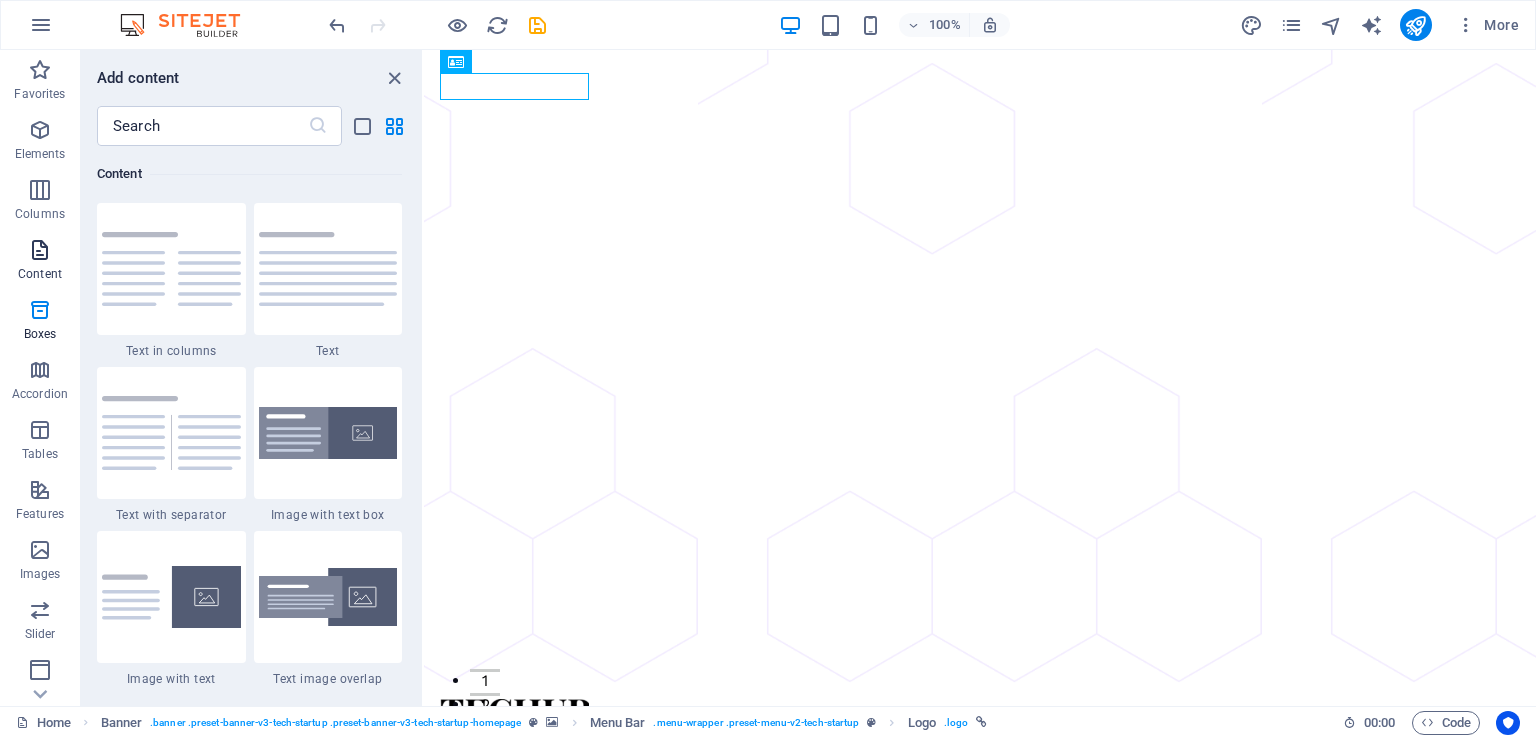 scroll, scrollTop: 3499, scrollLeft: 0, axis: vertical 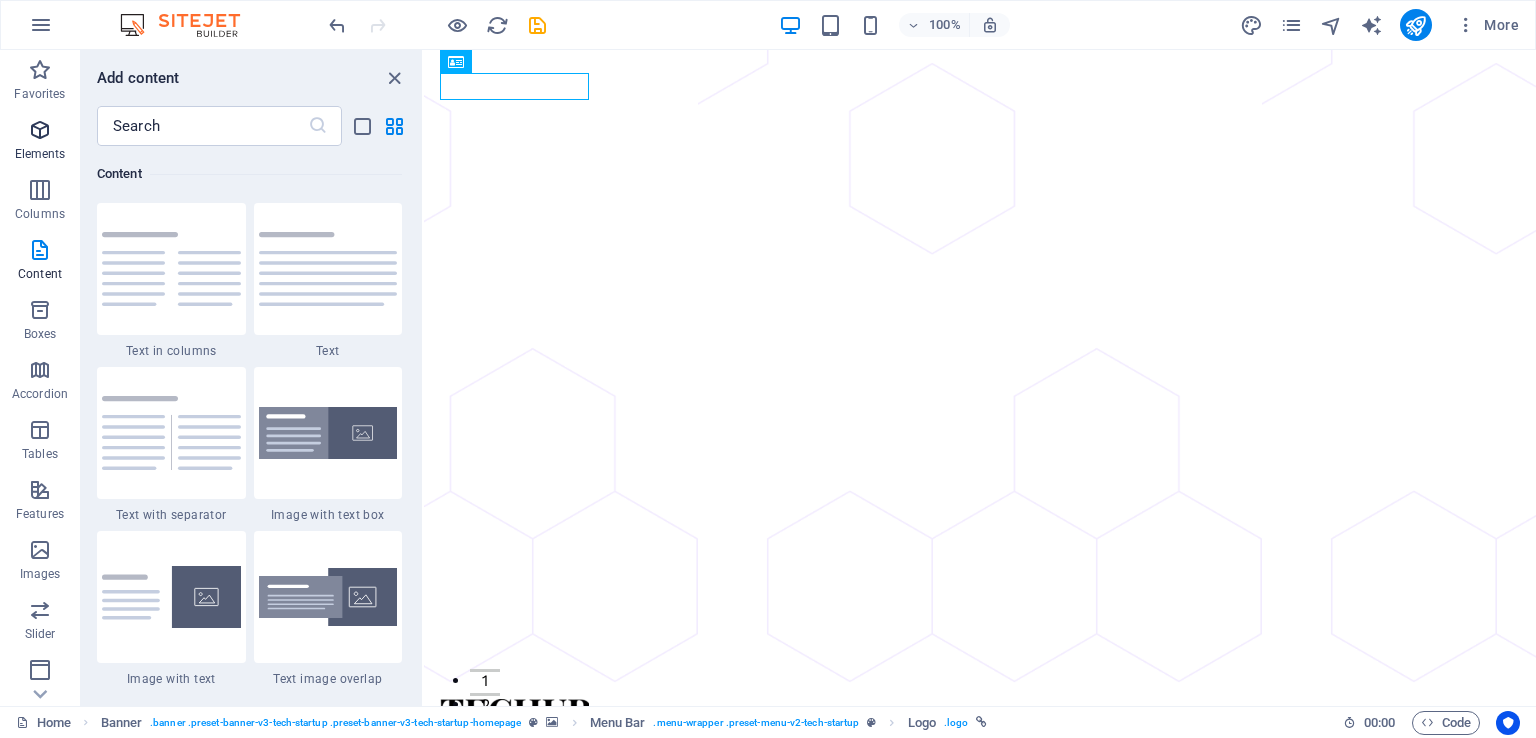 click at bounding box center (40, 130) 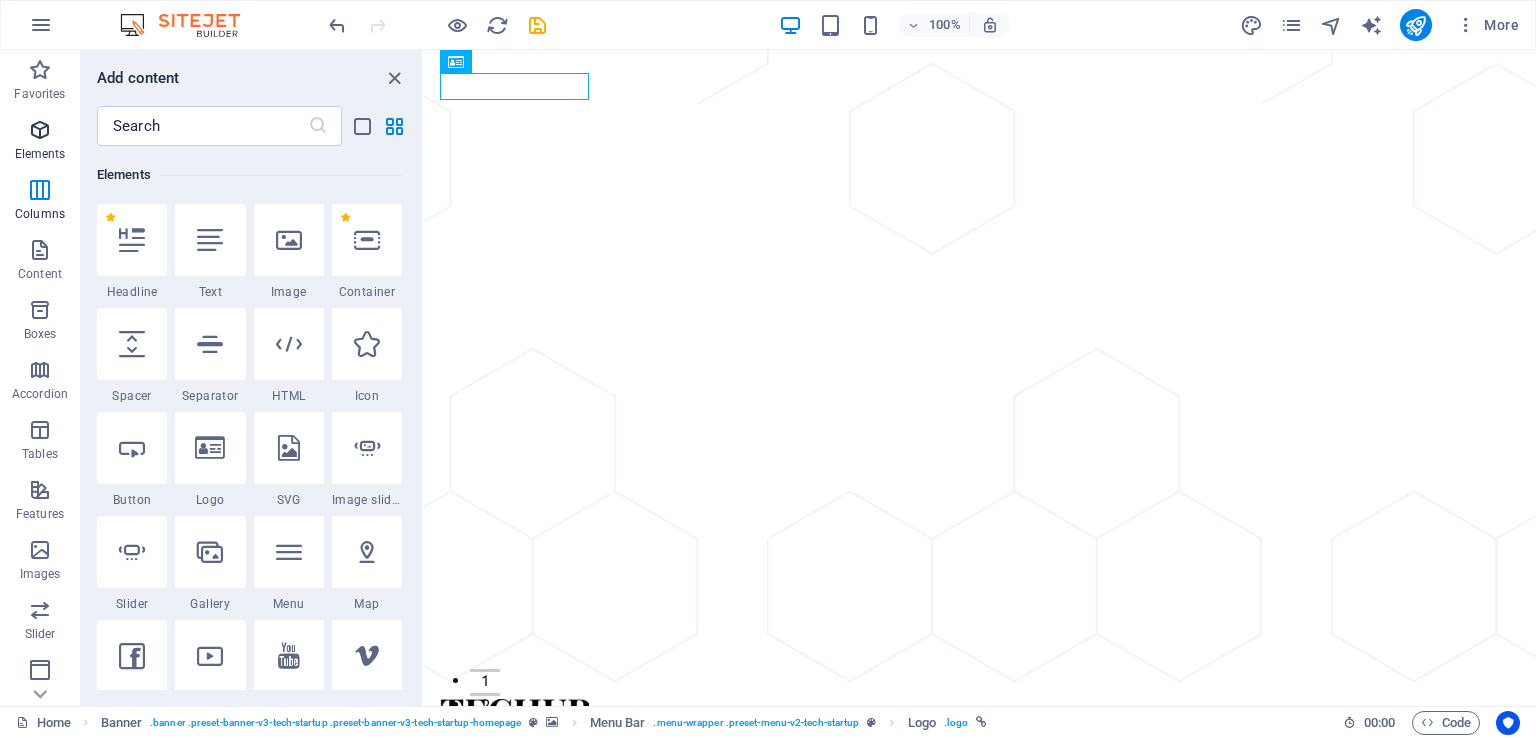 scroll, scrollTop: 212, scrollLeft: 0, axis: vertical 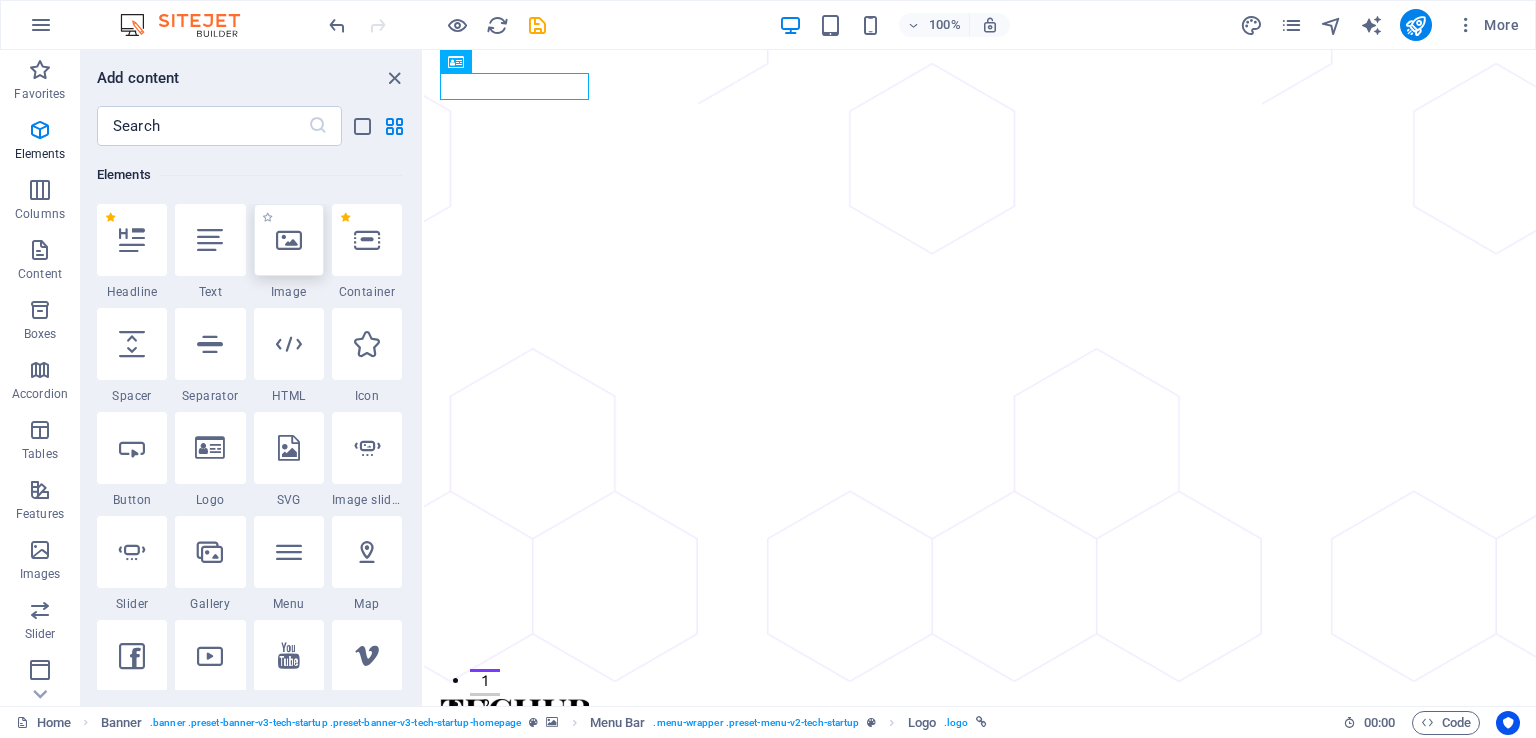 click at bounding box center [289, 240] 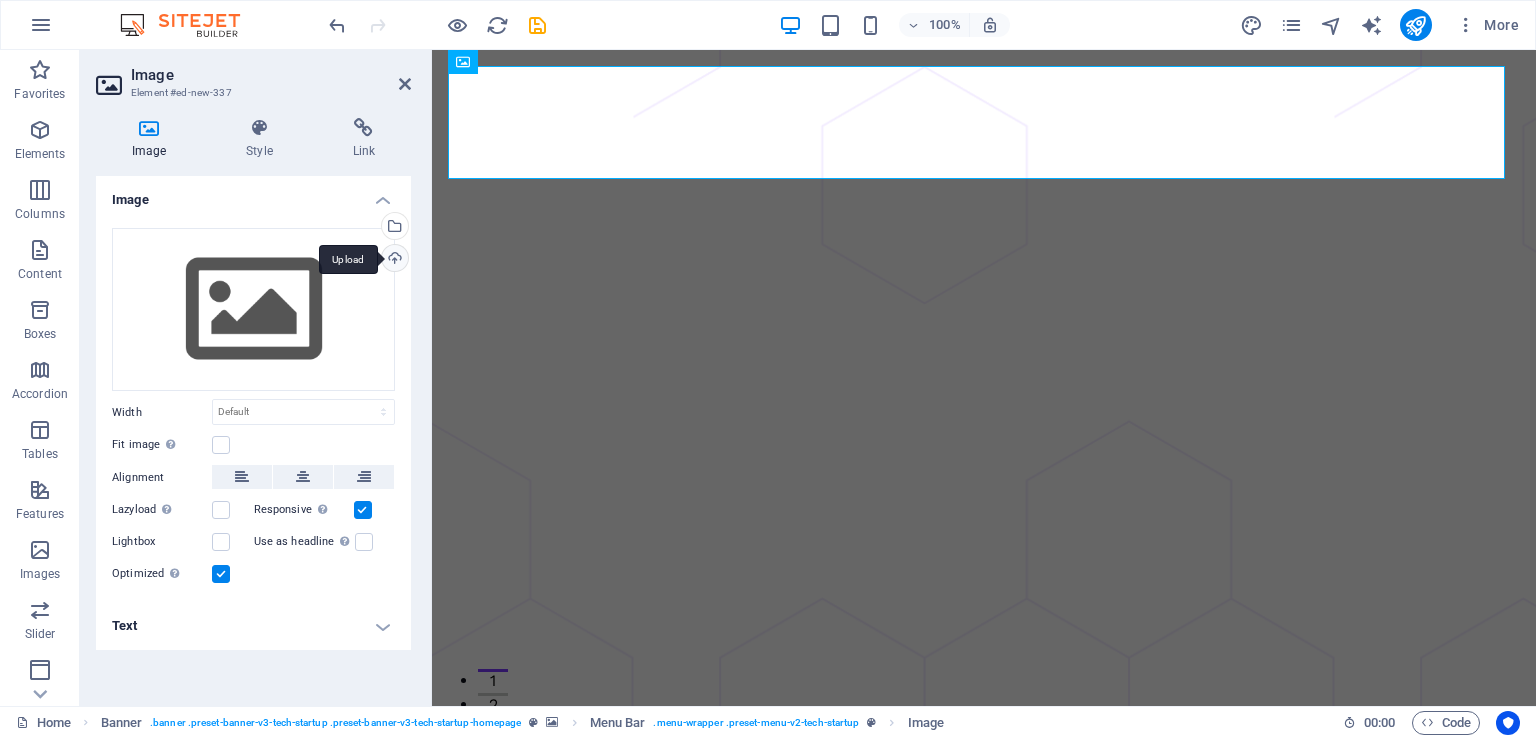 click on "Upload" at bounding box center [393, 260] 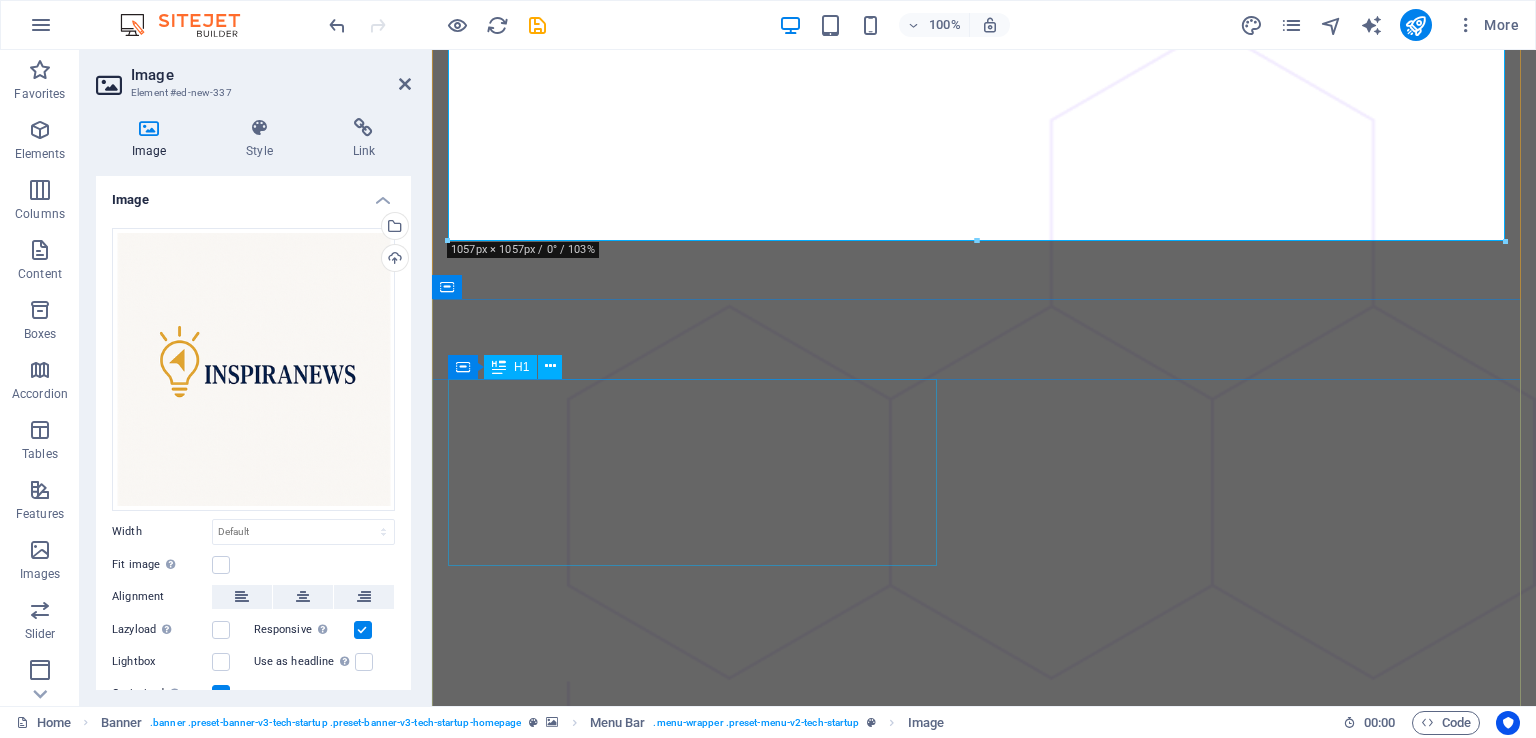 scroll, scrollTop: 800, scrollLeft: 0, axis: vertical 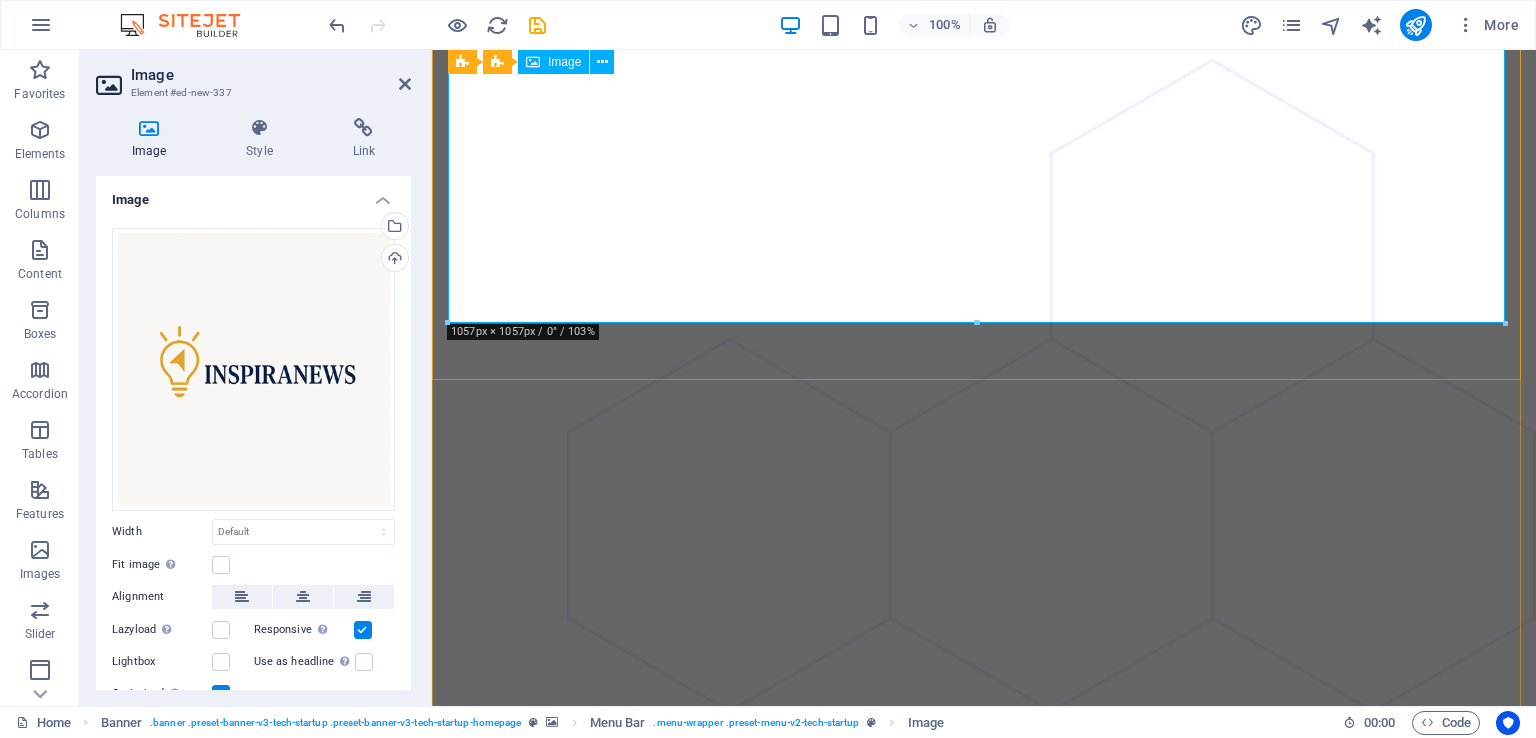 drag, startPoint x: 1932, startPoint y: 371, endPoint x: 1261, endPoint y: 185, distance: 696.30237 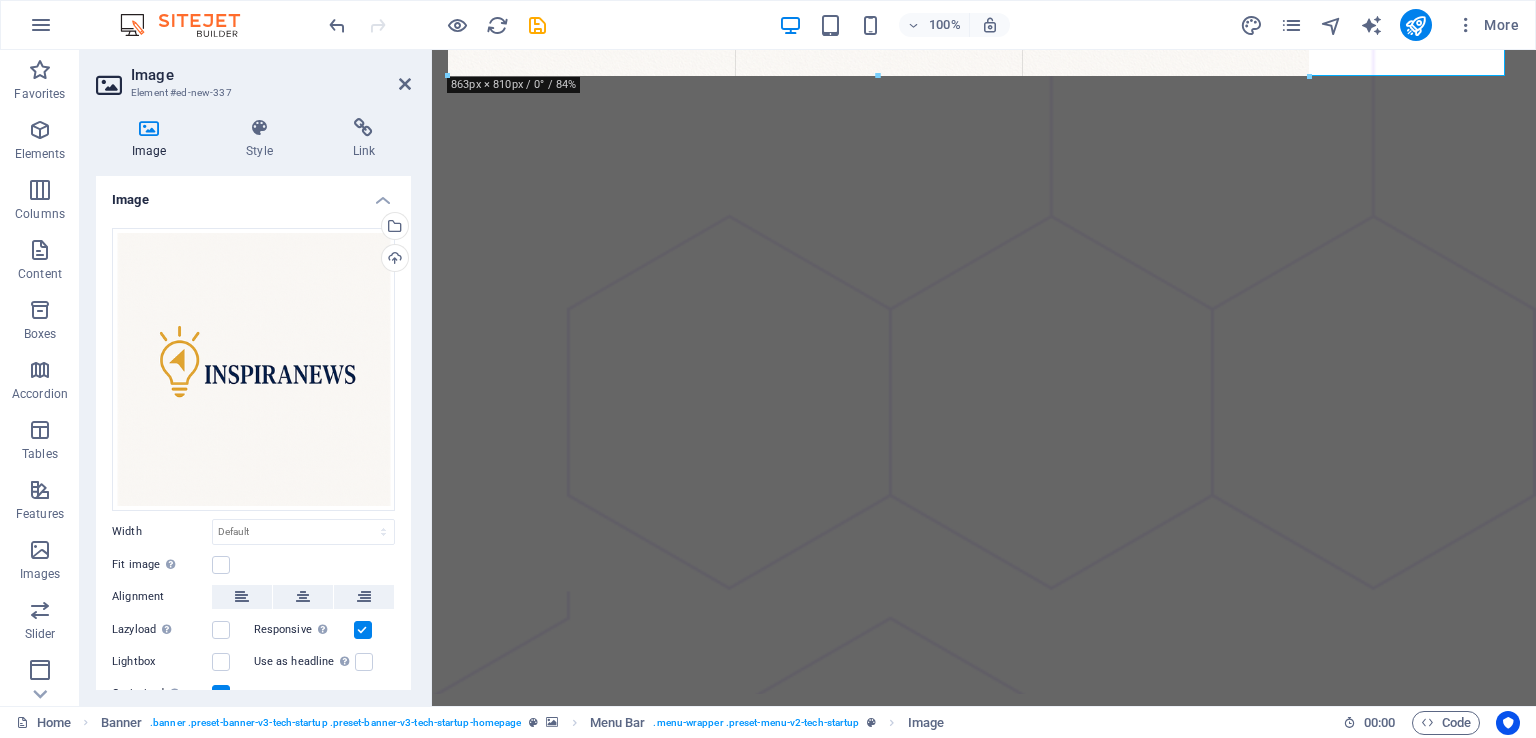 drag, startPoint x: 1503, startPoint y: 323, endPoint x: 848, endPoint y: 76, distance: 700.0243 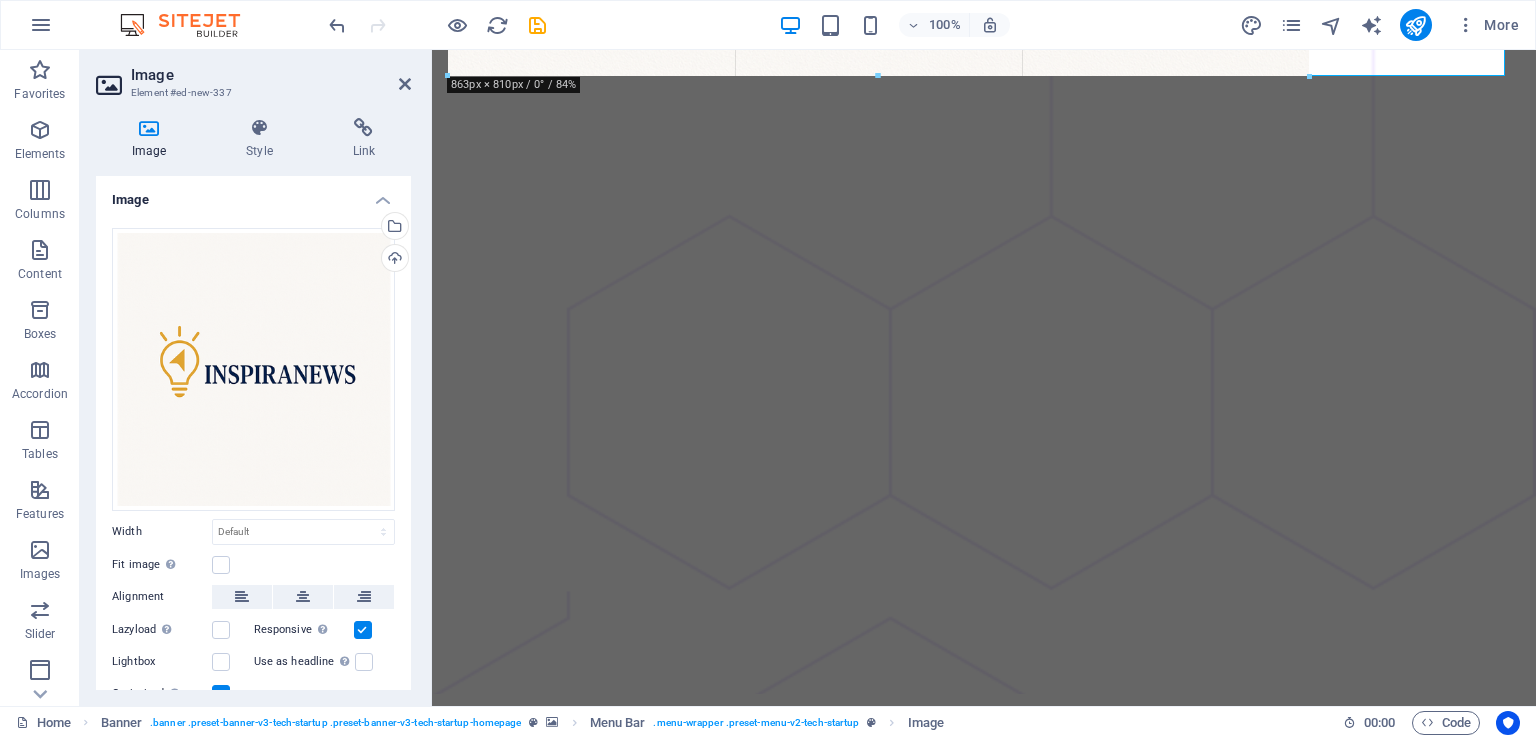 type on "861" 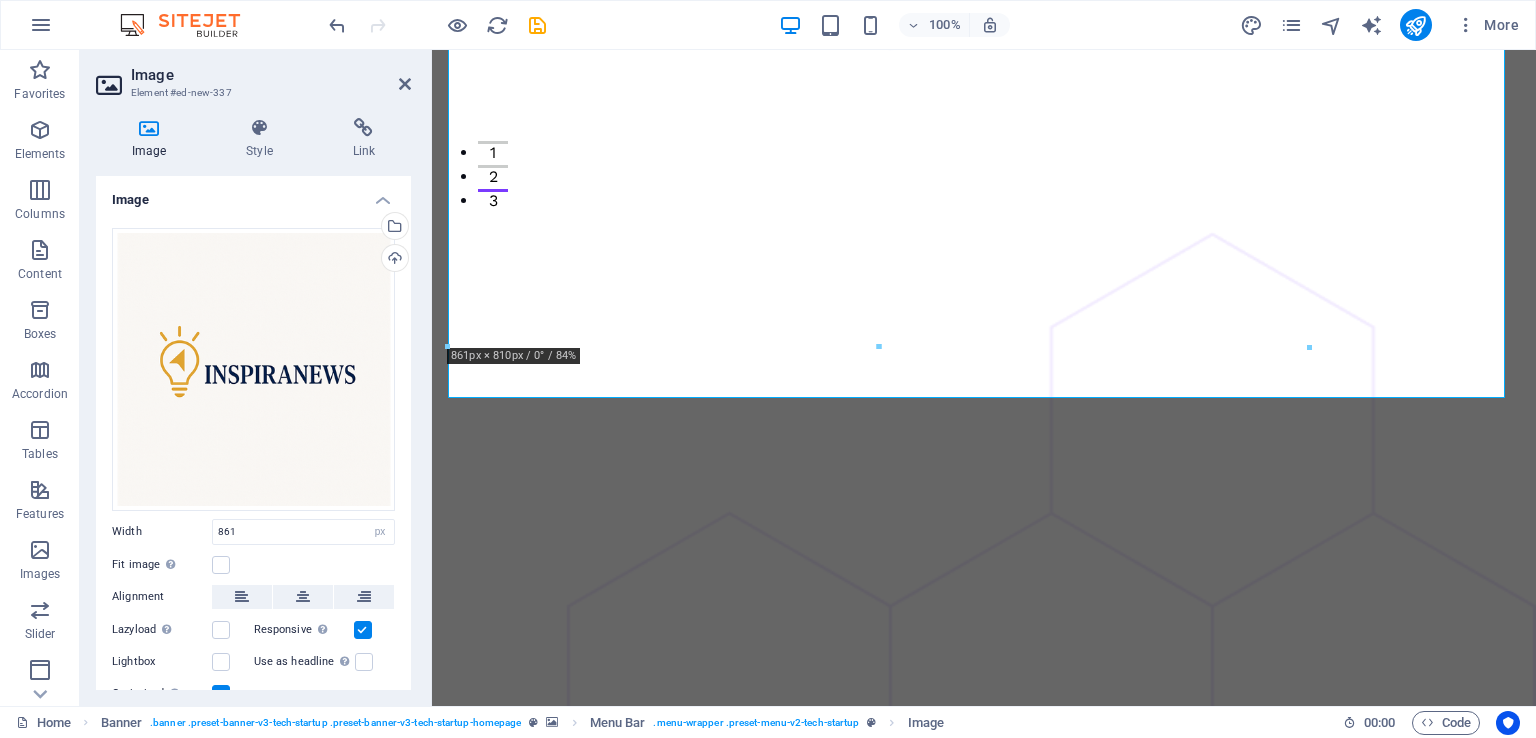 scroll, scrollTop: 400, scrollLeft: 0, axis: vertical 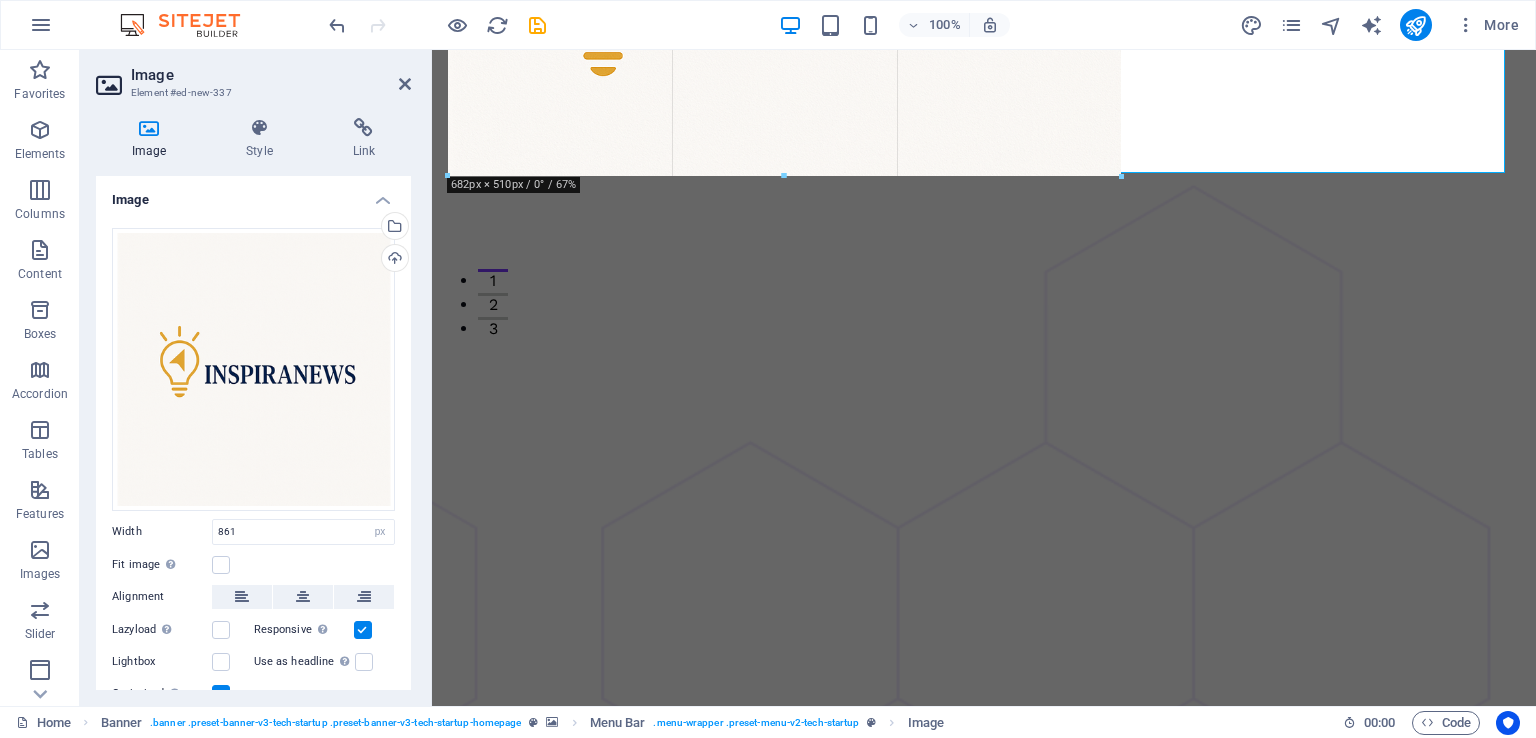 drag, startPoint x: 1309, startPoint y: 476, endPoint x: 641, endPoint y: 169, distance: 735.1687 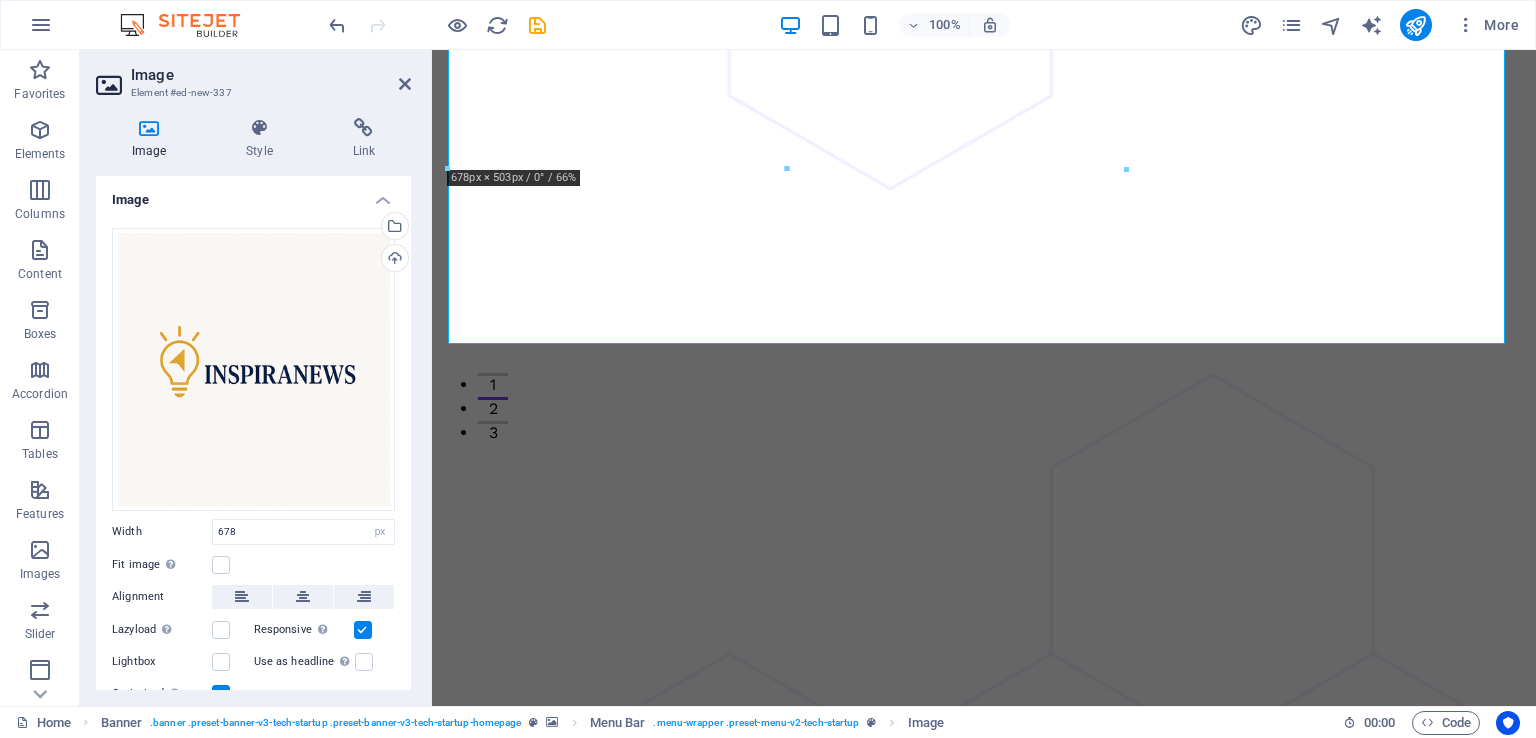 scroll, scrollTop: 200, scrollLeft: 0, axis: vertical 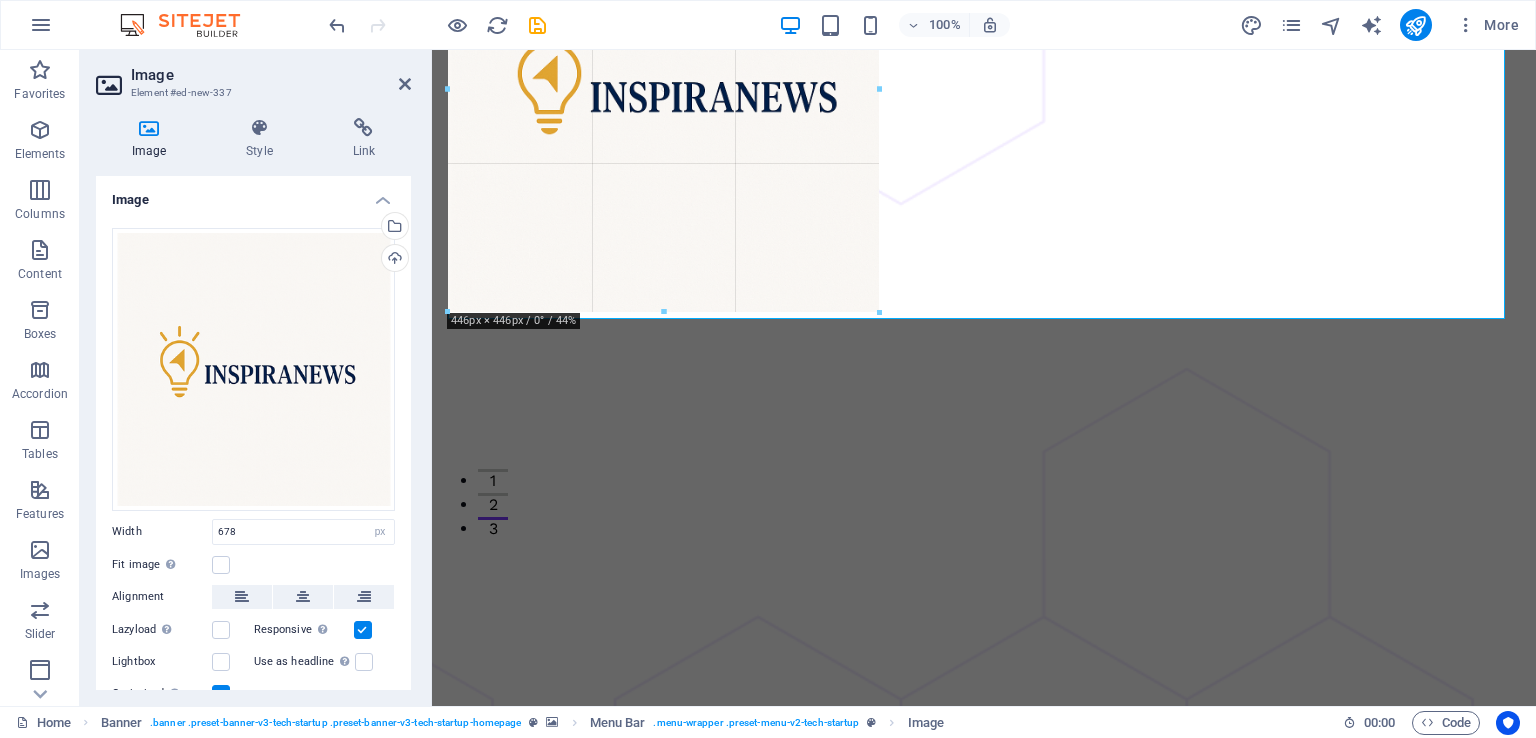 drag, startPoint x: 1126, startPoint y: 544, endPoint x: 416, endPoint y: 297, distance: 751.7373 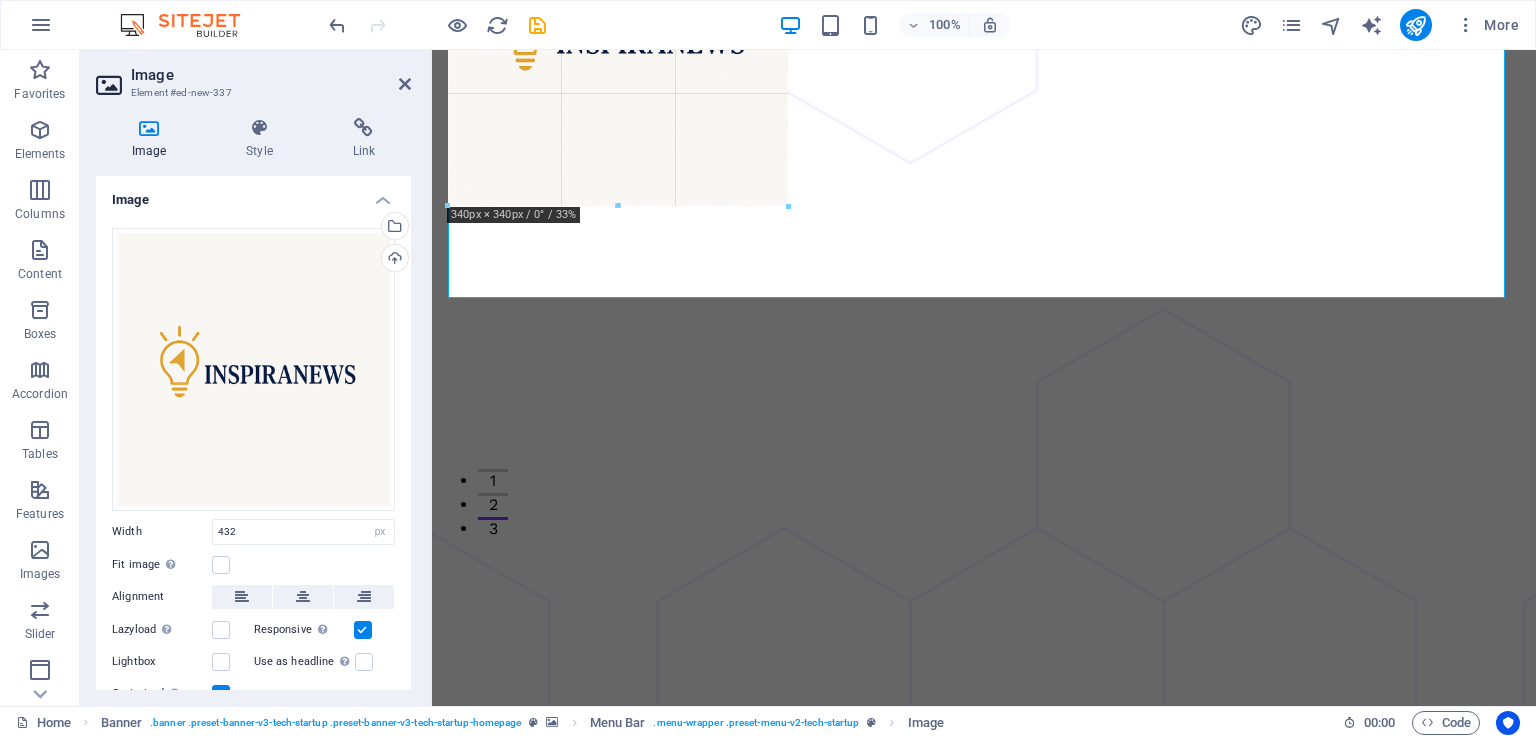 drag, startPoint x: 838, startPoint y: 277, endPoint x: 29, endPoint y: 165, distance: 816.716 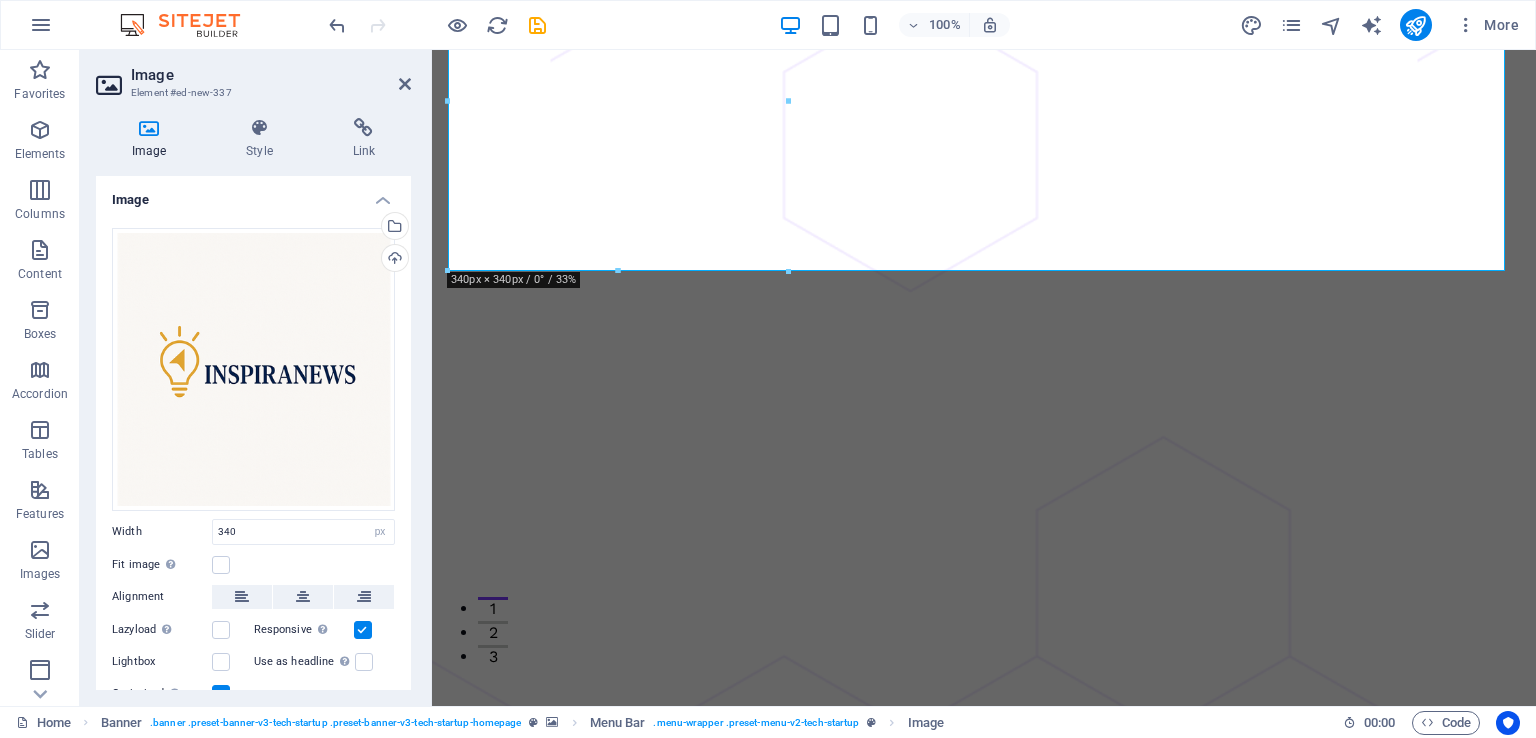 scroll, scrollTop: 0, scrollLeft: 0, axis: both 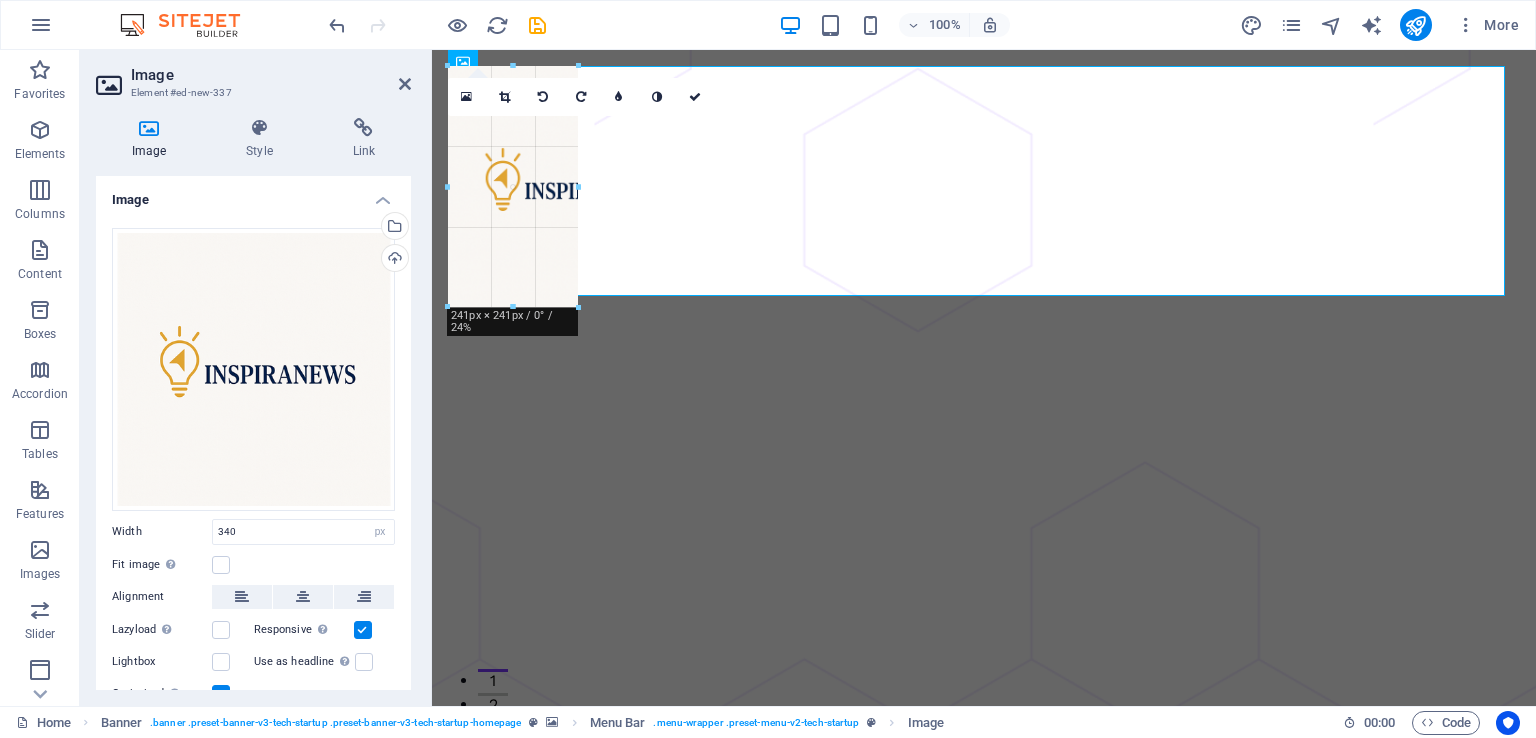 drag, startPoint x: 614, startPoint y: 405, endPoint x: 452, endPoint y: 195, distance: 265.22443 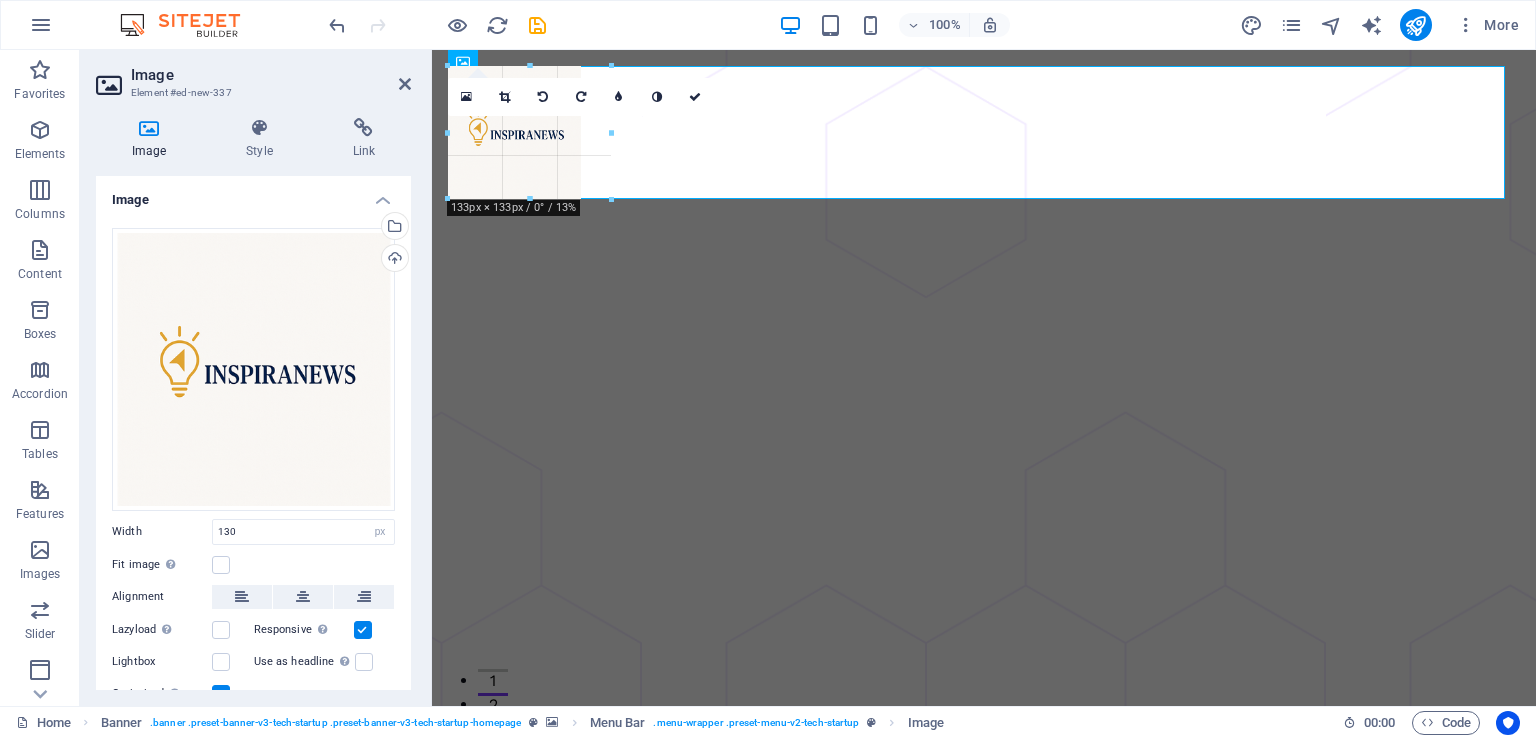 drag, startPoint x: 576, startPoint y: 197, endPoint x: 604, endPoint y: 231, distance: 44.04543 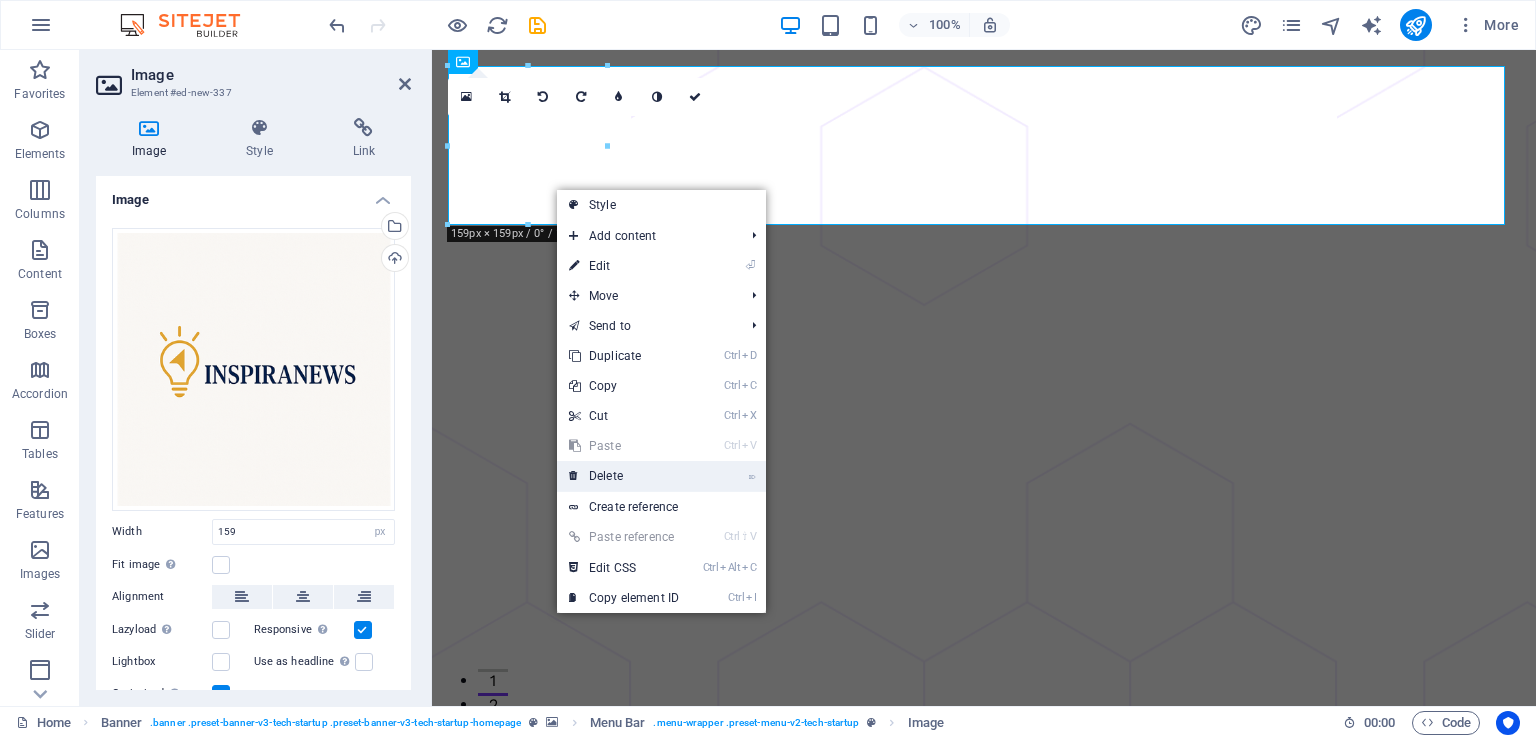 click on "⌦  Delete" at bounding box center (624, 476) 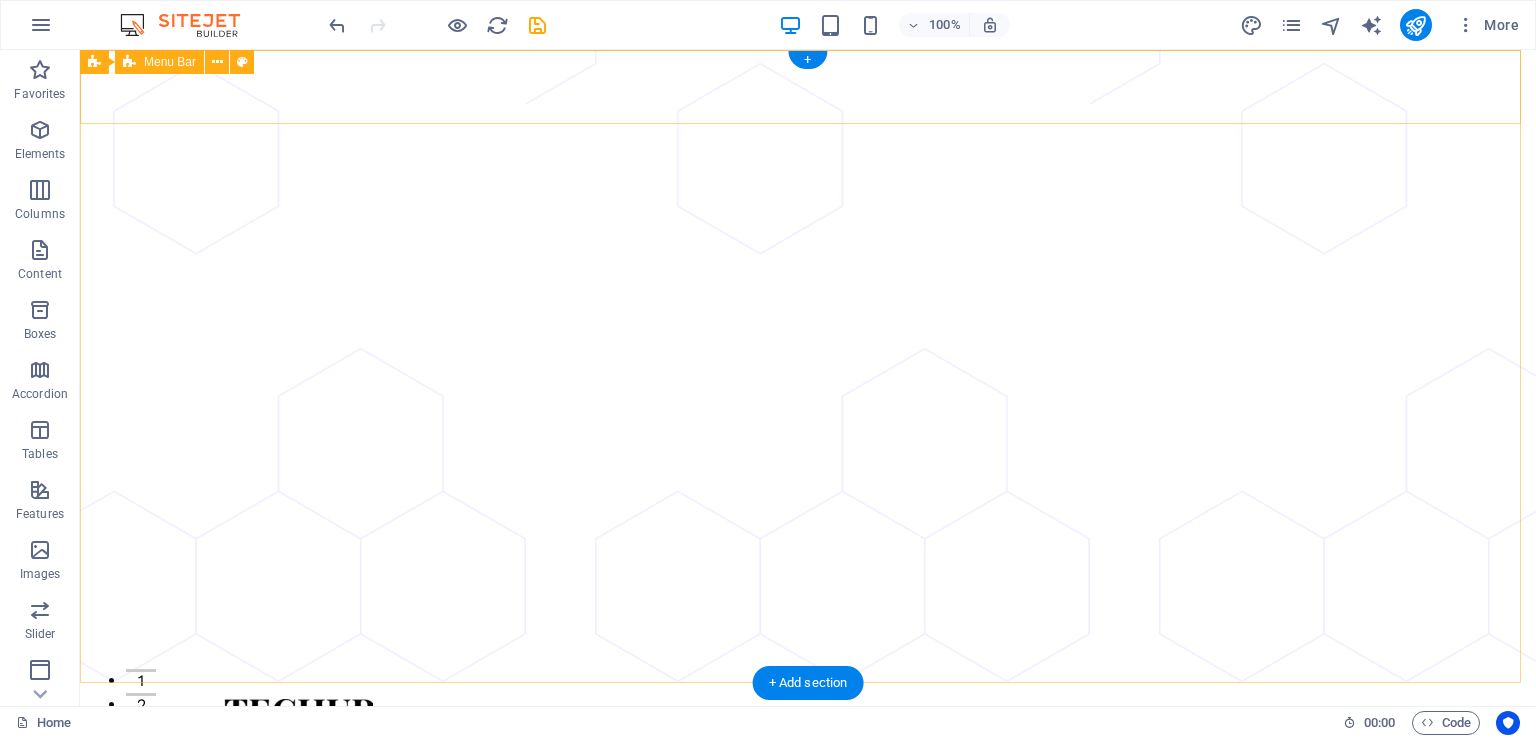 click on "About Pricing Contact Blog Log In Sign Up" at bounding box center [808, 762] 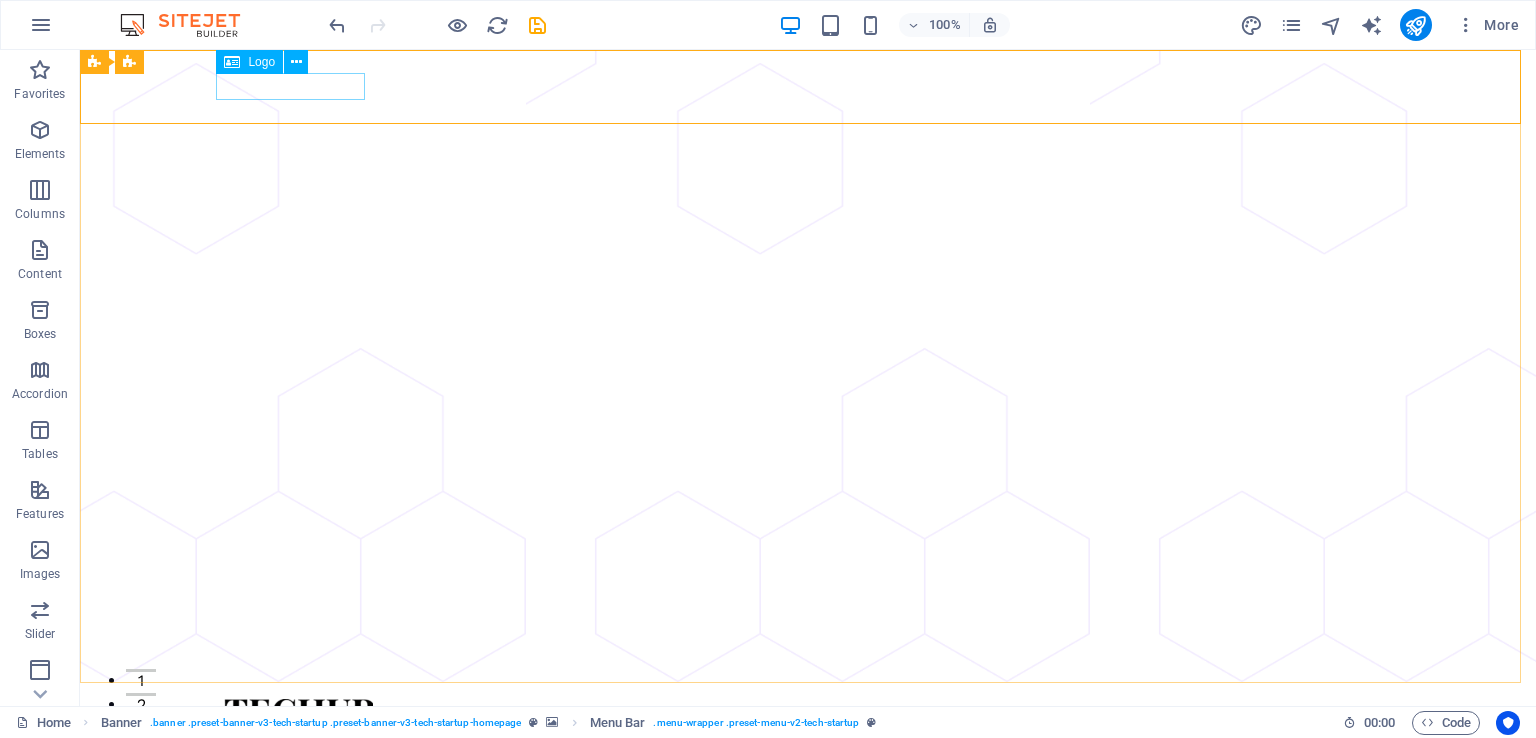 click on "Logo" at bounding box center [249, 62] 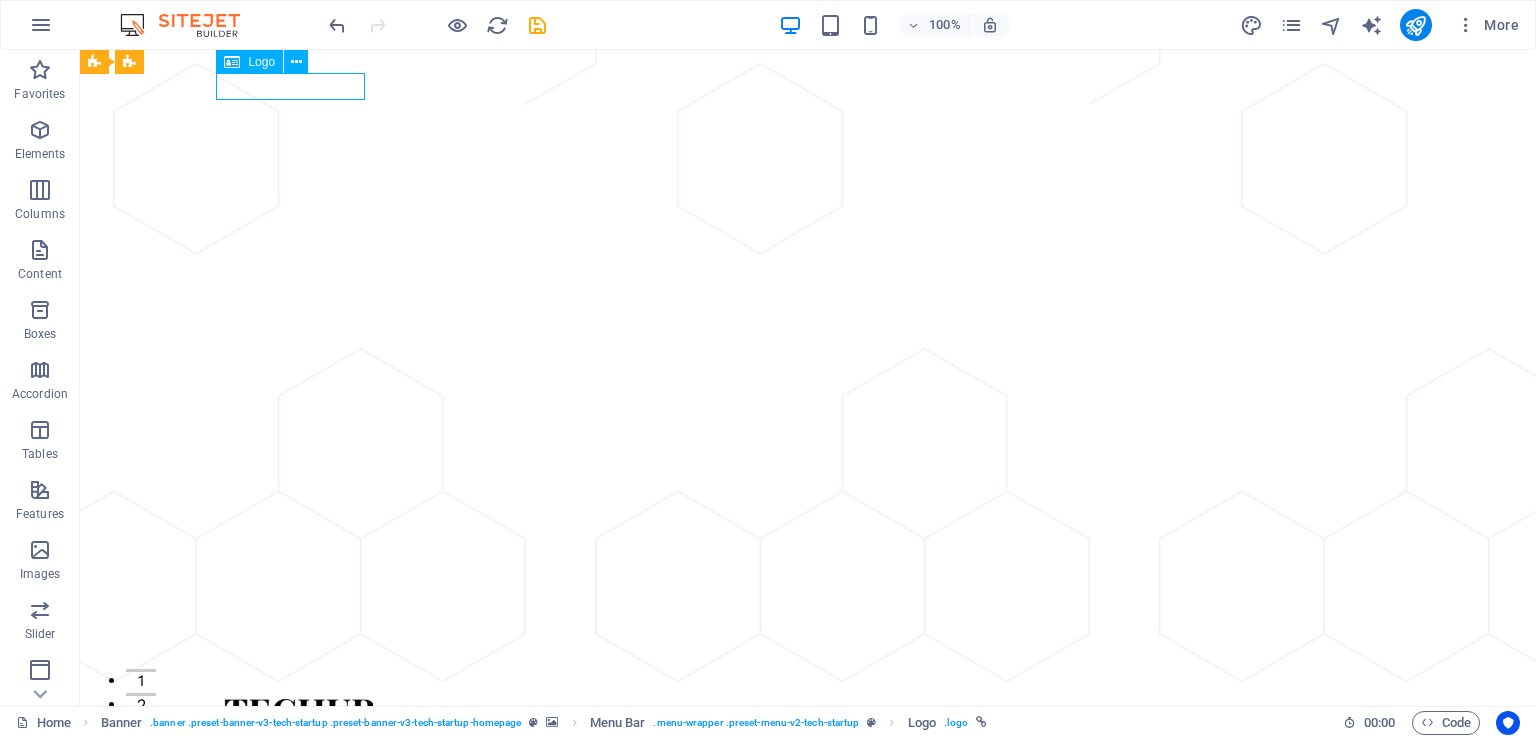 click on "Logo" at bounding box center [261, 62] 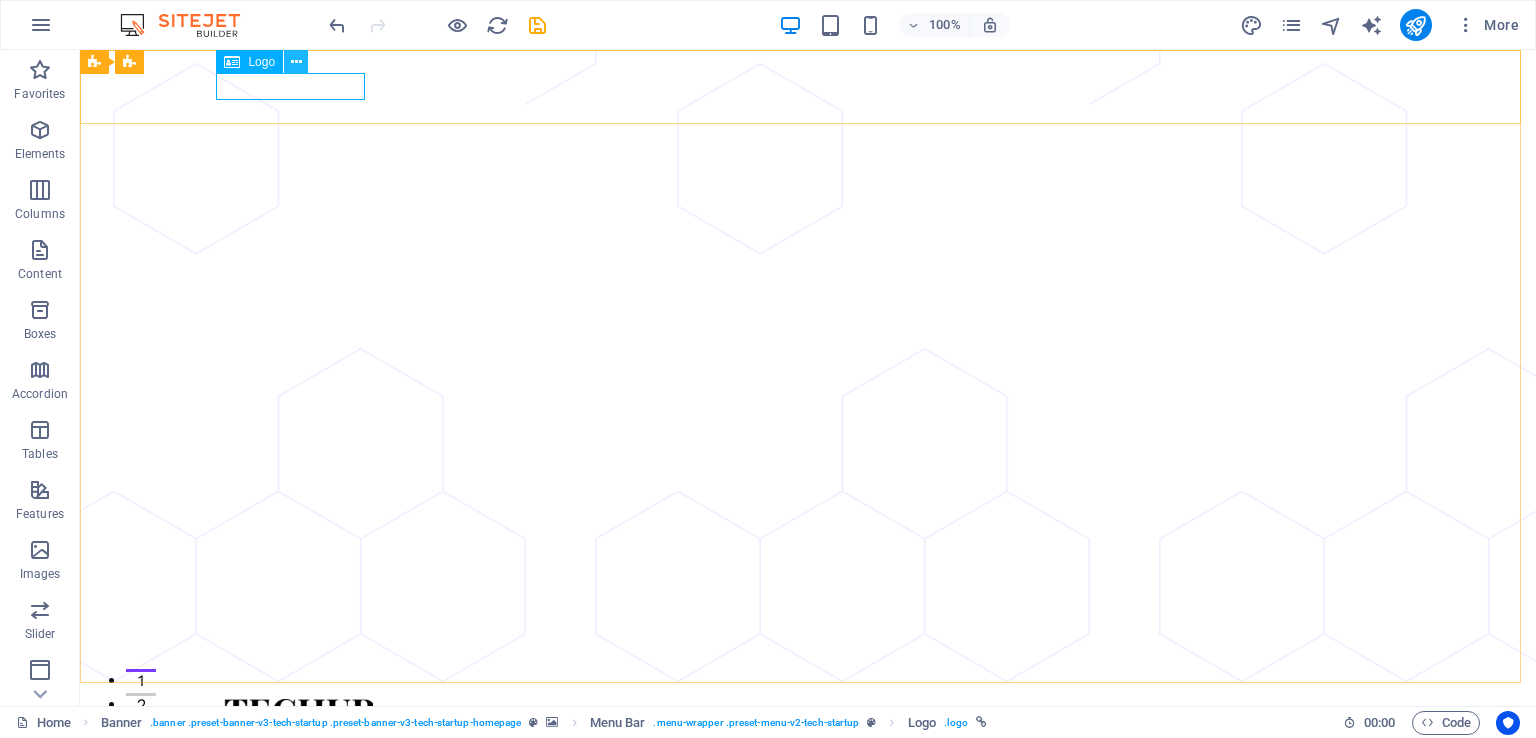 click at bounding box center (296, 62) 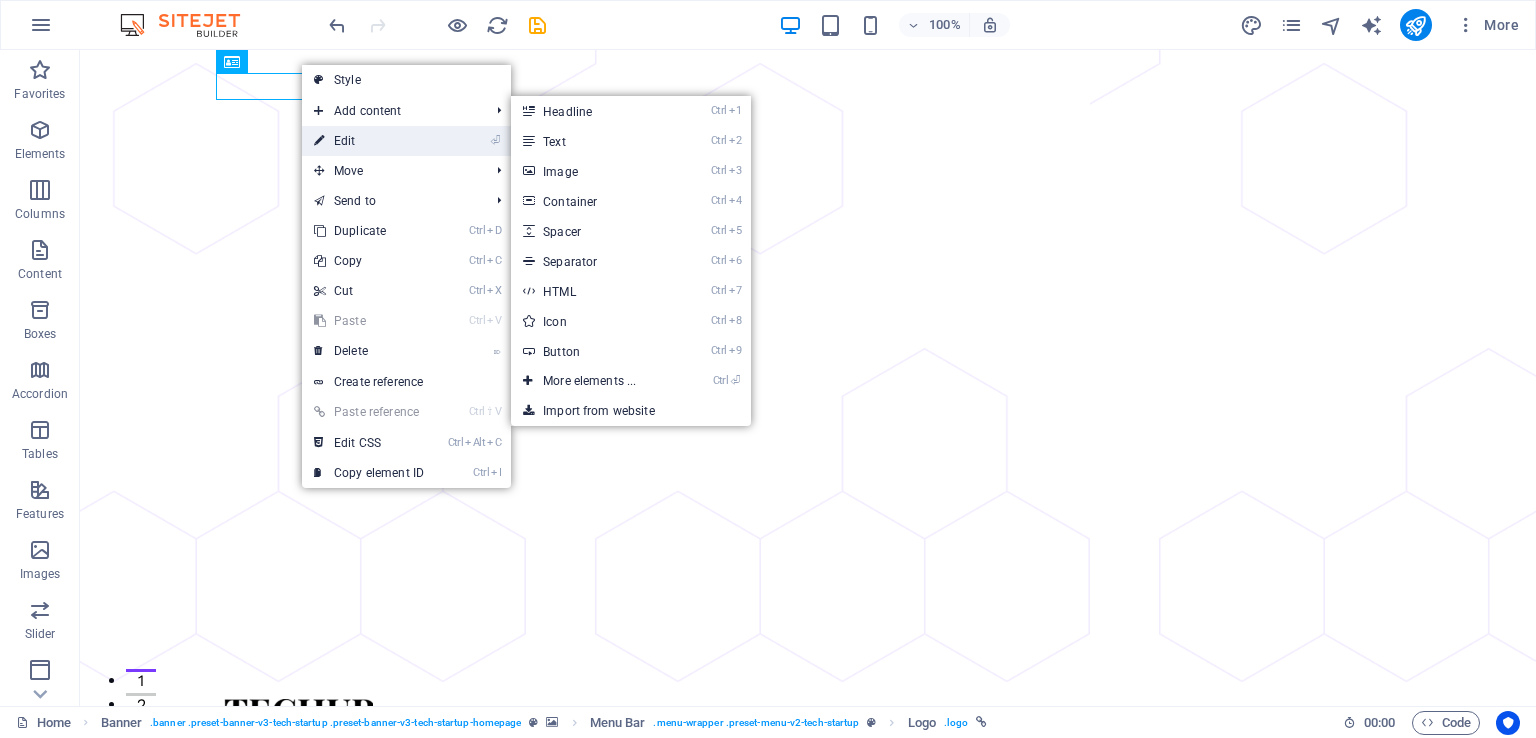 click on "⏎  Edit" at bounding box center [369, 141] 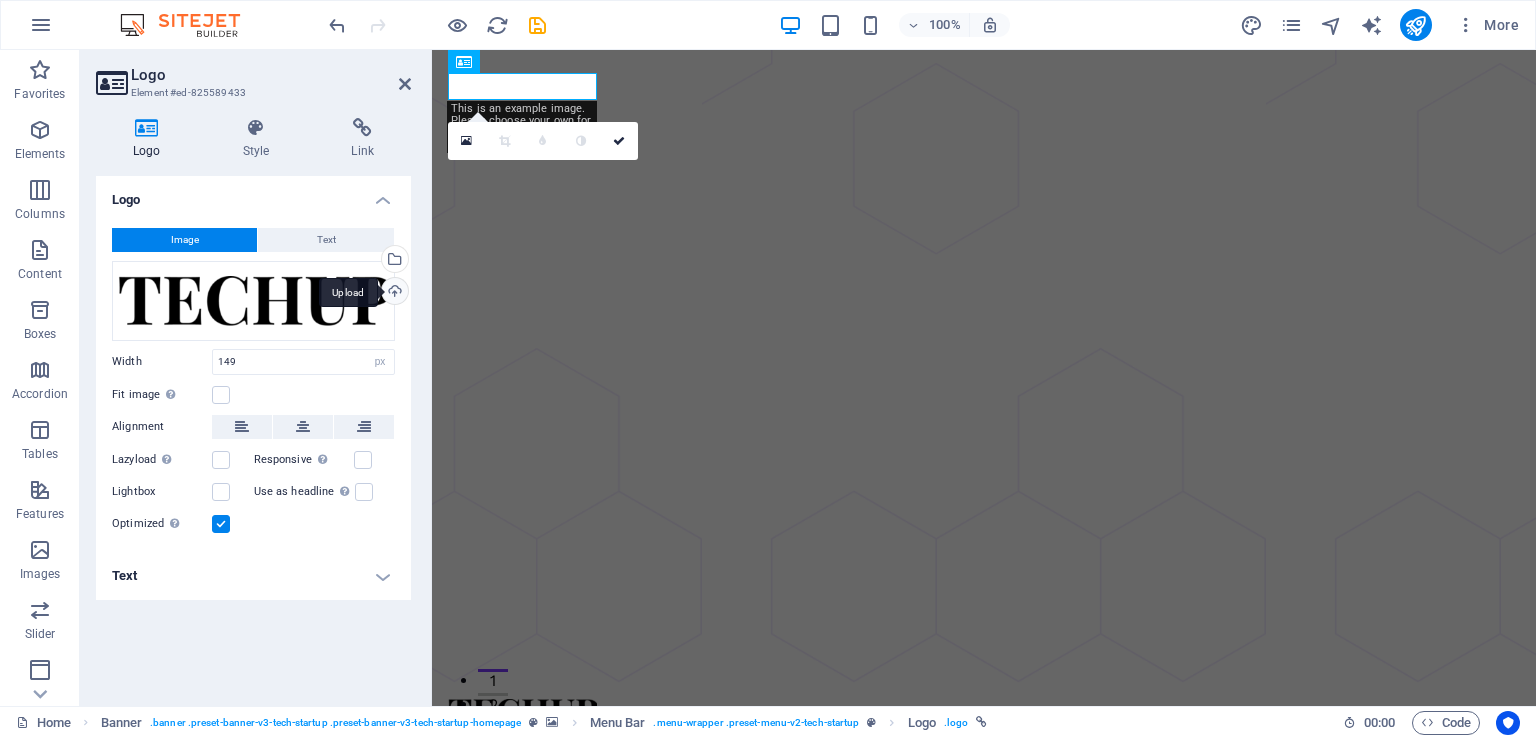 click on "Upload" at bounding box center [393, 293] 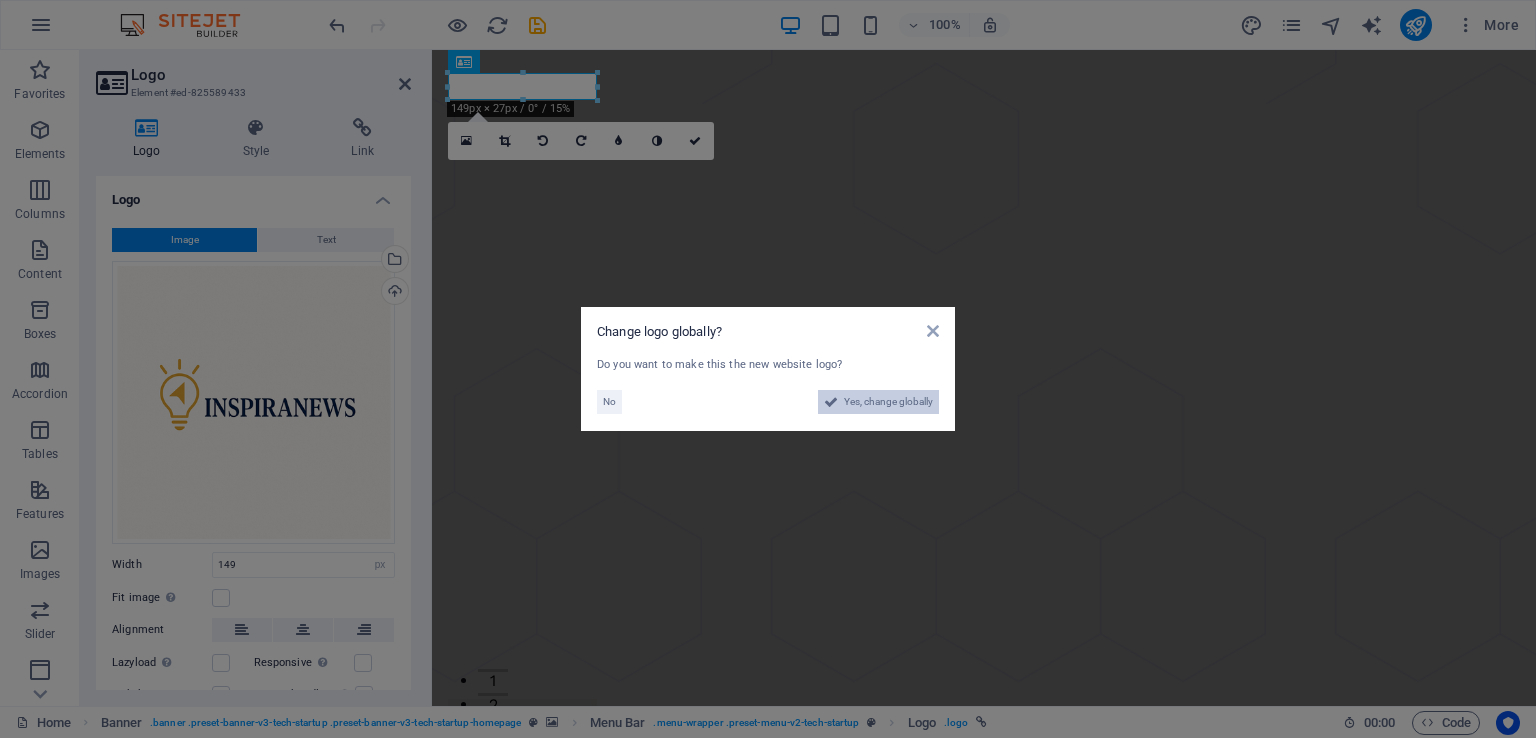 click on "Yes, change globally" at bounding box center (888, 402) 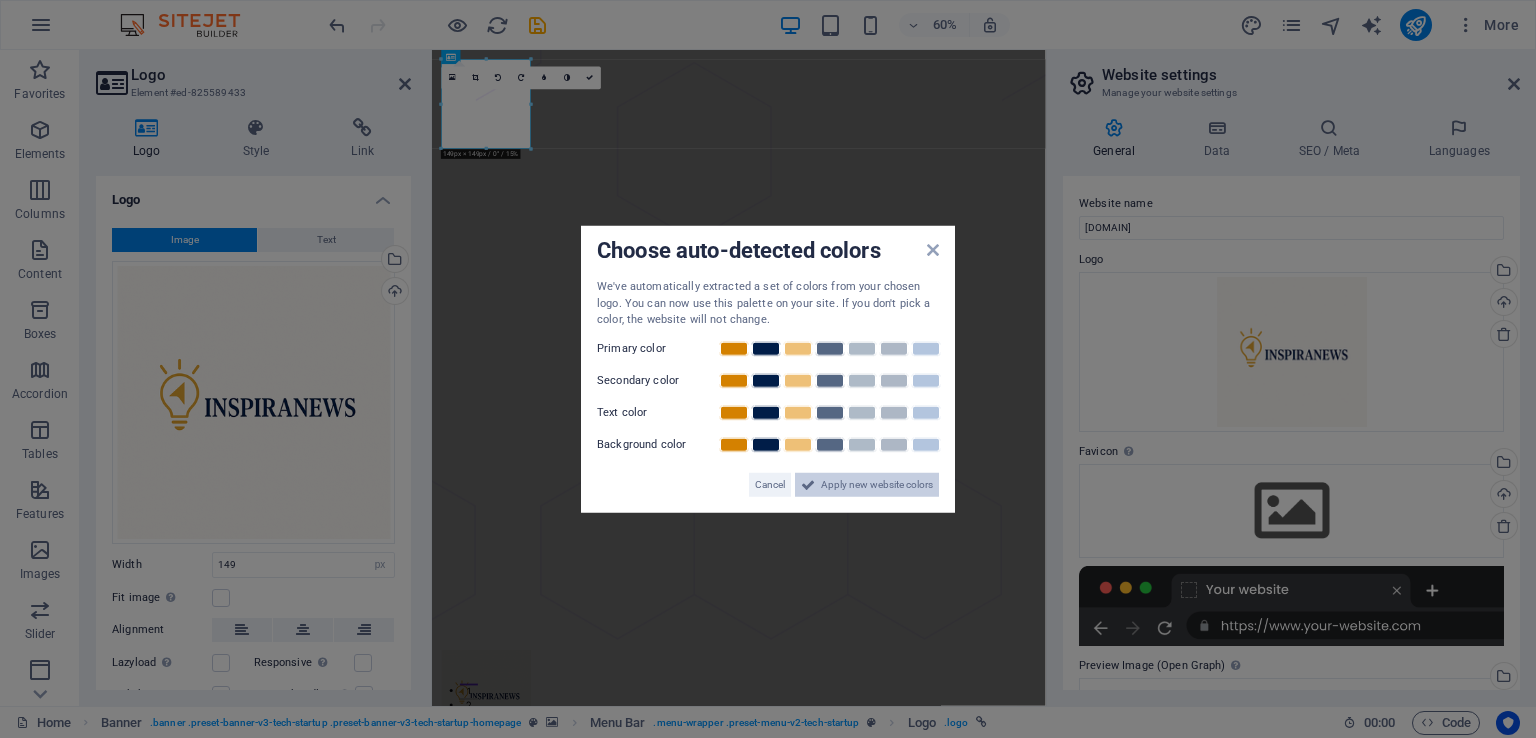 click on "Apply new website colors" at bounding box center [877, 484] 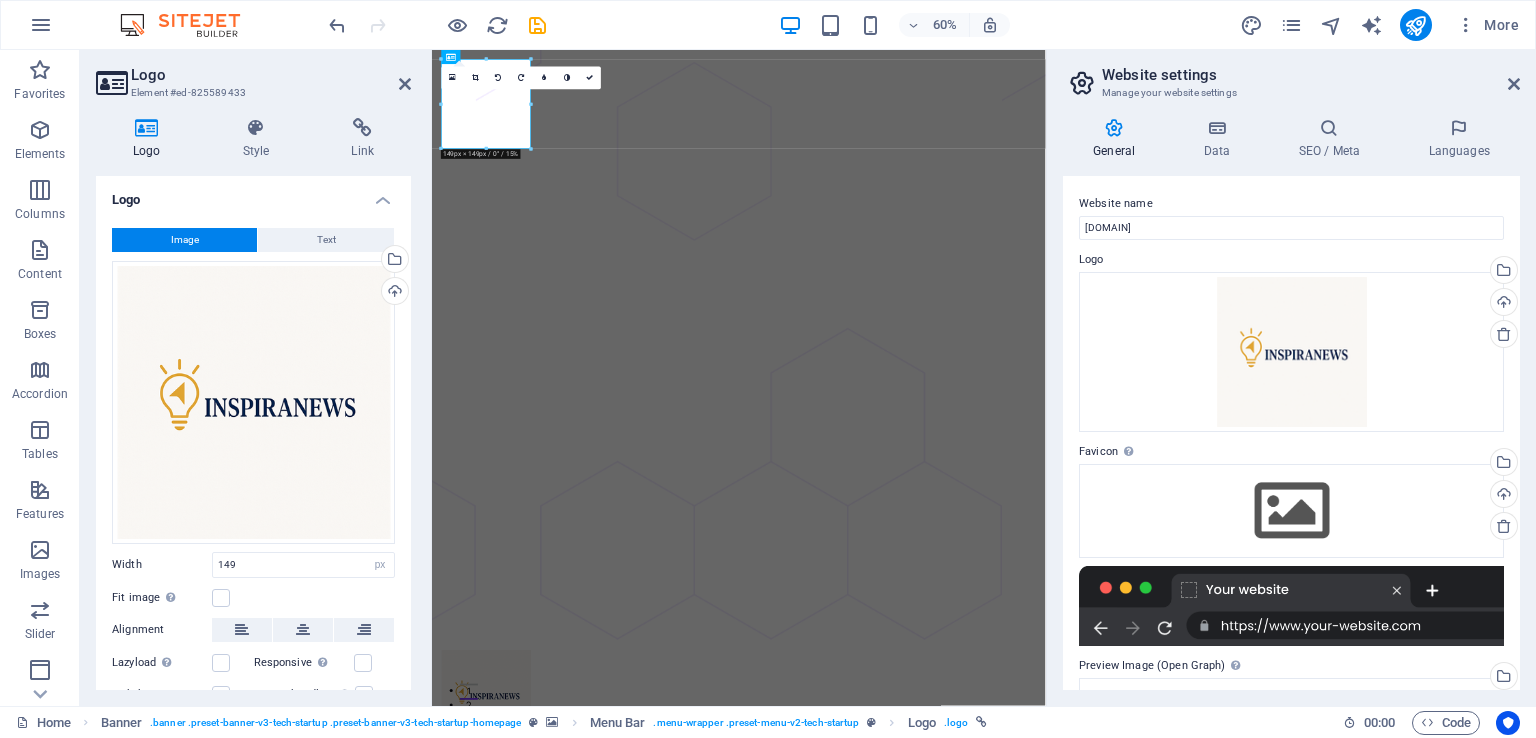 scroll, scrollTop: 100, scrollLeft: 0, axis: vertical 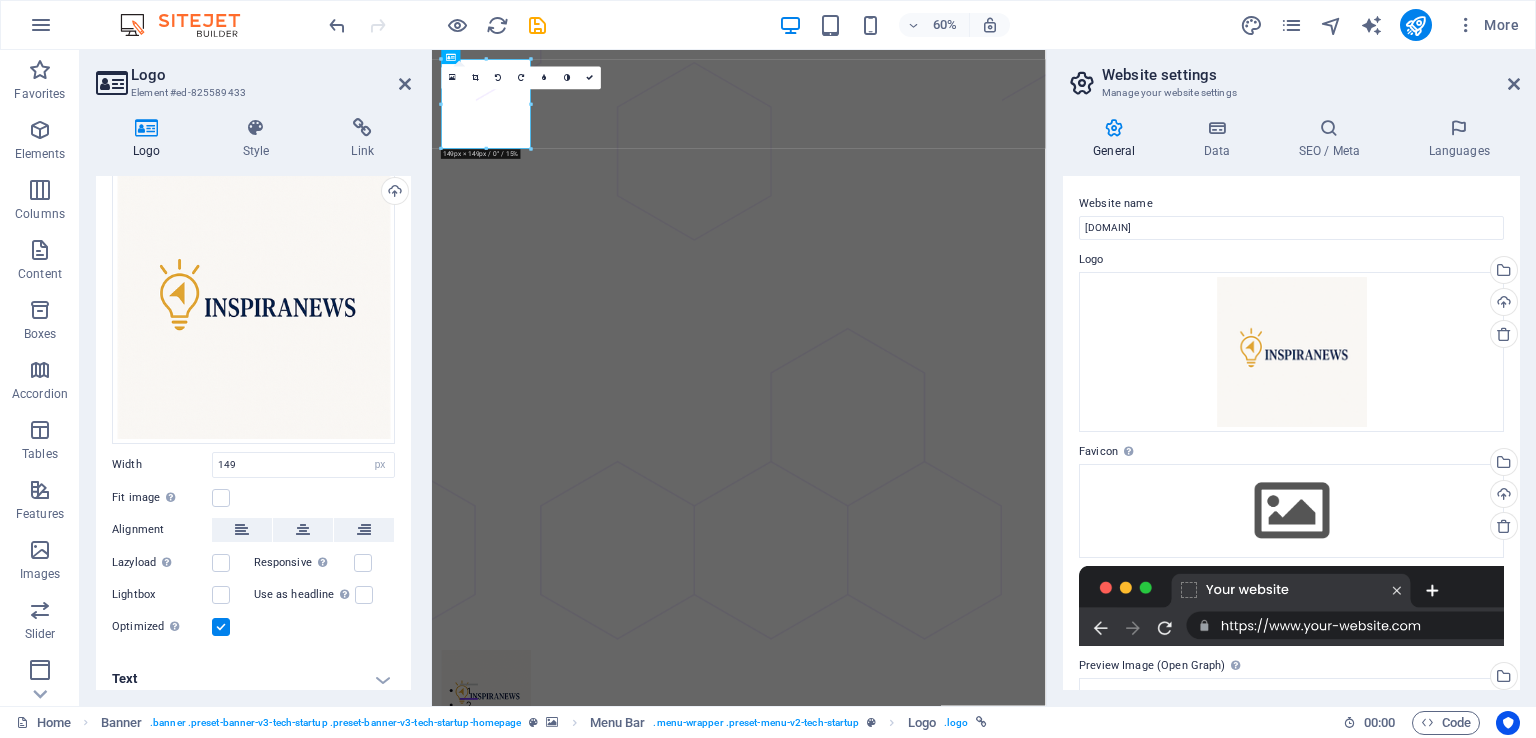 click at bounding box center [221, 627] 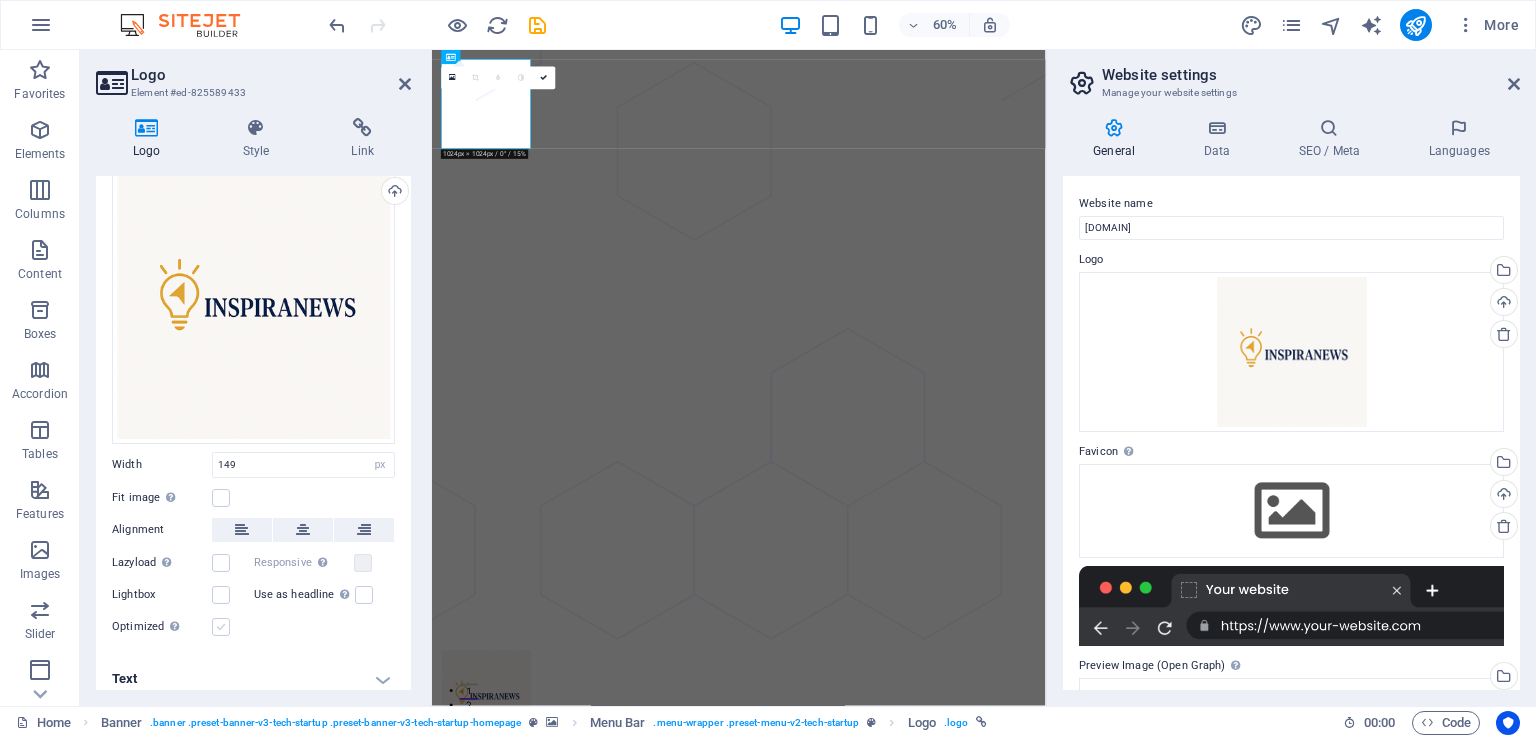 click at bounding box center (221, 627) 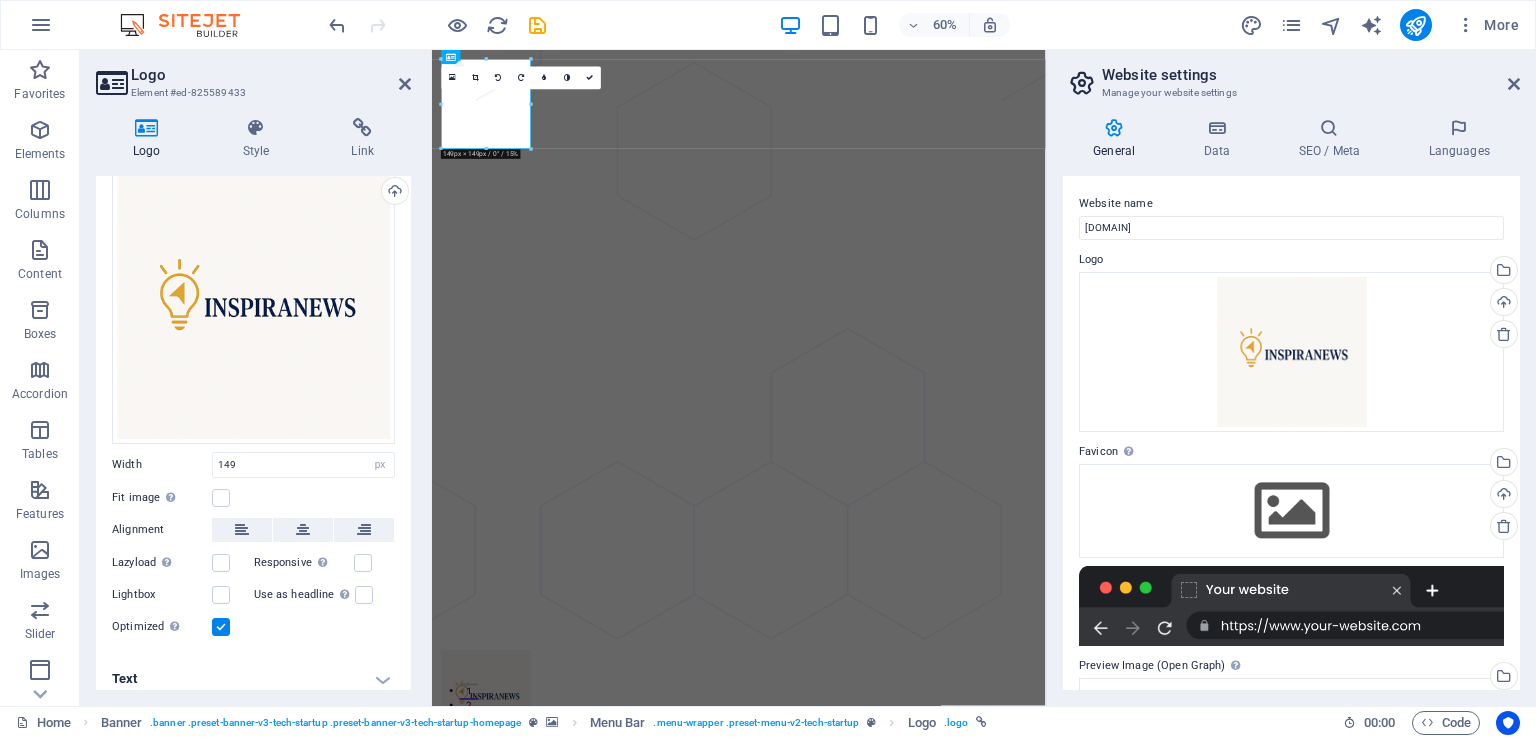 click at bounding box center [221, 627] 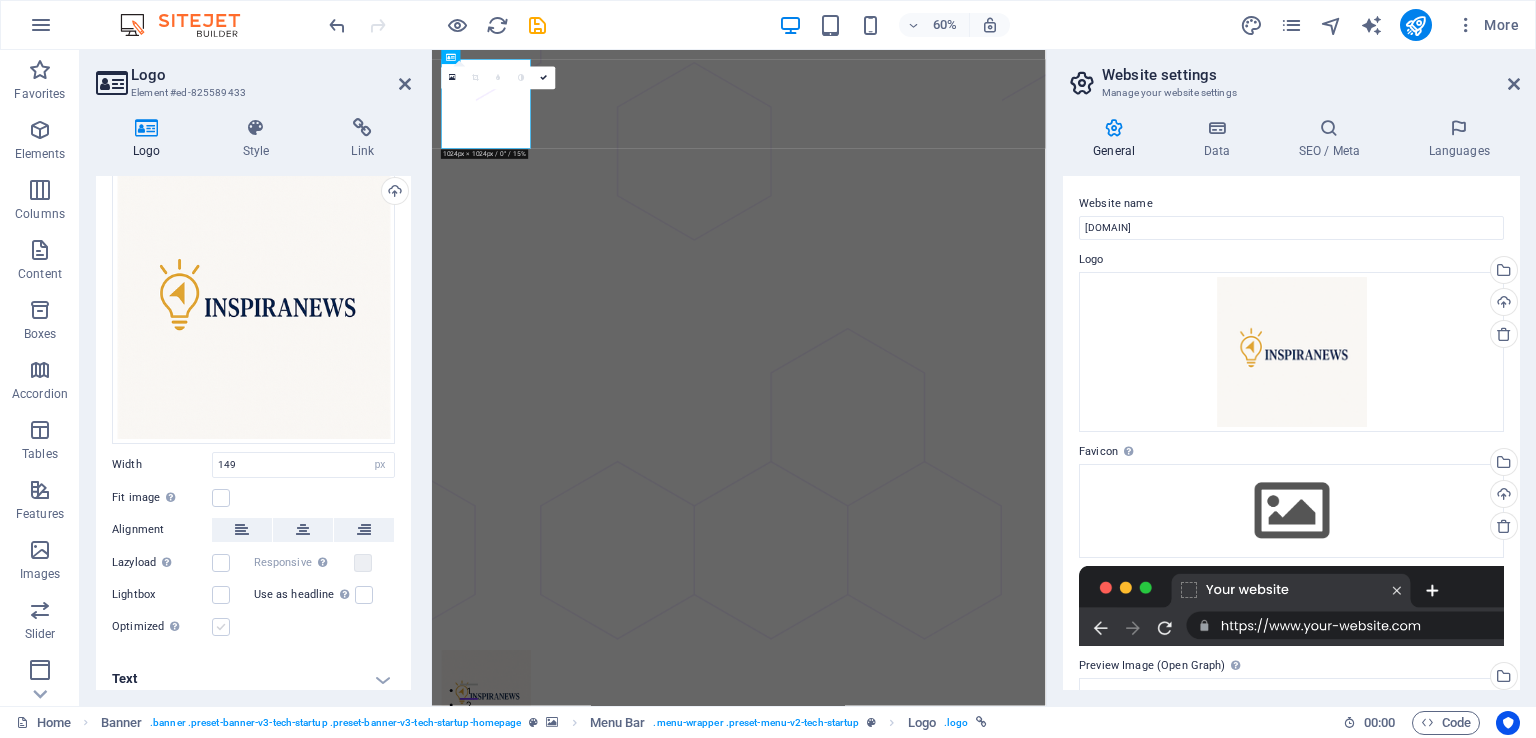click at bounding box center (221, 627) 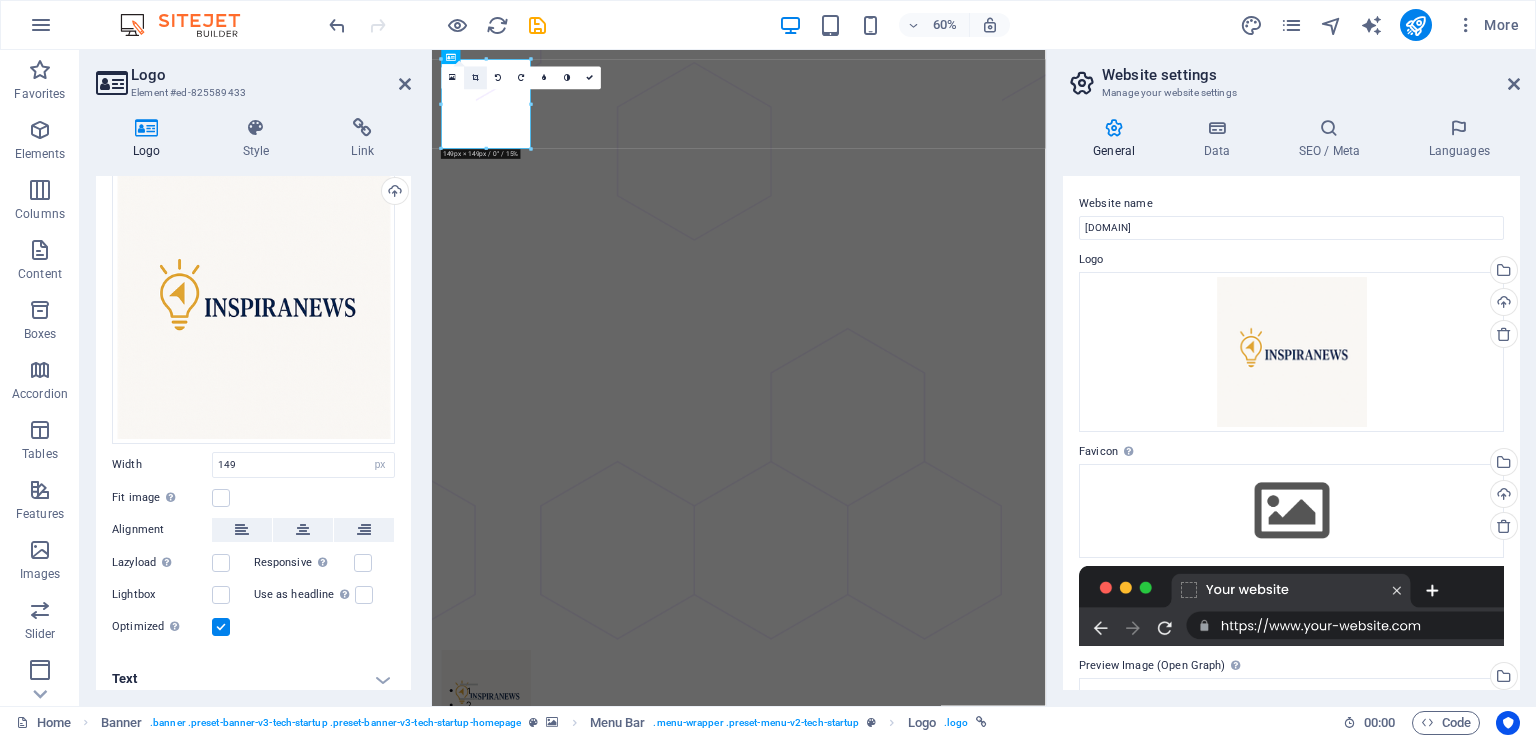 click at bounding box center [475, 78] 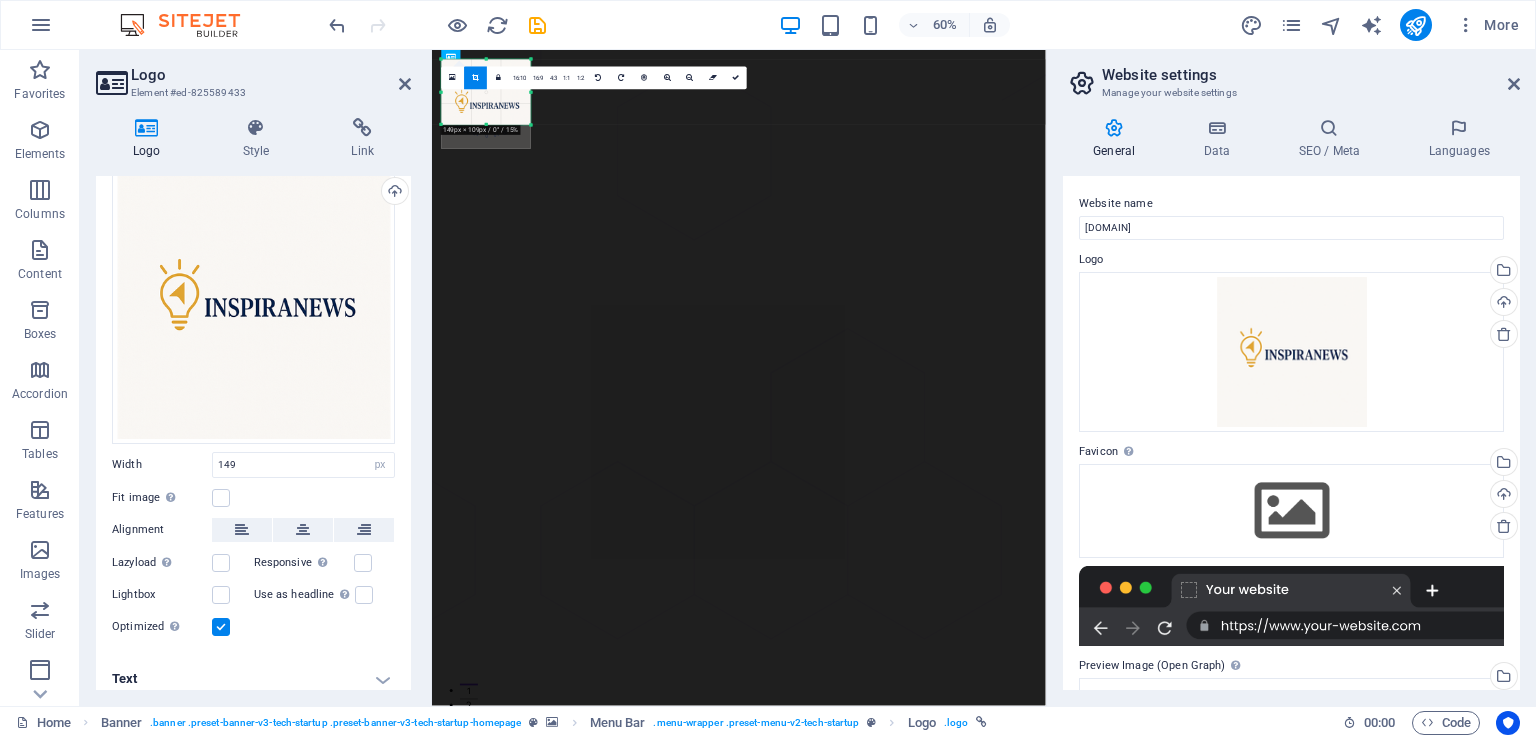 drag, startPoint x: 481, startPoint y: 148, endPoint x: 496, endPoint y: 108, distance: 42.72002 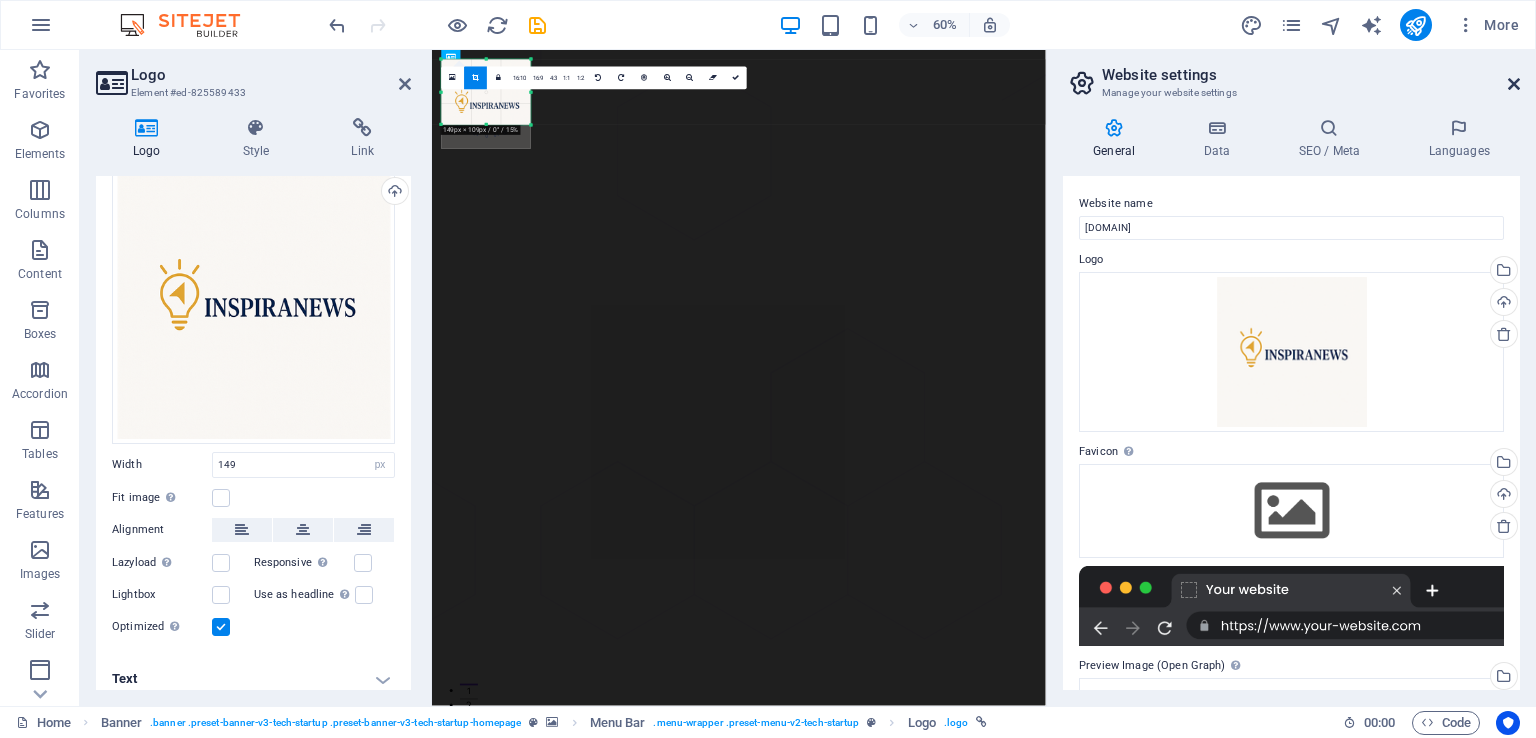 click at bounding box center [1514, 84] 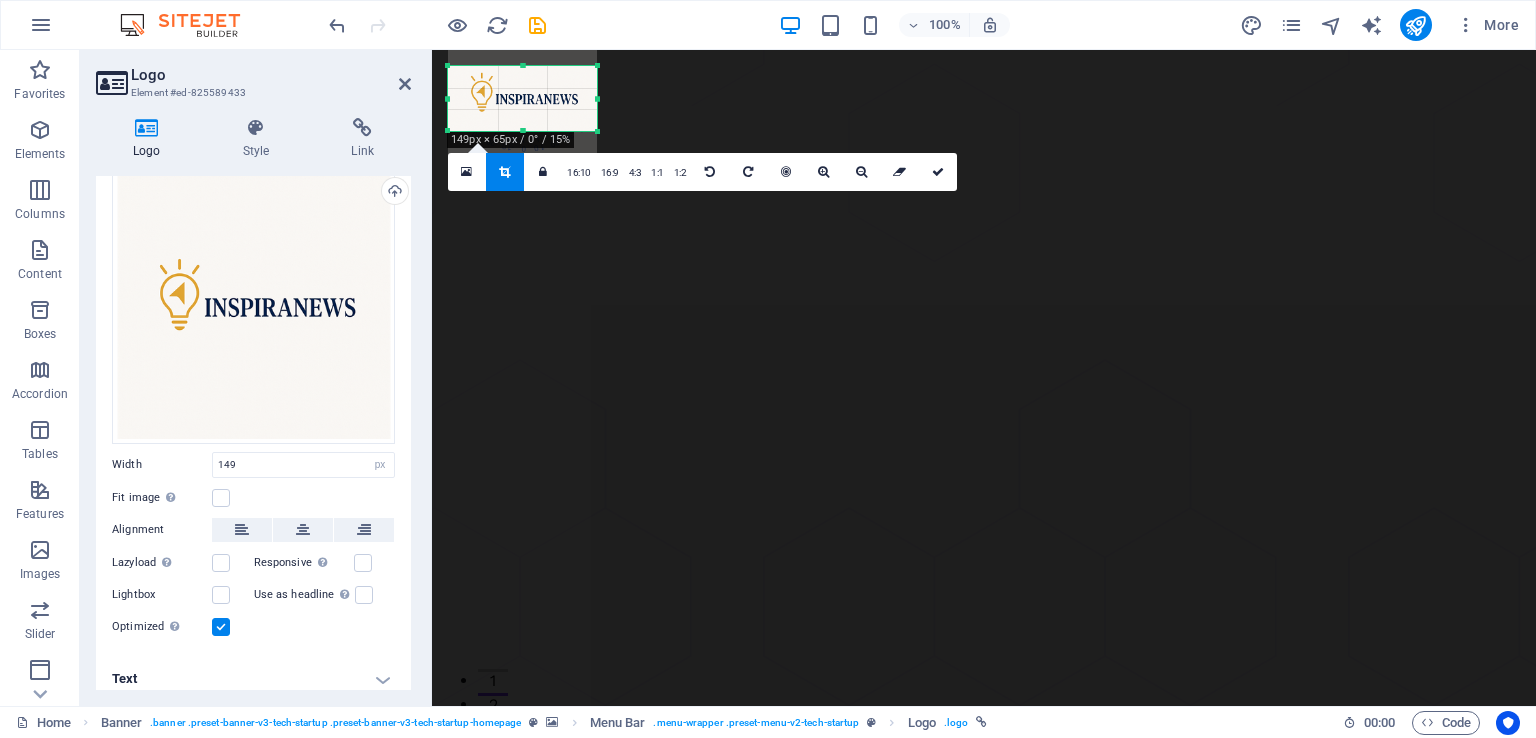 drag, startPoint x: 521, startPoint y: 66, endPoint x: 543, endPoint y: 110, distance: 49.193497 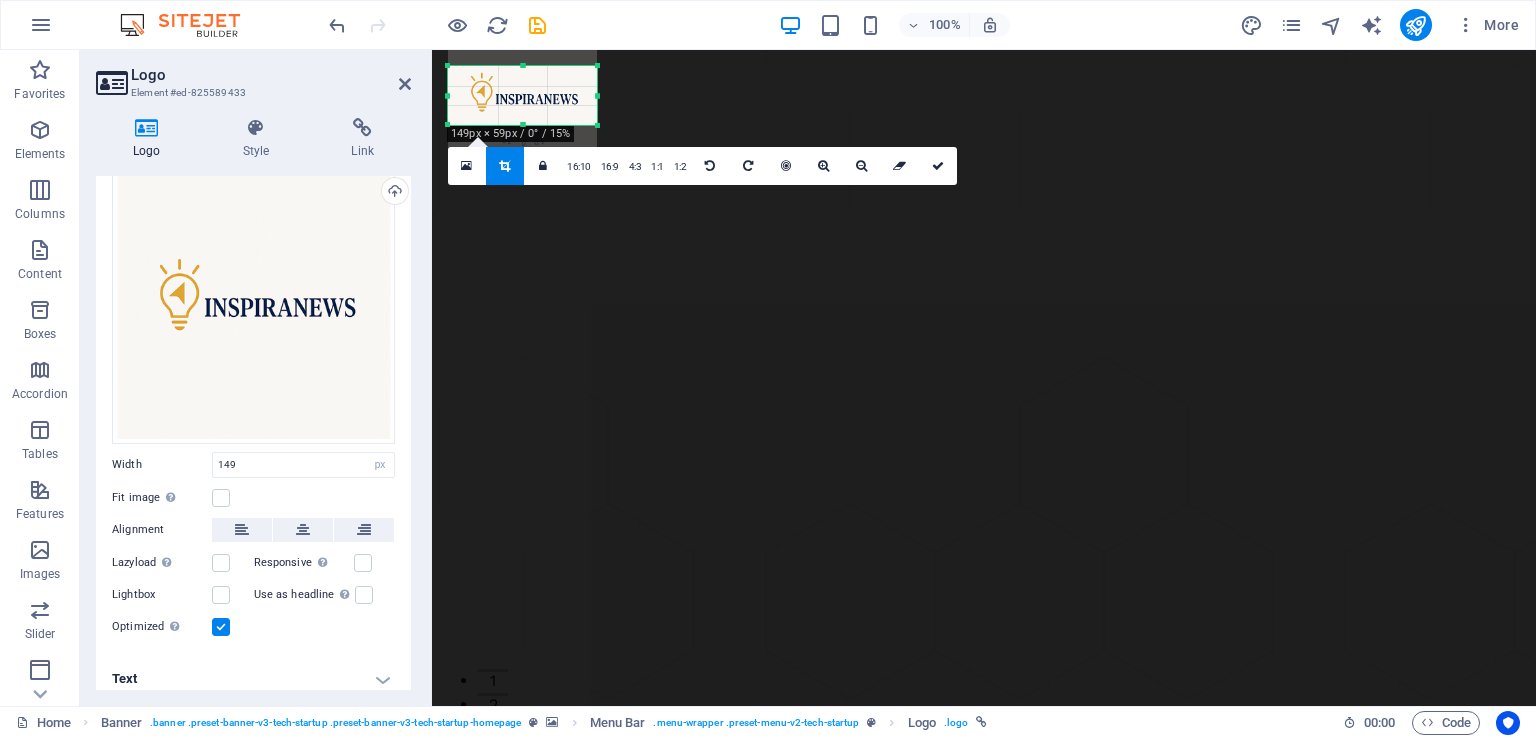 click at bounding box center [522, 125] 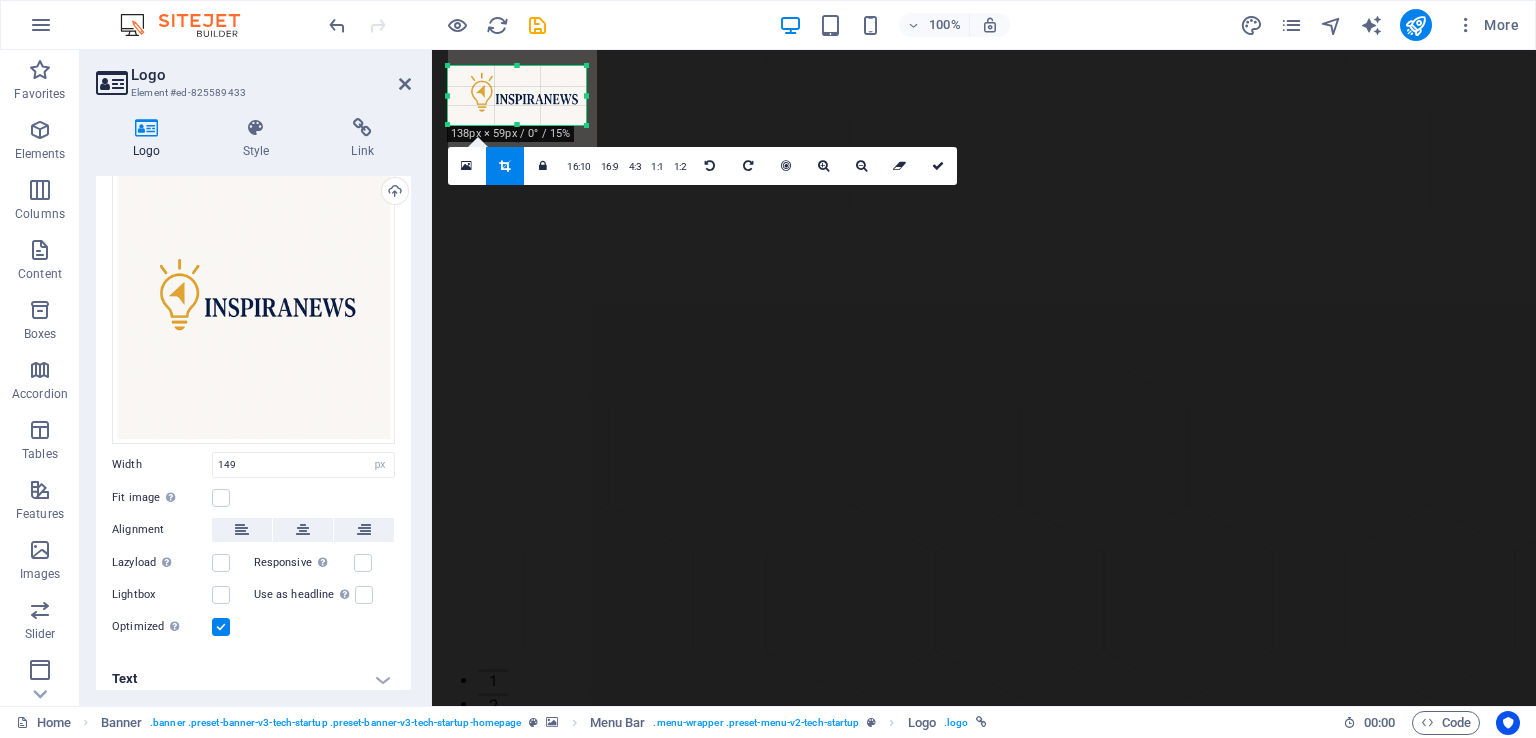 drag, startPoint x: 596, startPoint y: 94, endPoint x: 585, endPoint y: 94, distance: 11 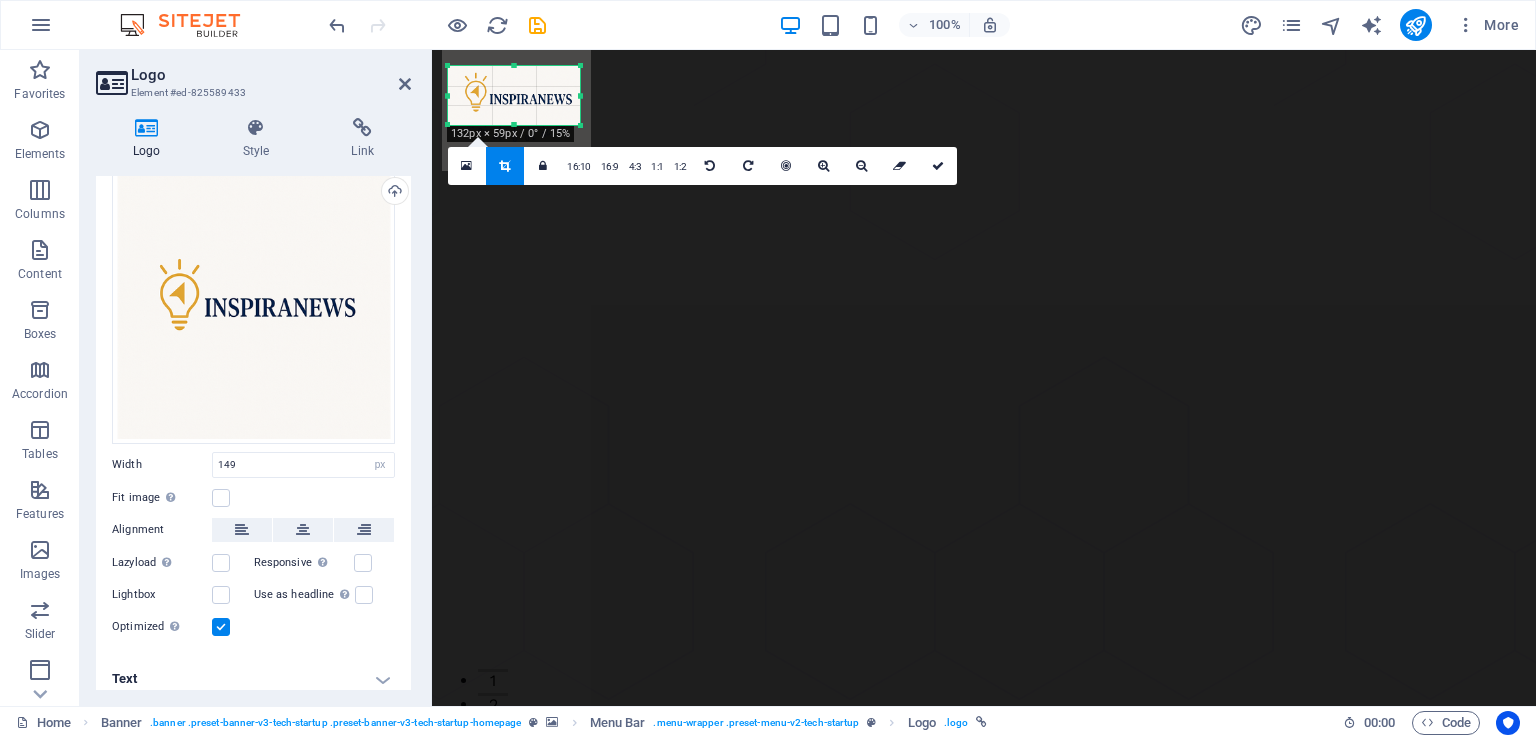 click on "180 170 160 150 140 130 120 110 100 90 80 70 60 50 40 30 20 10 0 -10 -20 -30 -40 -50 -60 -70 -80 -90 -100 -110 -120 -130 -140 -150 -160 -170 132px × 59px / 0° / 15% 16:10 16:9 4:3 1:1 1:2 0" at bounding box center [514, 95] 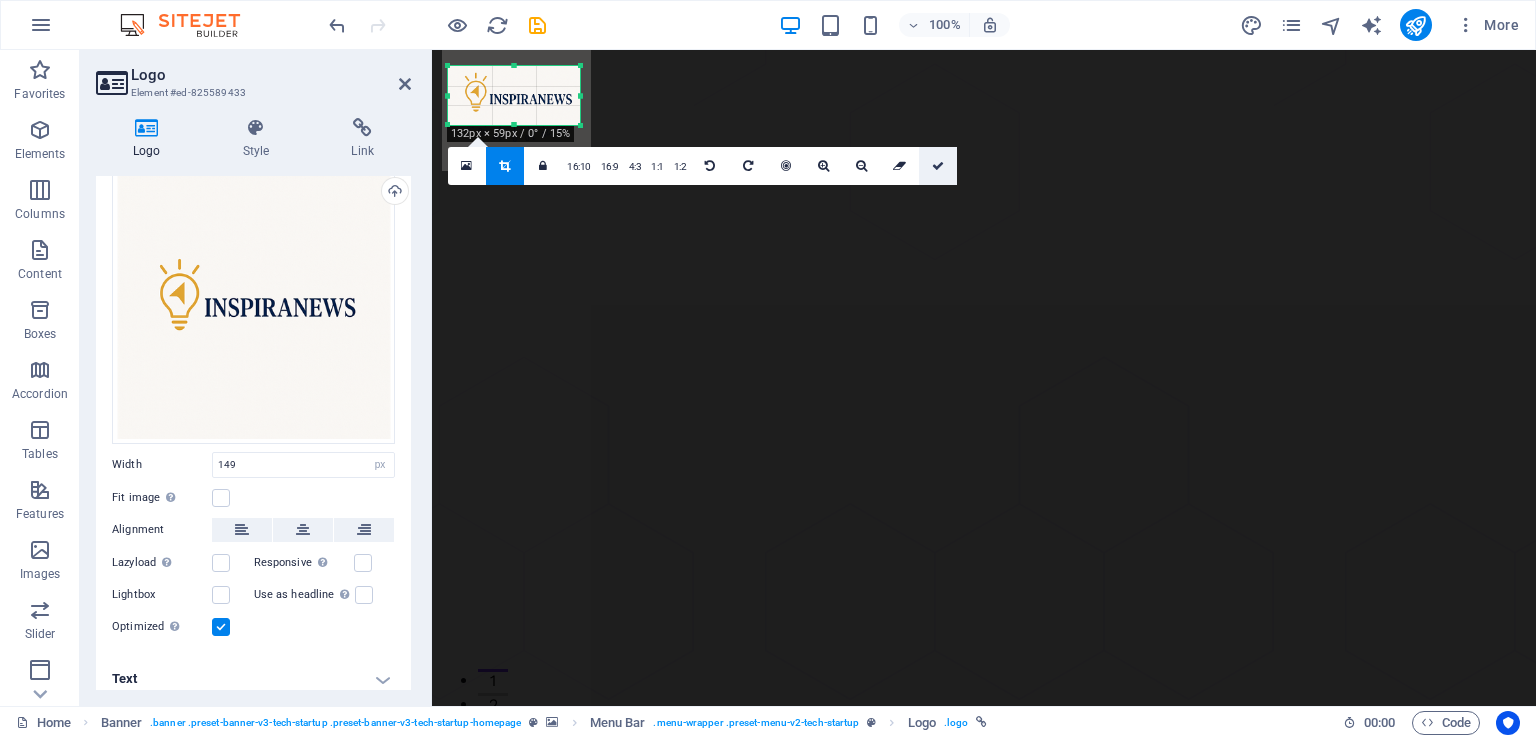 click at bounding box center [938, 166] 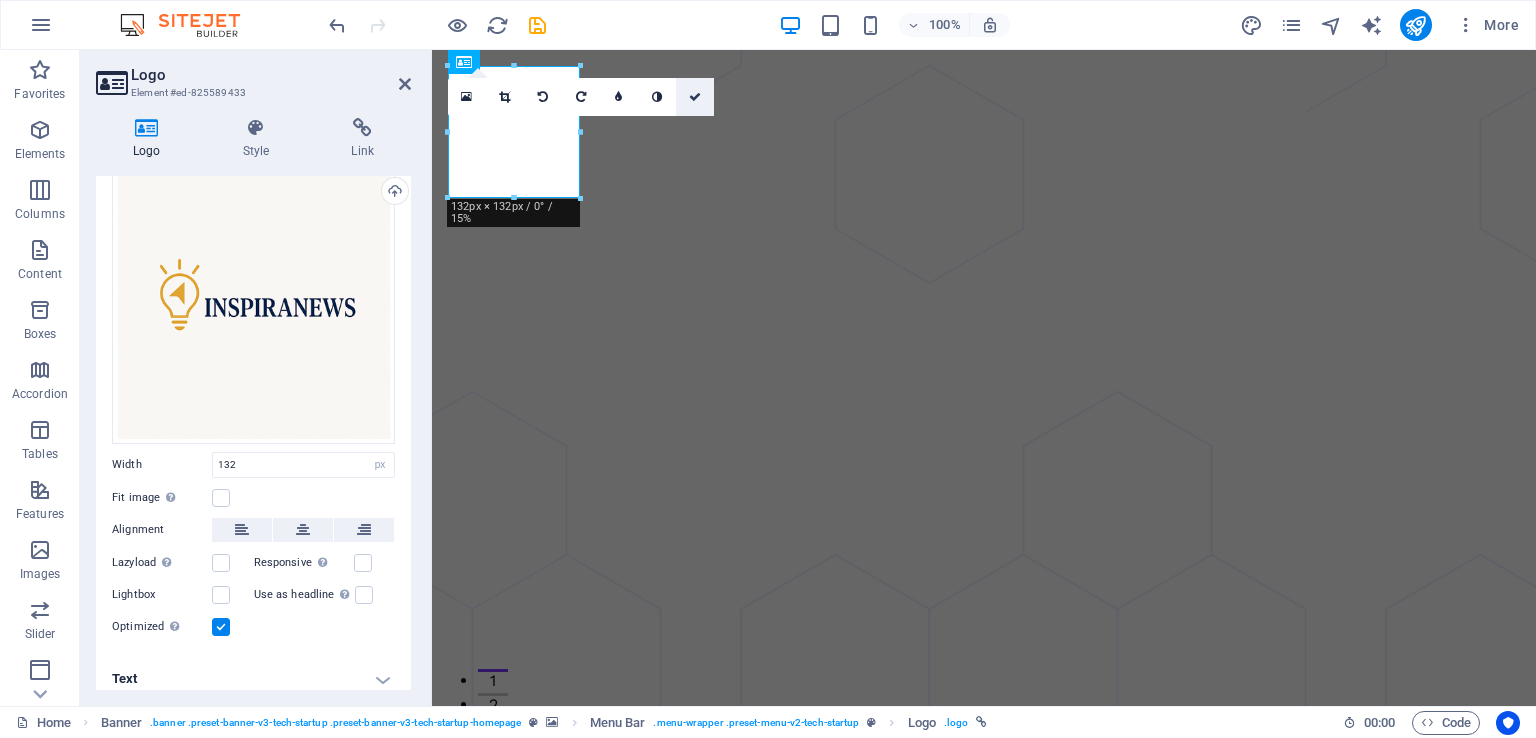 click at bounding box center (695, 97) 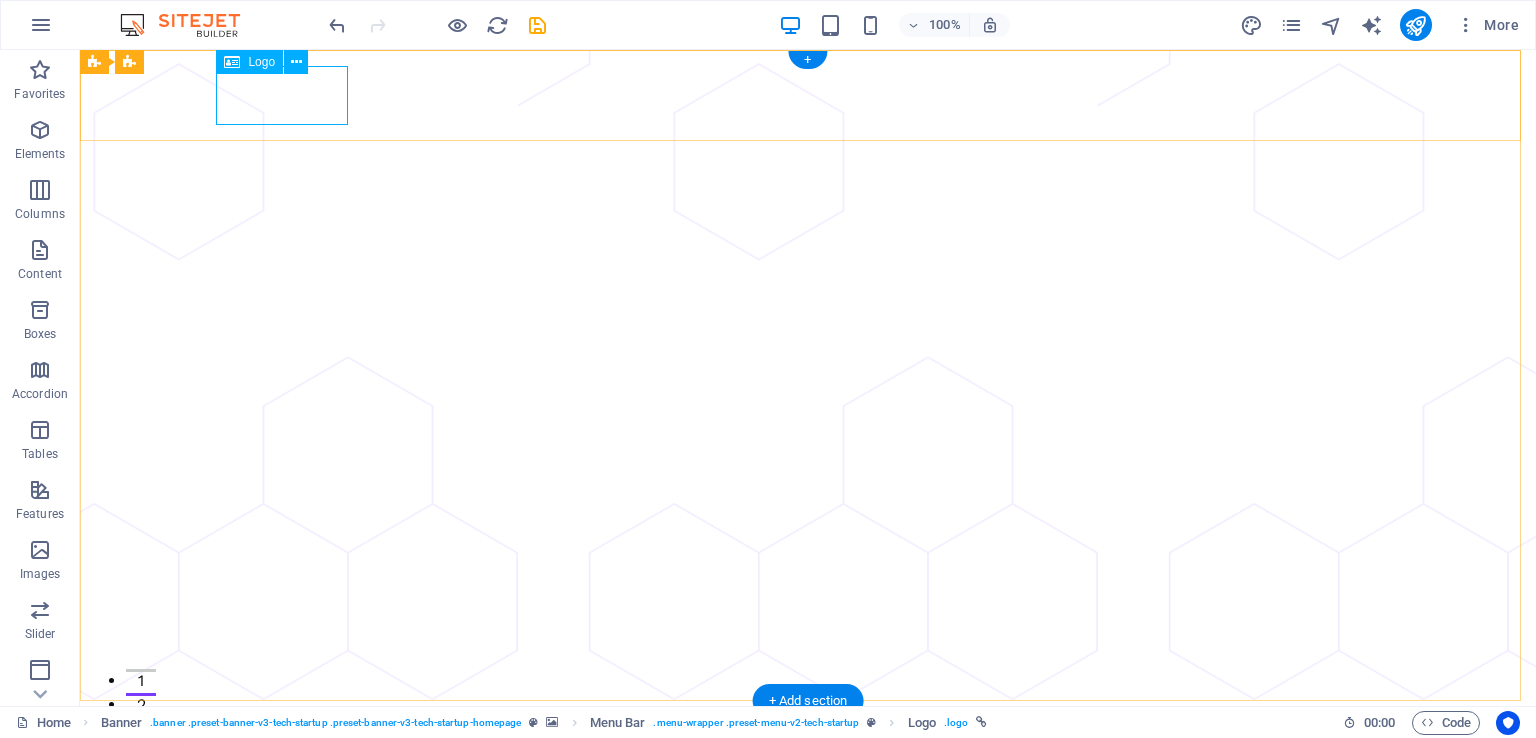 click at bounding box center [808, 746] 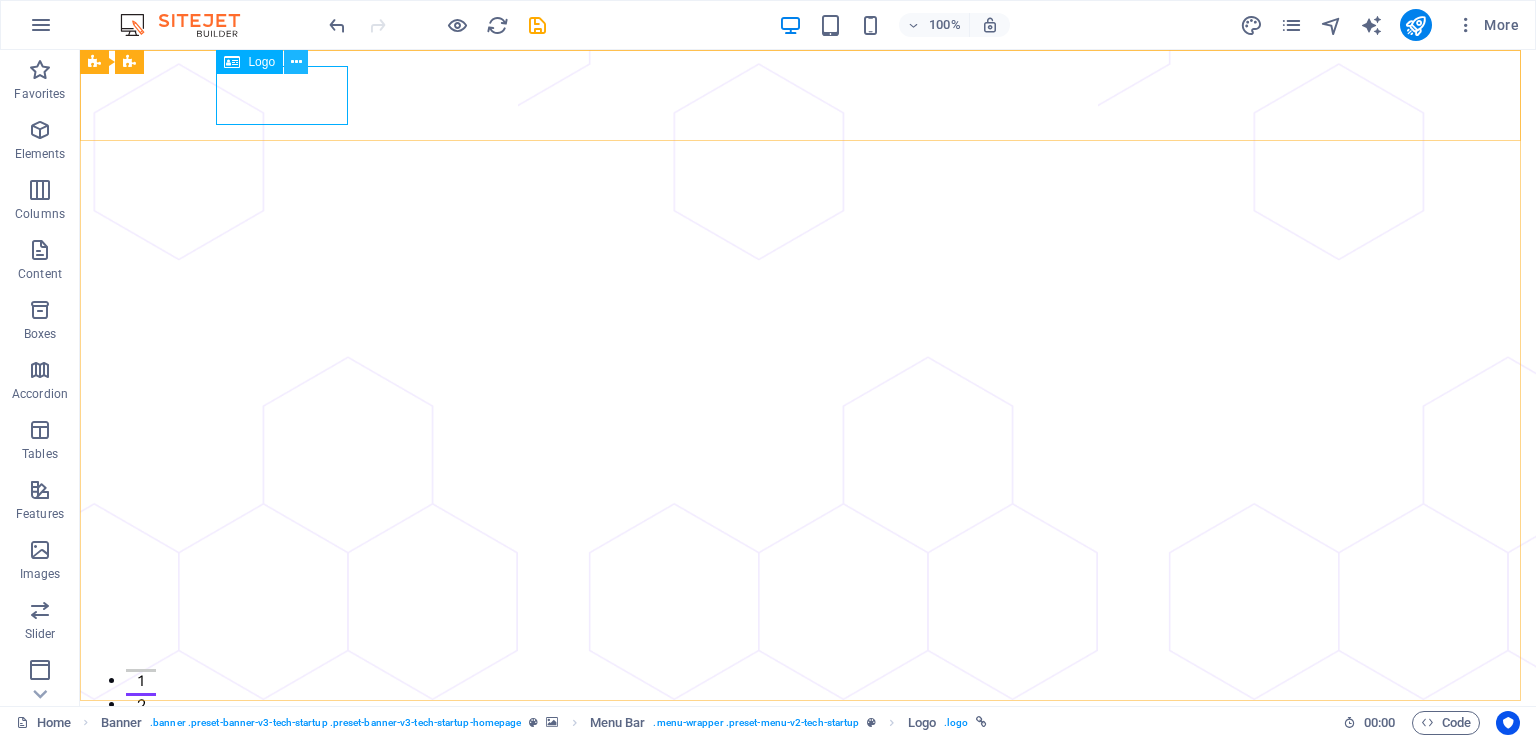 click at bounding box center [296, 62] 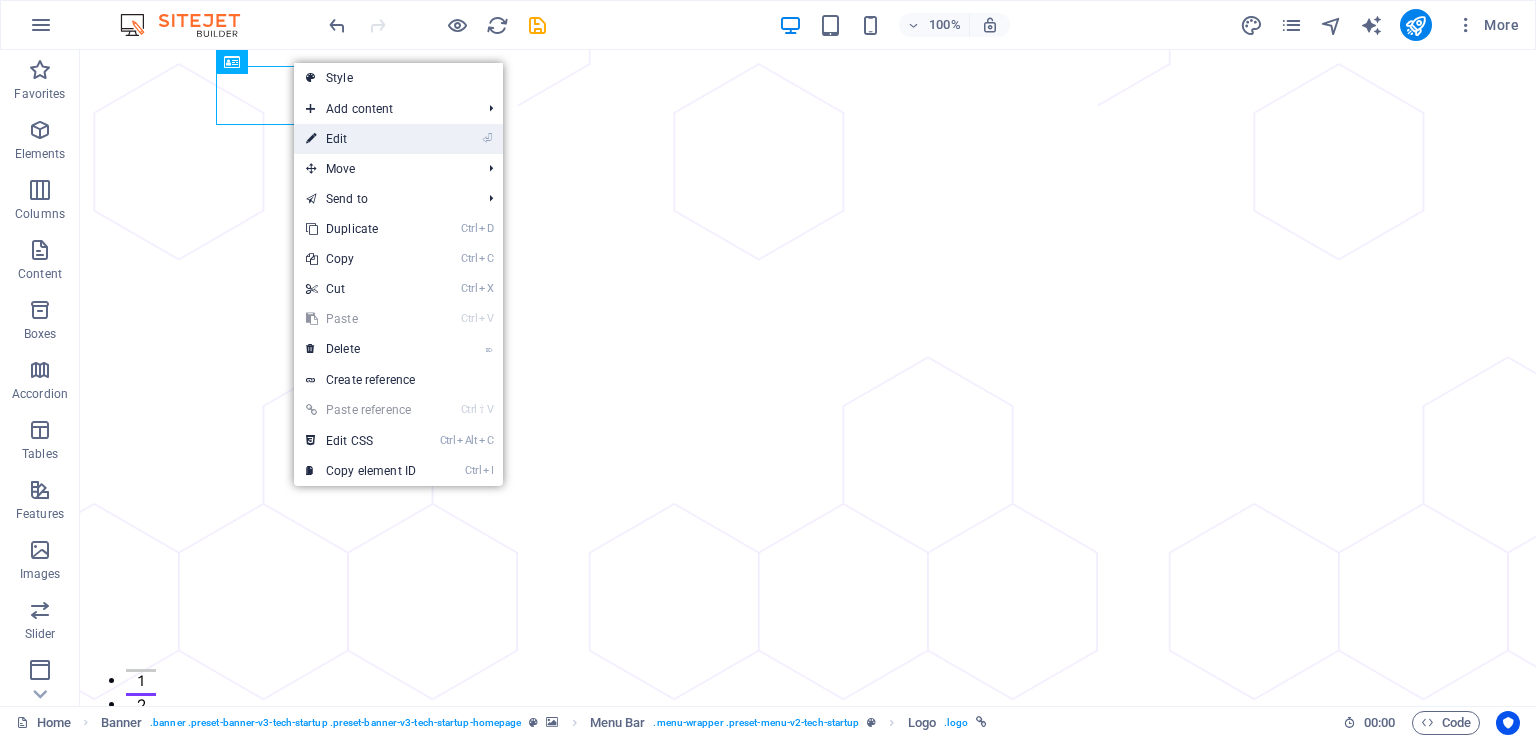 click on "⏎  Edit" at bounding box center (361, 139) 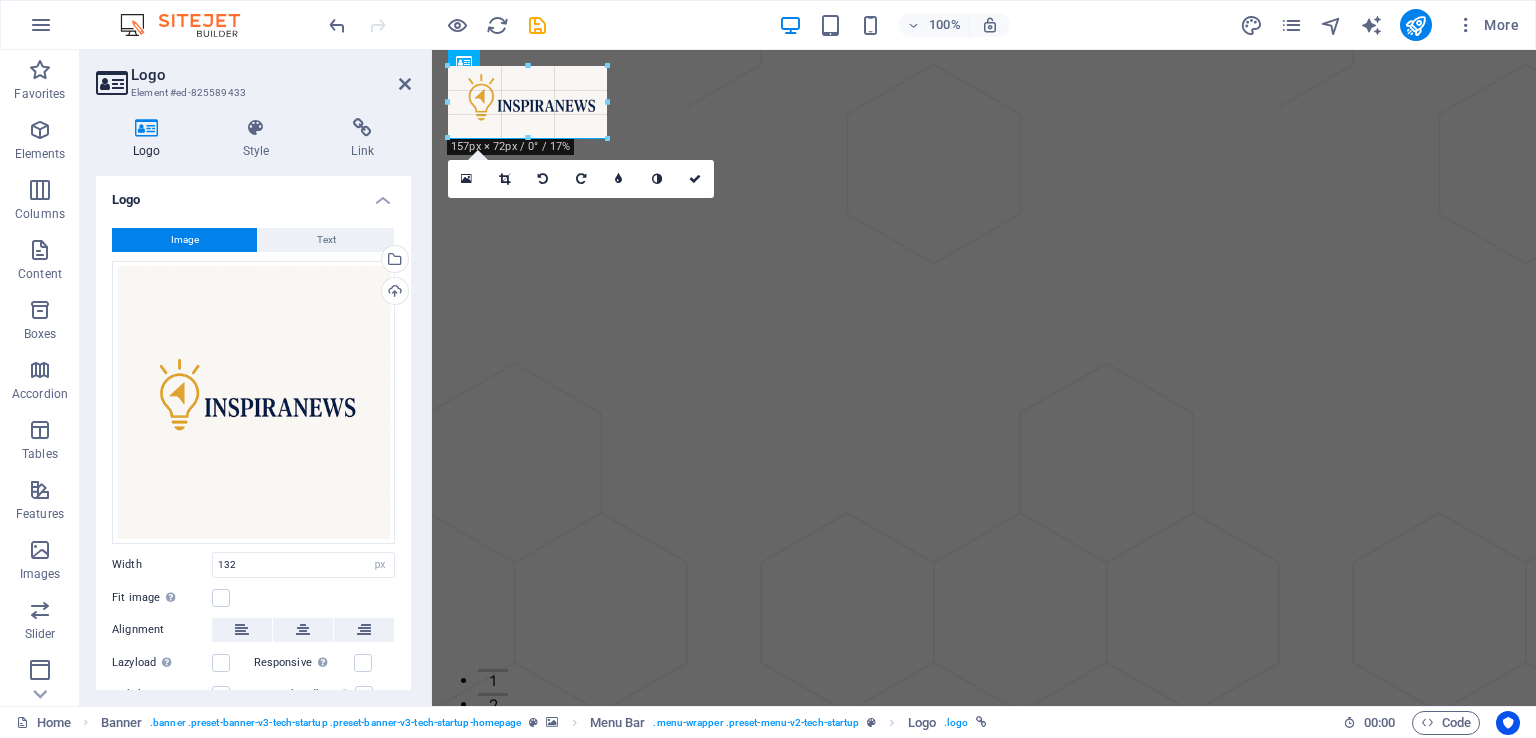 drag, startPoint x: 580, startPoint y: 123, endPoint x: 583, endPoint y: 137, distance: 14.3178215 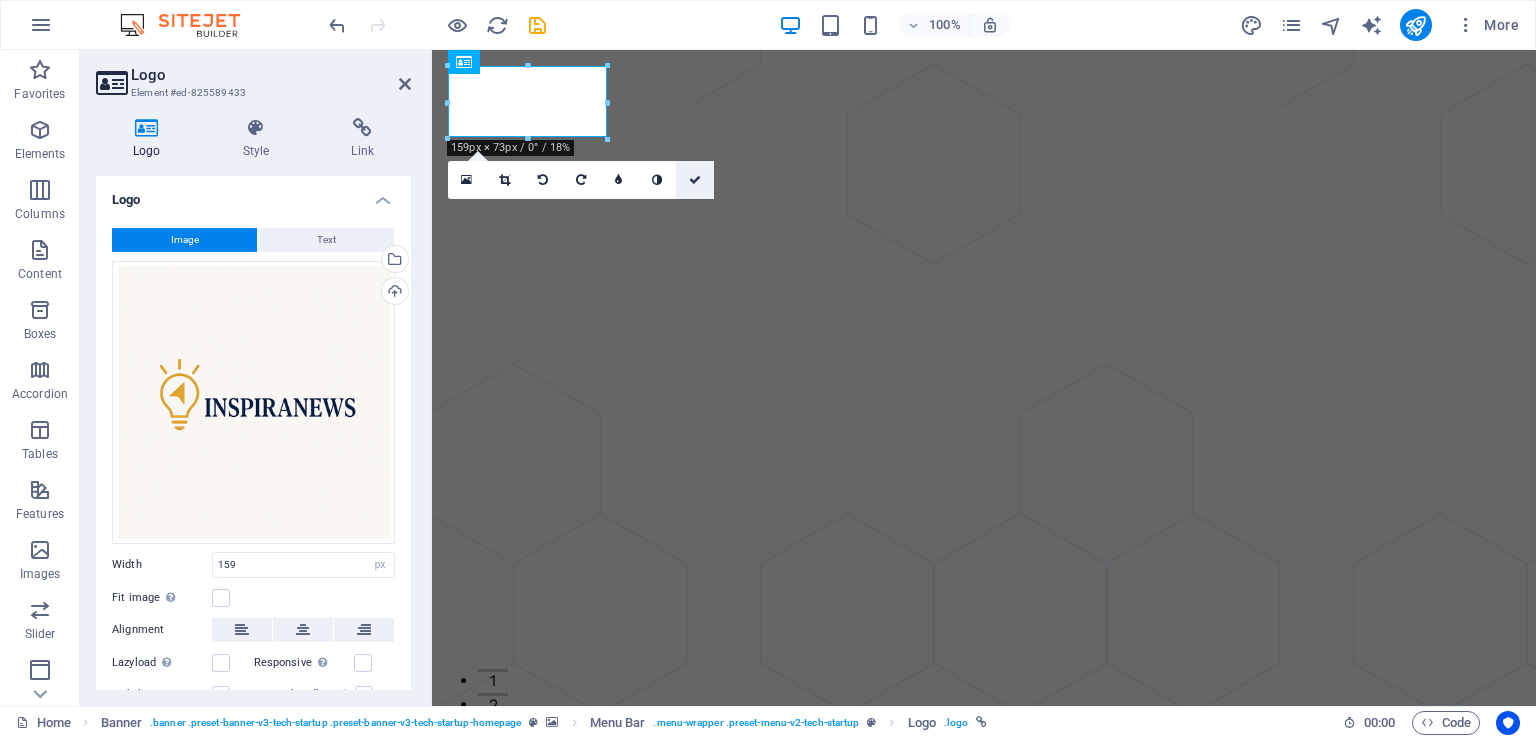 click at bounding box center [695, 180] 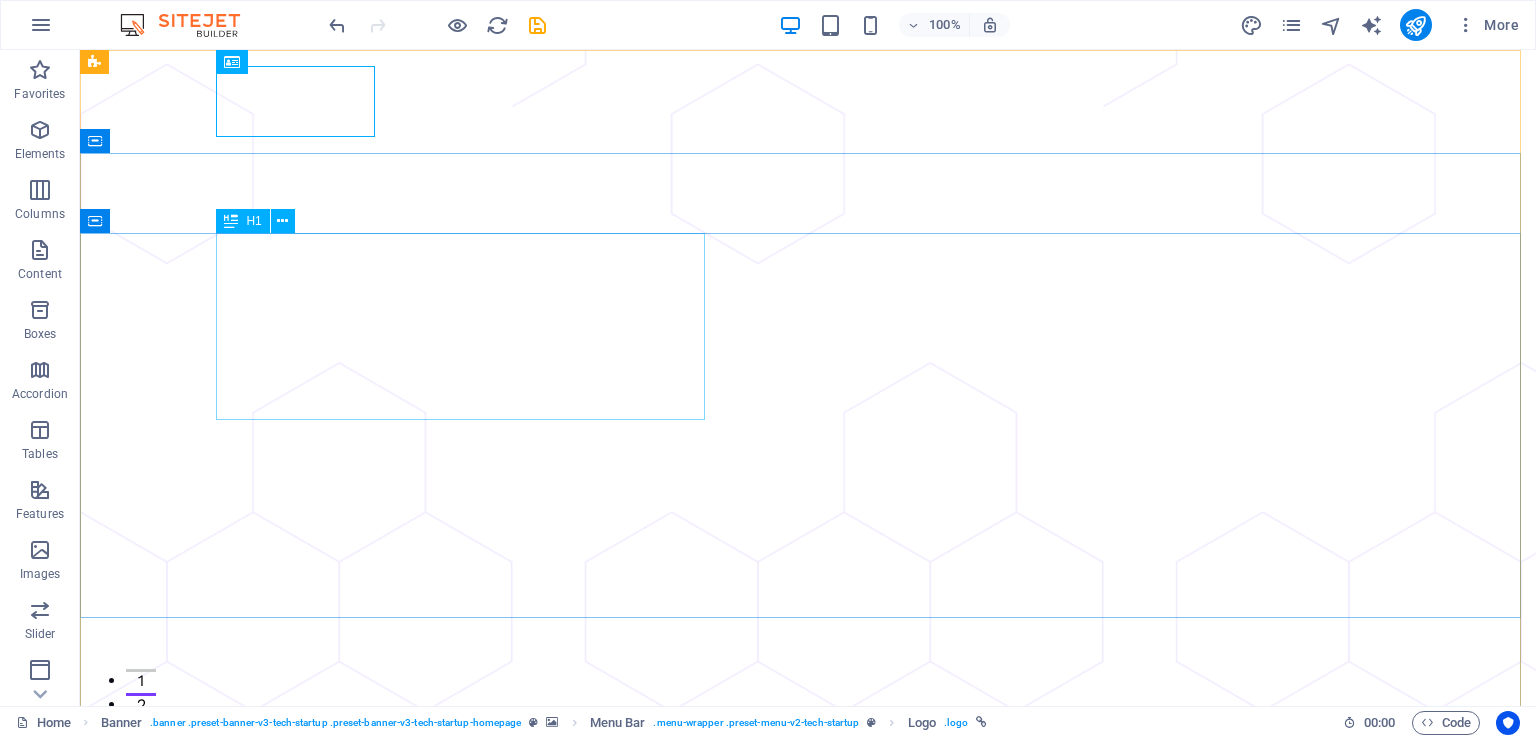 click on "H1" at bounding box center [242, 221] 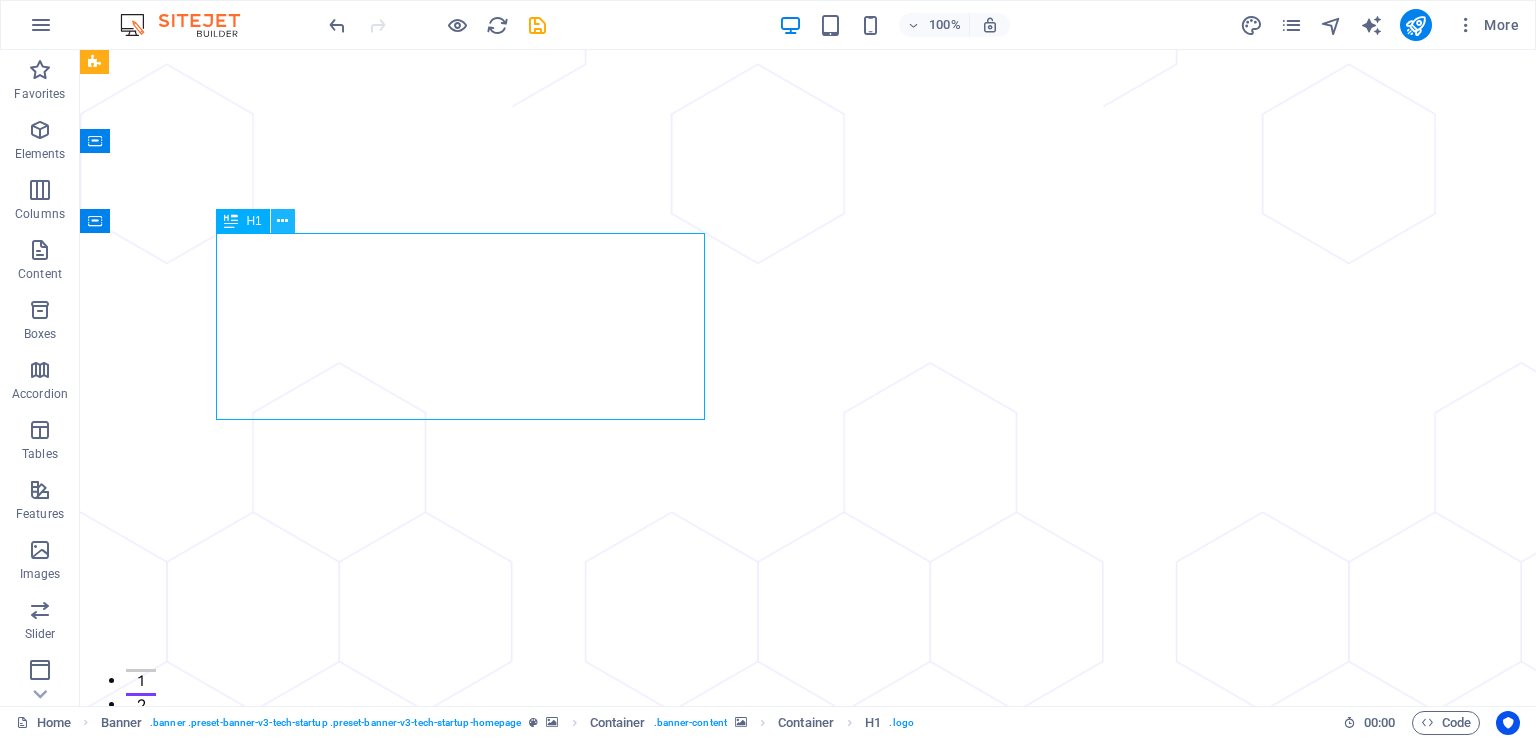 click at bounding box center (283, 221) 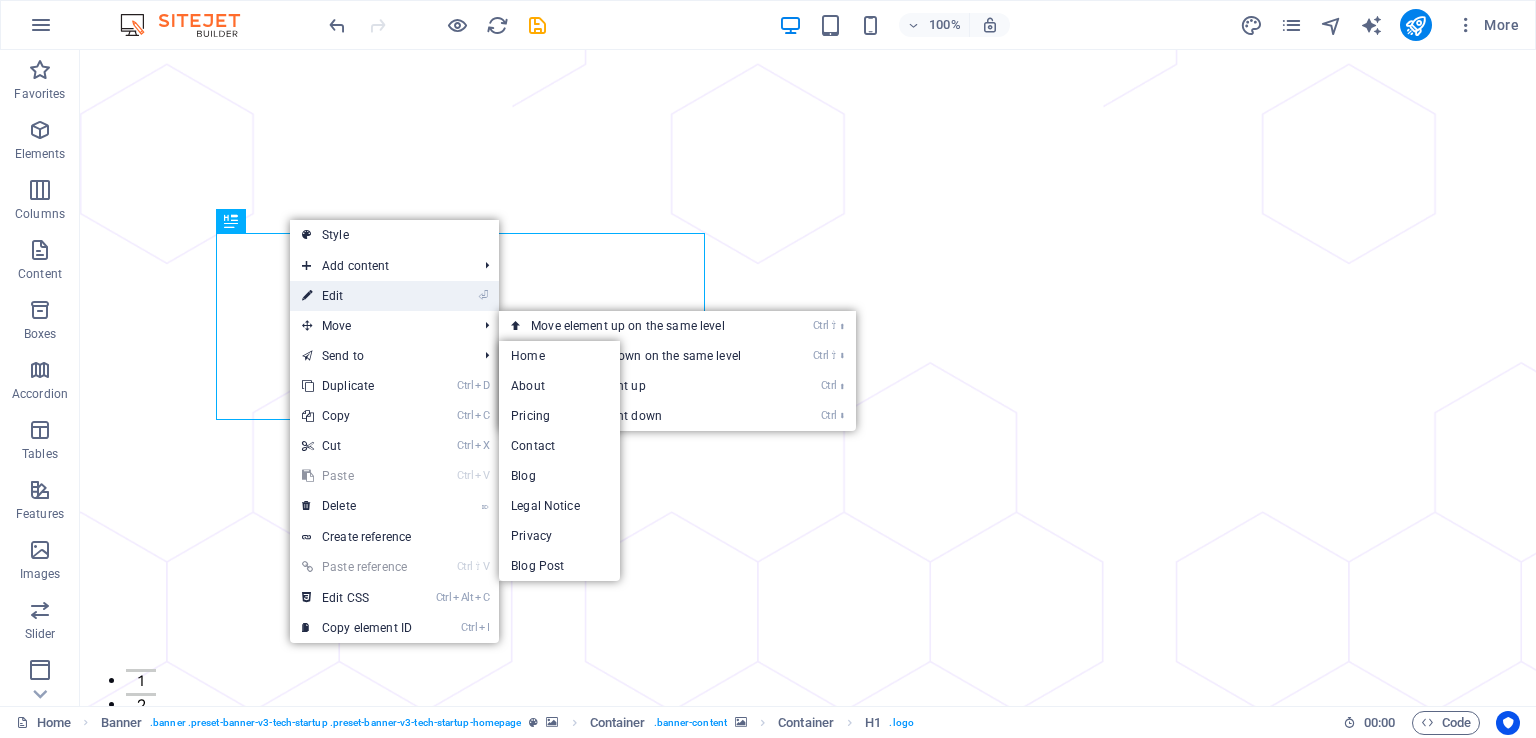 click on "⏎  Edit" at bounding box center (357, 296) 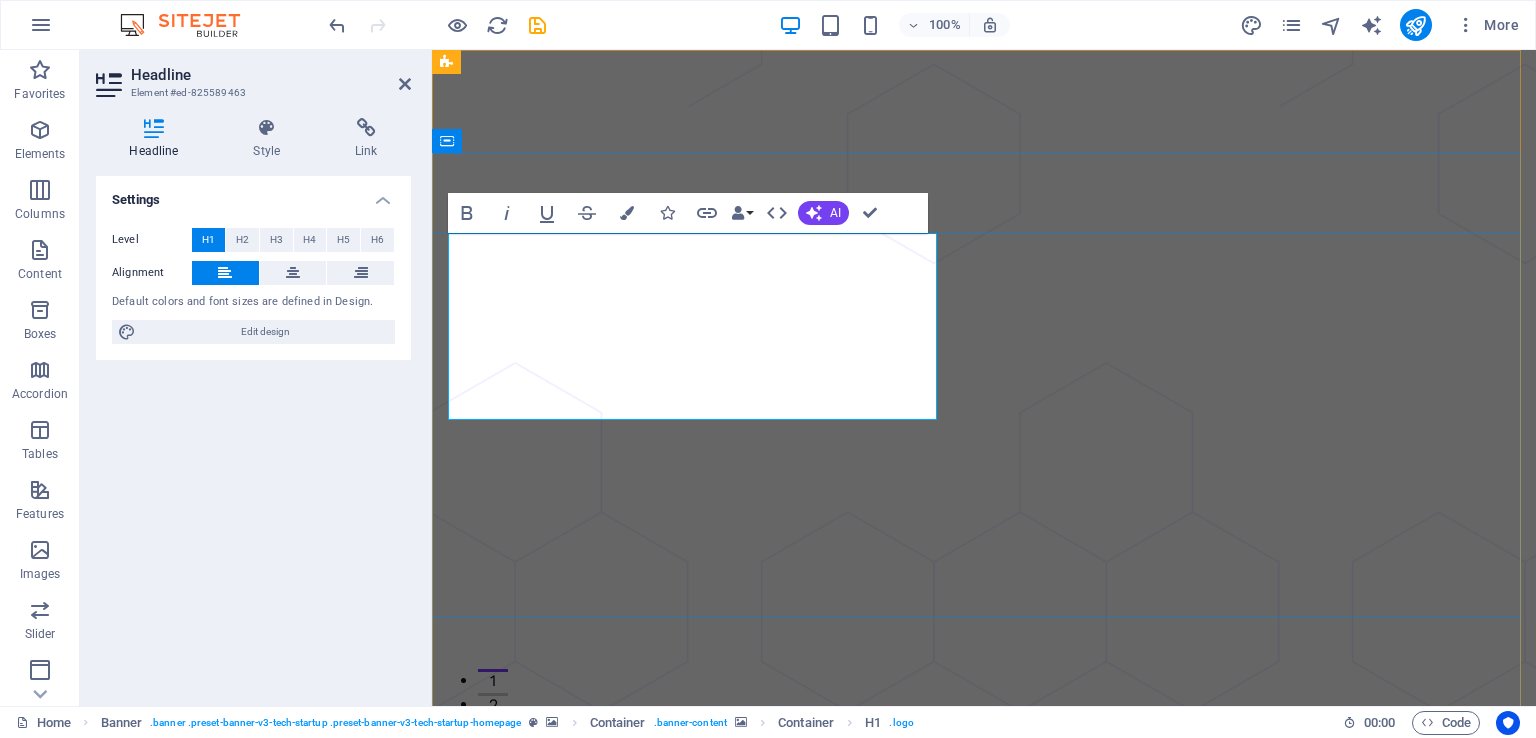 click on "Let your  business grow super fast  and secure, with Techup." at bounding box center [984, 1618] 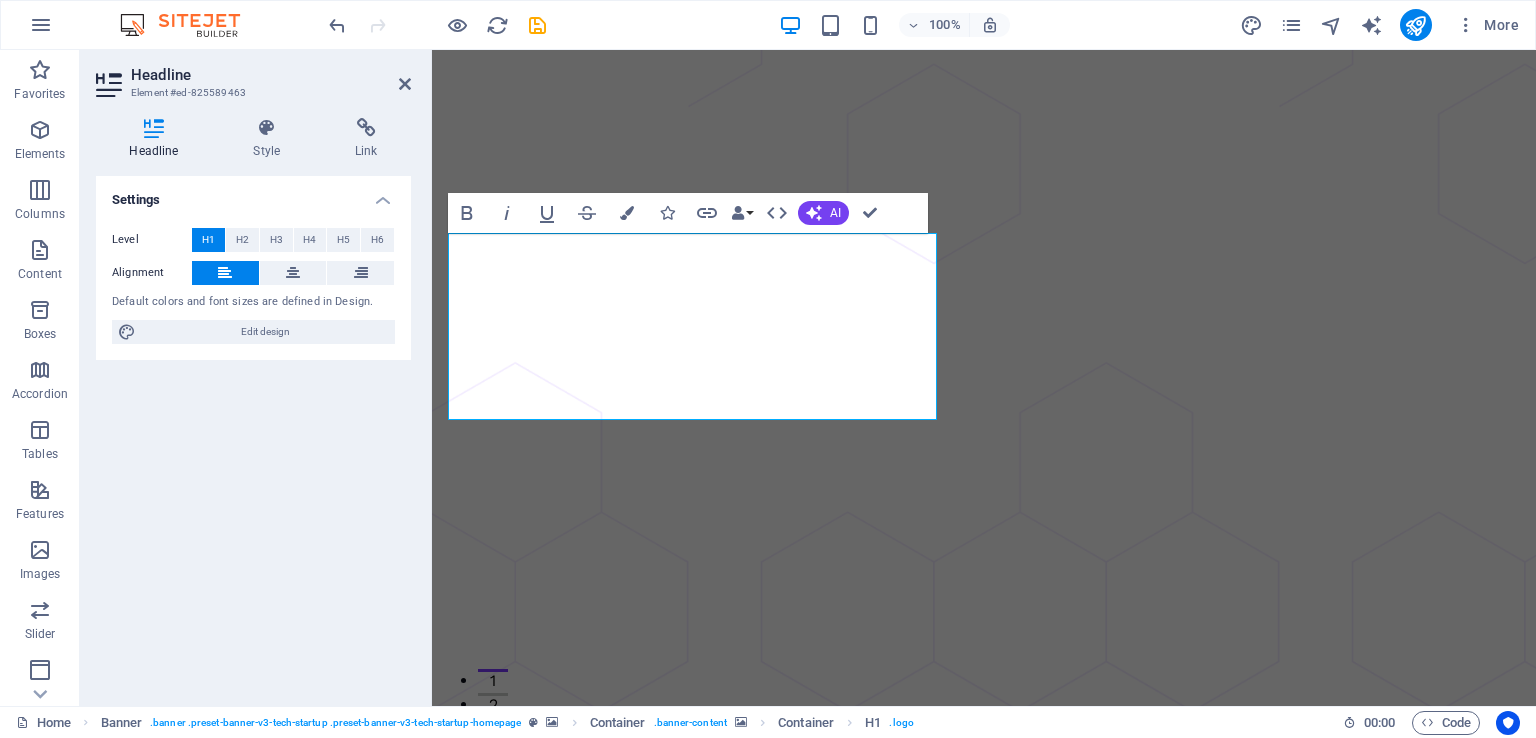 click on "Settings Level H1 H2 H3 H4 H5 H6 Alignment Default colors and font sizes are defined in Design. Edit design" at bounding box center [253, 433] 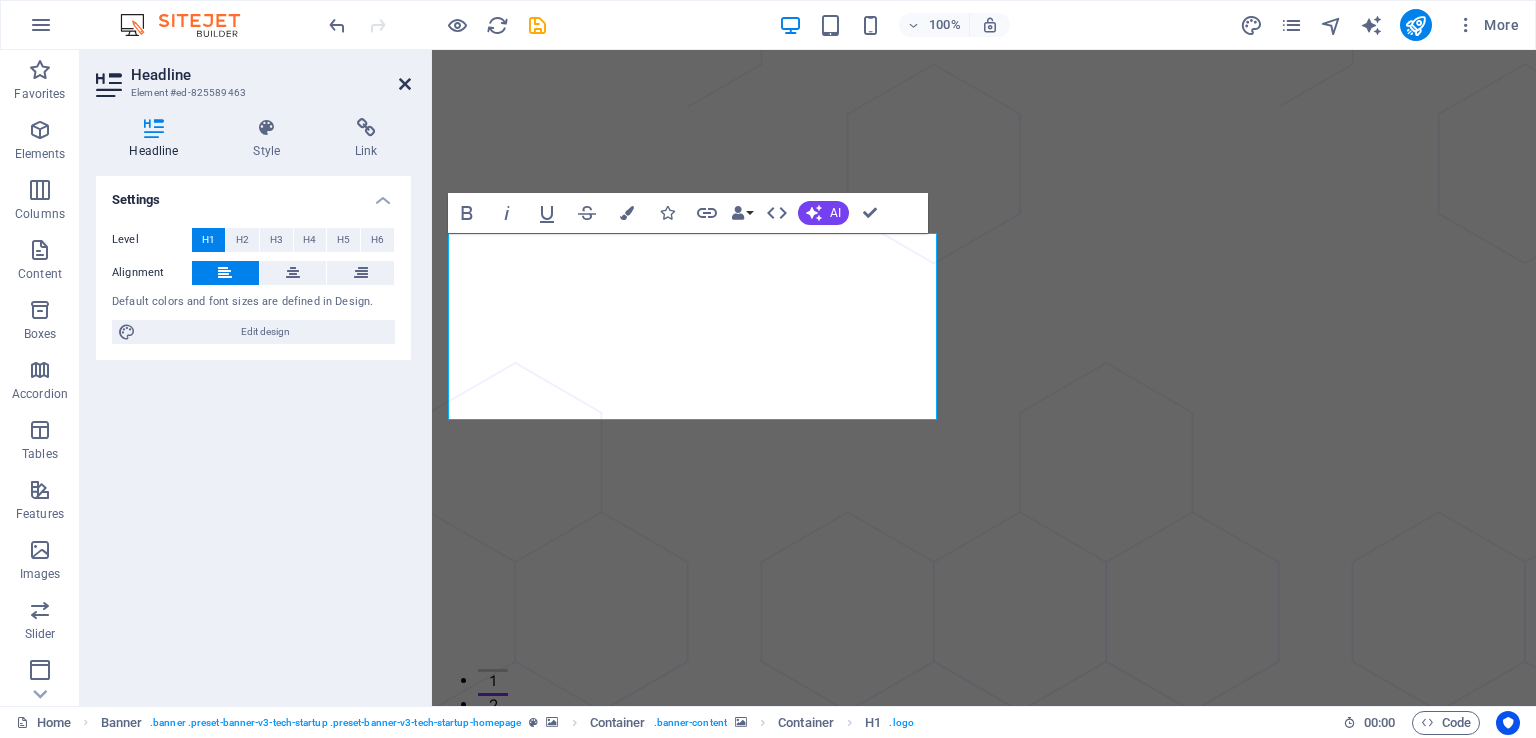 click at bounding box center (405, 84) 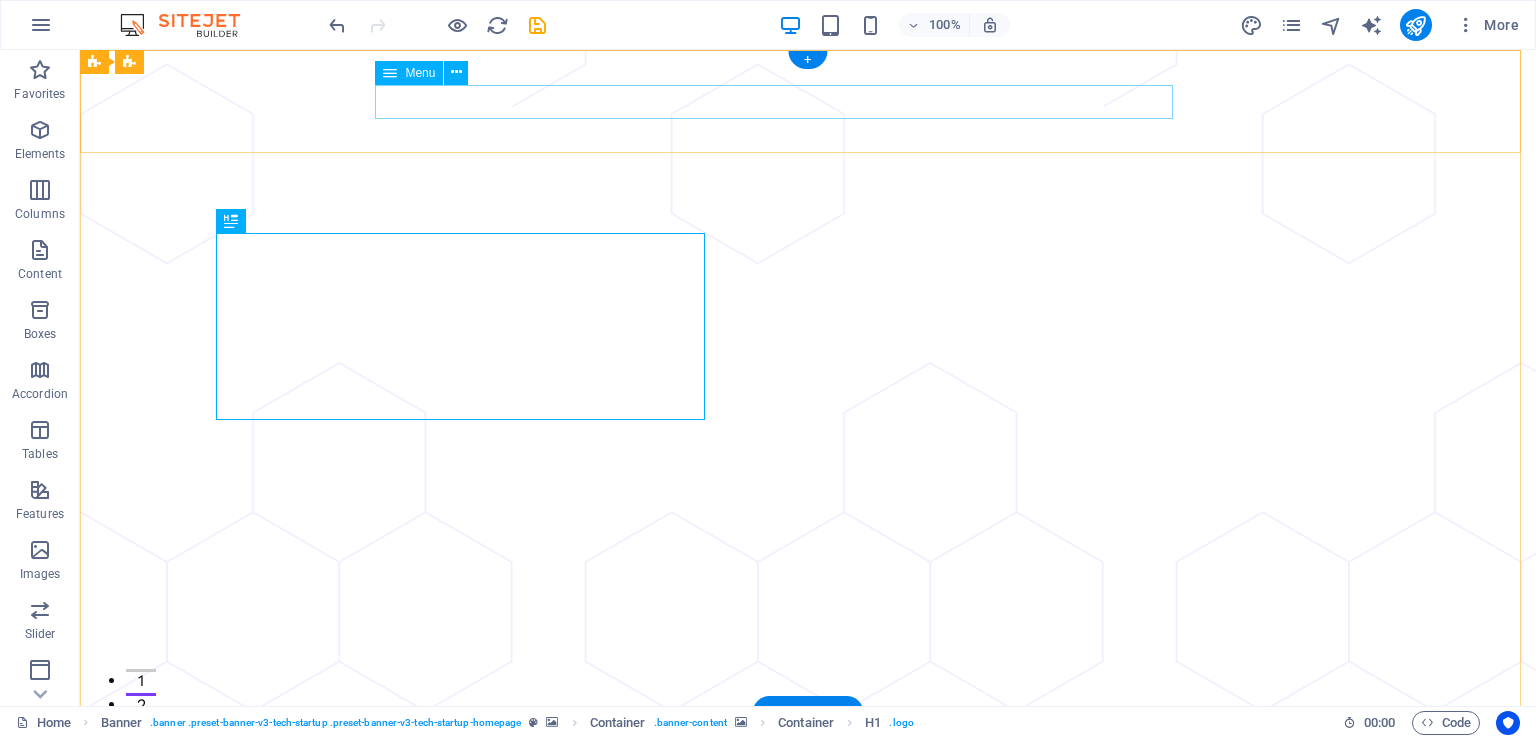 click on "About Pricing Contact Blog" at bounding box center [808, 817] 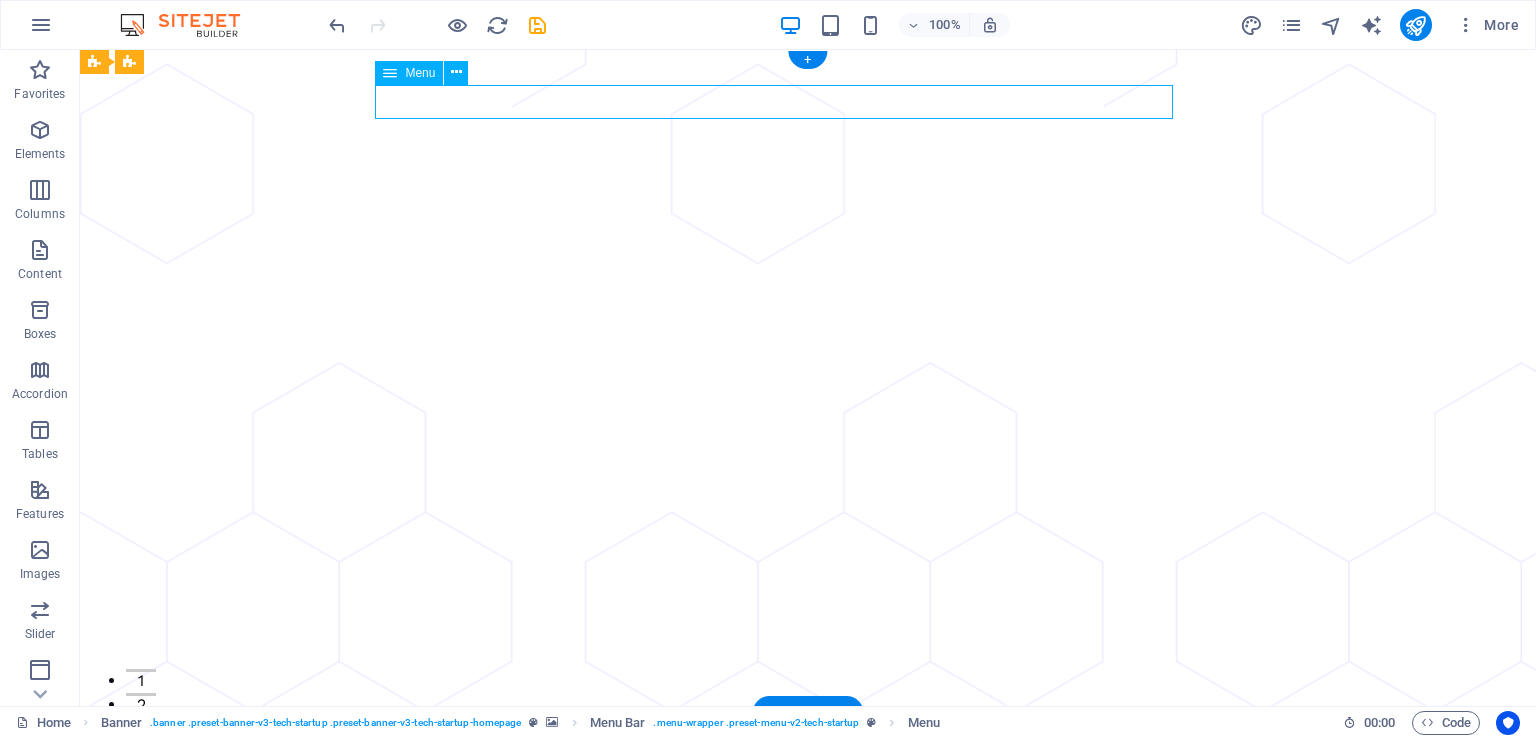 drag, startPoint x: 611, startPoint y: 106, endPoint x: 591, endPoint y: 109, distance: 20.22375 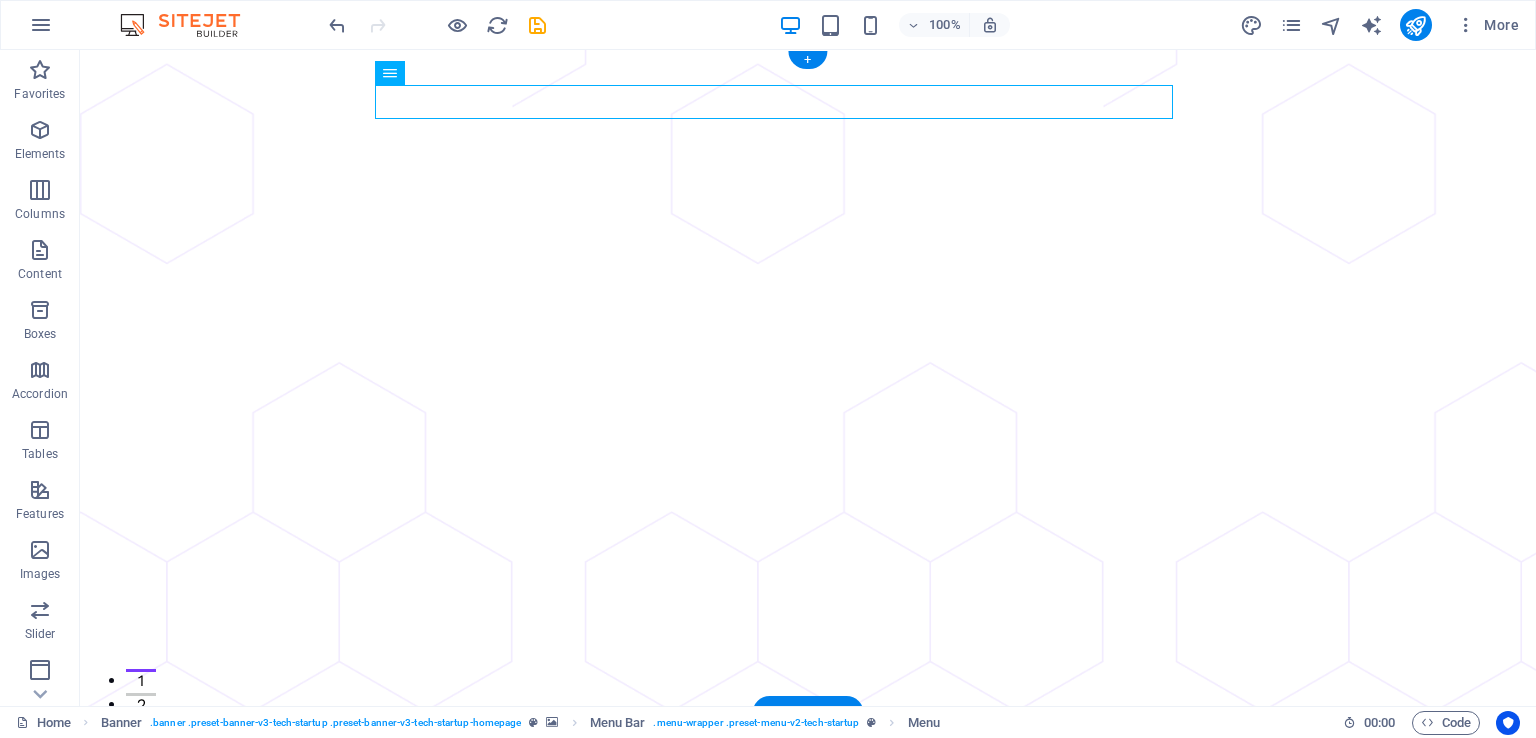 click at bounding box center (808, 1196) 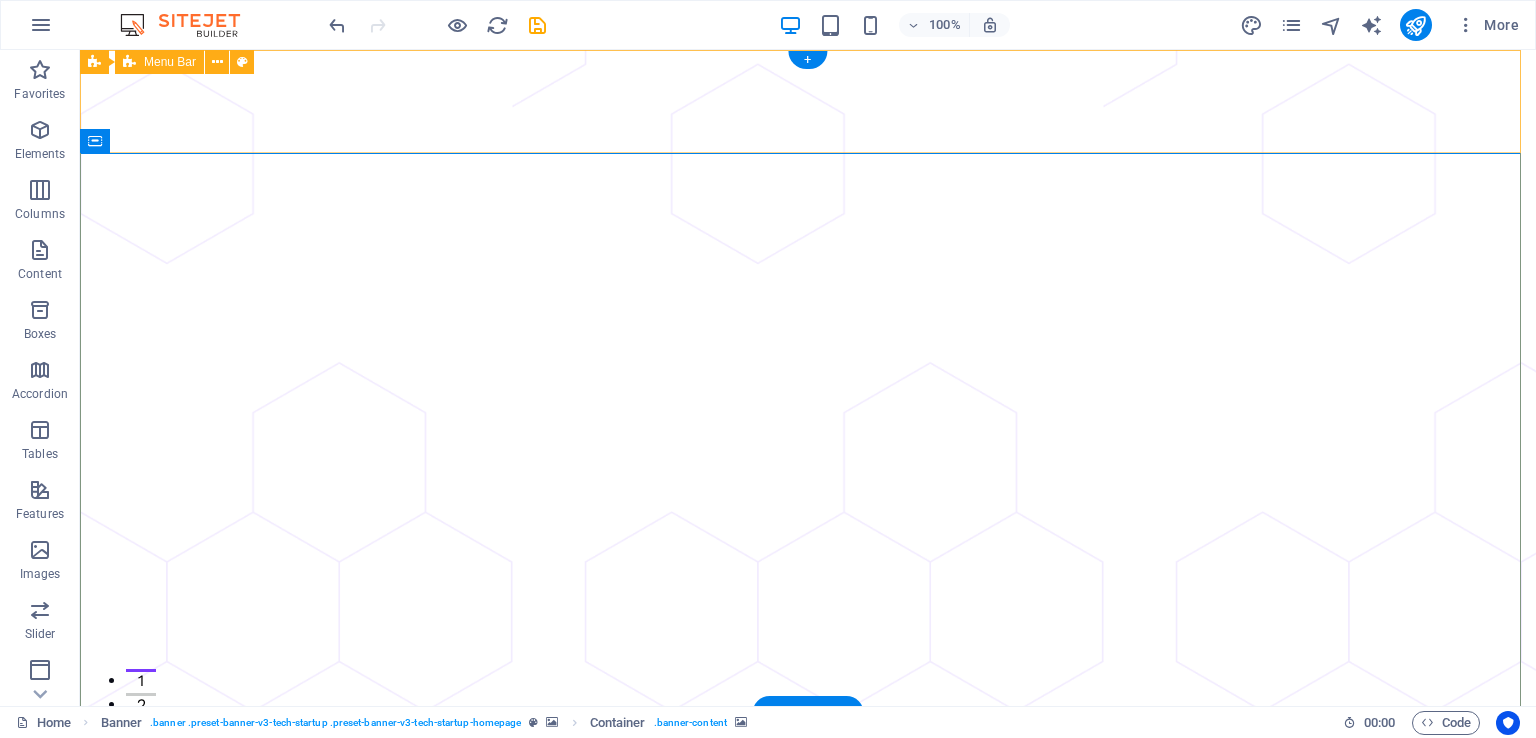 click on "About Pricing Contact Blog Log In Sign Up" at bounding box center (808, 814) 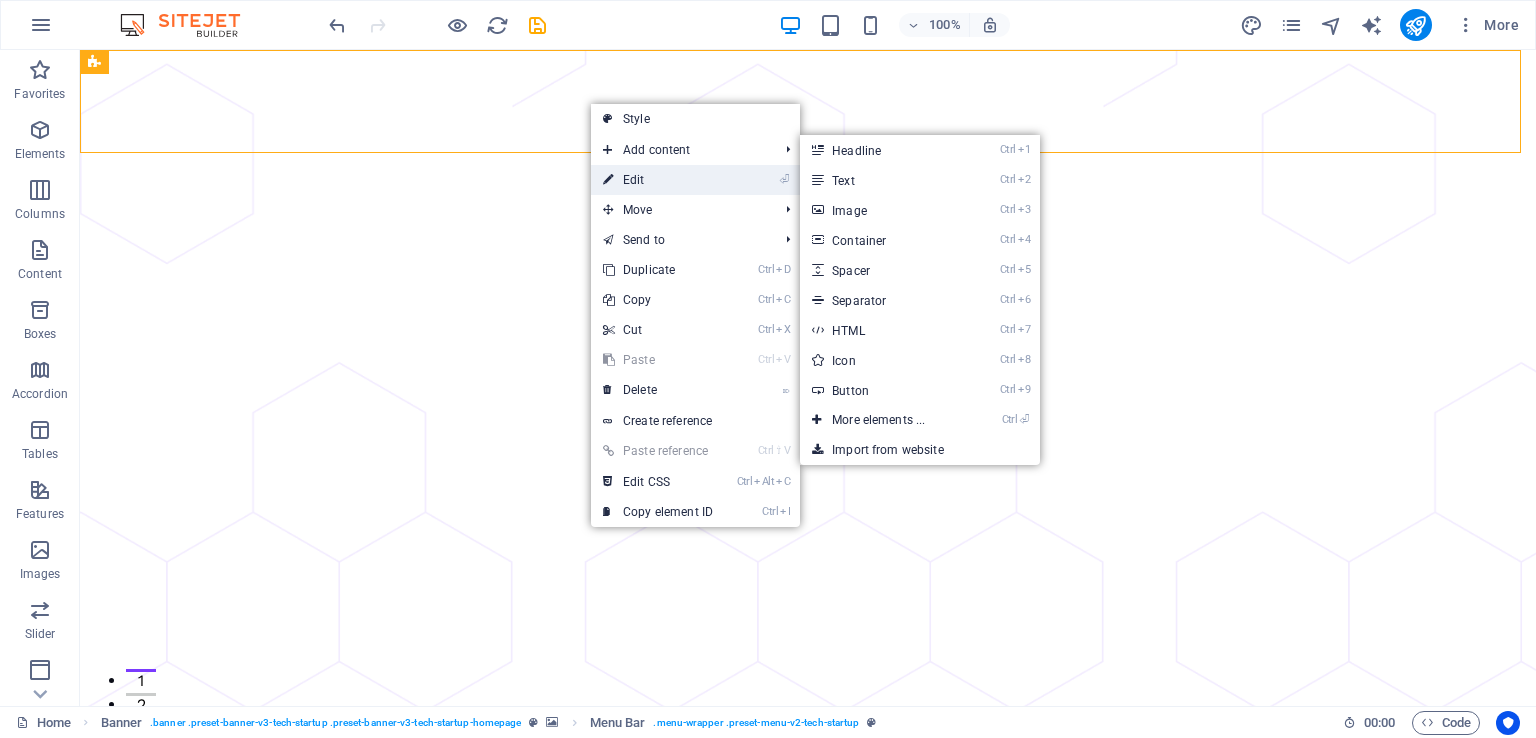 click on "⏎  Edit" at bounding box center [658, 180] 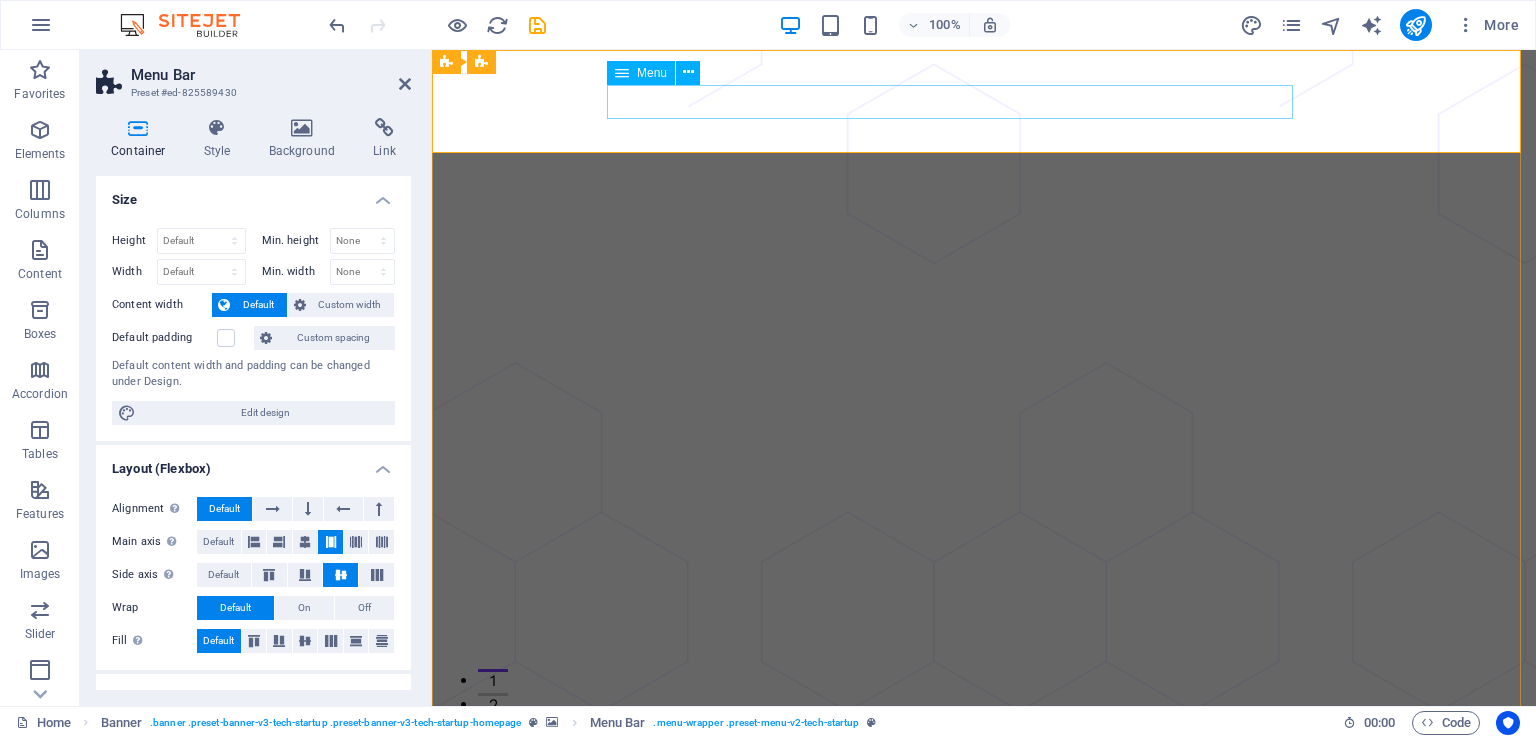 click on "About Pricing Contact Blog" at bounding box center [984, 817] 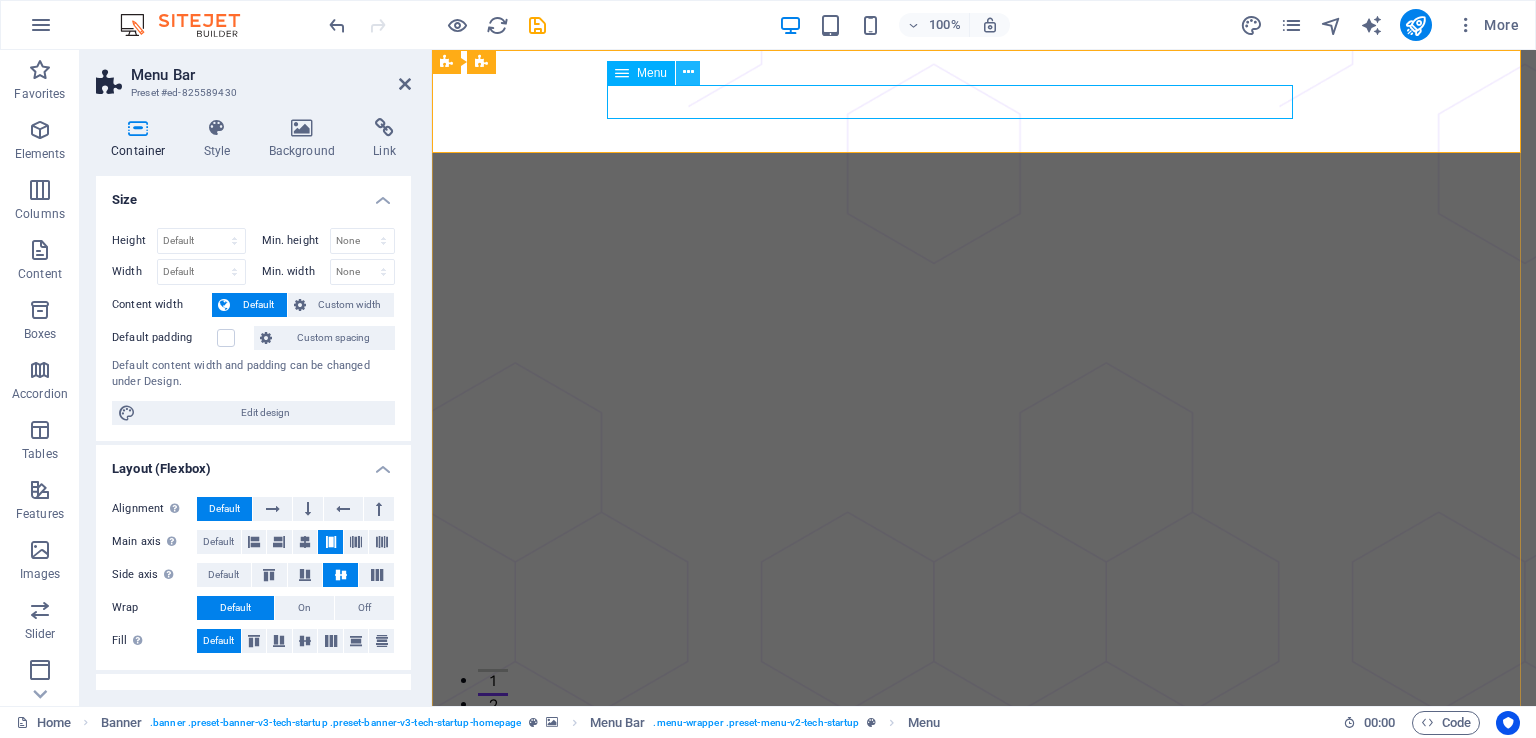 click at bounding box center (688, 72) 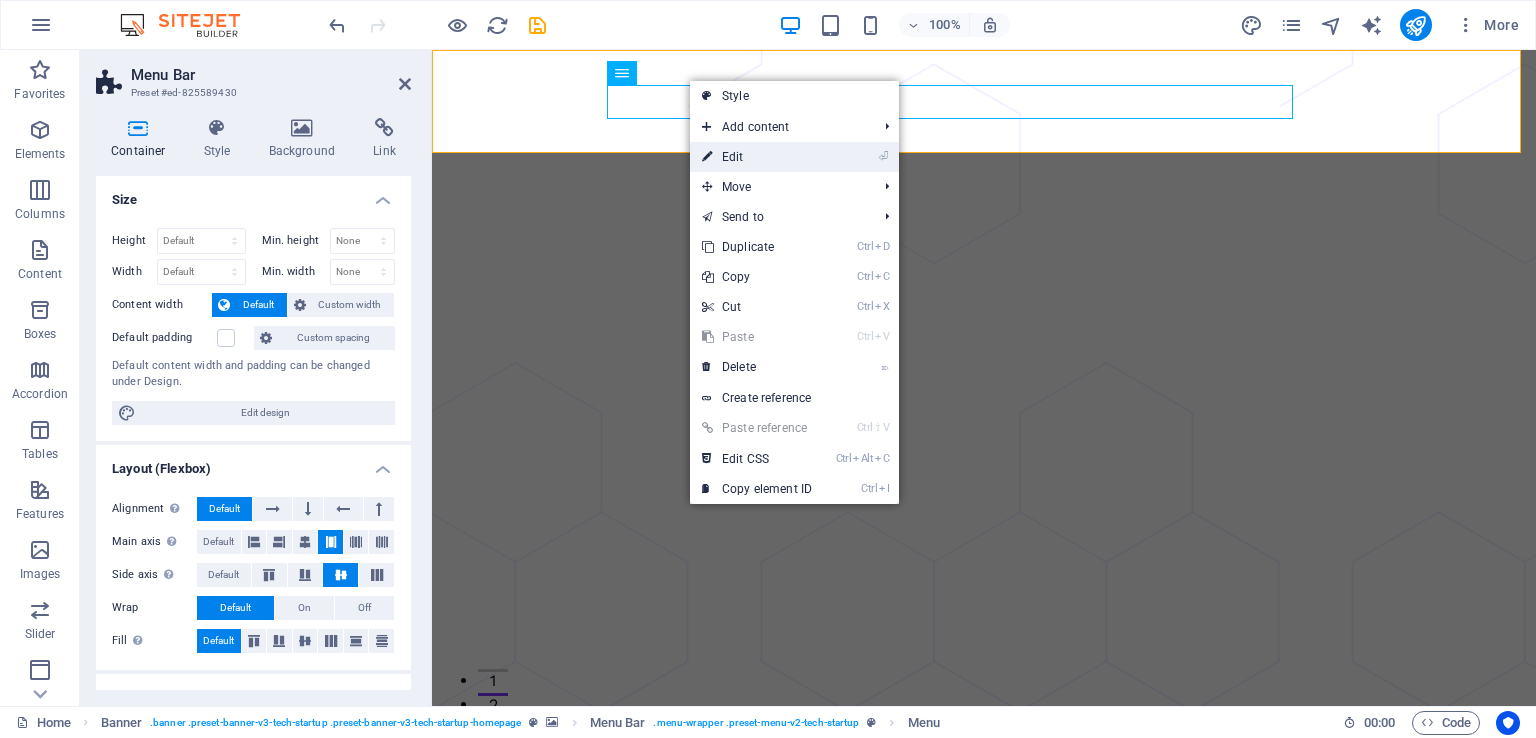 click on "⏎  Edit" at bounding box center (757, 157) 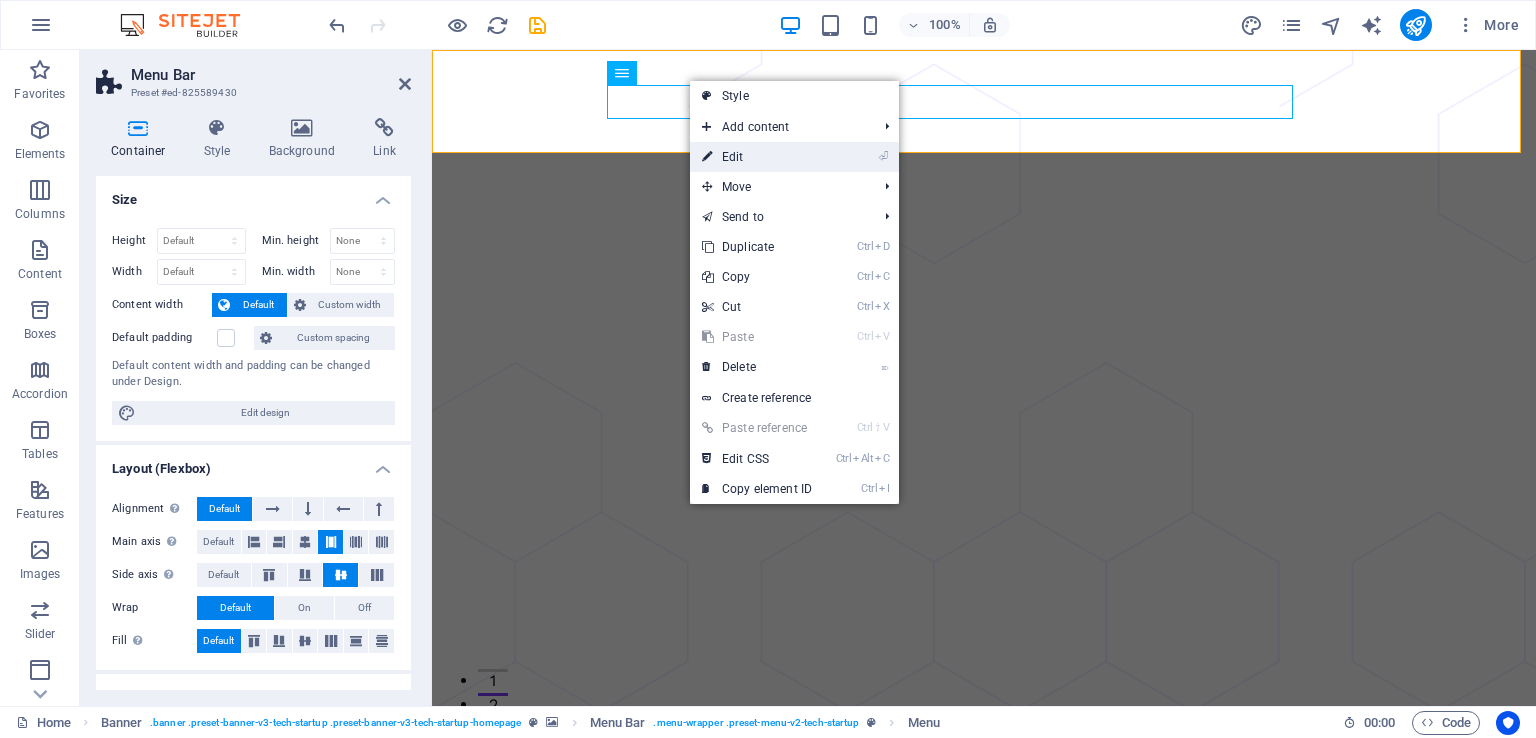 select 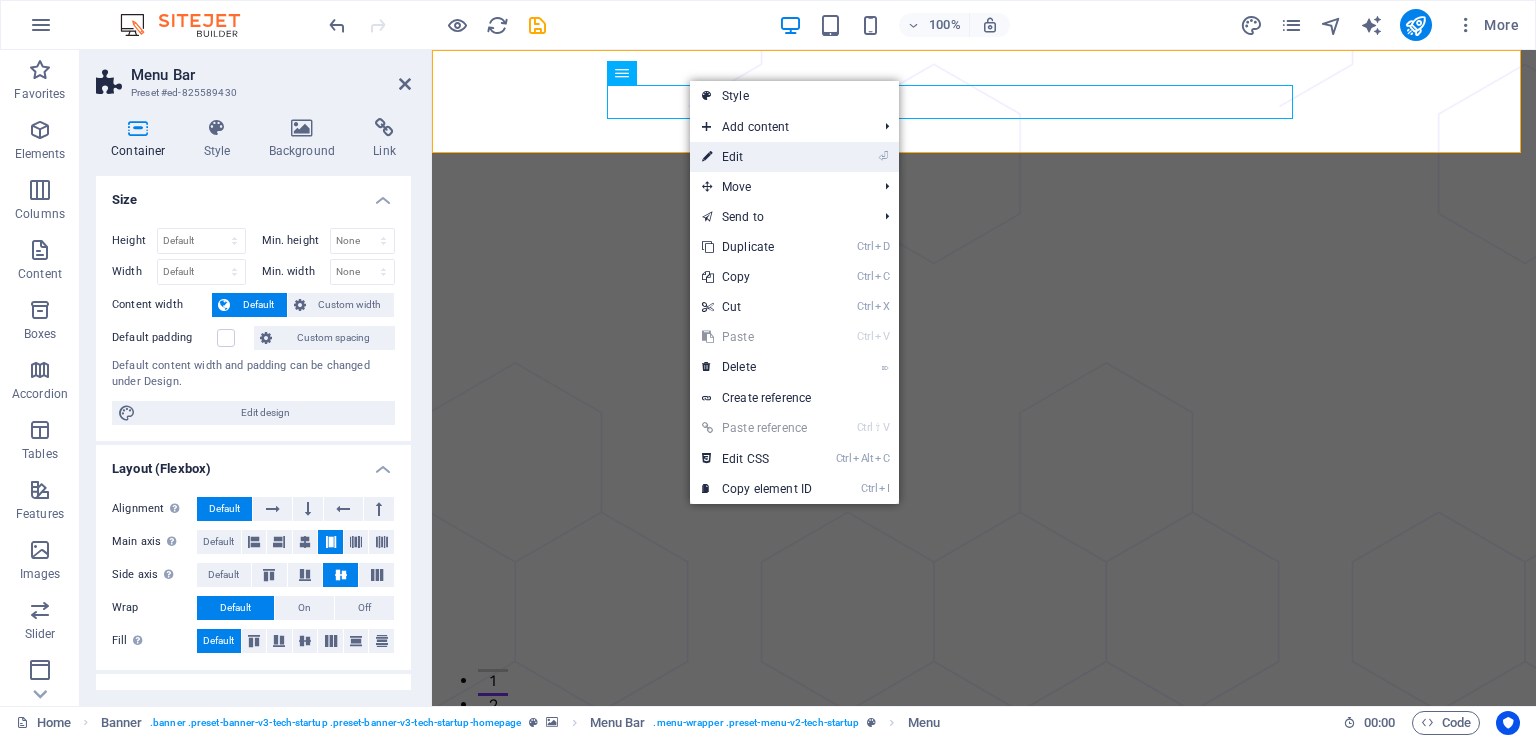select on "4" 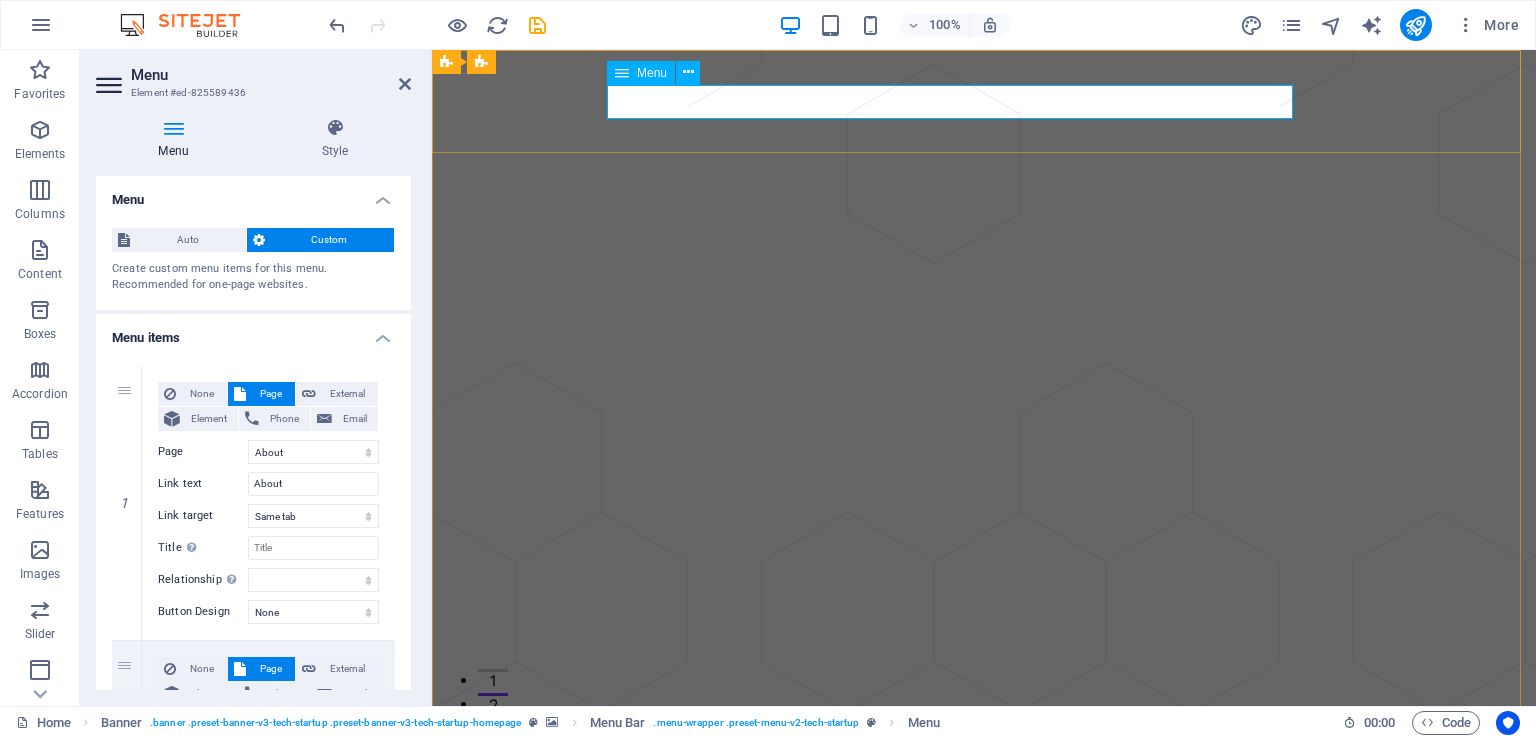 click on "About Pricing Contact Blog" at bounding box center (984, 817) 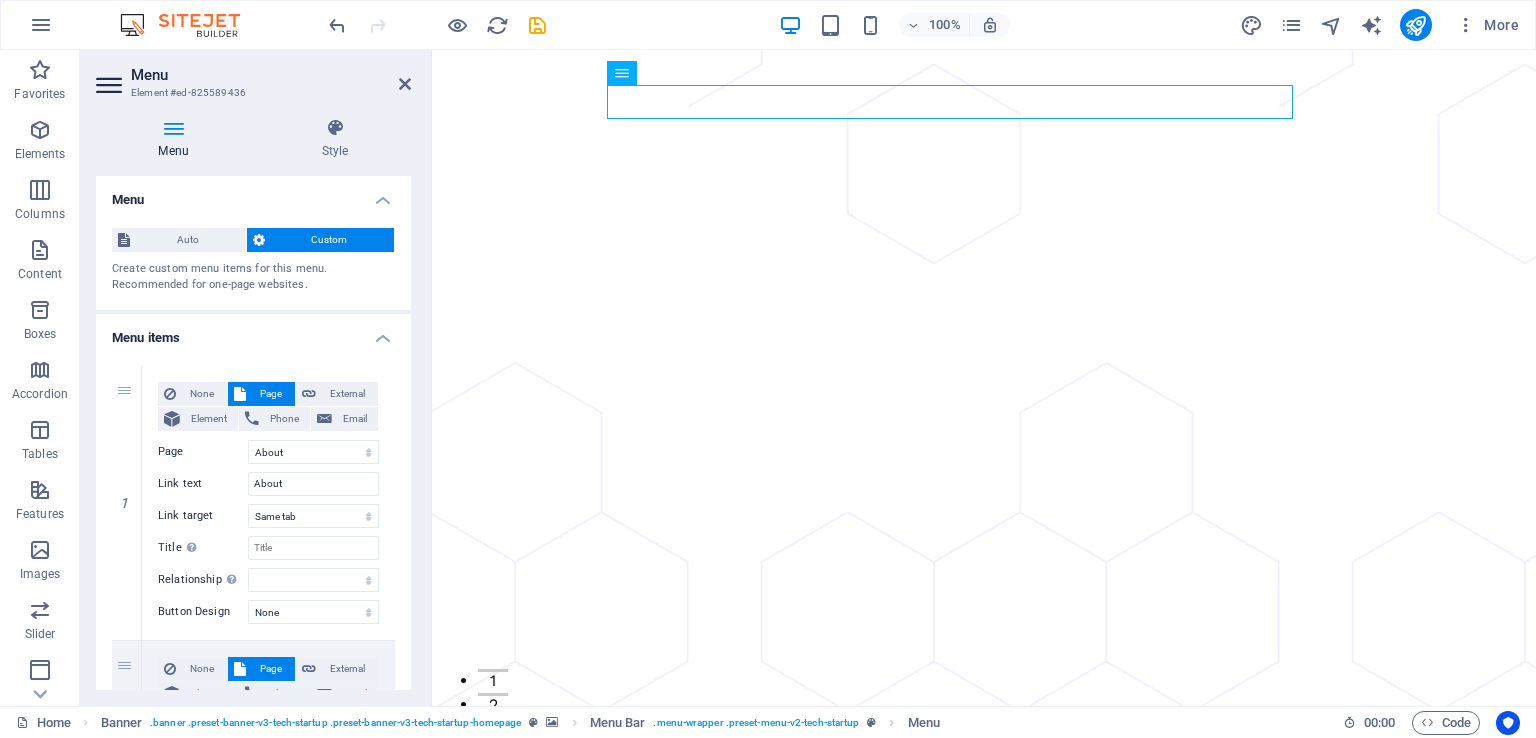 click on "About Pricing Contact Blog" at bounding box center (984, 817) 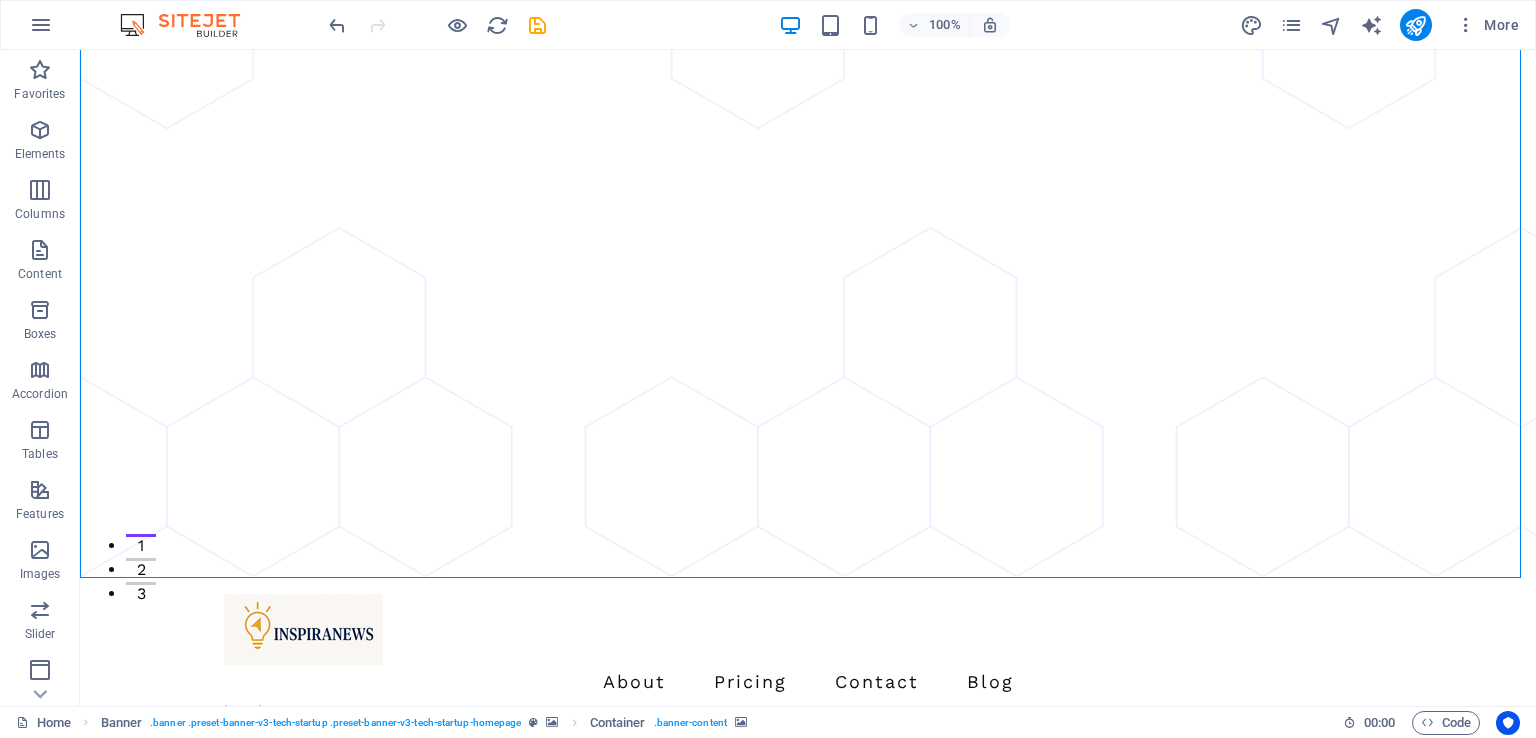 scroll, scrollTop: 0, scrollLeft: 0, axis: both 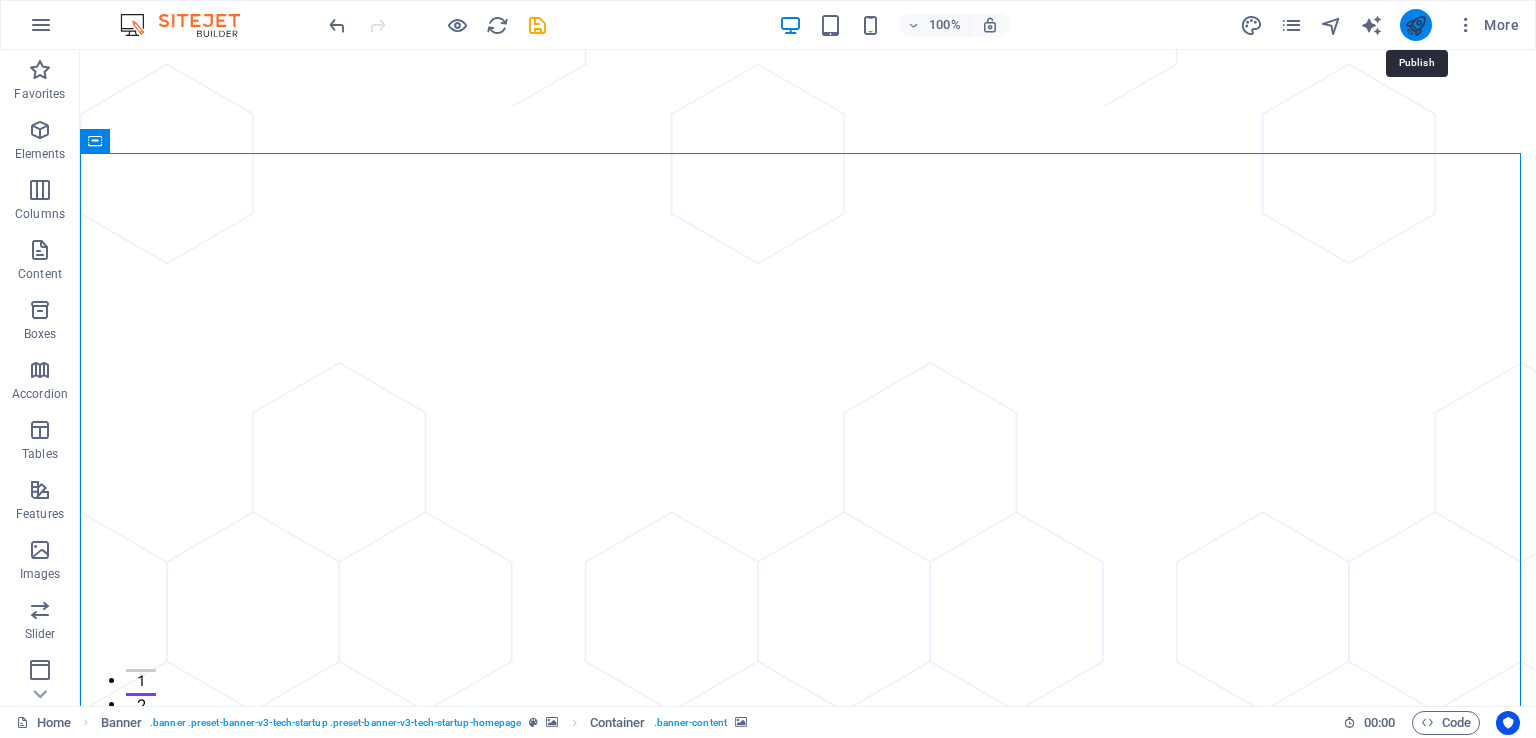 click at bounding box center [1415, 25] 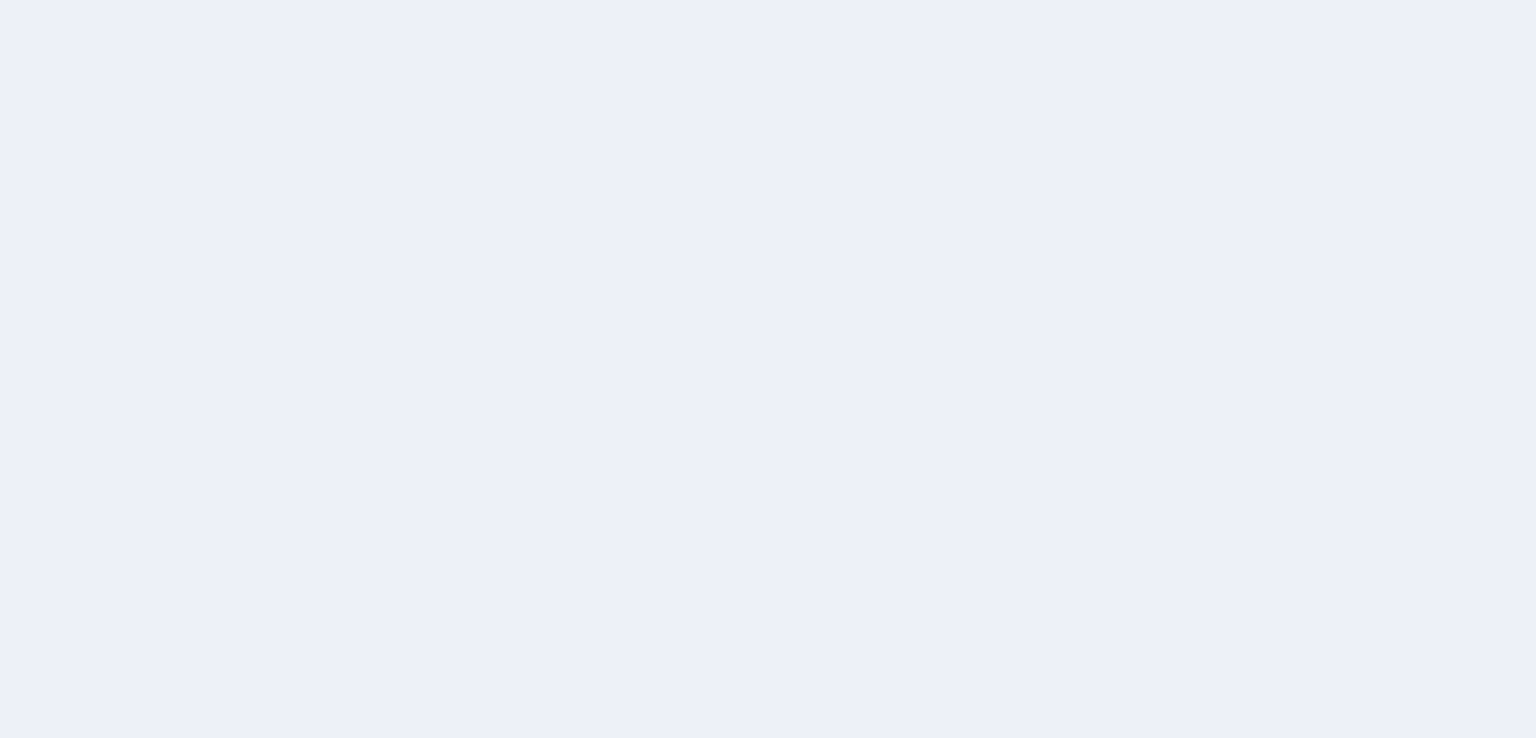 scroll, scrollTop: 0, scrollLeft: 0, axis: both 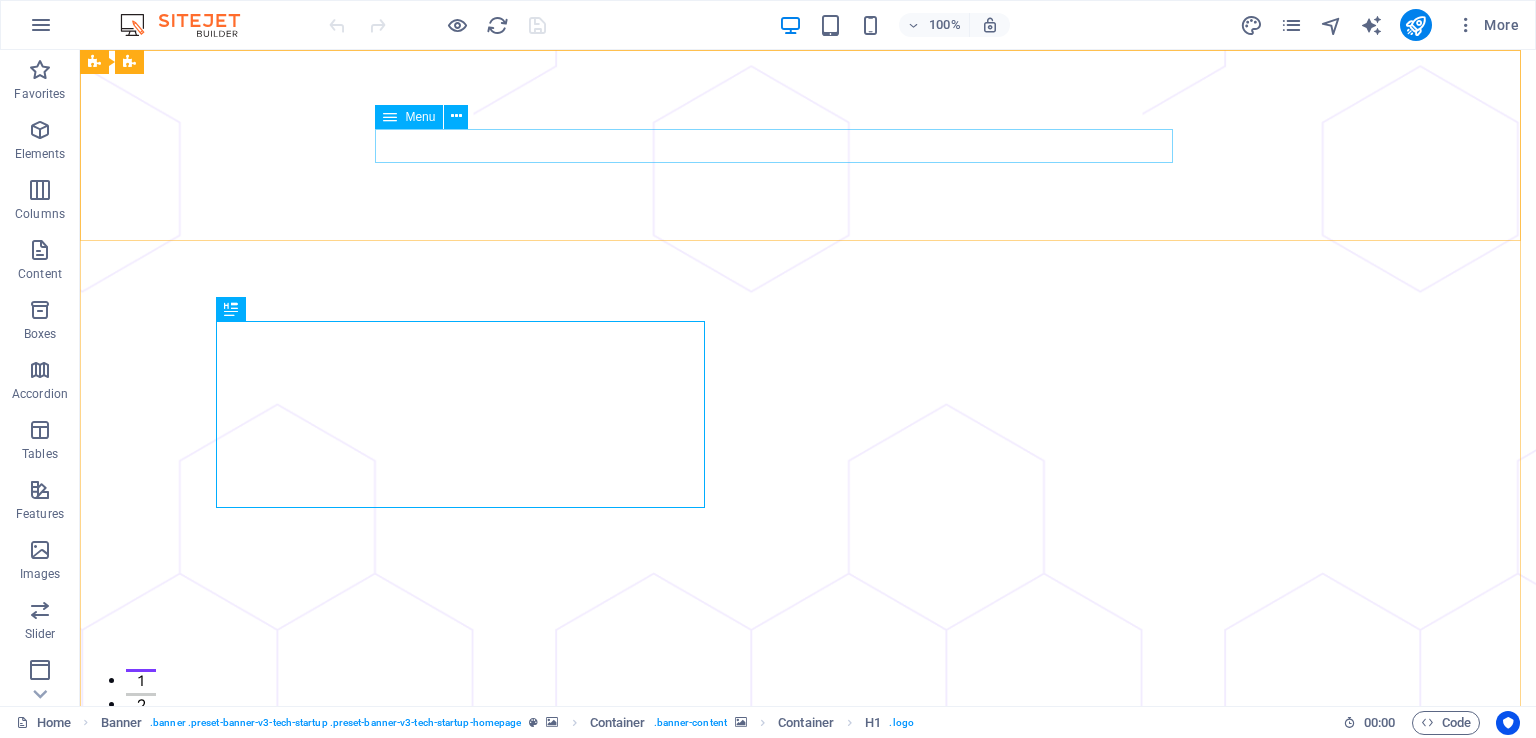 click on "Menu" at bounding box center (420, 117) 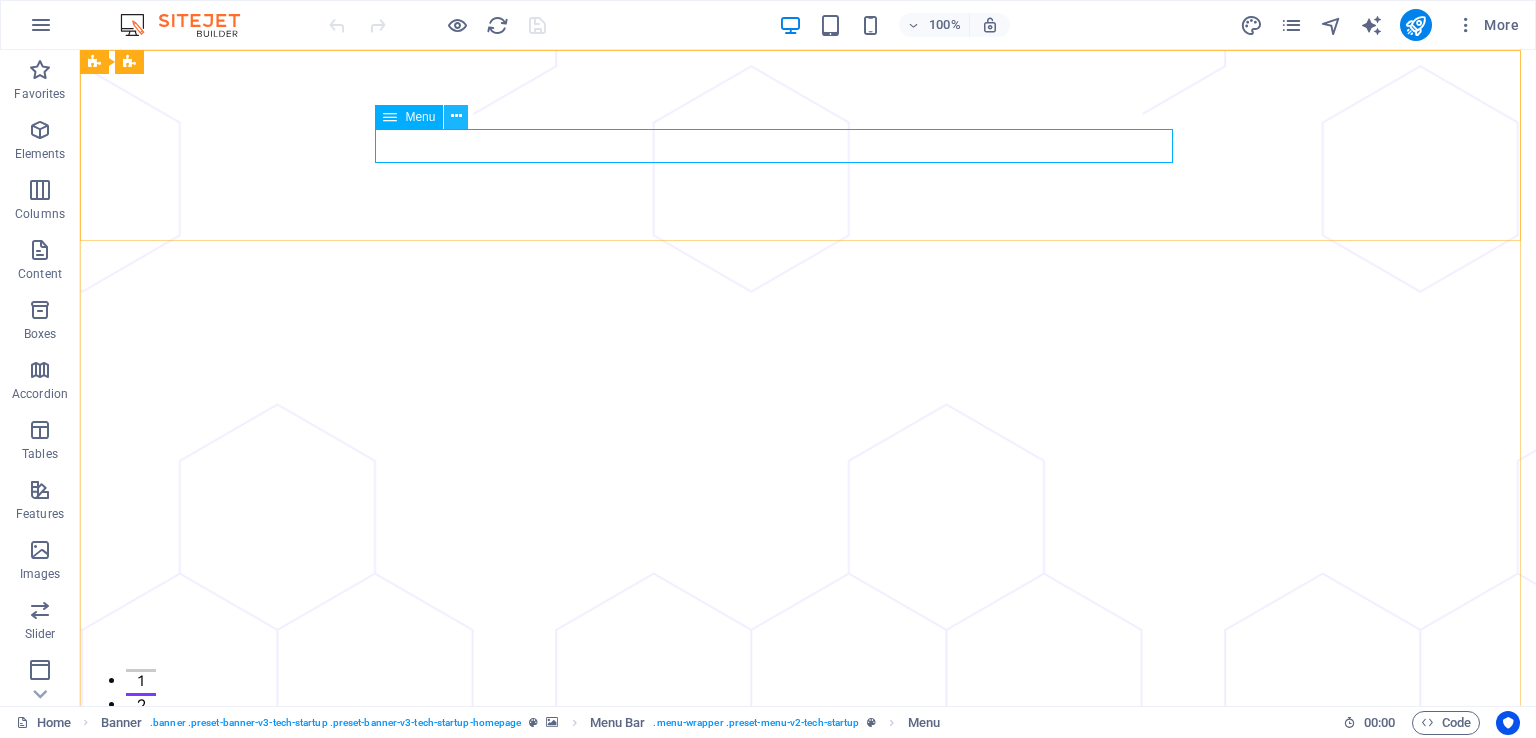 click at bounding box center [456, 116] 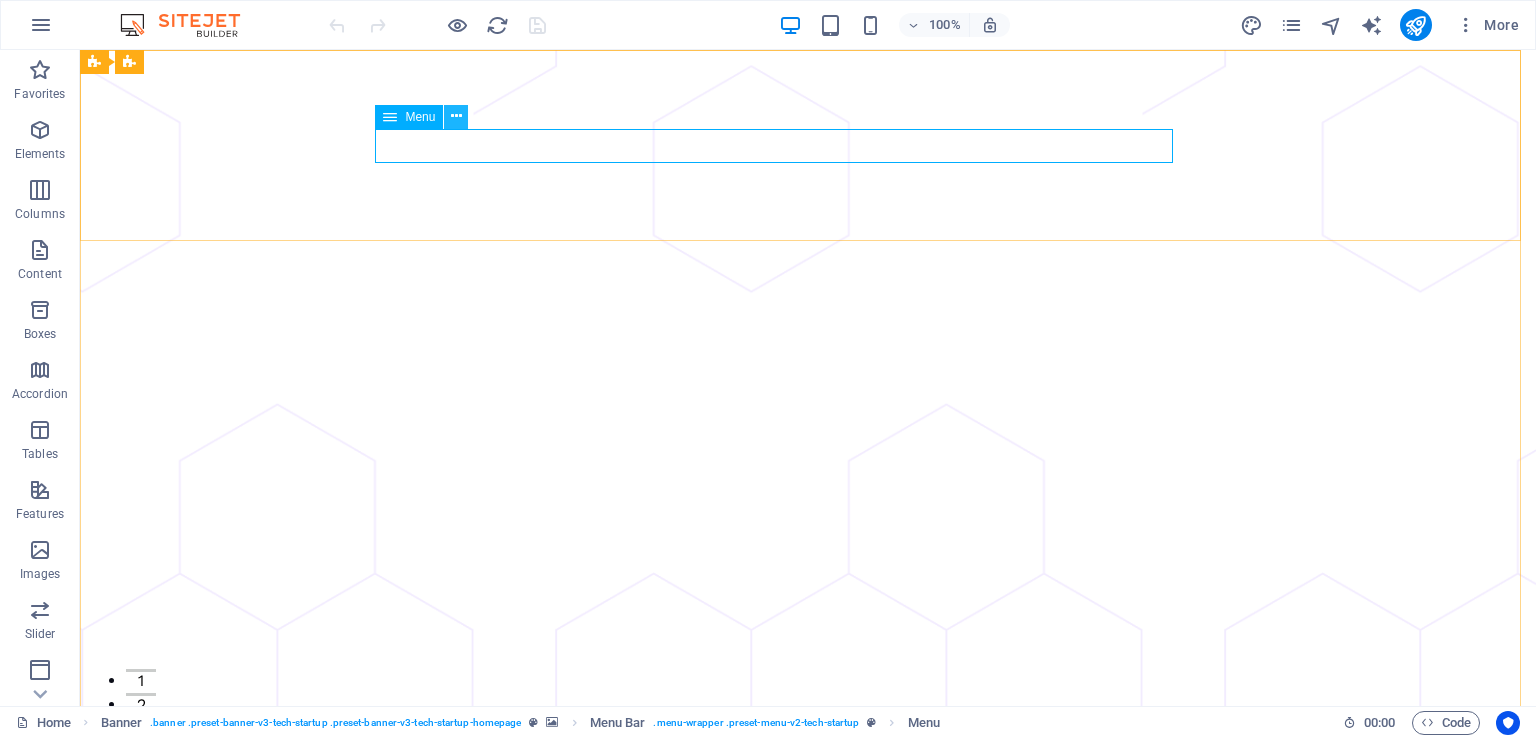 click at bounding box center (456, 116) 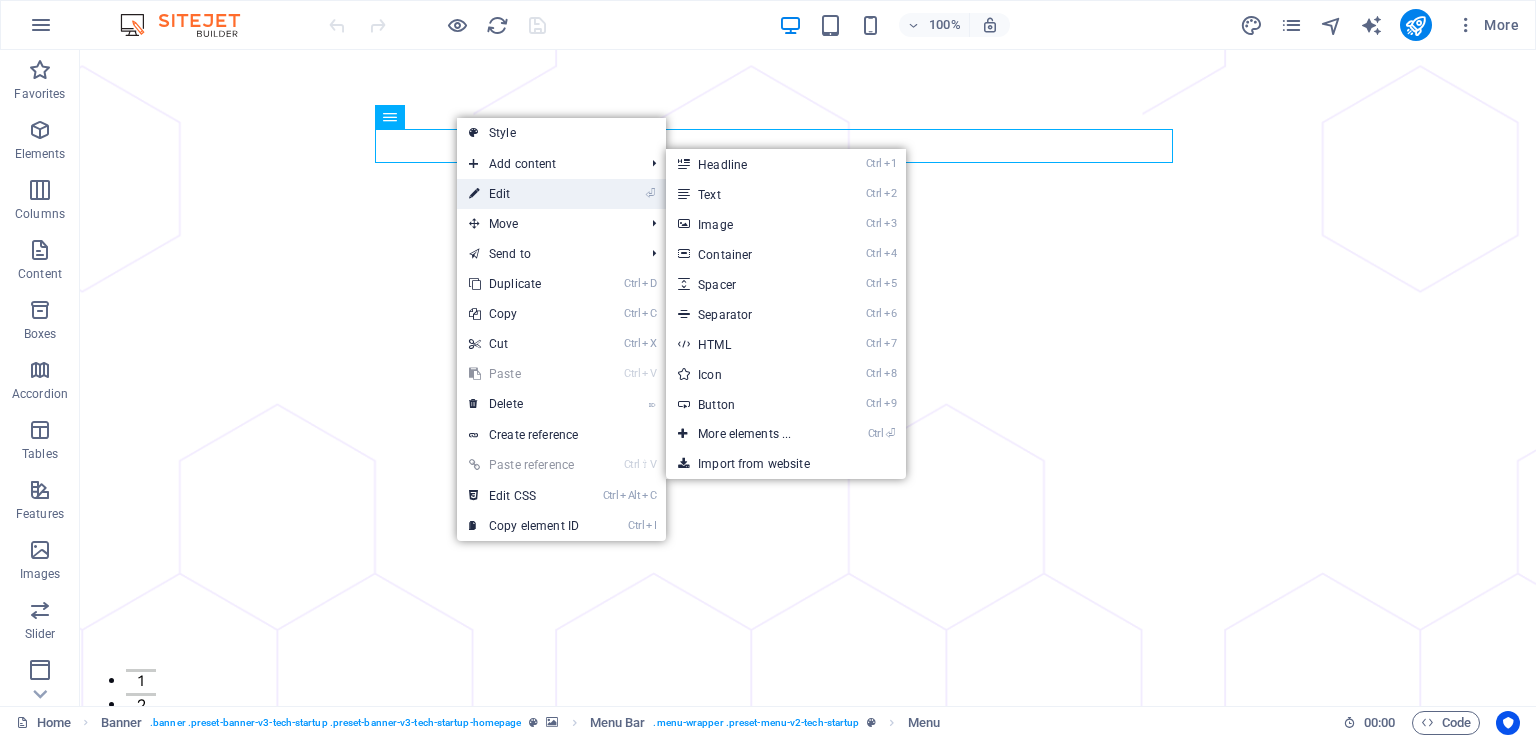click on "⏎  Edit" at bounding box center (524, 194) 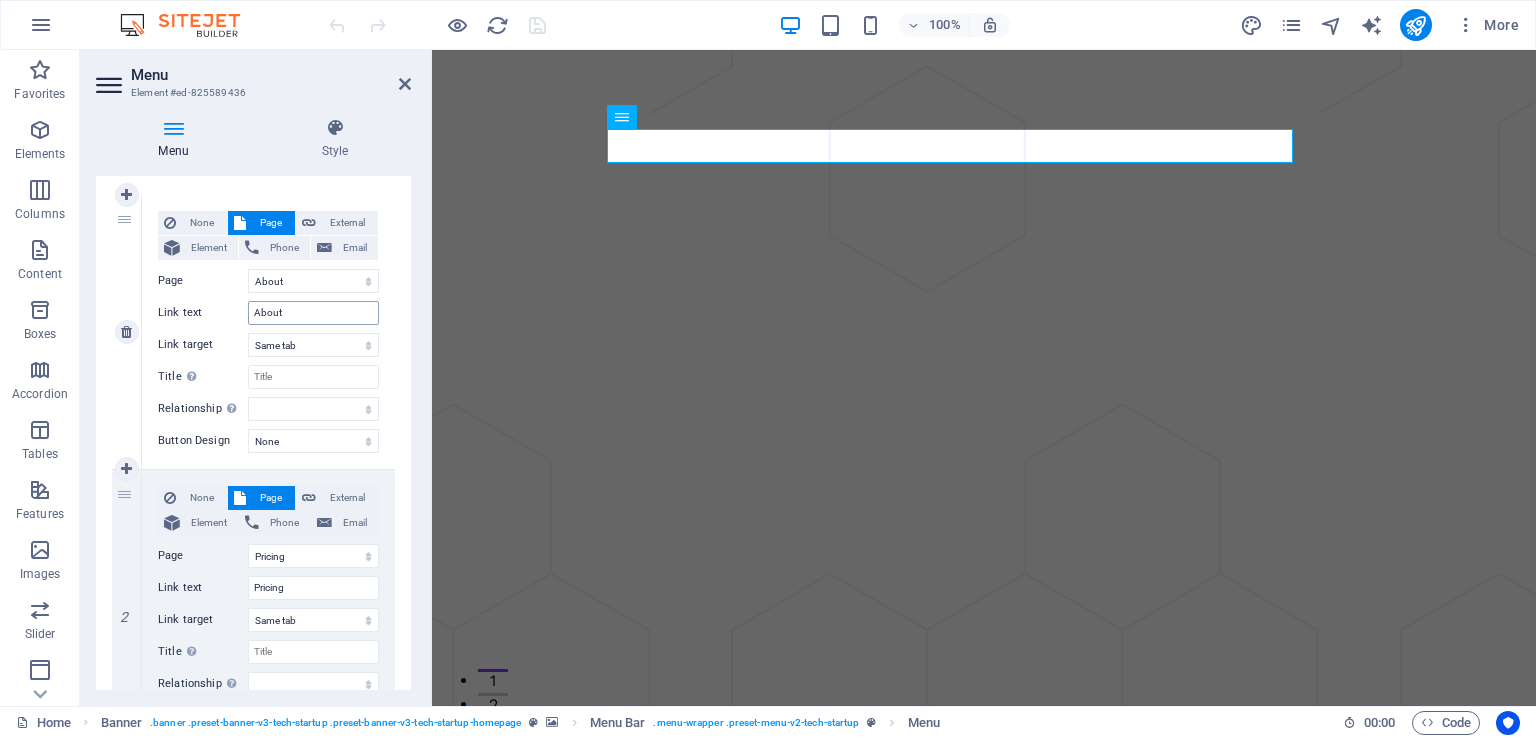 scroll, scrollTop: 200, scrollLeft: 0, axis: vertical 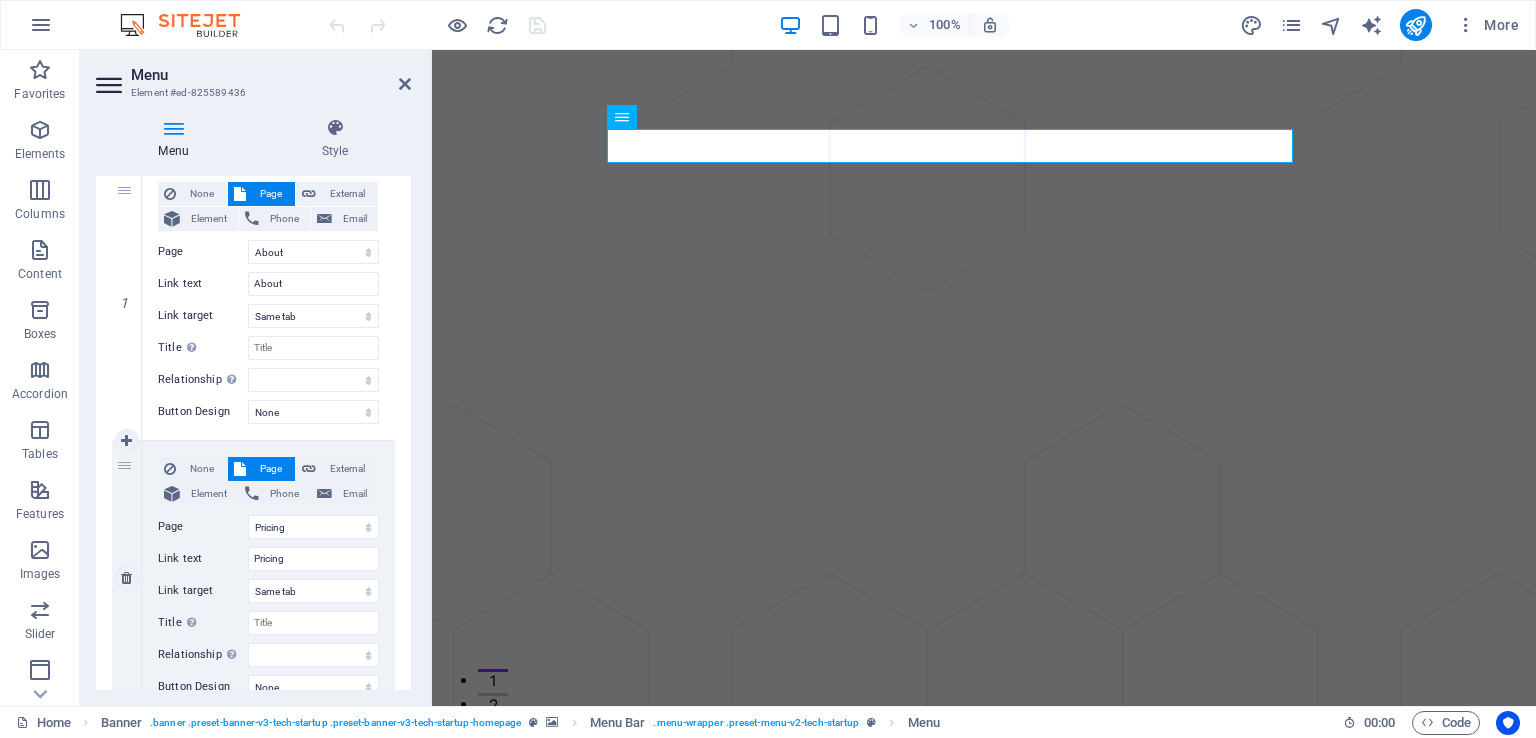 click on "2" at bounding box center (127, 578) 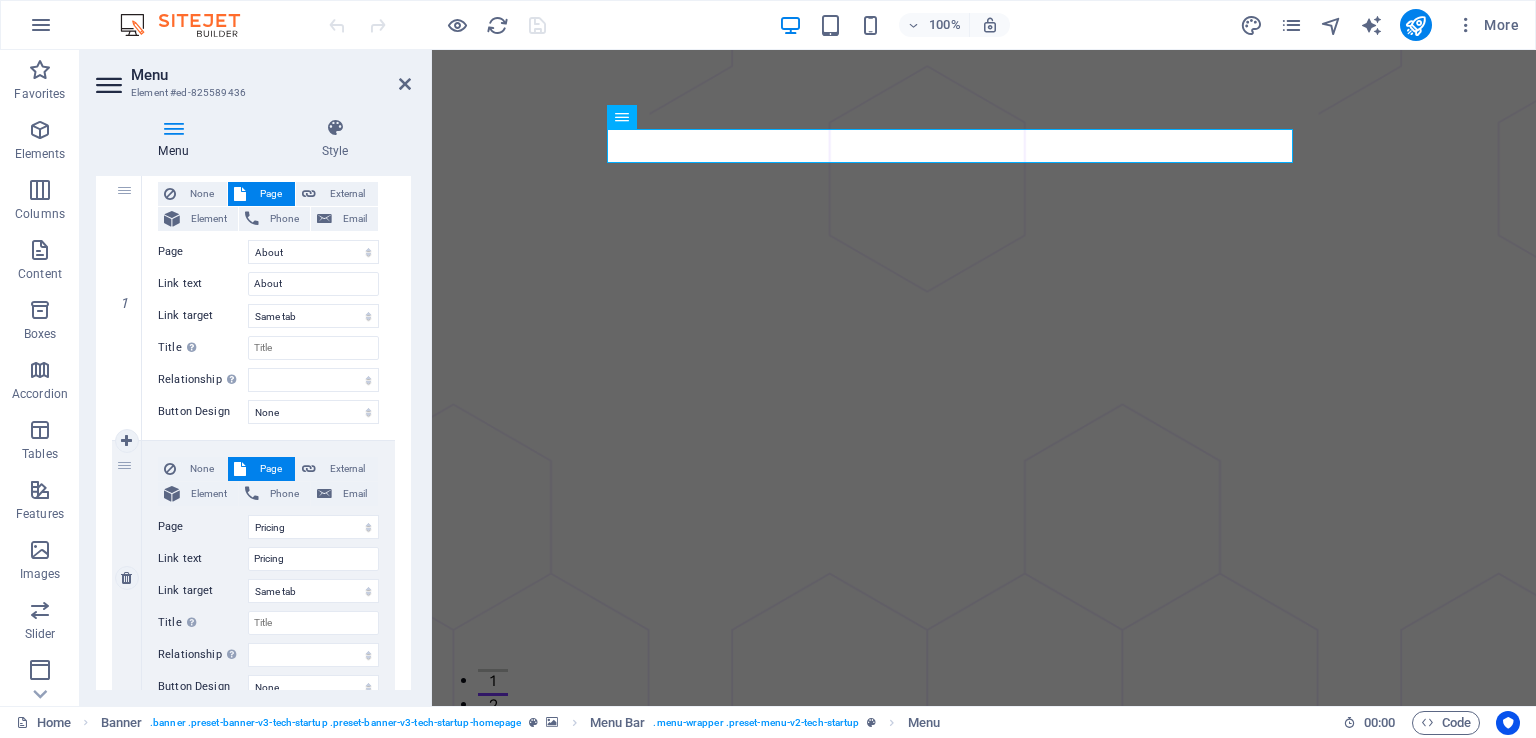 click on "2" at bounding box center (127, 578) 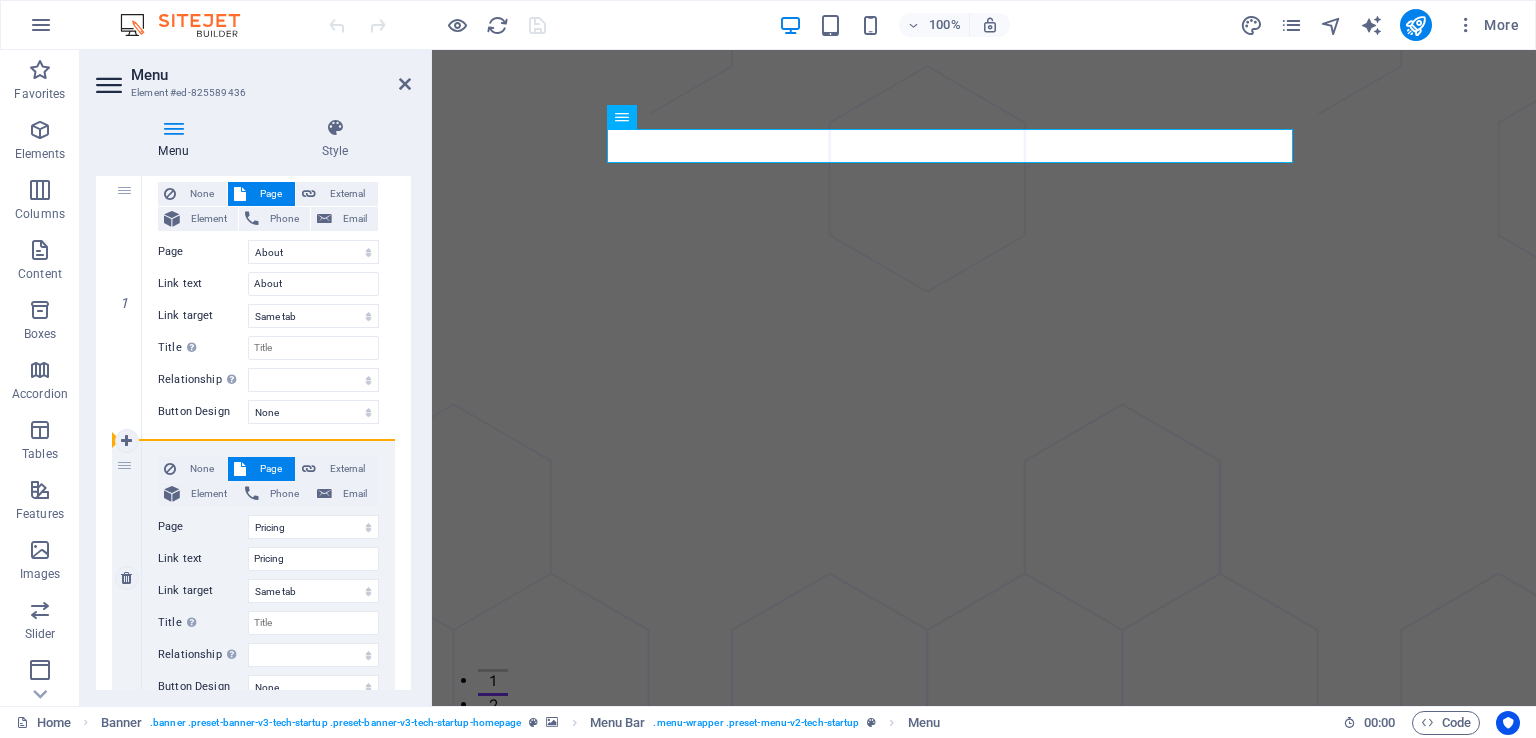 drag, startPoint x: 117, startPoint y: 463, endPoint x: 138, endPoint y: 482, distance: 28.319605 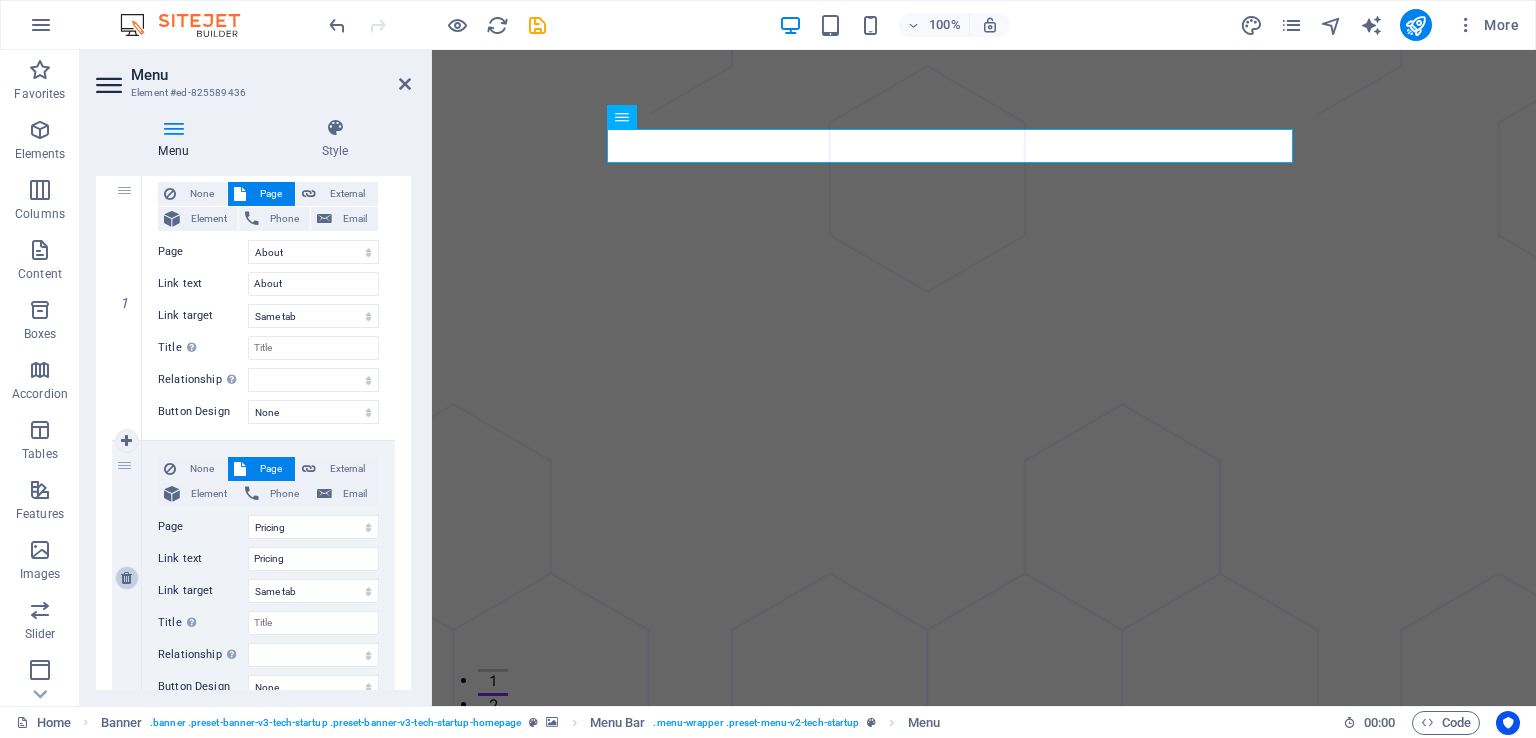 click at bounding box center [126, 578] 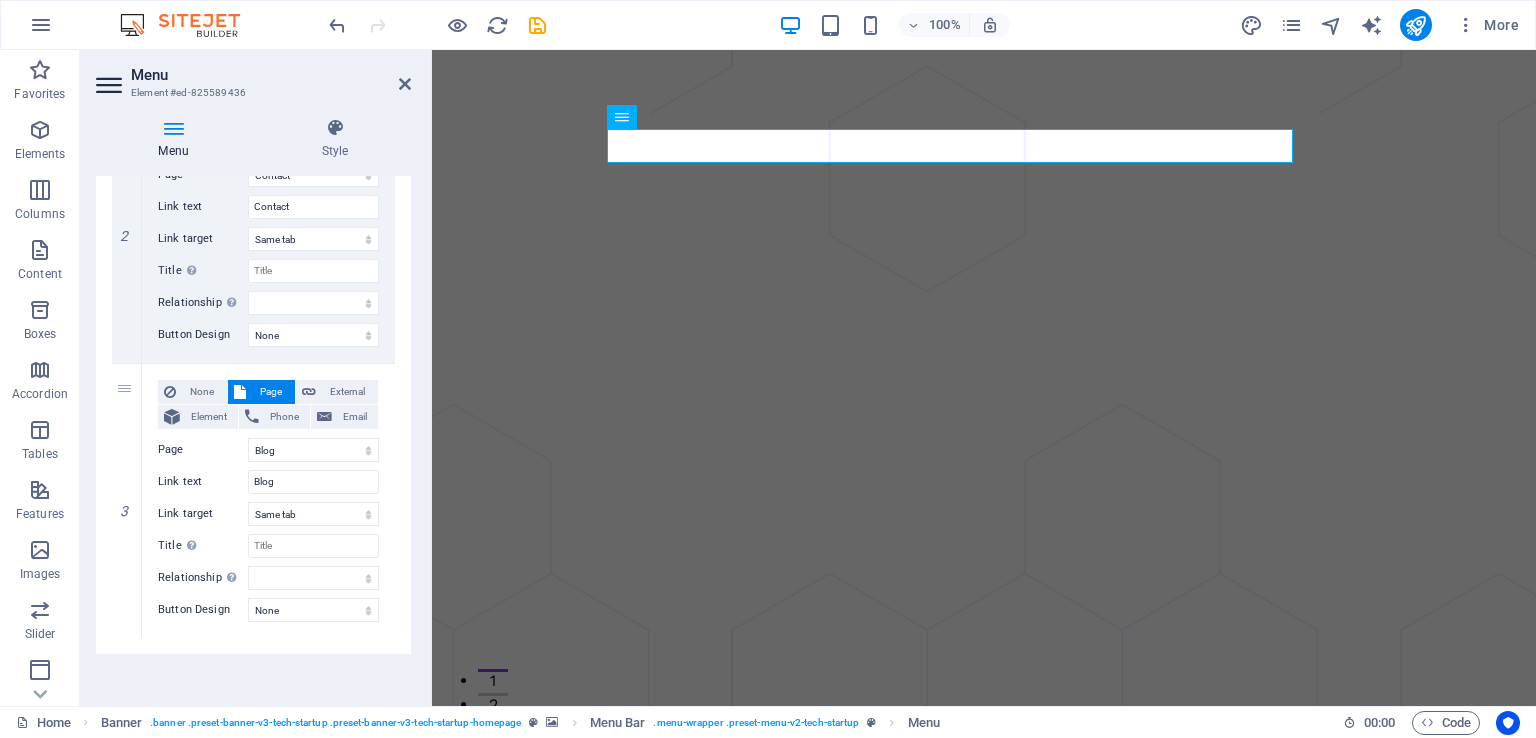 scroll, scrollTop: 556, scrollLeft: 0, axis: vertical 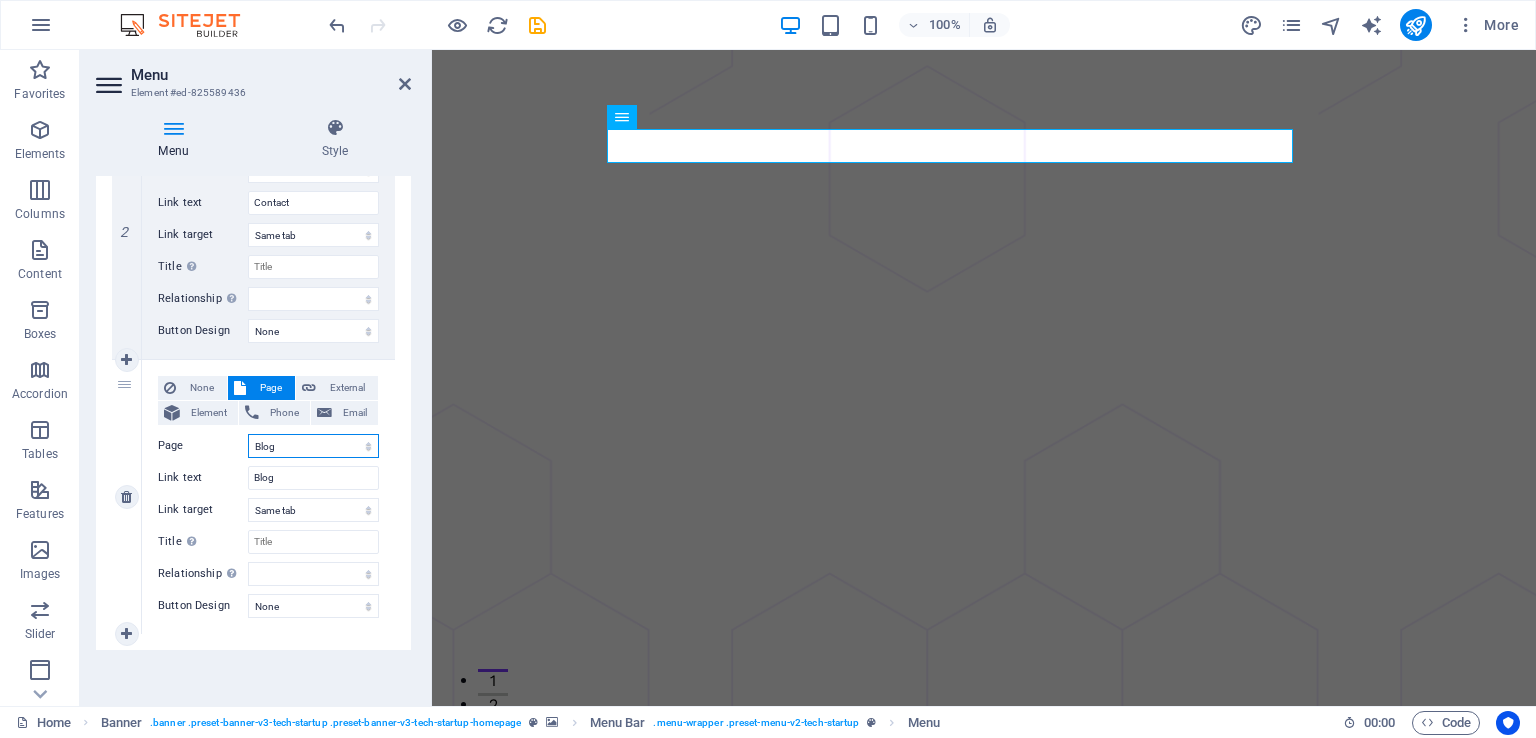 click on "Home About Pricing Contact Blog Legal Notice Privacy" at bounding box center (313, 446) 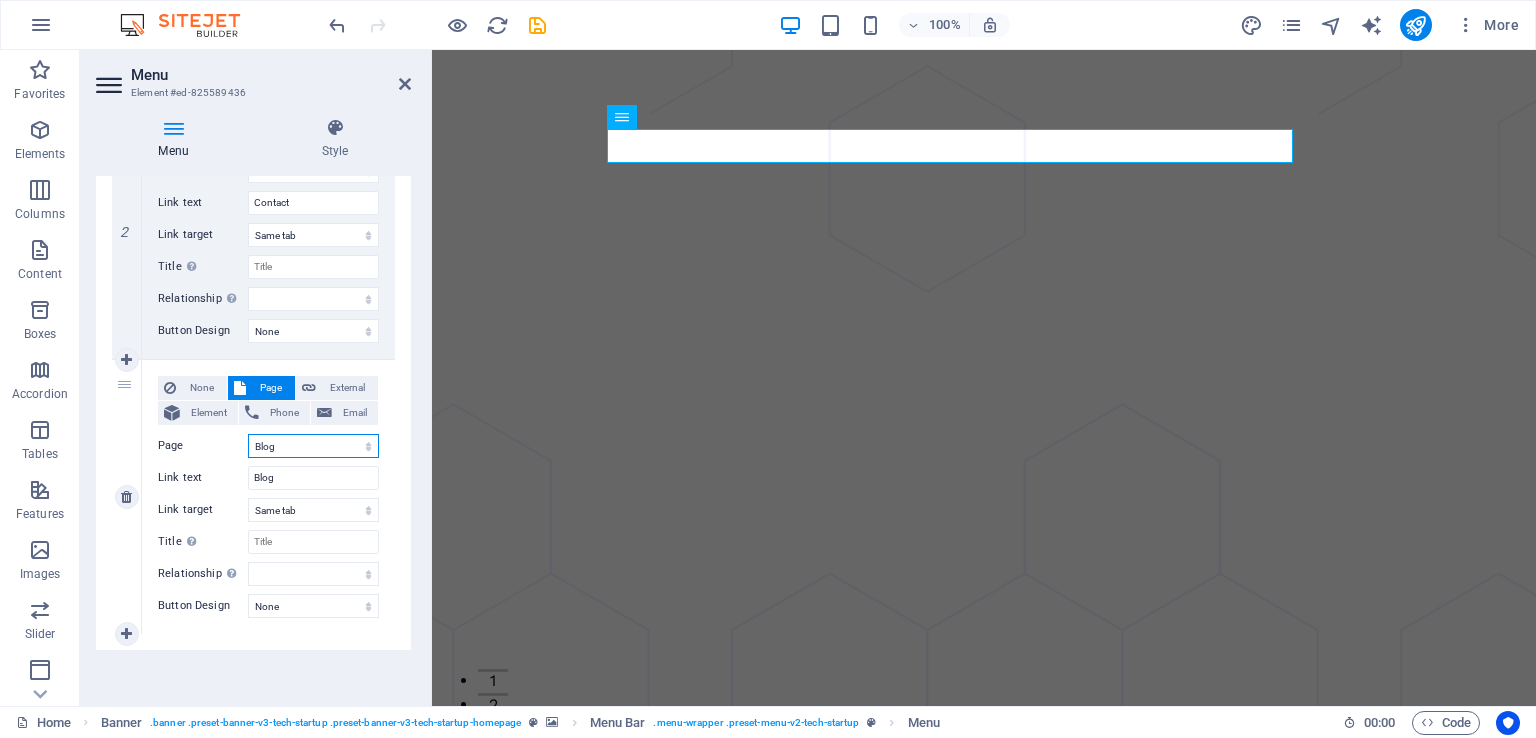 click on "Home About Pricing Contact Blog Legal Notice Privacy" at bounding box center (313, 446) 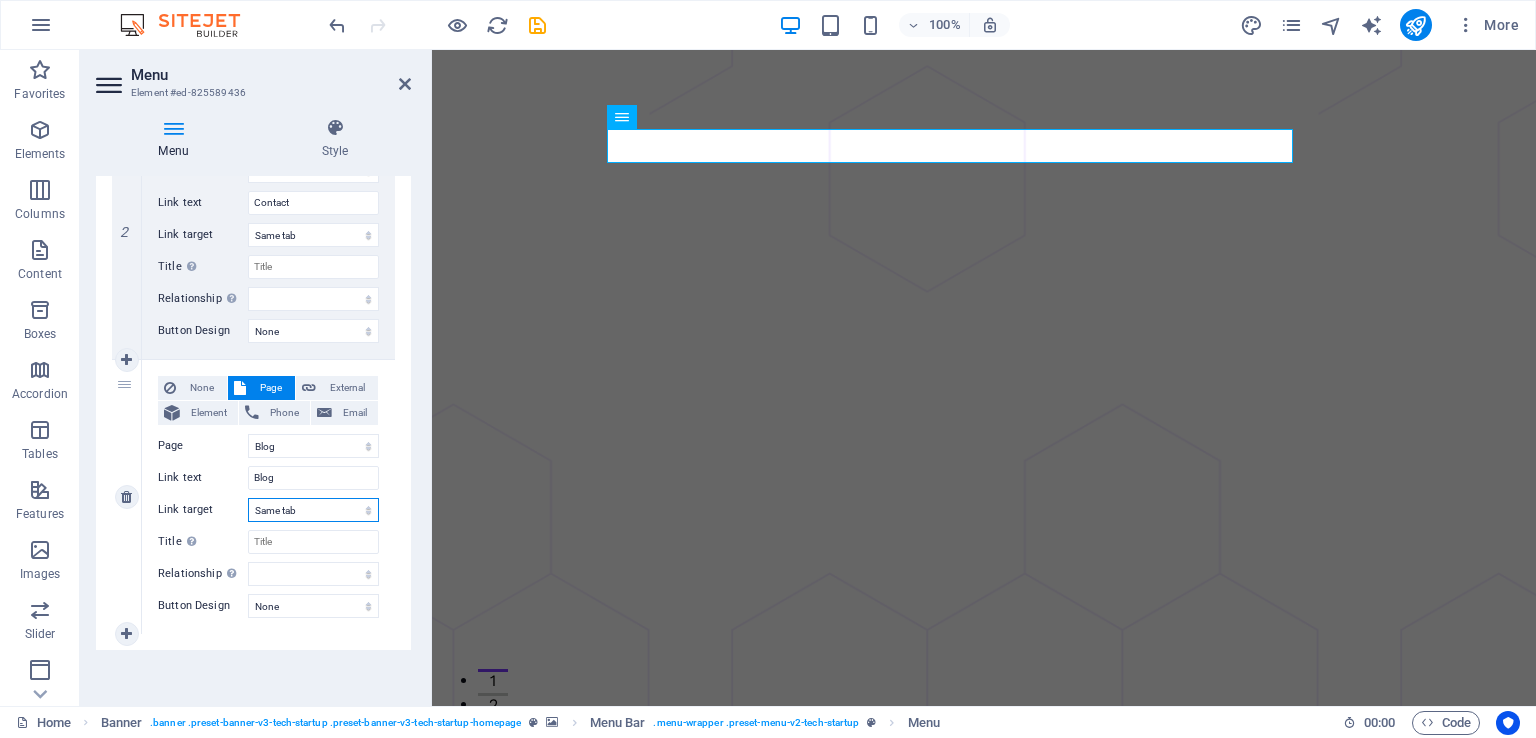 click on "New tab Same tab Overlay" at bounding box center (313, 510) 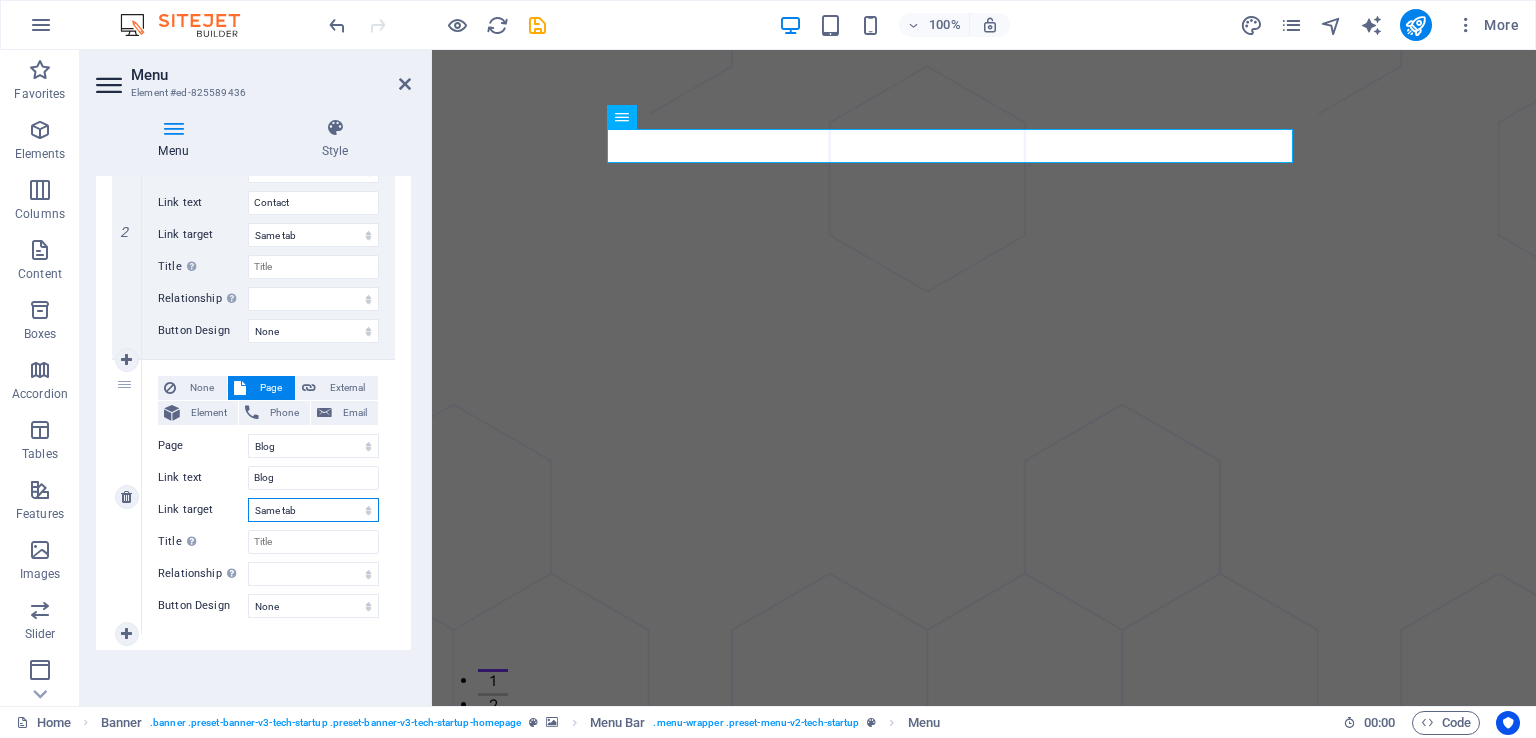 click on "New tab Same tab Overlay" at bounding box center (313, 510) 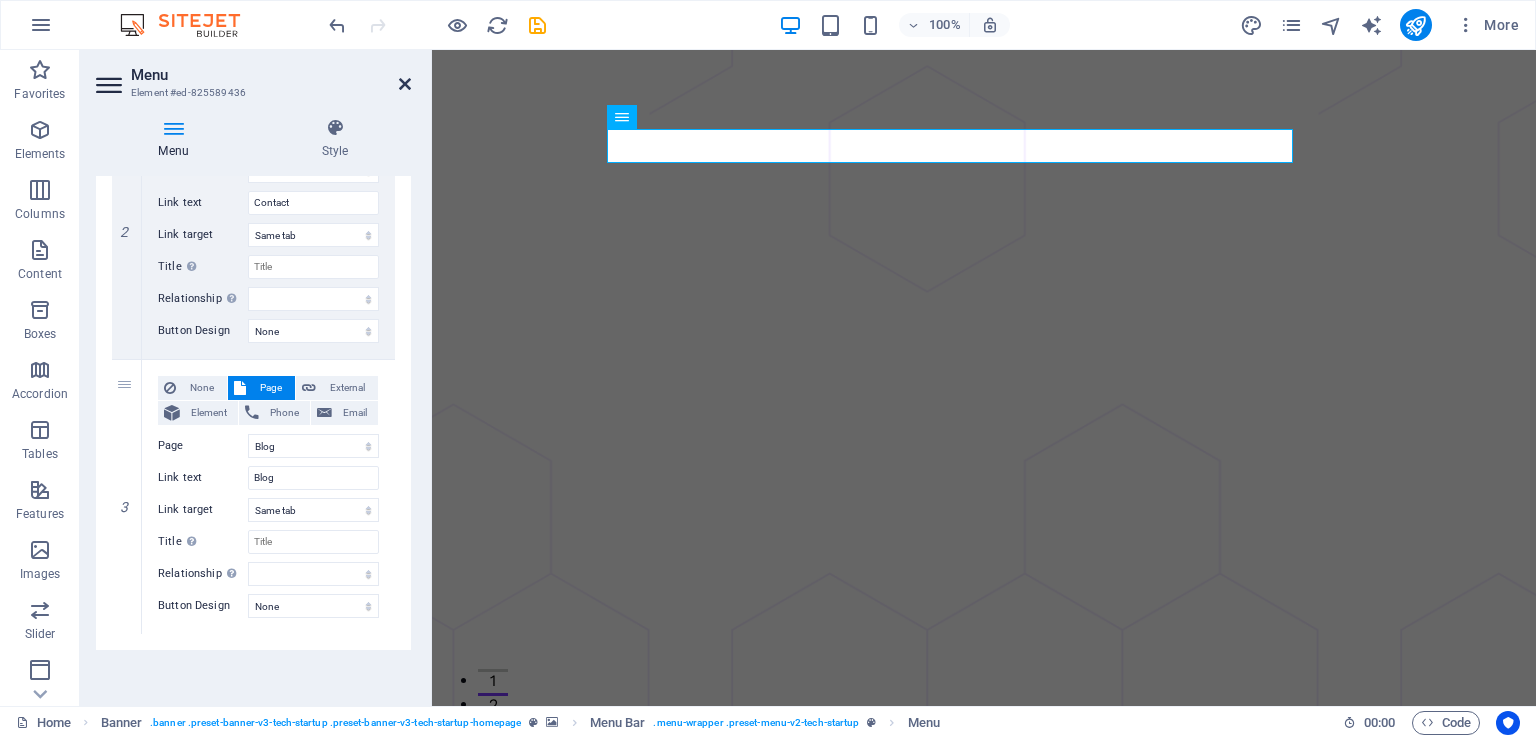 click at bounding box center (405, 84) 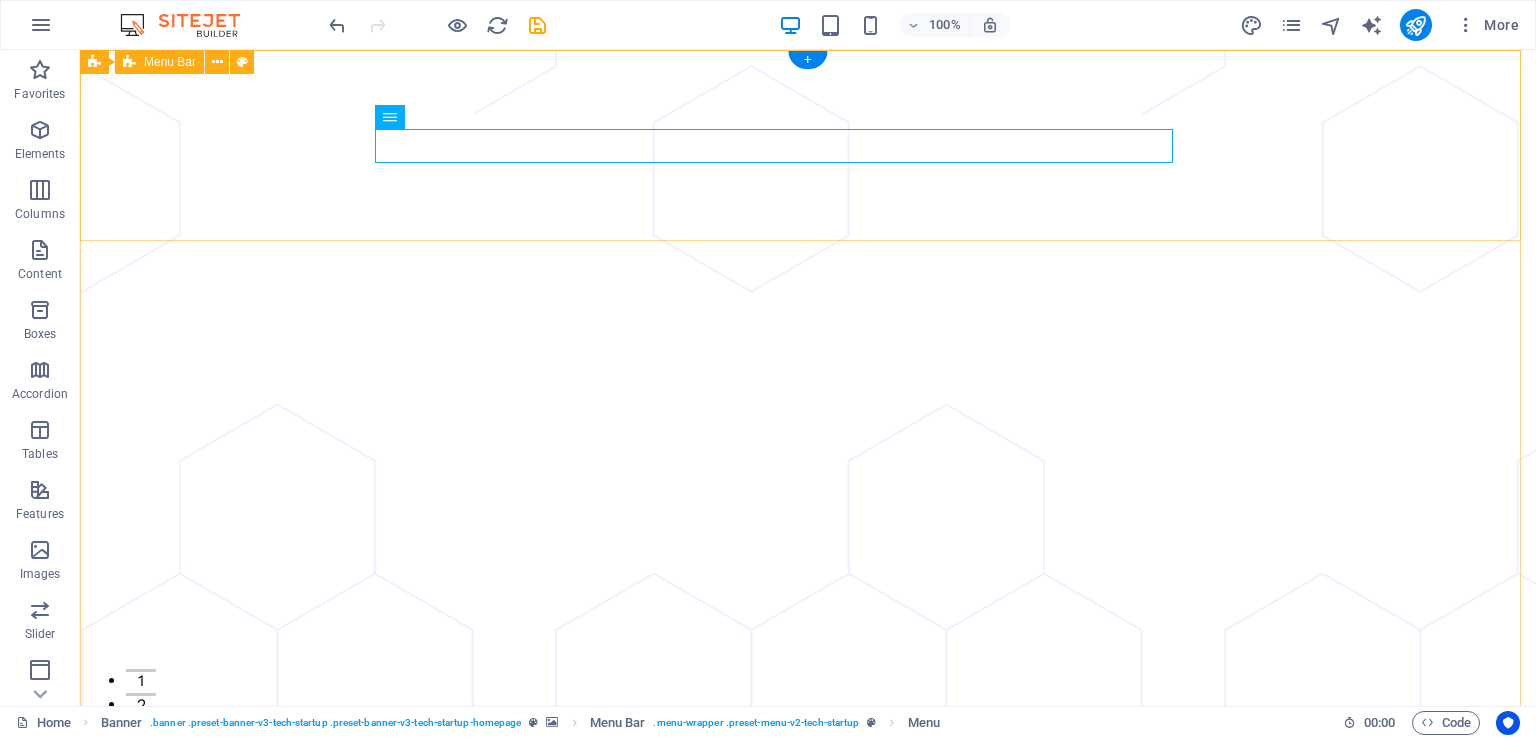 click on "About Contact Blog Log In Sign Up" at bounding box center [808, 946] 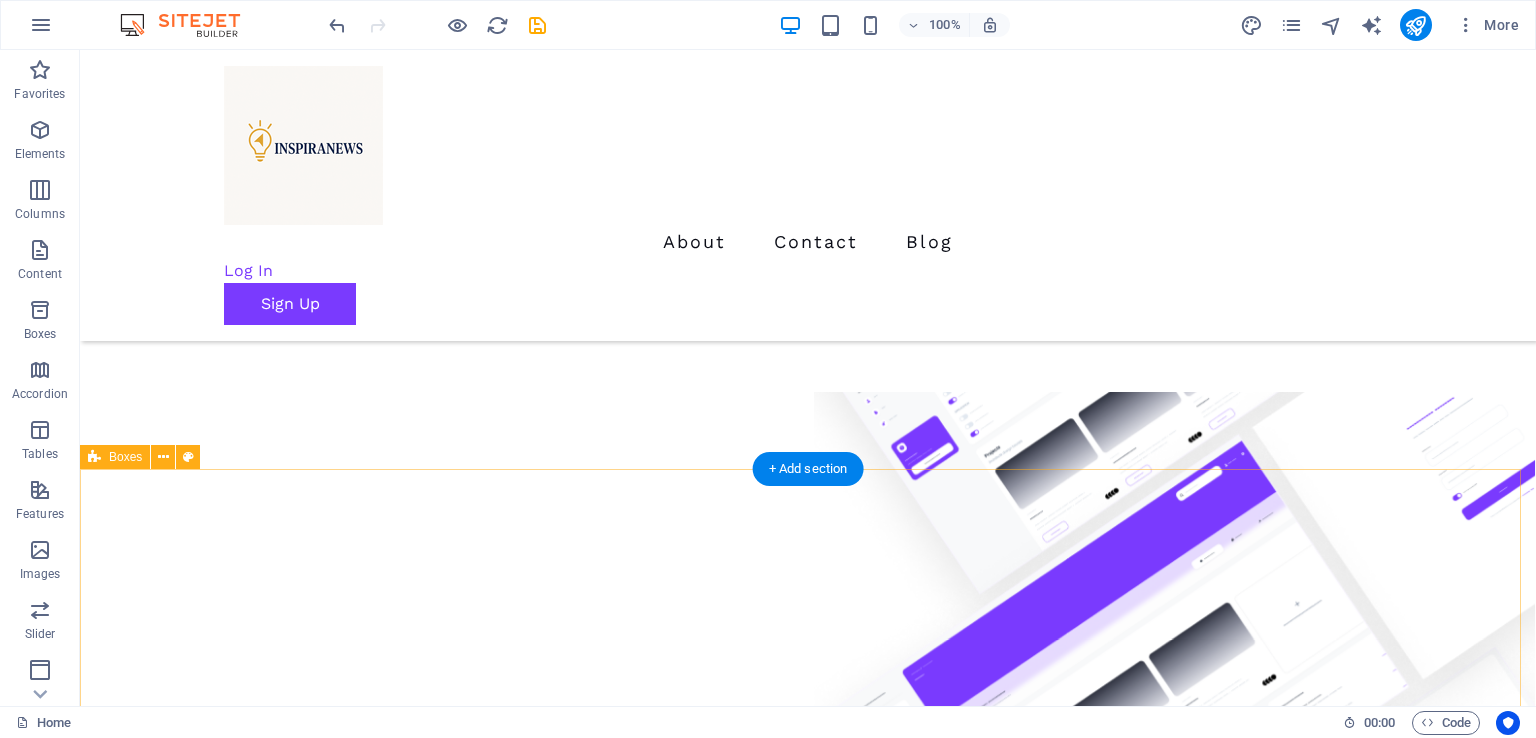 scroll, scrollTop: 0, scrollLeft: 0, axis: both 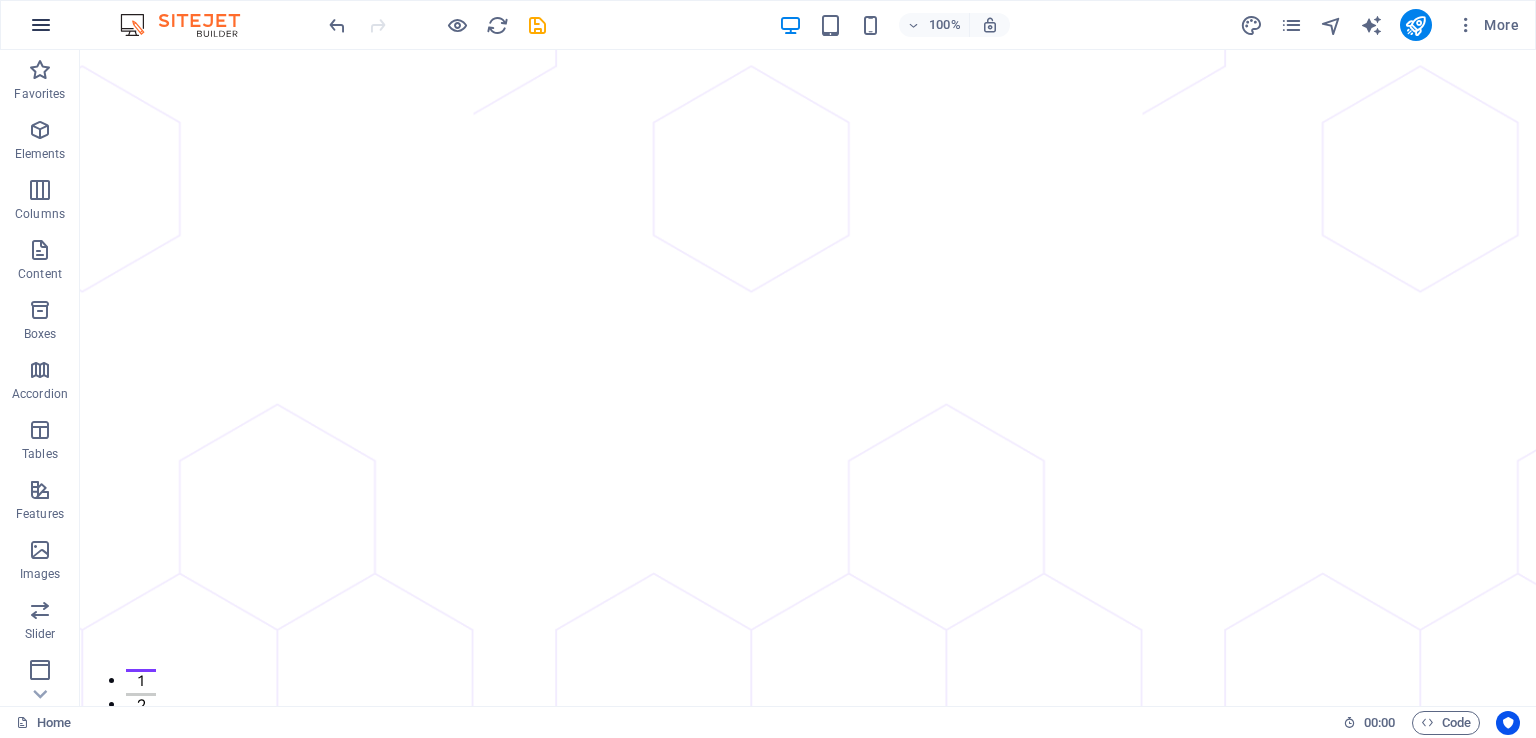 click at bounding box center [41, 25] 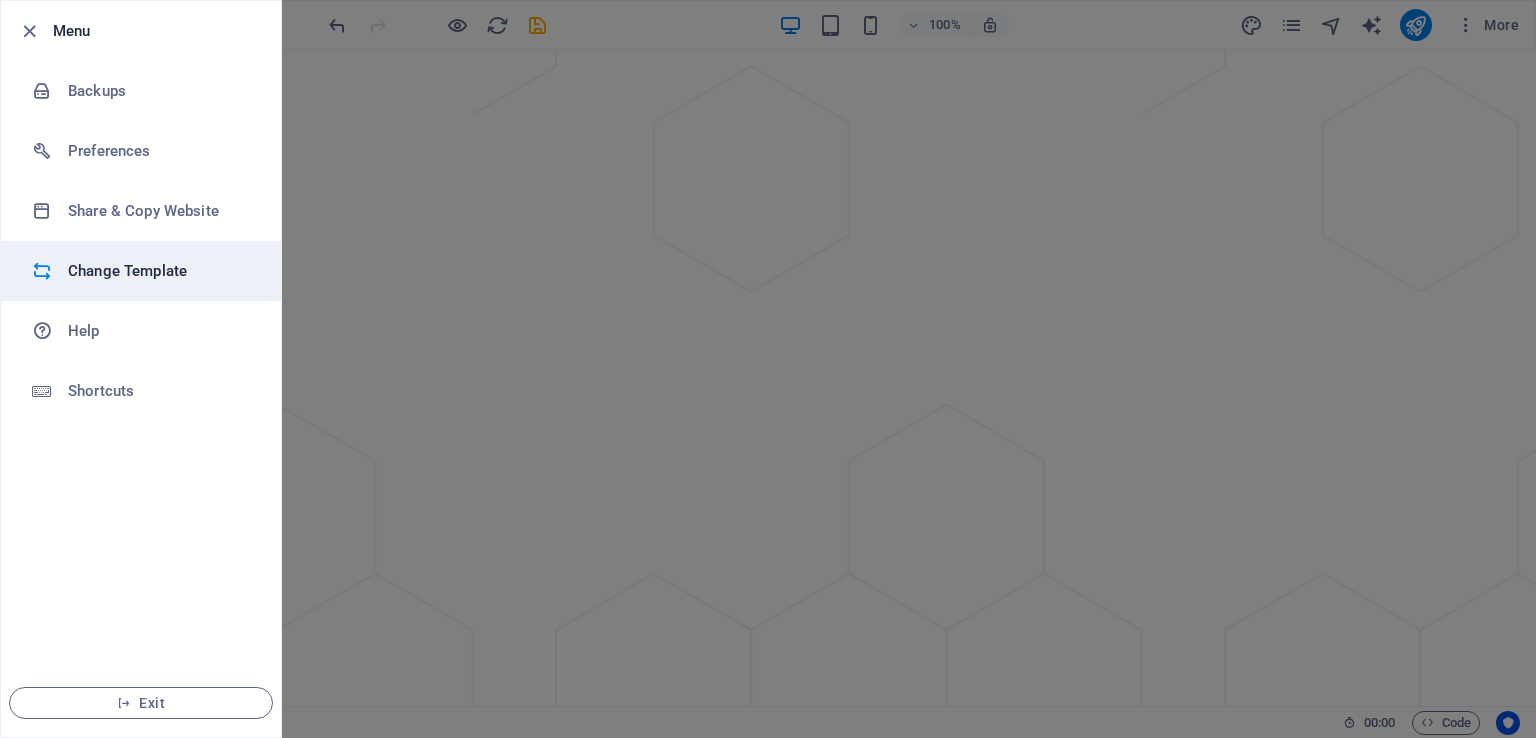 click on "Change Template" at bounding box center [160, 271] 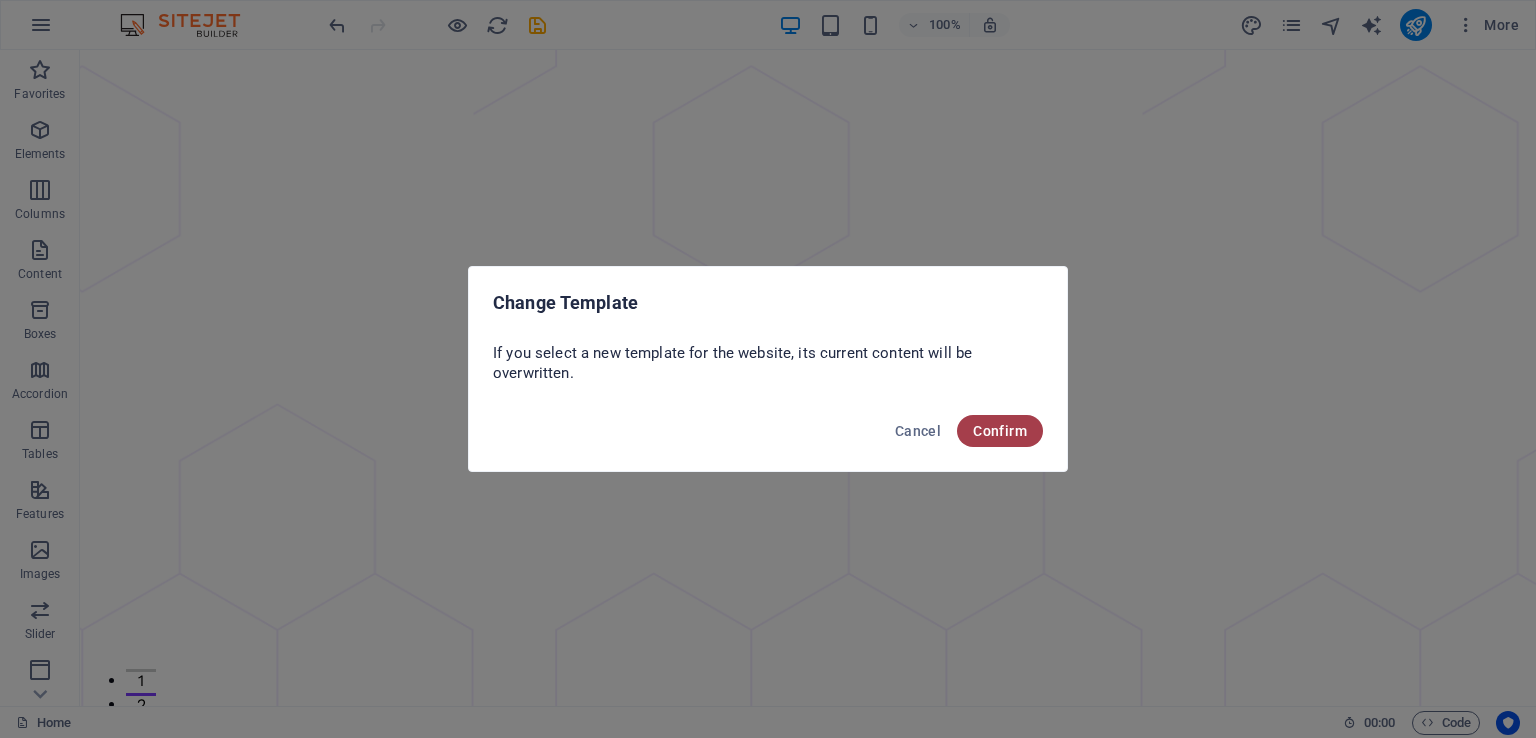 click on "Confirm" at bounding box center [1000, 431] 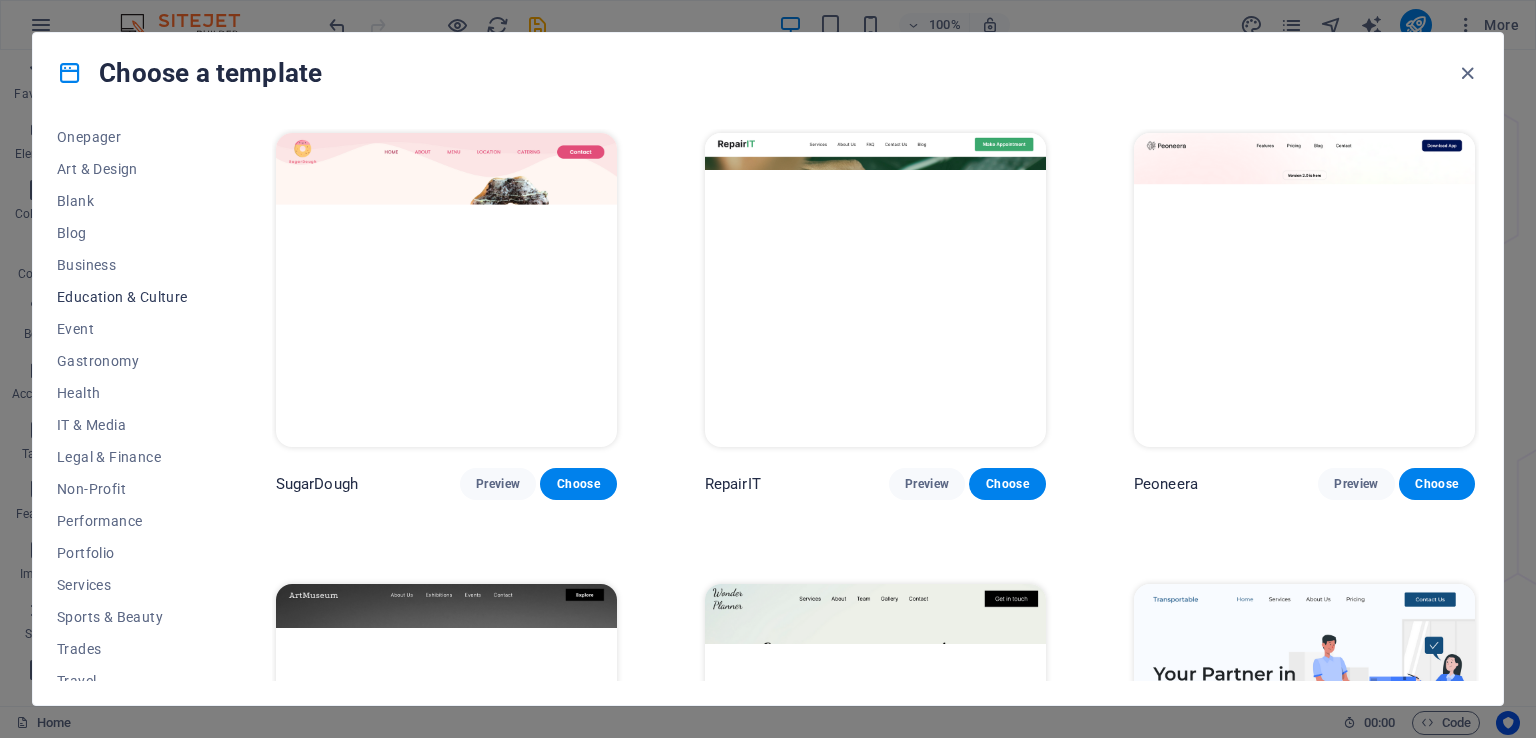 scroll, scrollTop: 248, scrollLeft: 0, axis: vertical 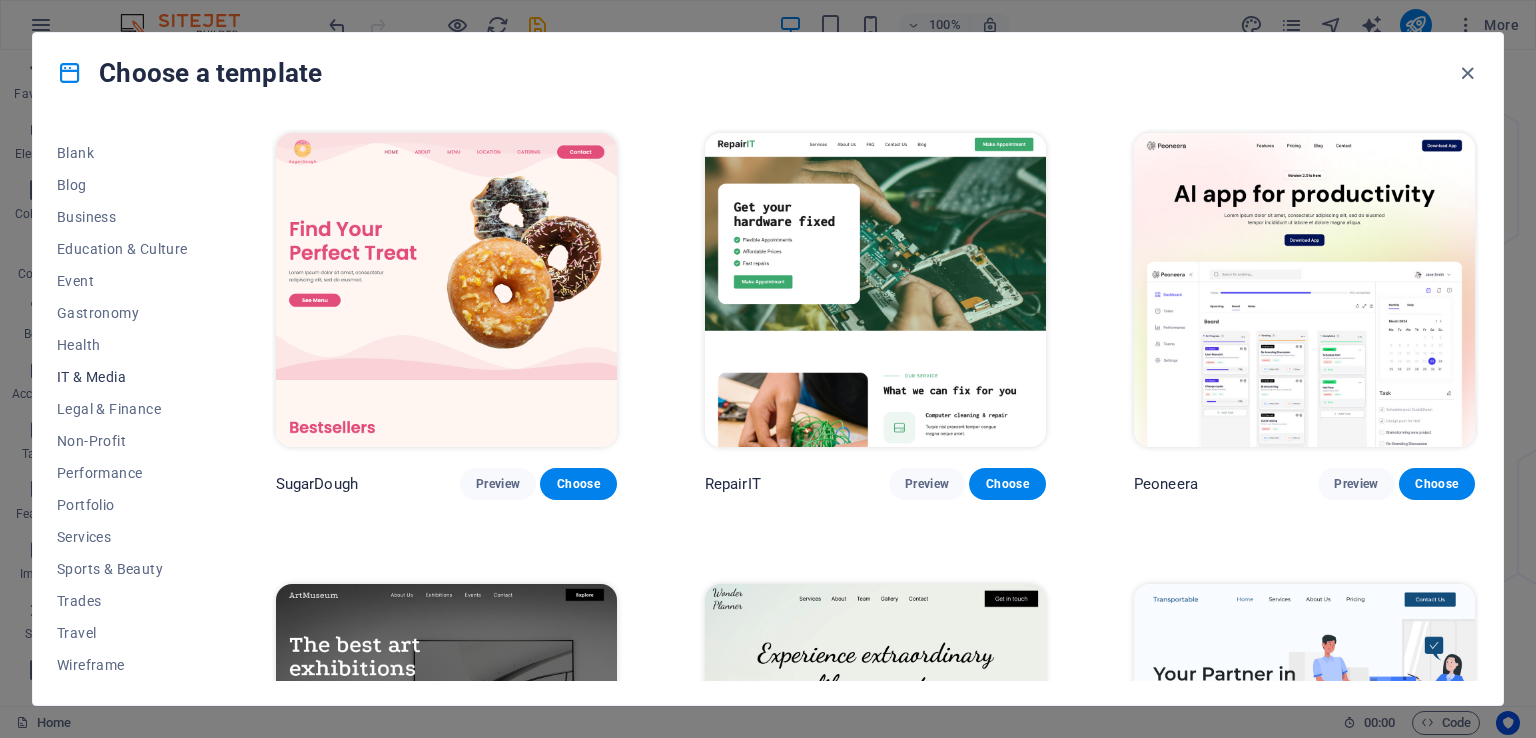 click on "IT & Media" at bounding box center (122, 377) 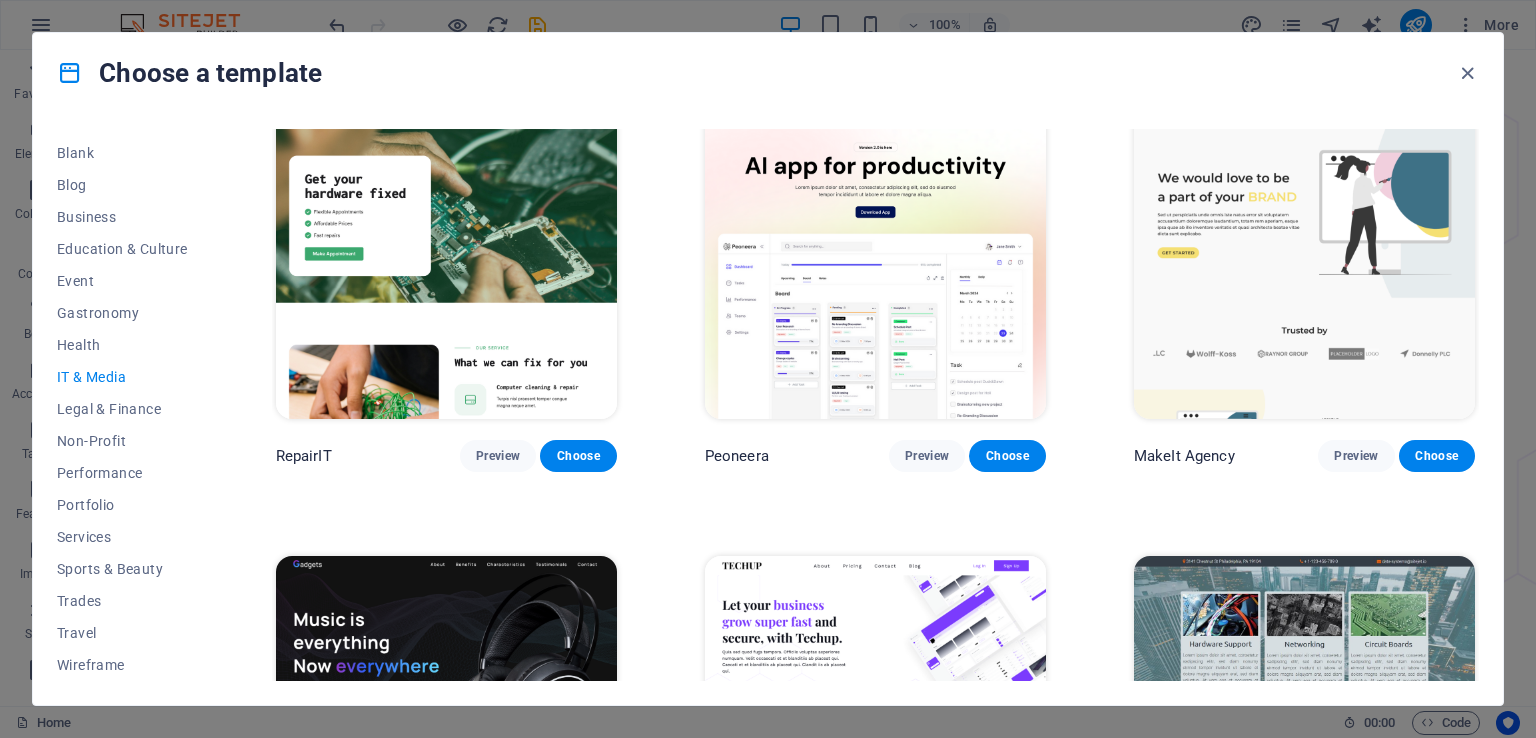 scroll, scrollTop: 0, scrollLeft: 0, axis: both 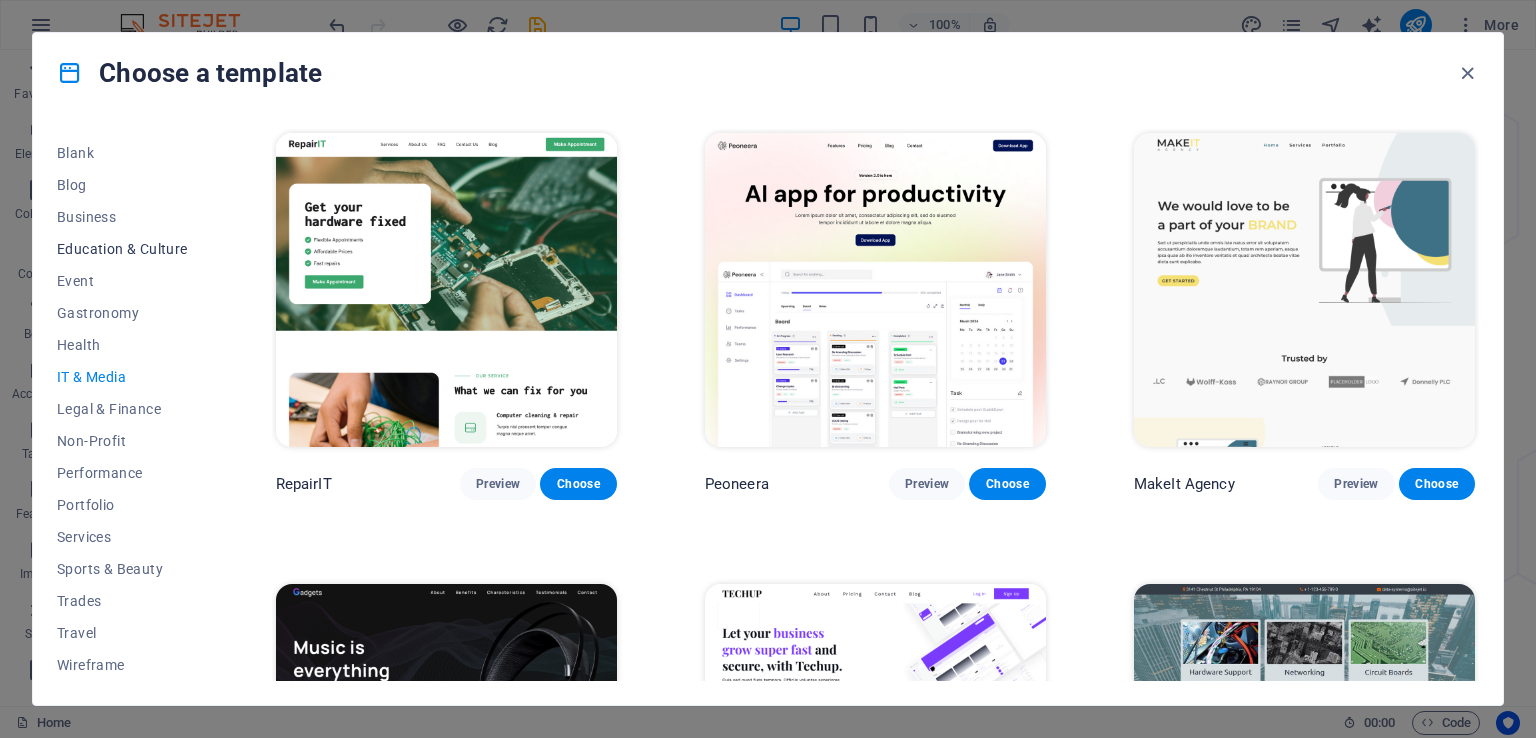 click on "Education & Culture" at bounding box center (122, 249) 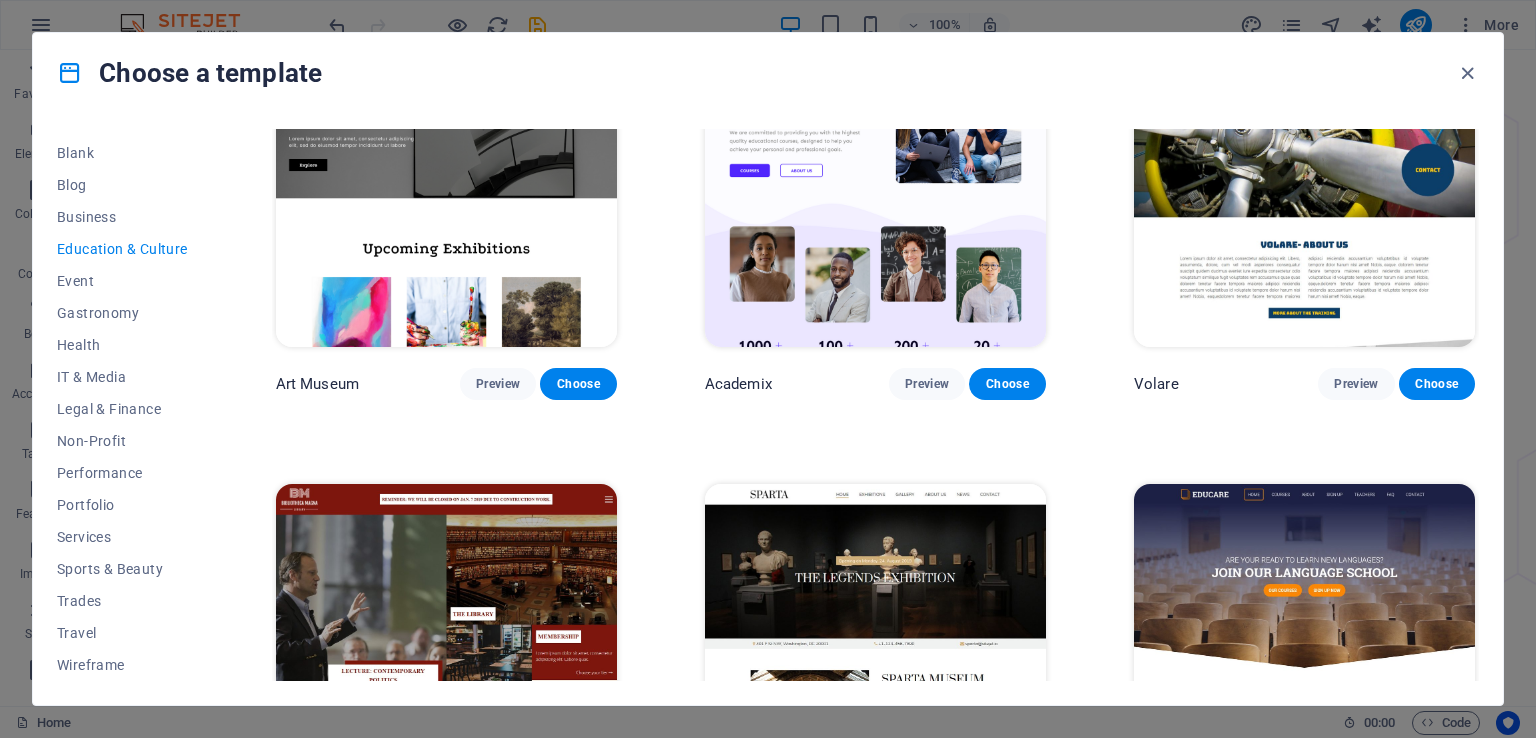 scroll, scrollTop: 0, scrollLeft: 0, axis: both 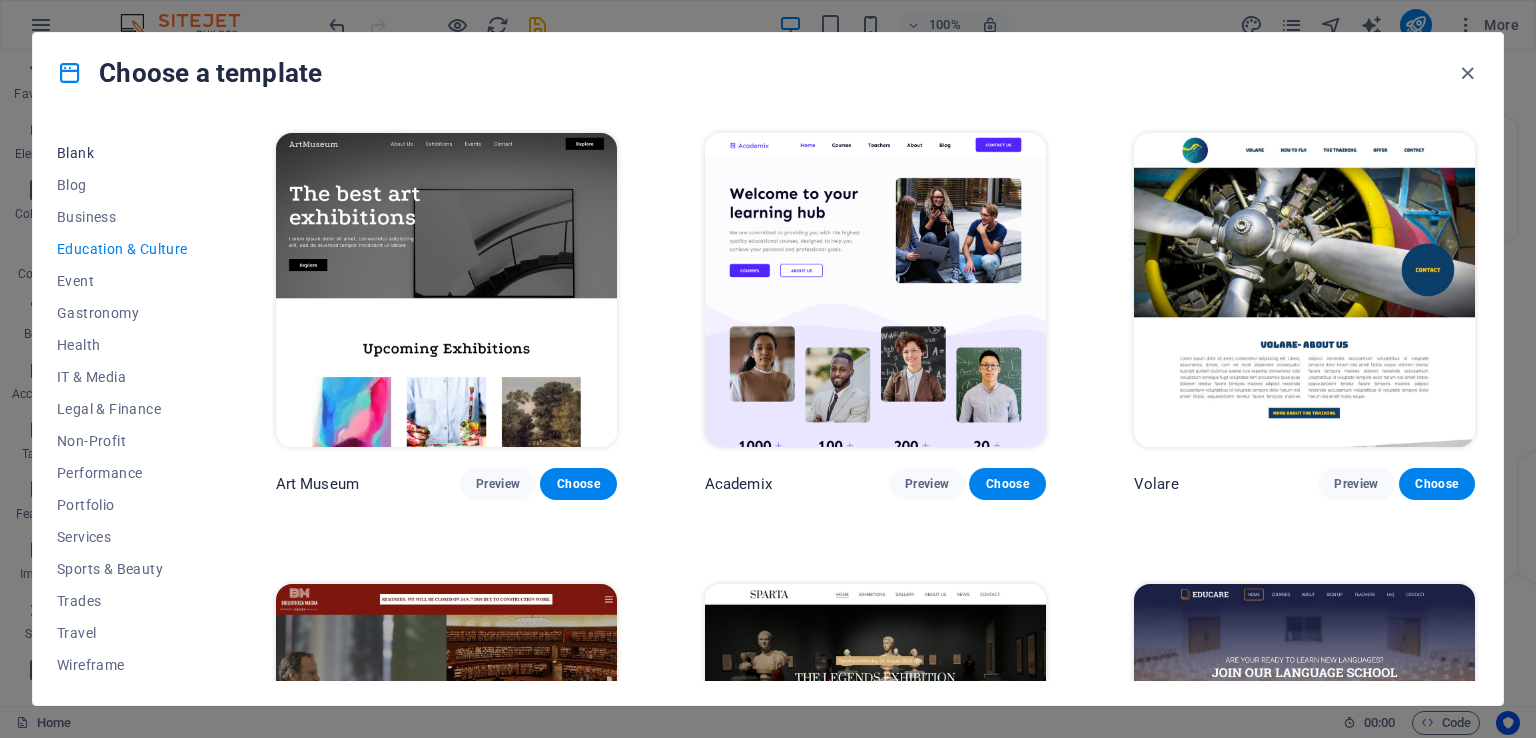 click on "Blank" at bounding box center (122, 153) 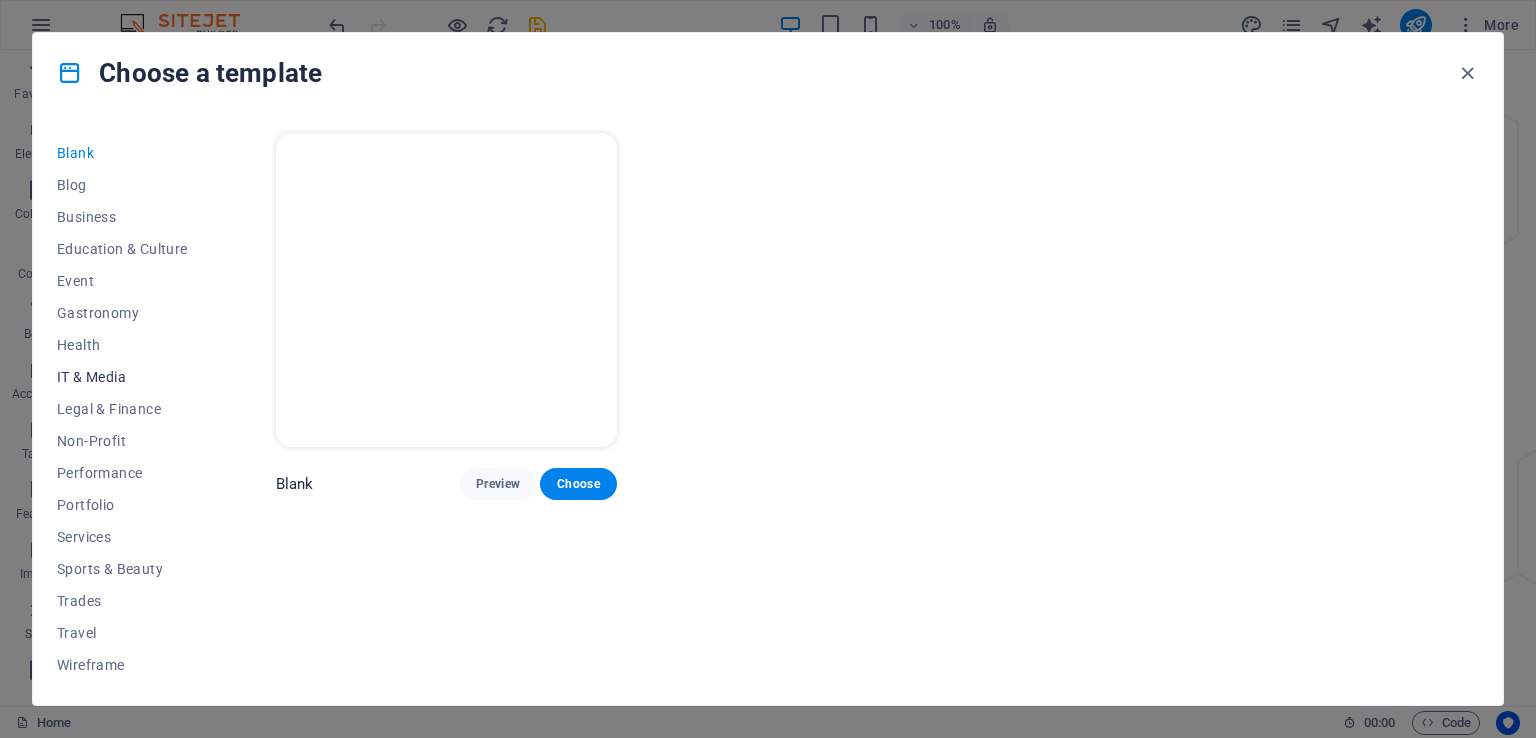 click on "IT & Media" at bounding box center [122, 377] 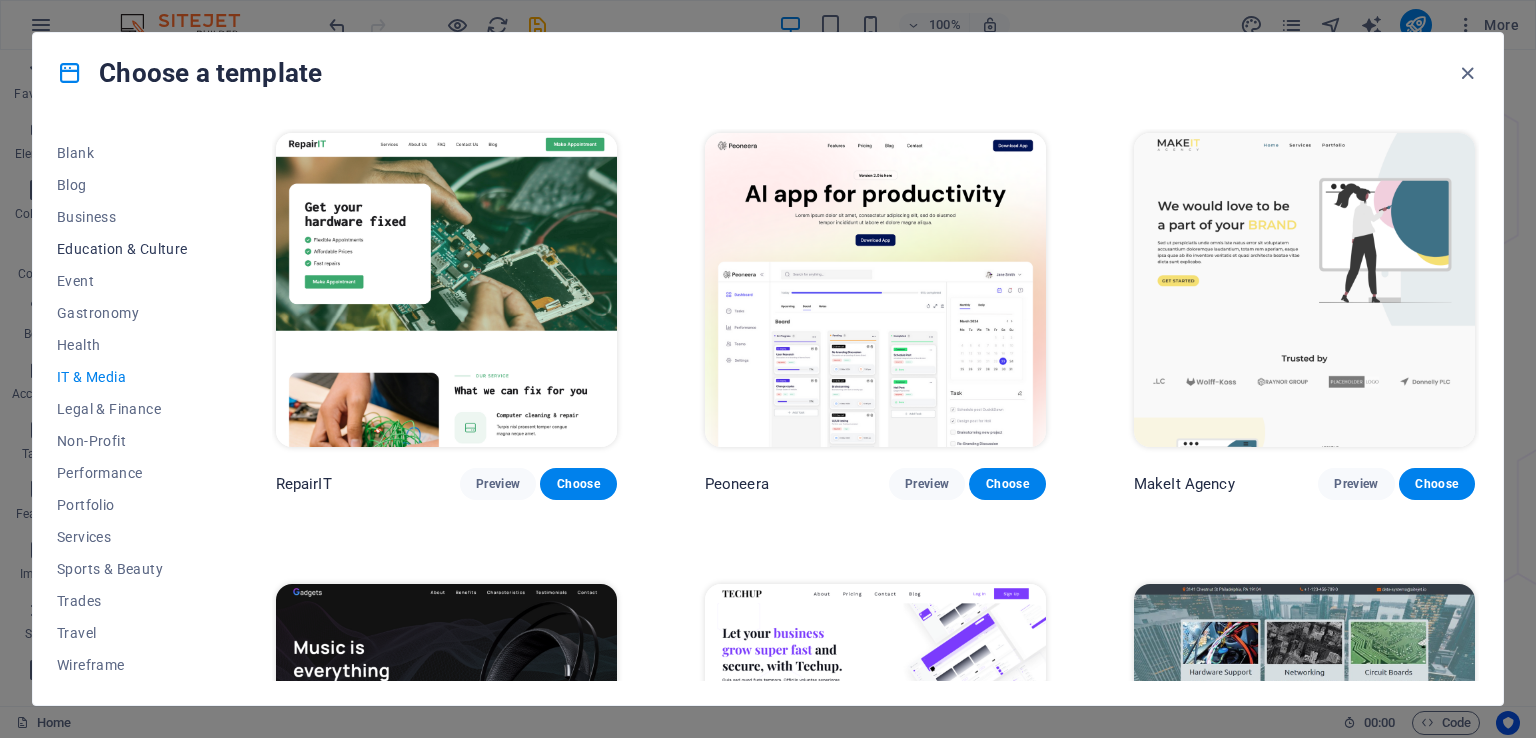 click on "Education & Culture" at bounding box center [122, 249] 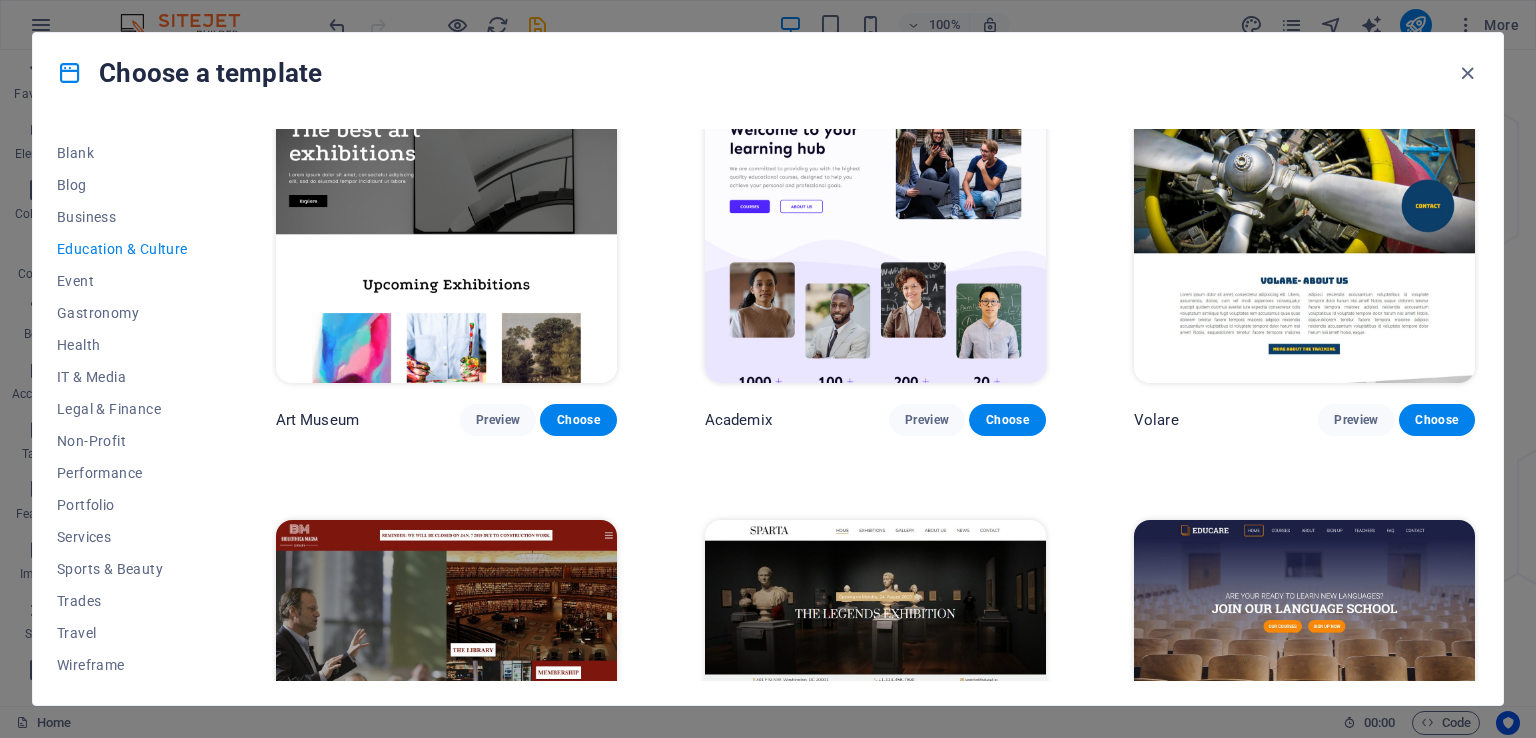 scroll, scrollTop: 0, scrollLeft: 0, axis: both 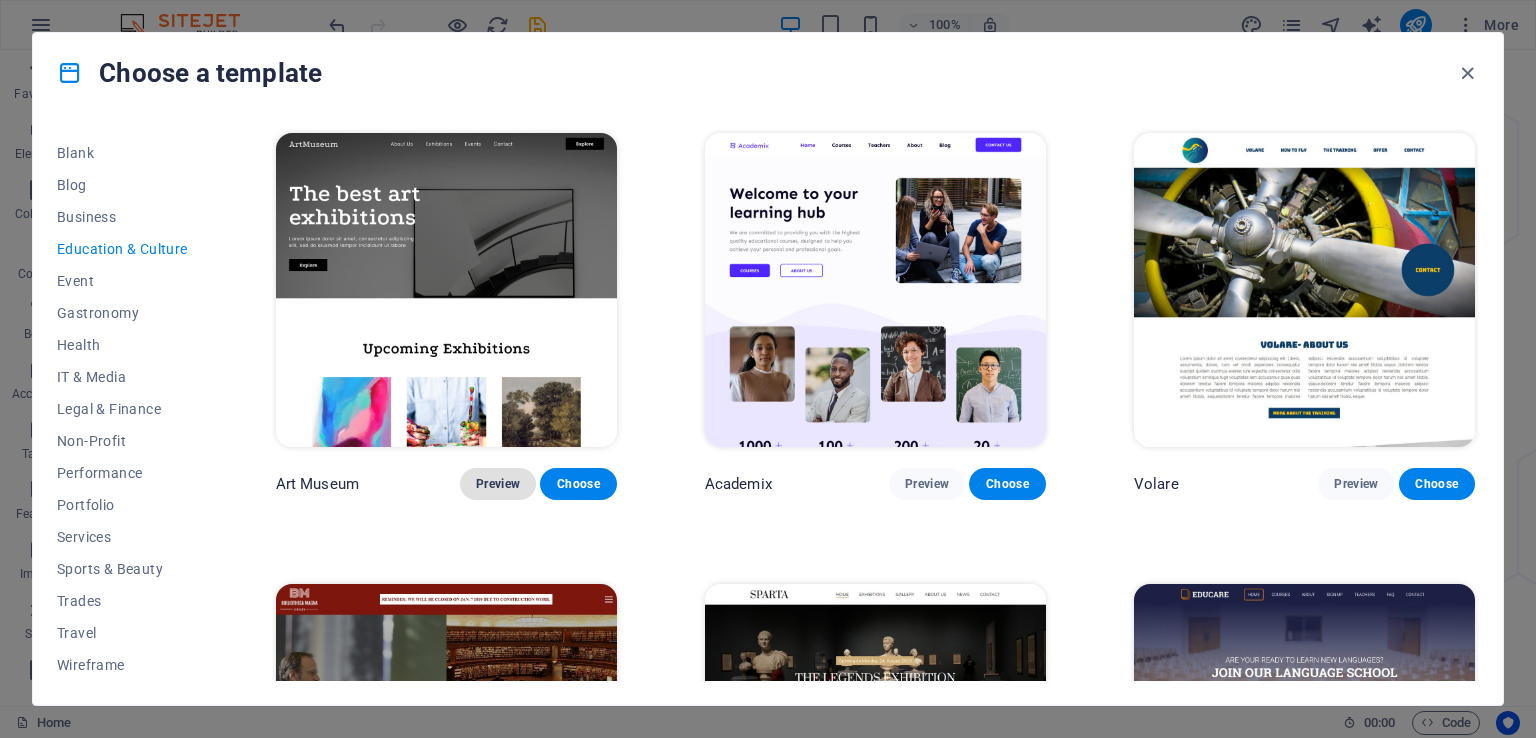 click on "Preview" at bounding box center [498, 484] 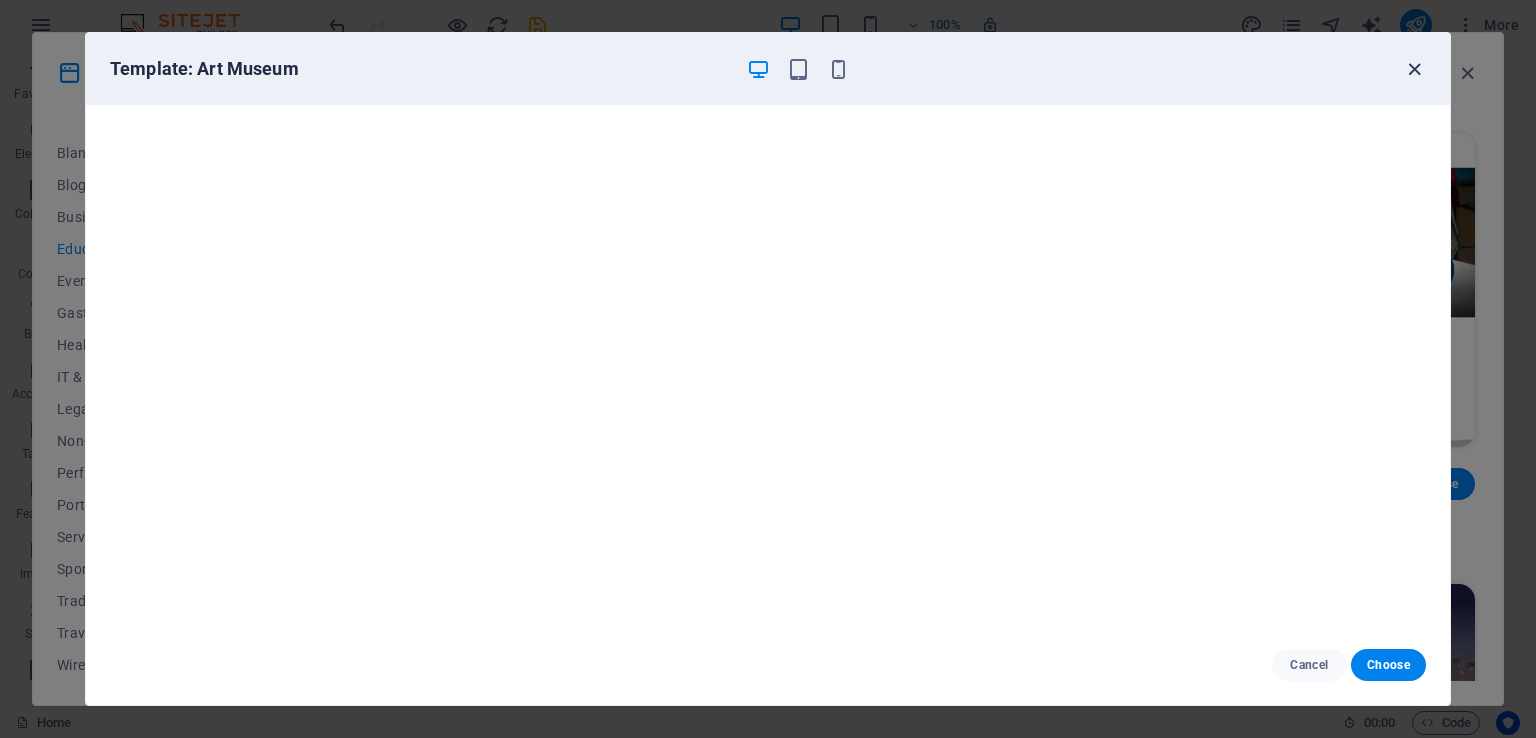 click at bounding box center [1414, 69] 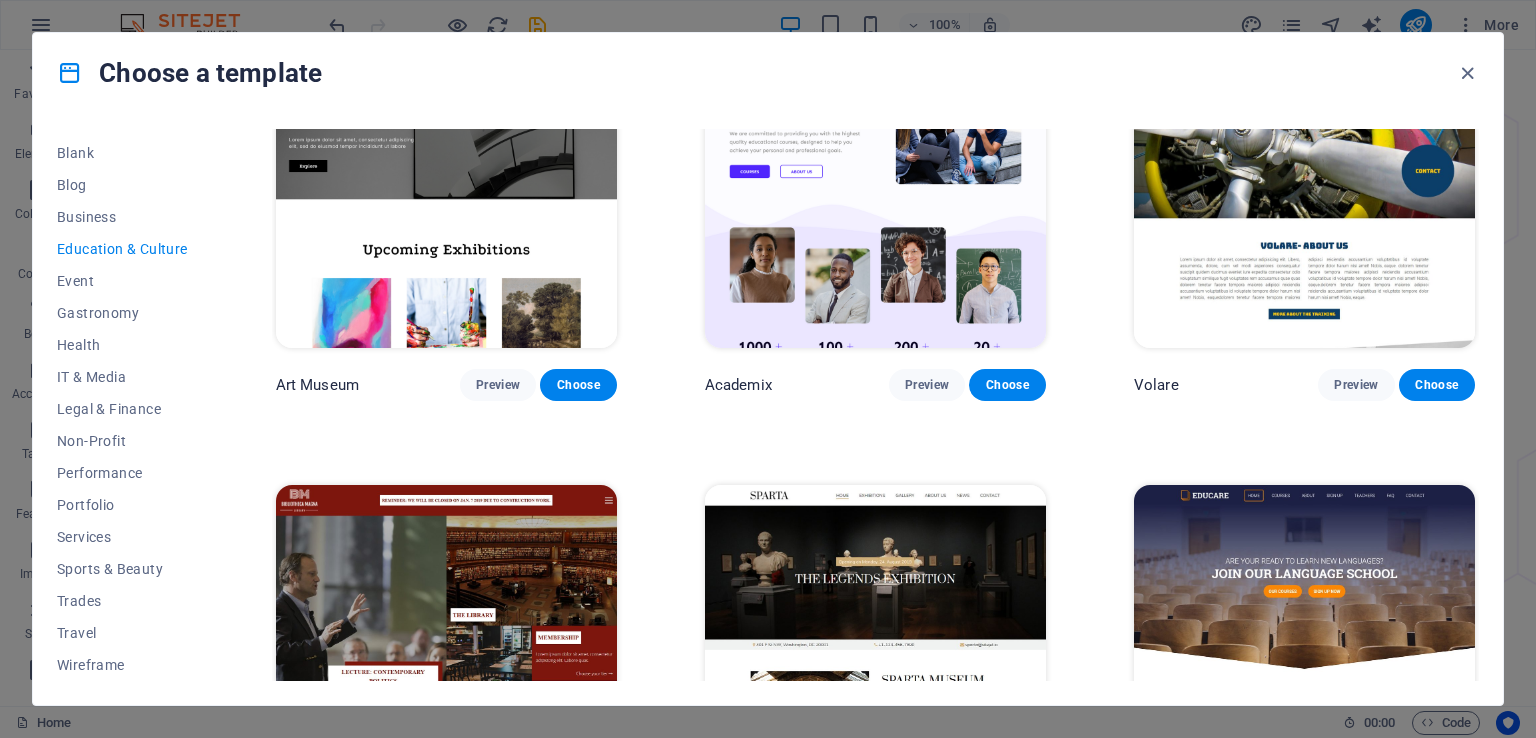 scroll, scrollTop: 0, scrollLeft: 0, axis: both 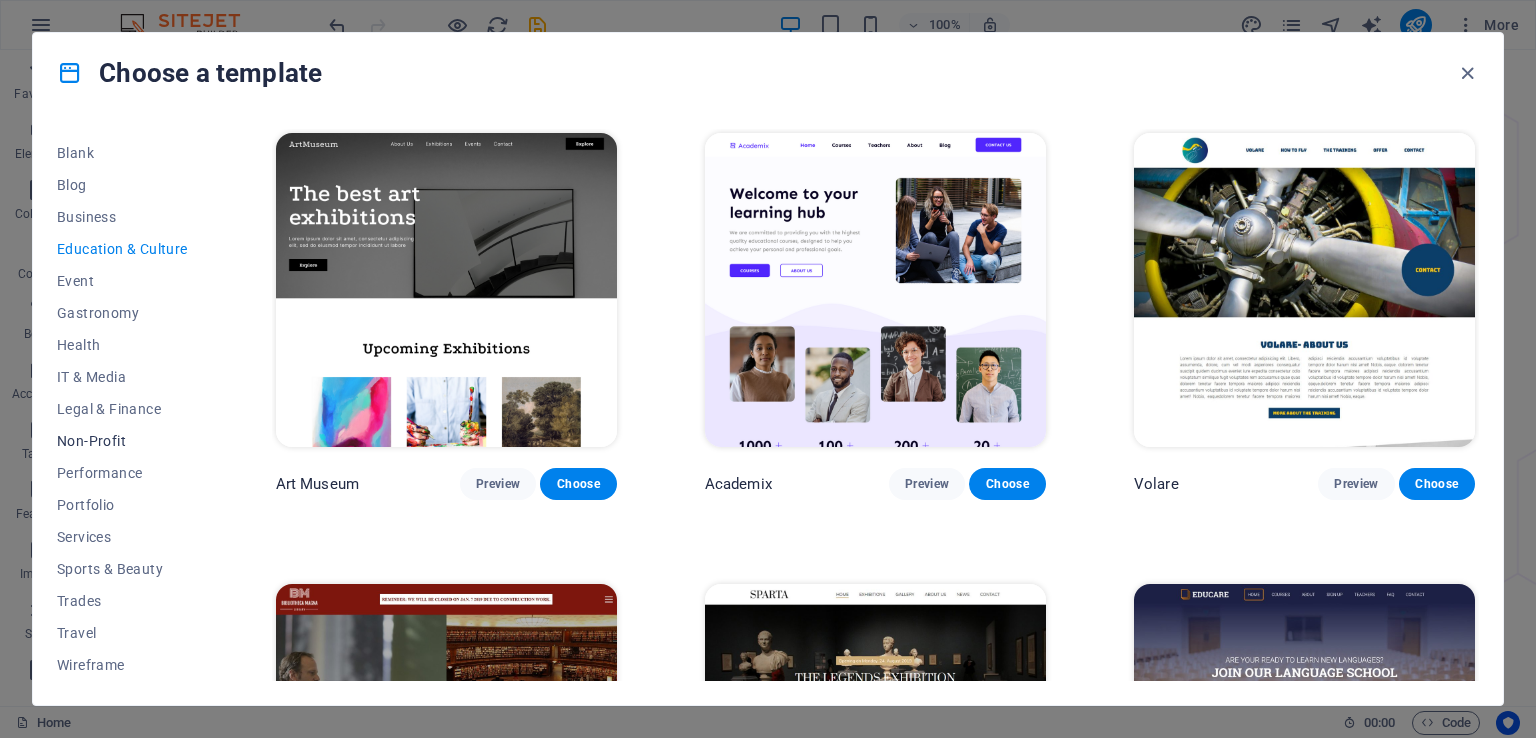 click on "Non-Profit" at bounding box center [122, 441] 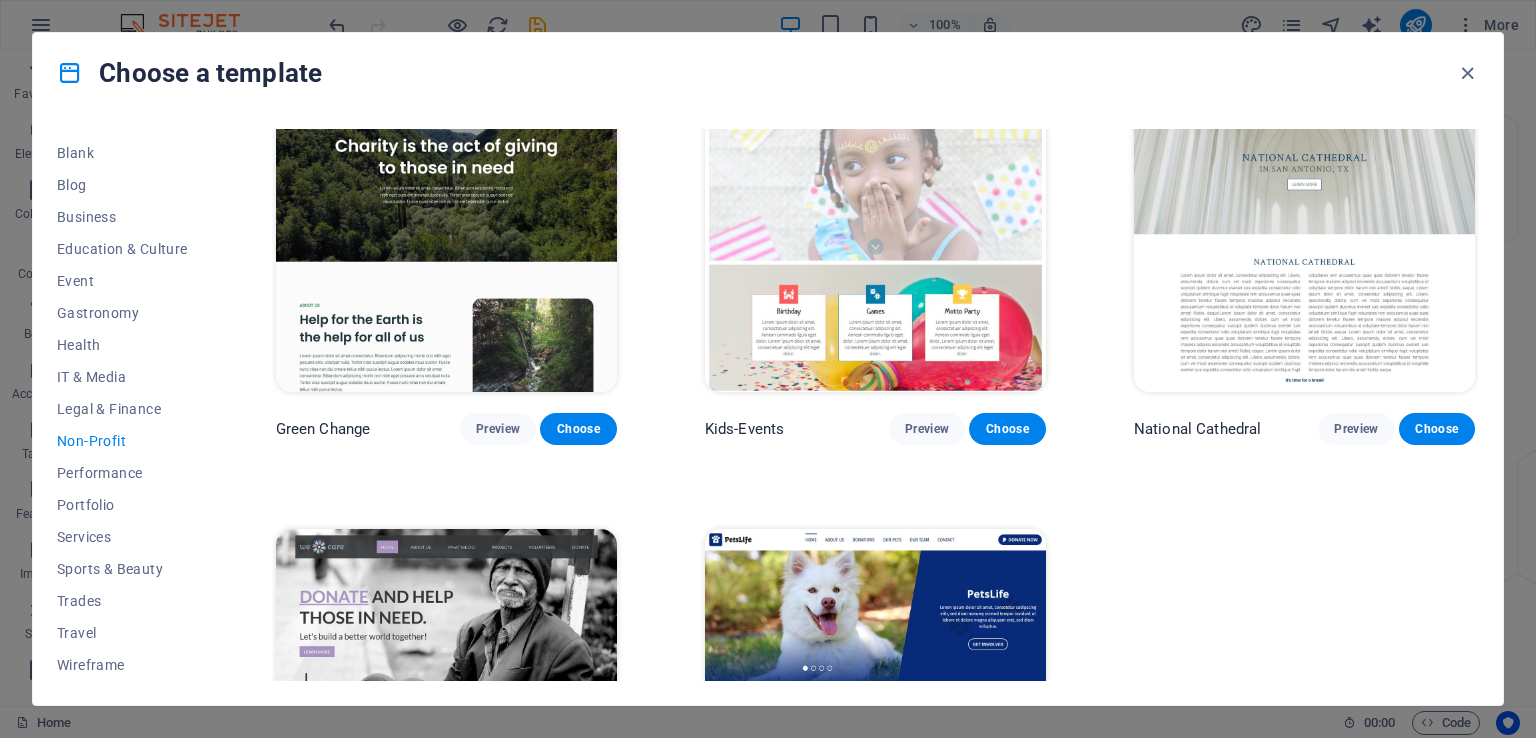 scroll, scrollTop: 0, scrollLeft: 0, axis: both 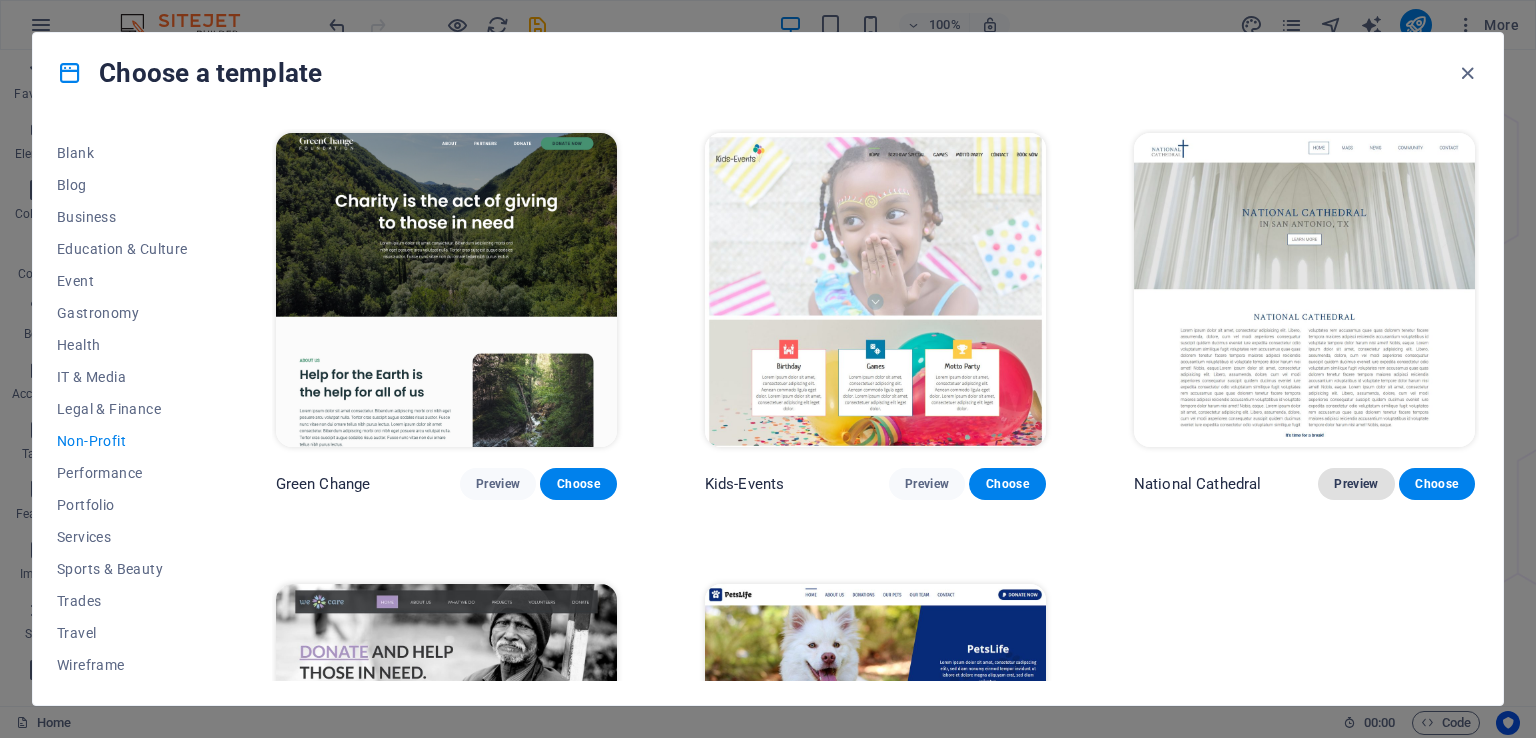 click on "Preview" at bounding box center [1356, 484] 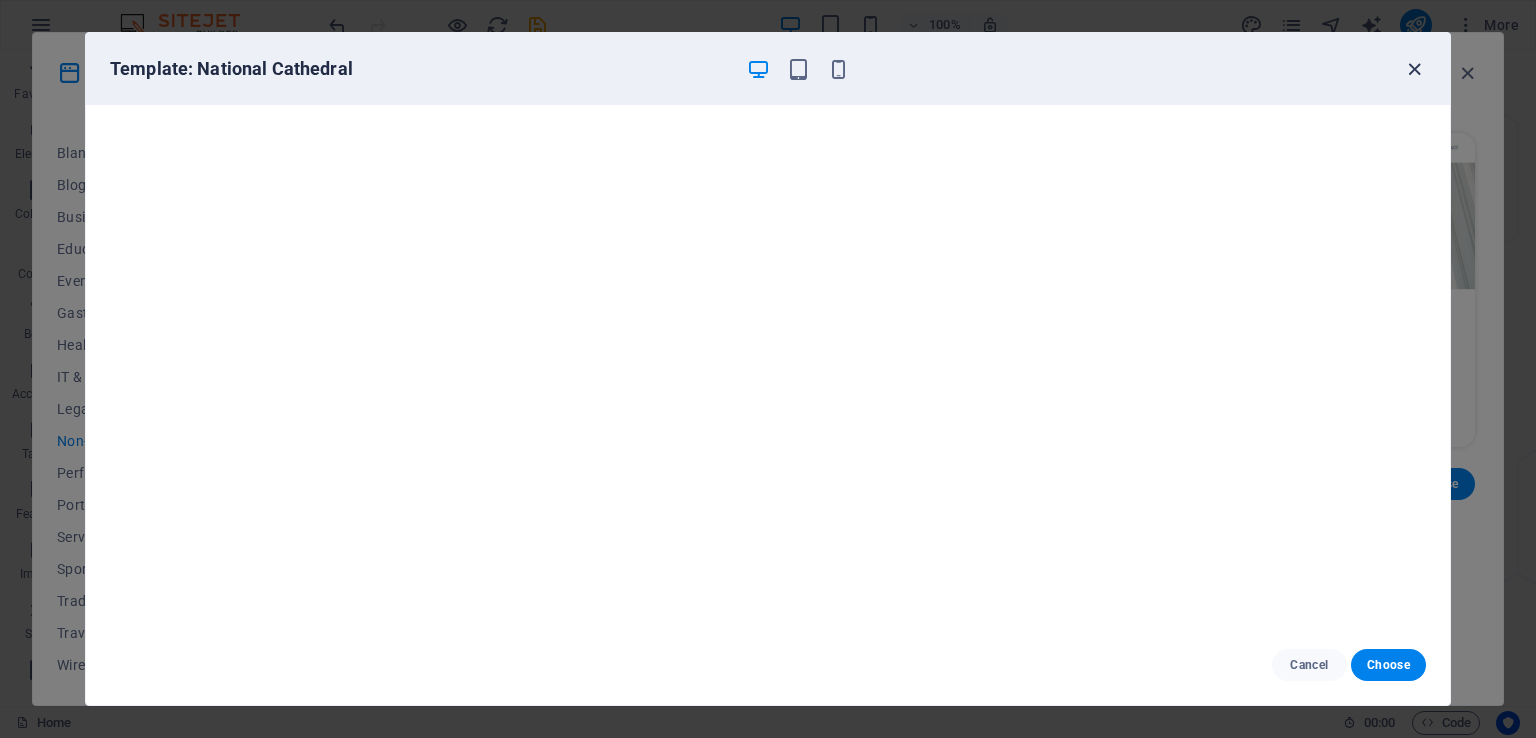 click at bounding box center (1414, 69) 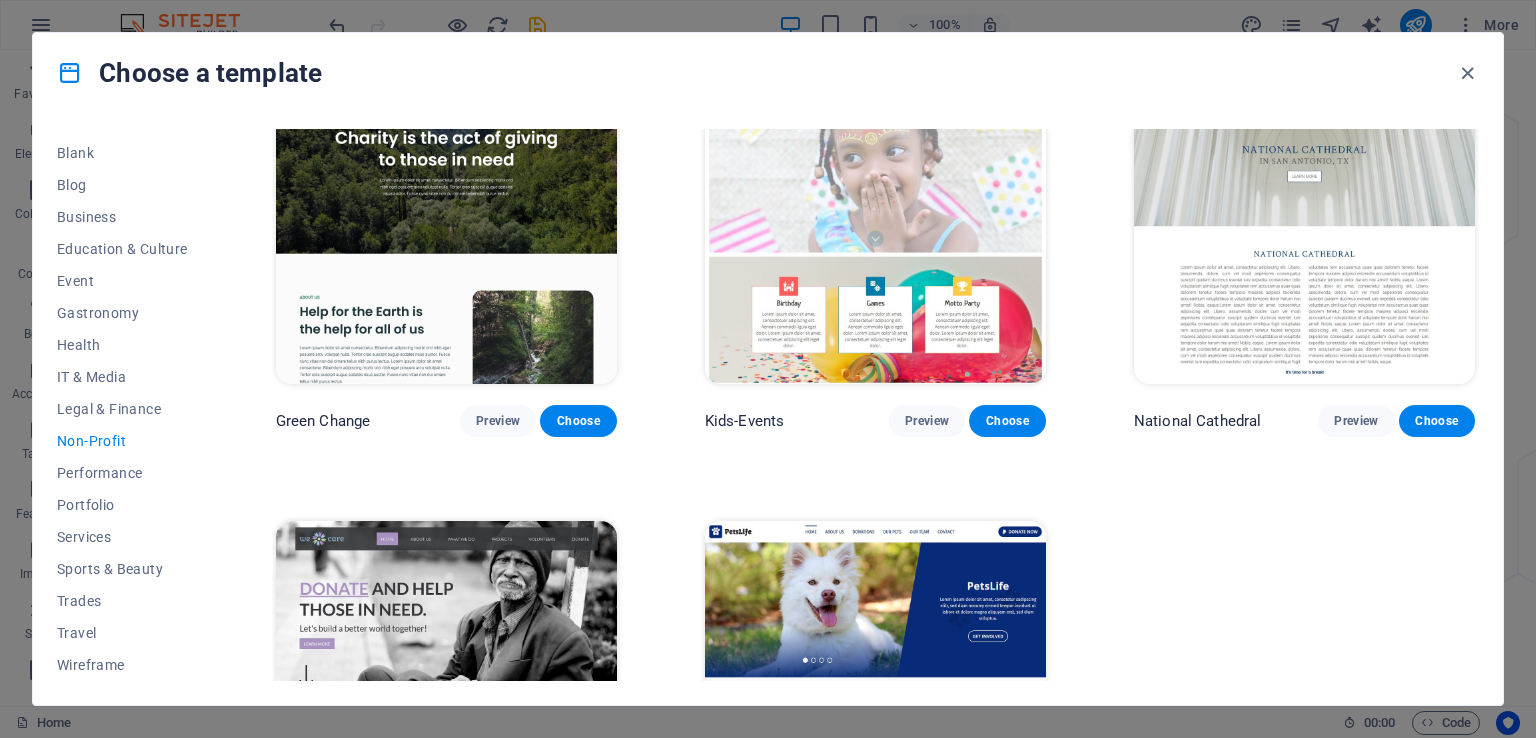 scroll, scrollTop: 0, scrollLeft: 0, axis: both 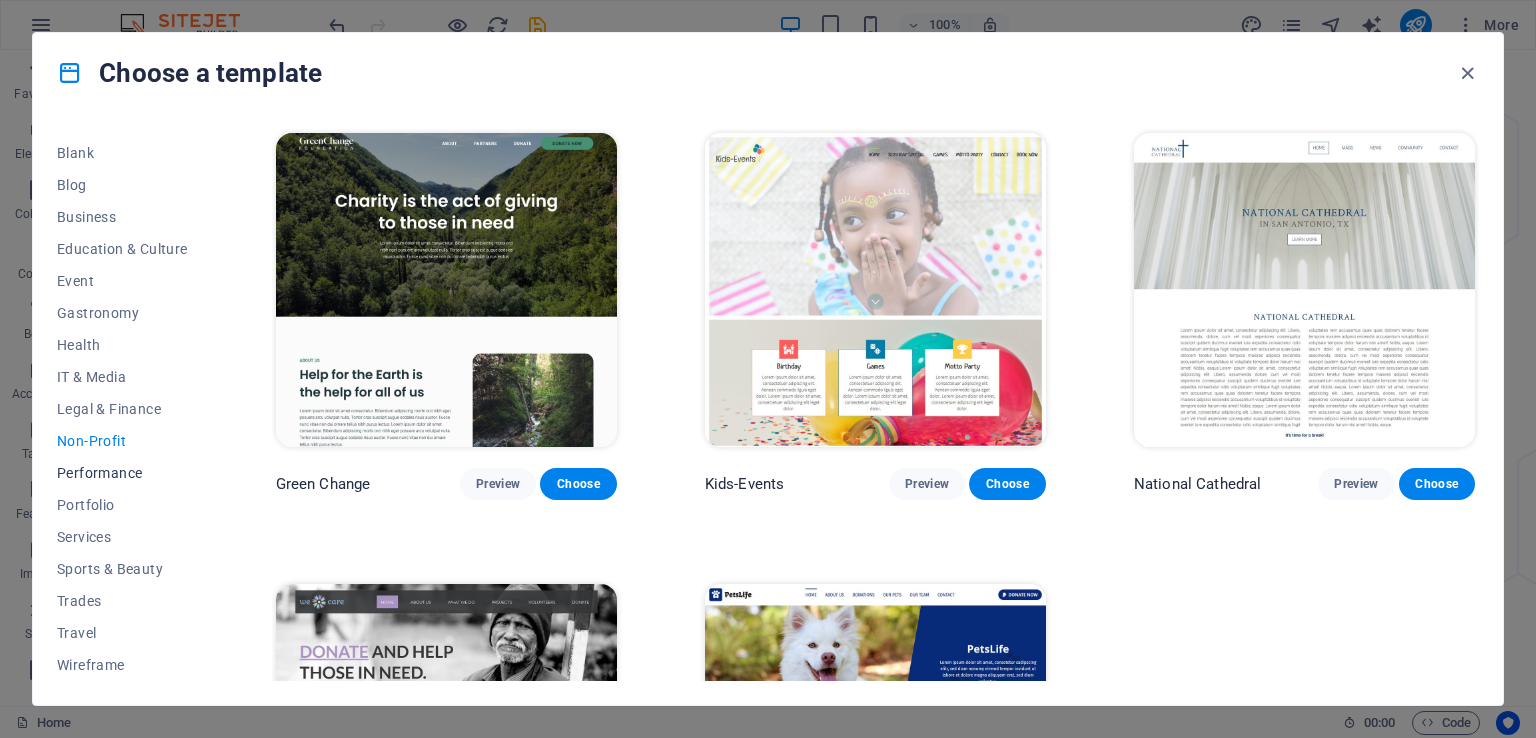 click on "Performance" at bounding box center (122, 473) 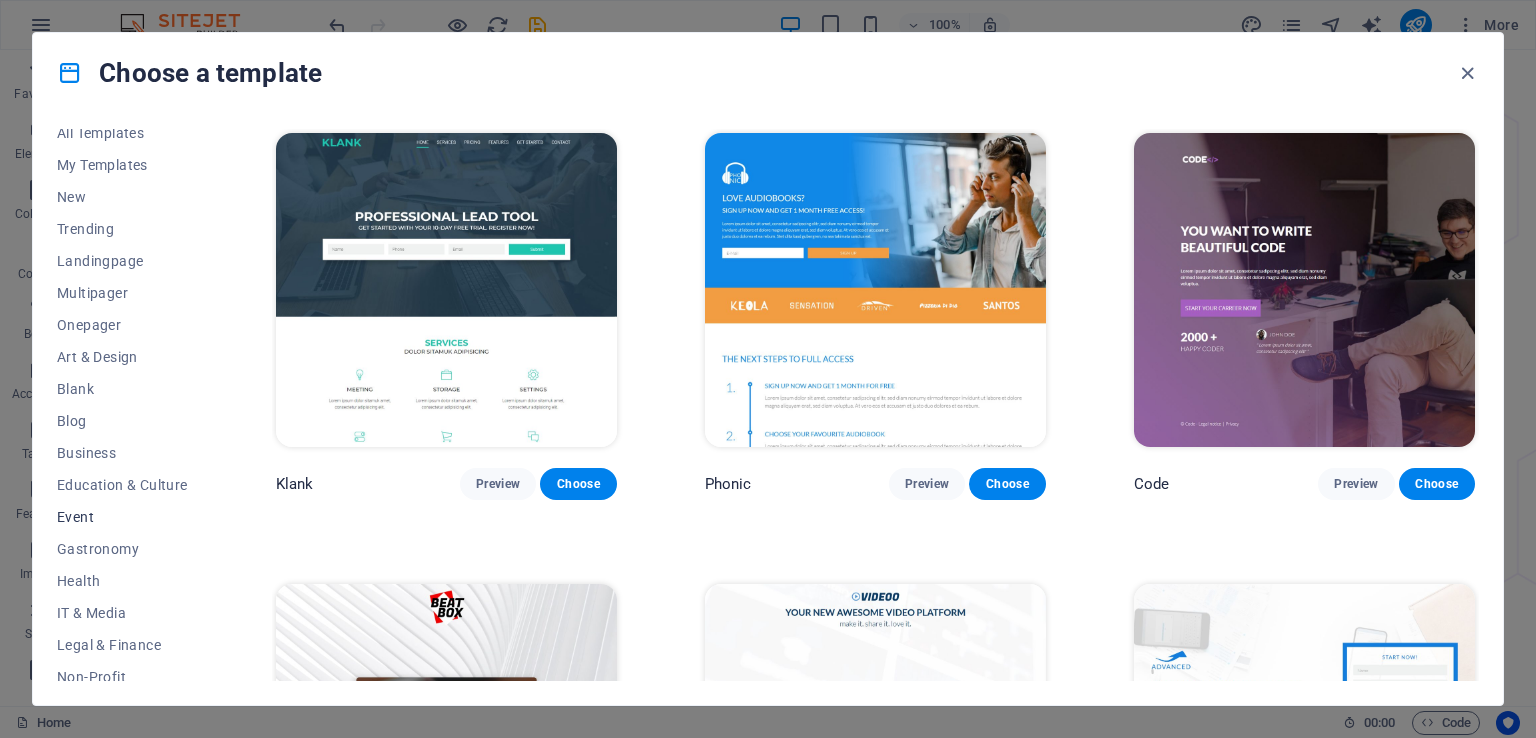 scroll, scrollTop: 0, scrollLeft: 0, axis: both 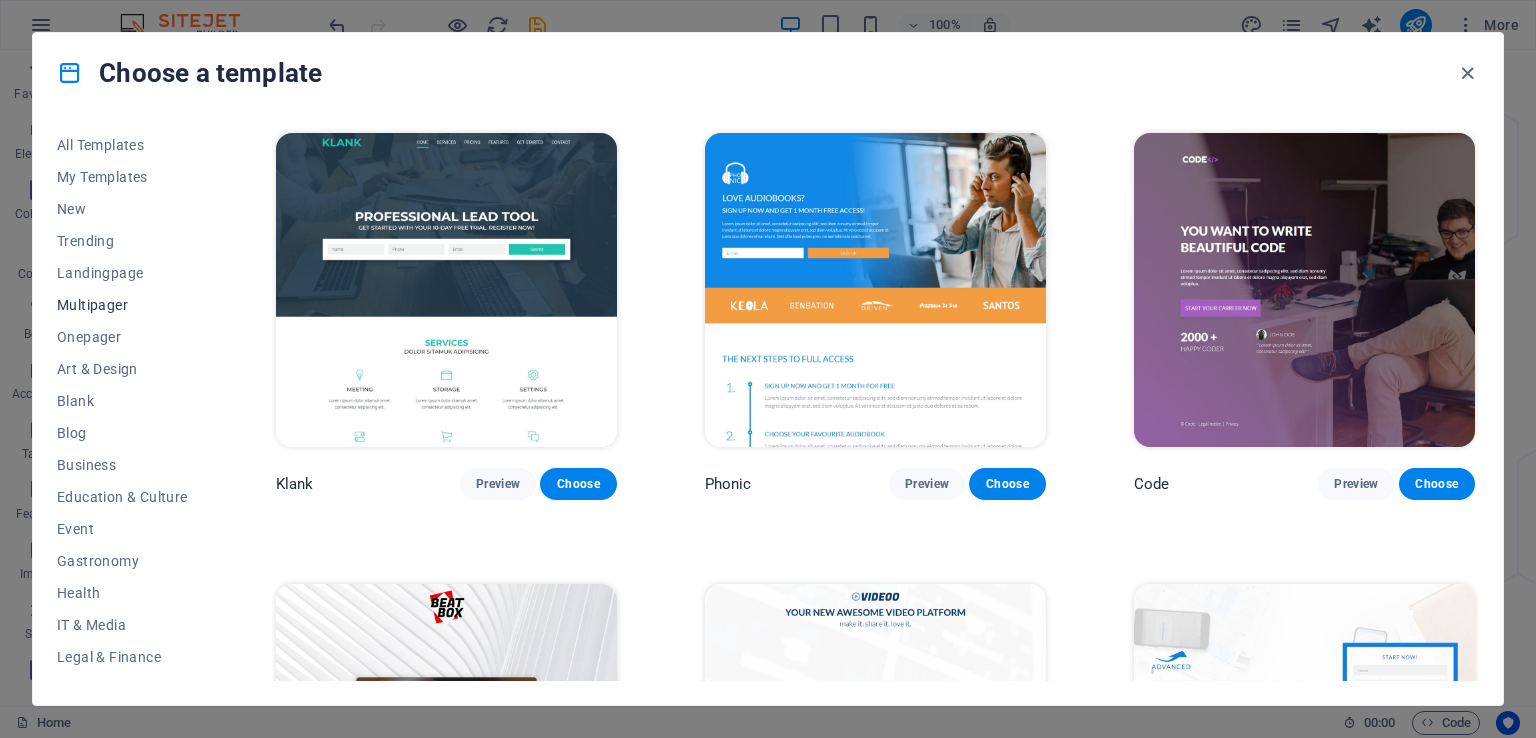click on "Multipager" at bounding box center [122, 305] 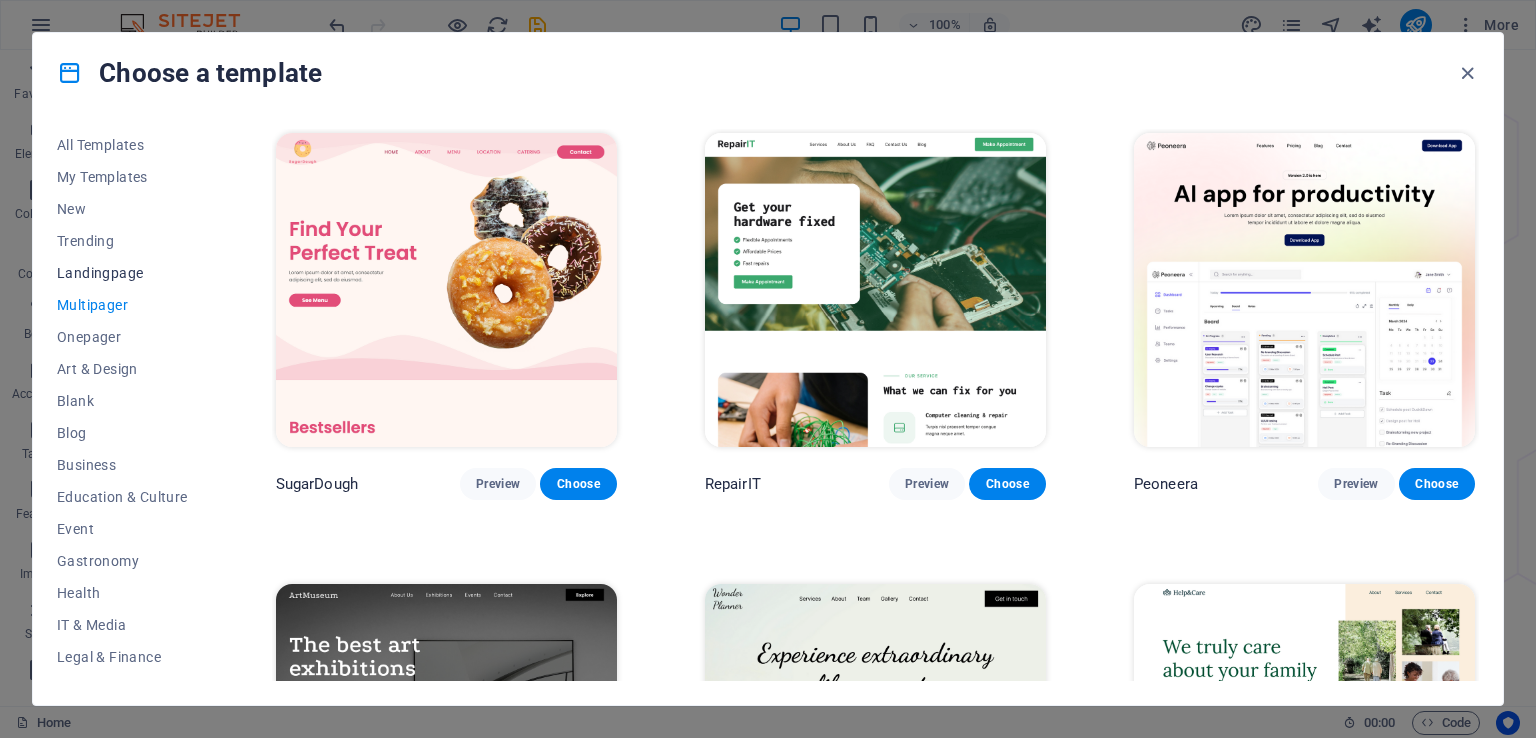 click on "Landingpage" at bounding box center [122, 273] 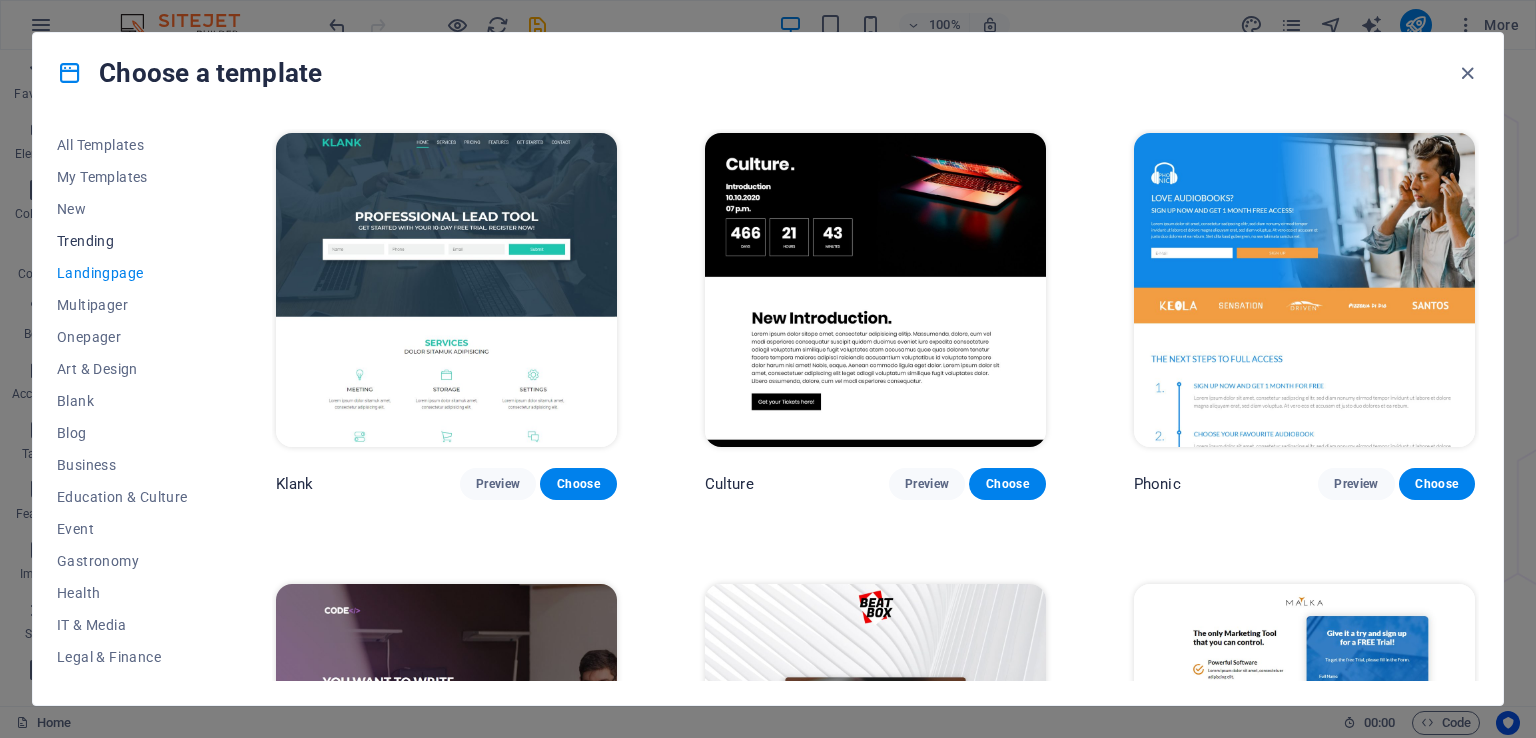 click on "Trending" at bounding box center [122, 241] 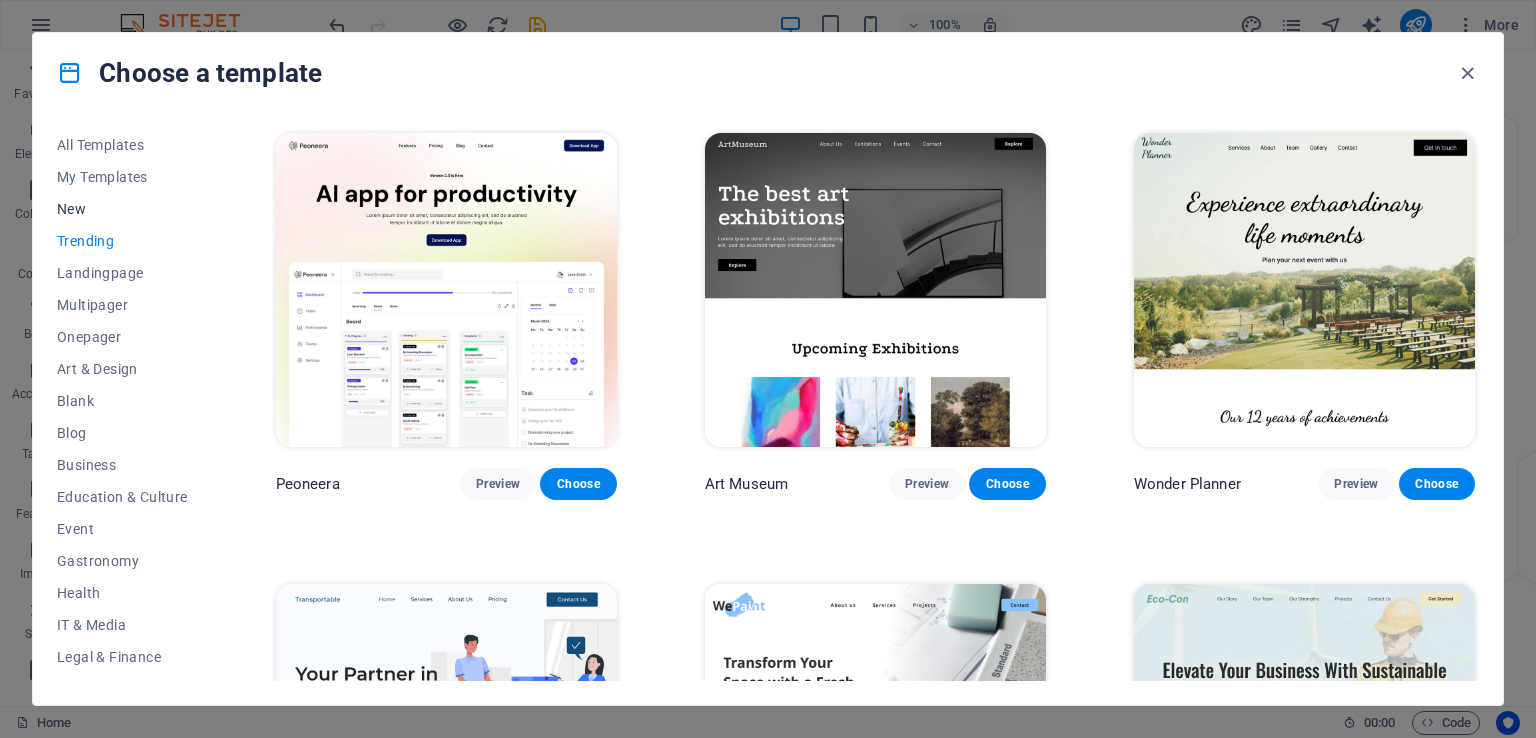 click on "New" at bounding box center [122, 209] 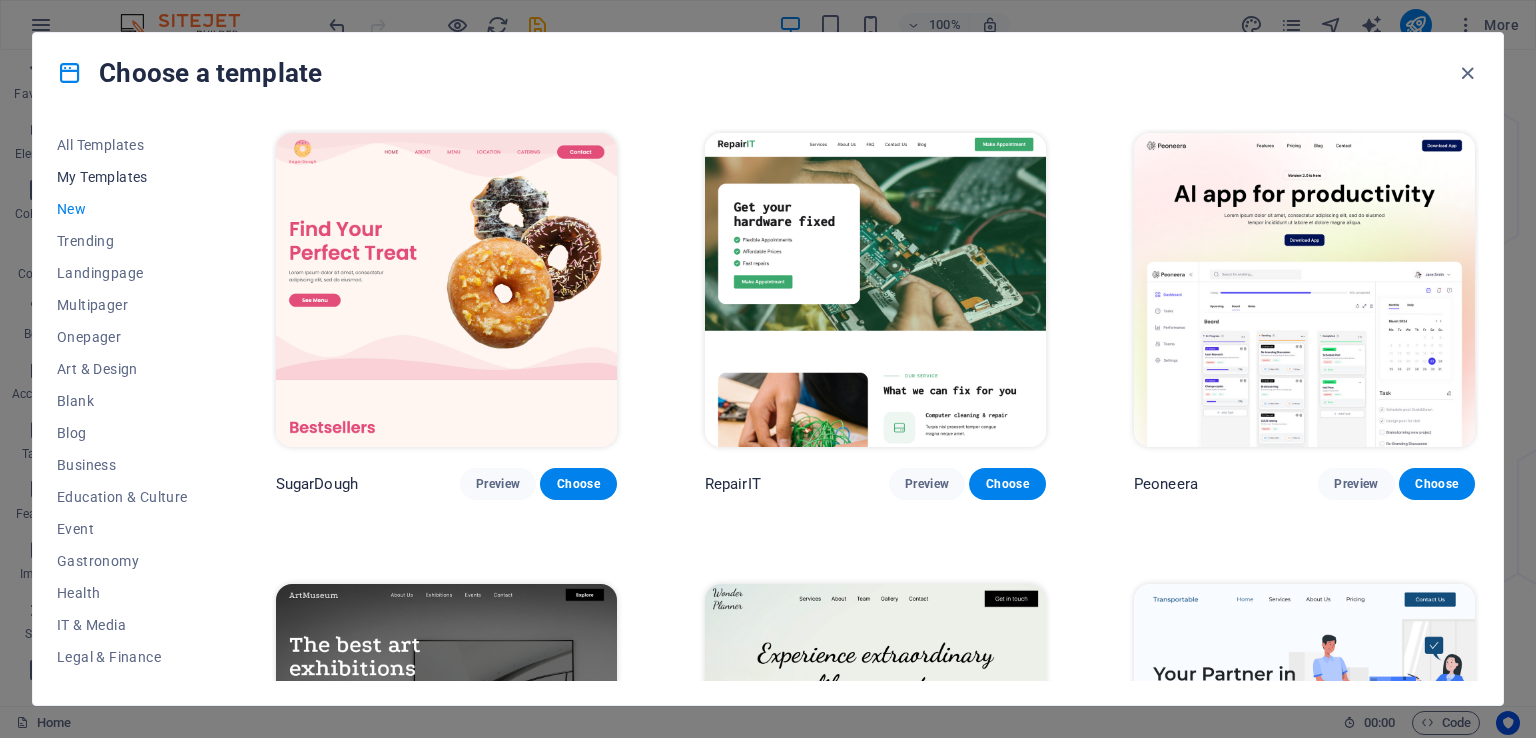 click on "My Templates" at bounding box center (122, 177) 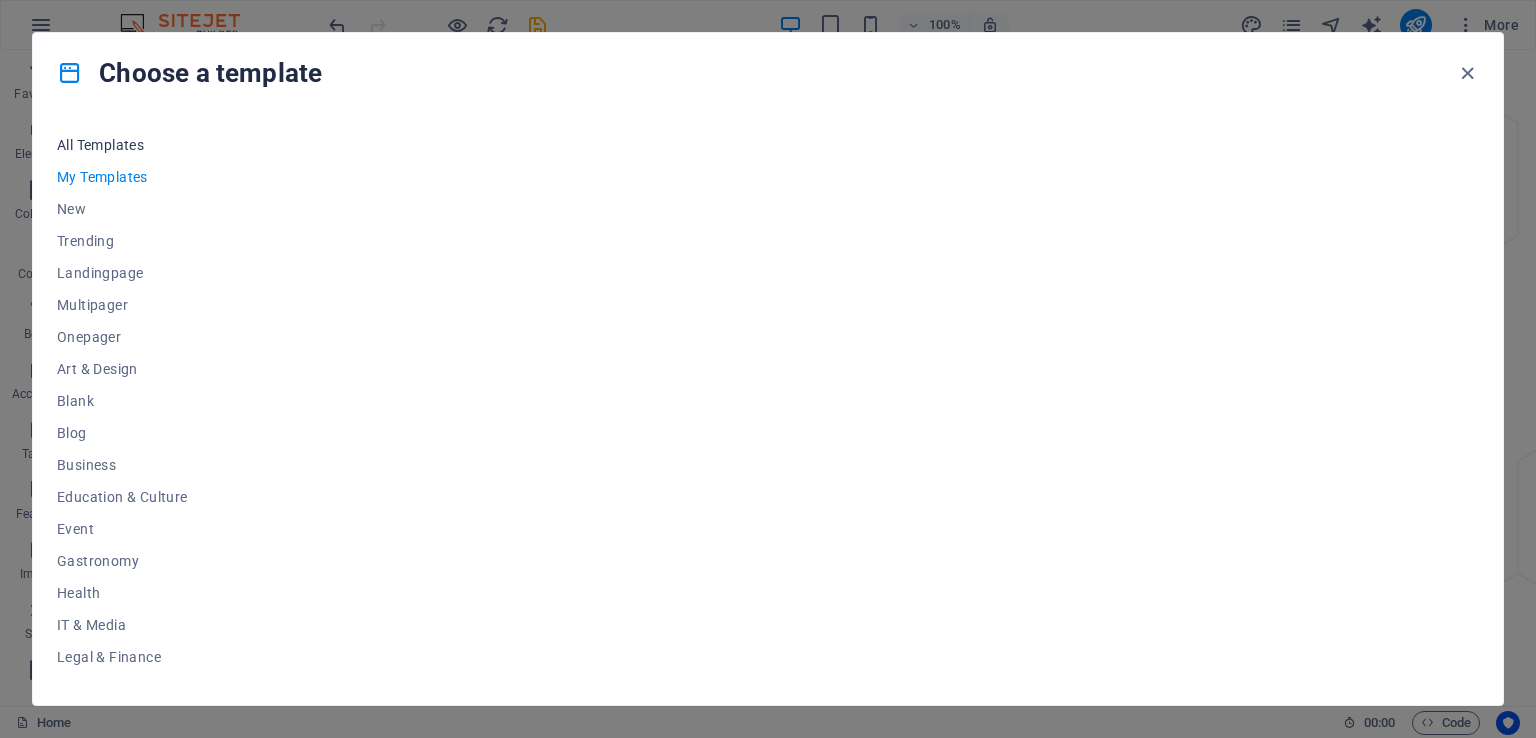 click on "All Templates" at bounding box center (122, 145) 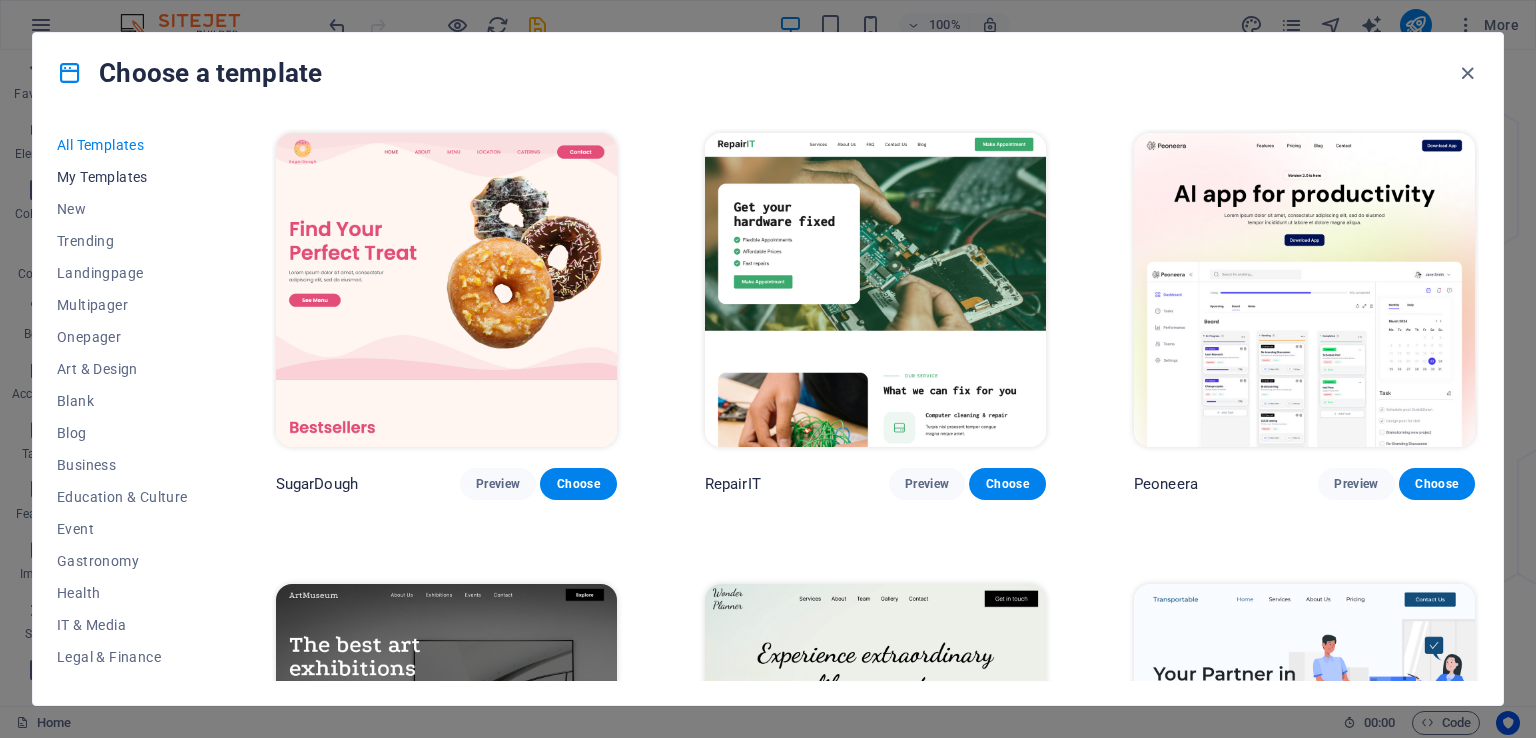 click on "My Templates" at bounding box center (122, 177) 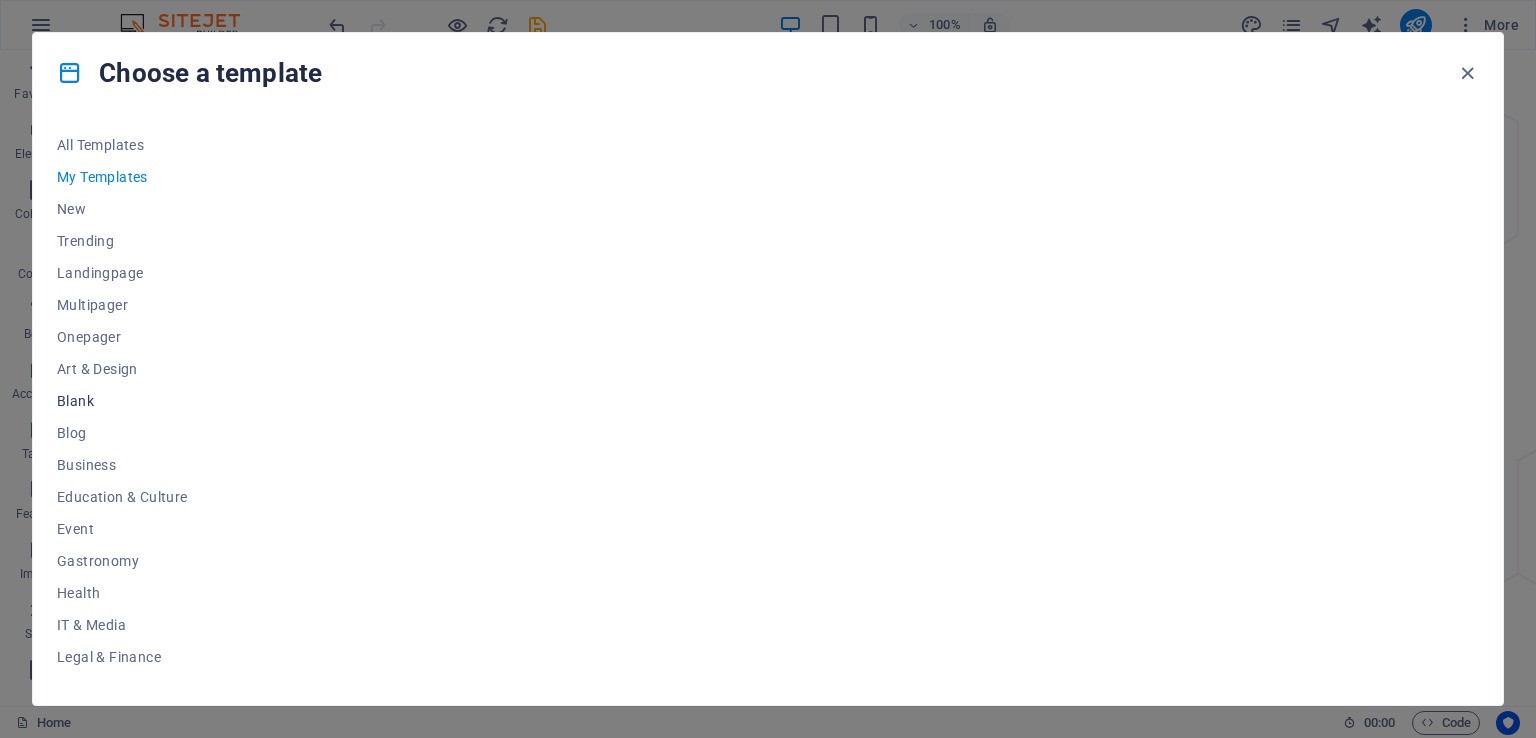 drag, startPoint x: 741, startPoint y: 286, endPoint x: 88, endPoint y: 401, distance: 663.049 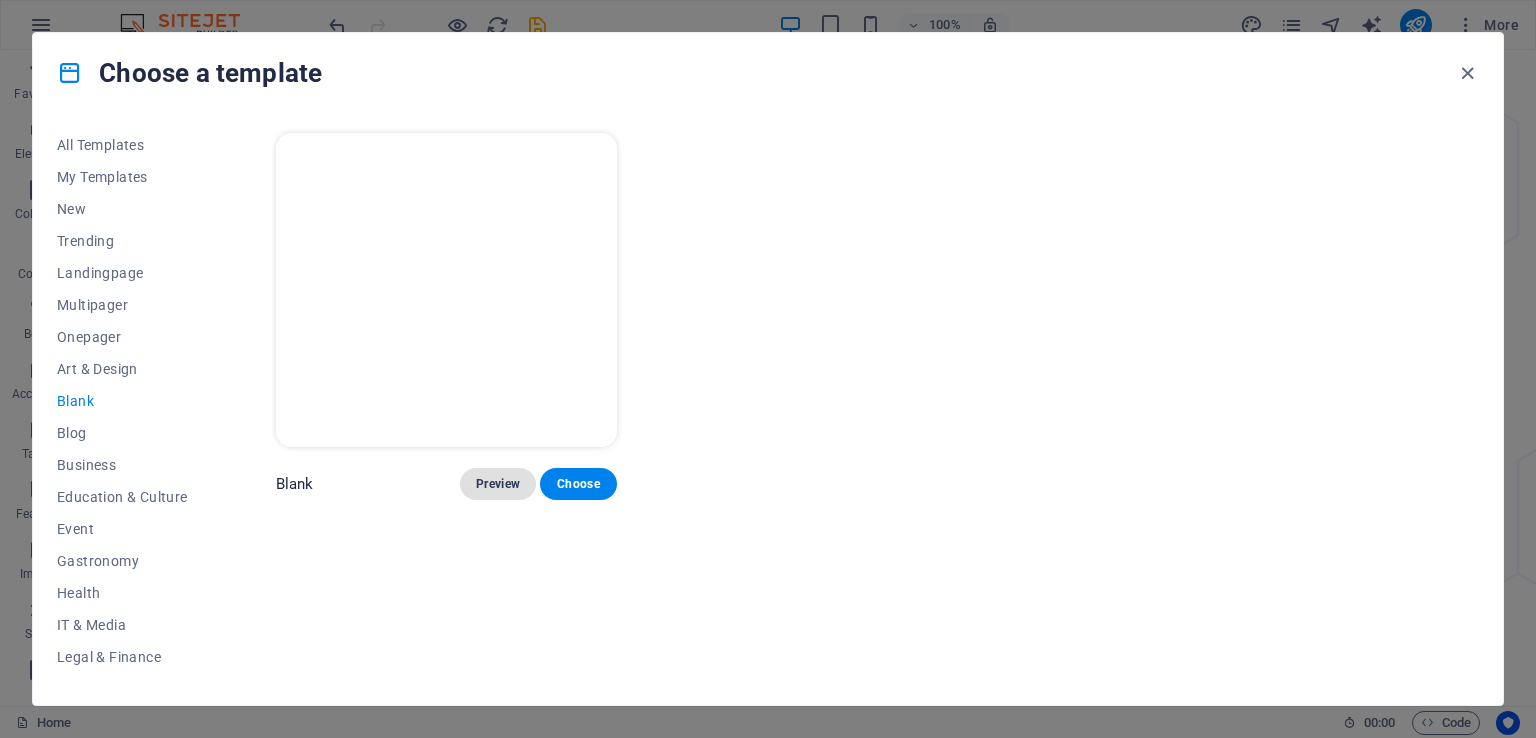 click on "Preview" at bounding box center [498, 484] 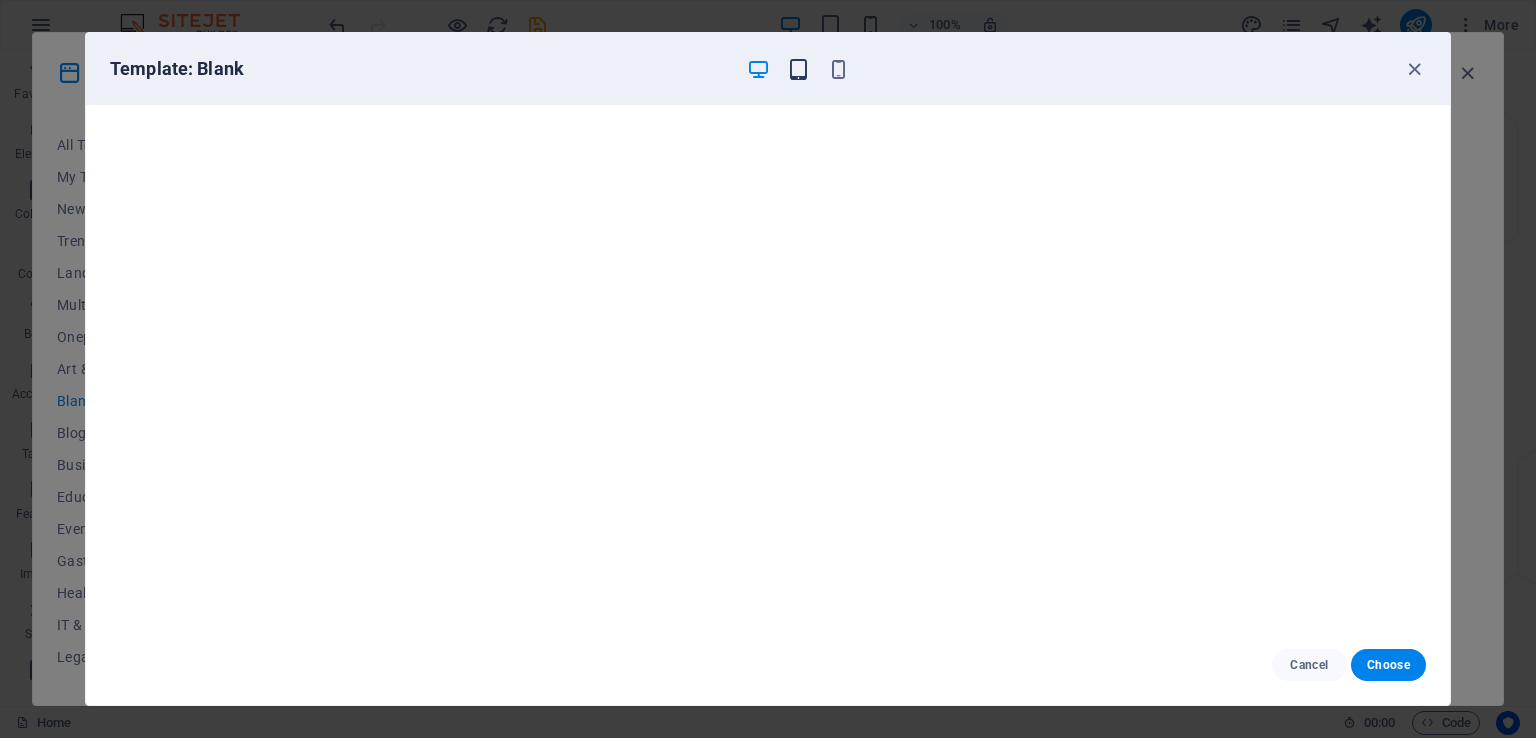 click at bounding box center [798, 69] 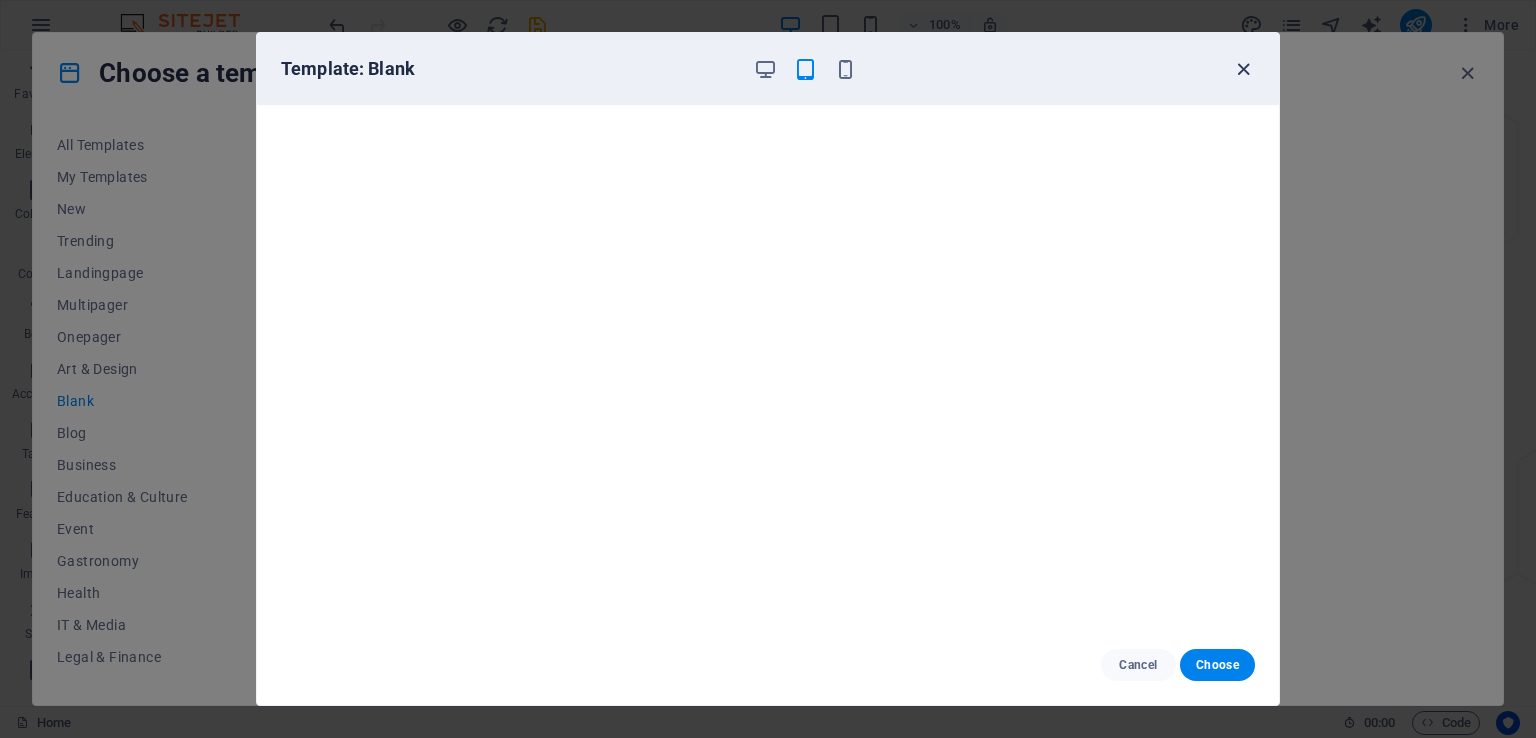 click at bounding box center (1243, 69) 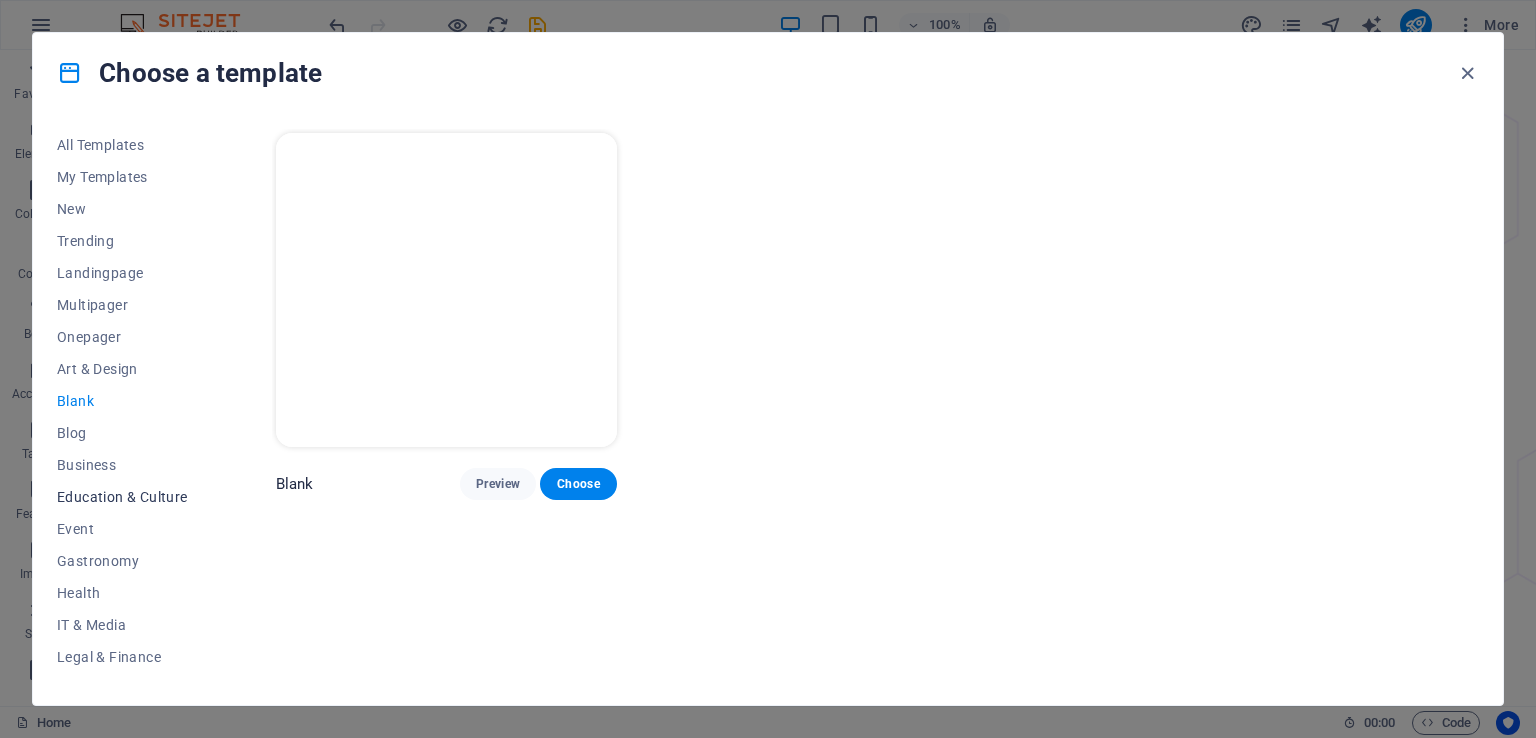 click on "Education & Culture" at bounding box center (122, 497) 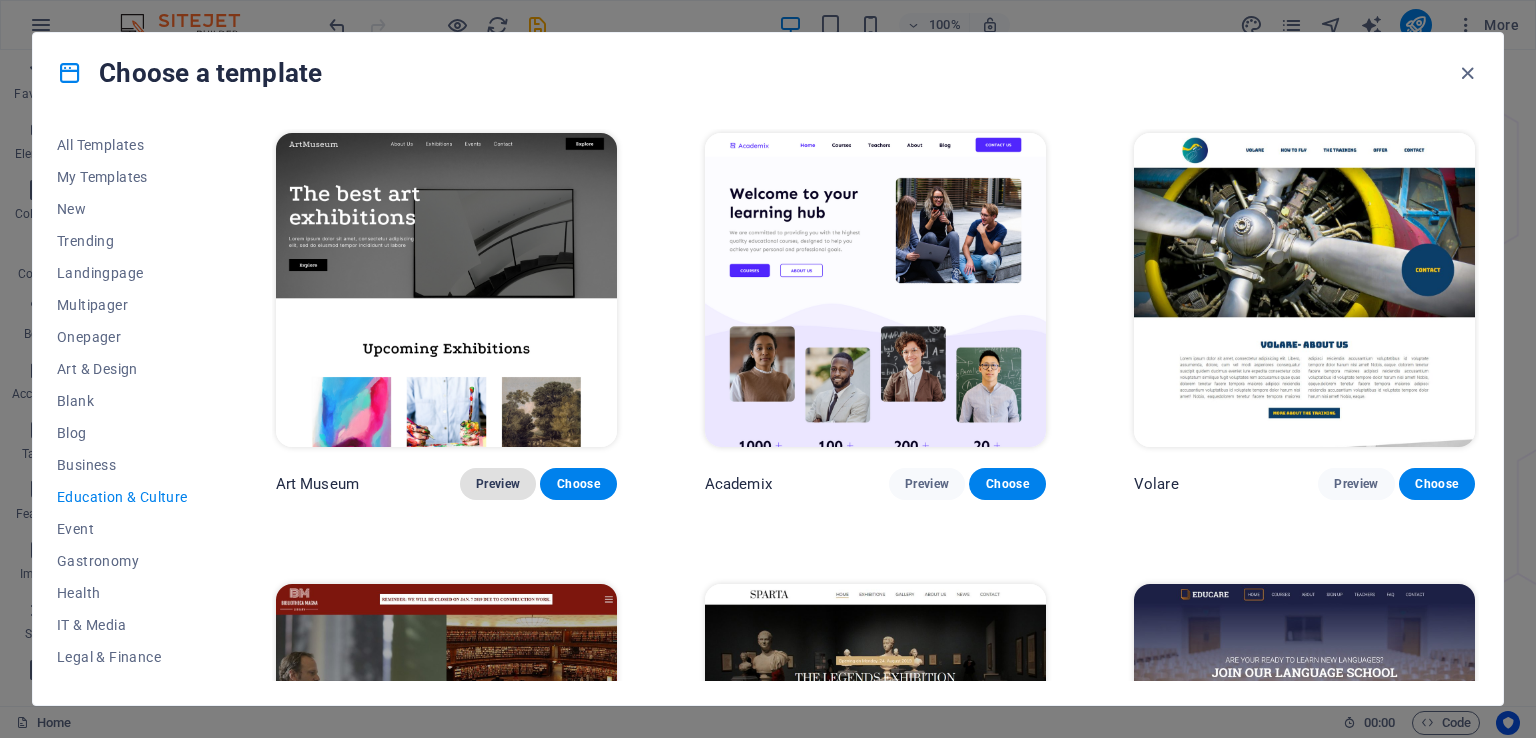 click on "Preview" at bounding box center [498, 484] 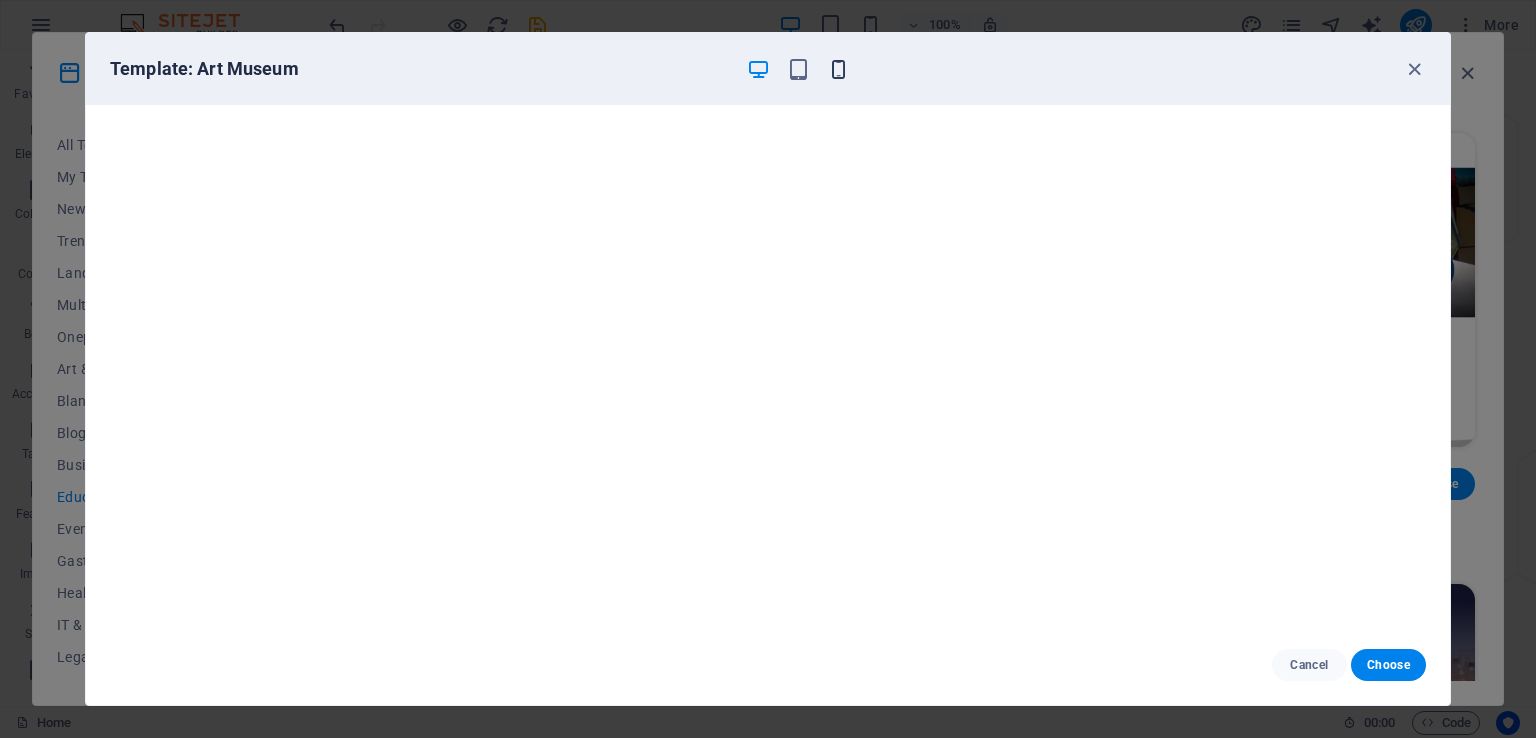 click at bounding box center (838, 69) 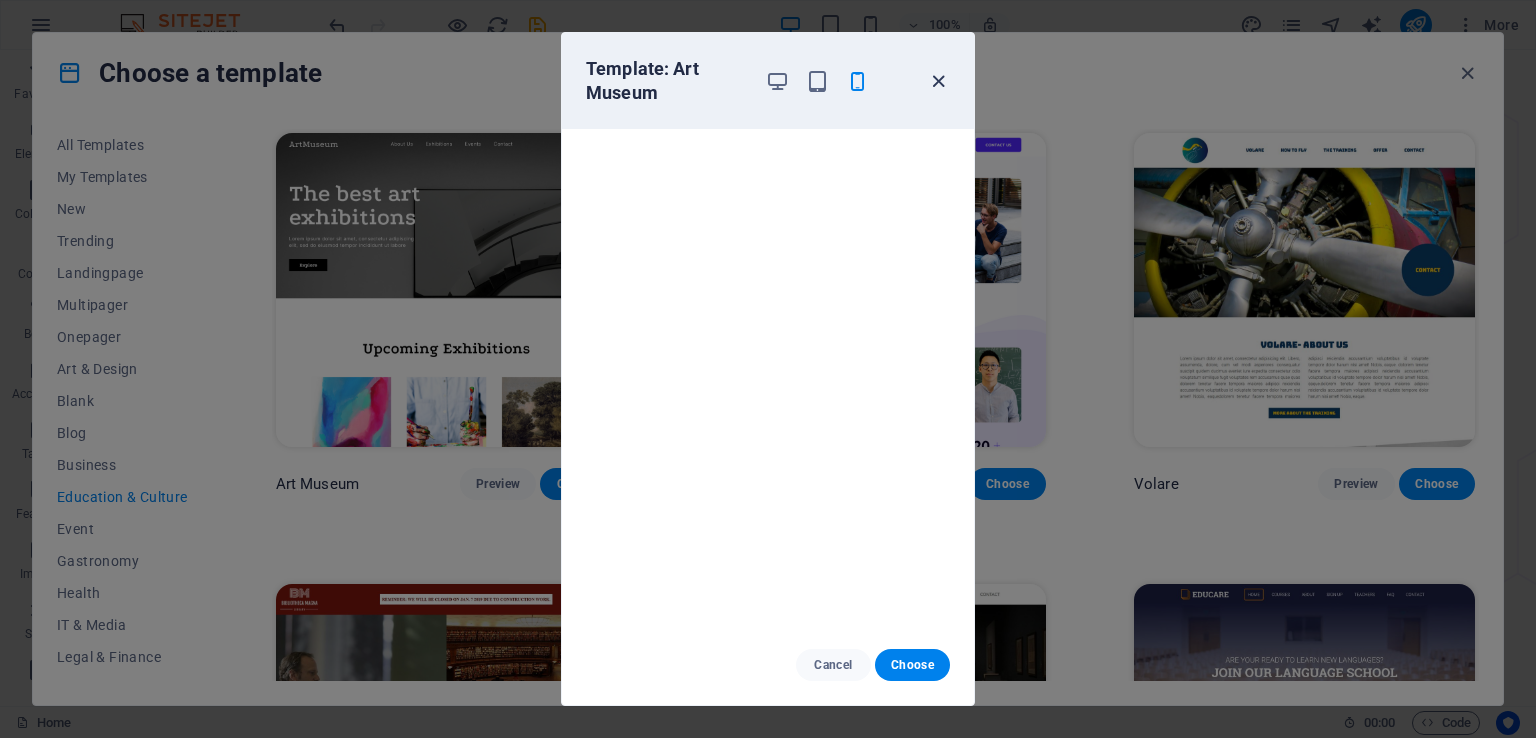 click at bounding box center (938, 81) 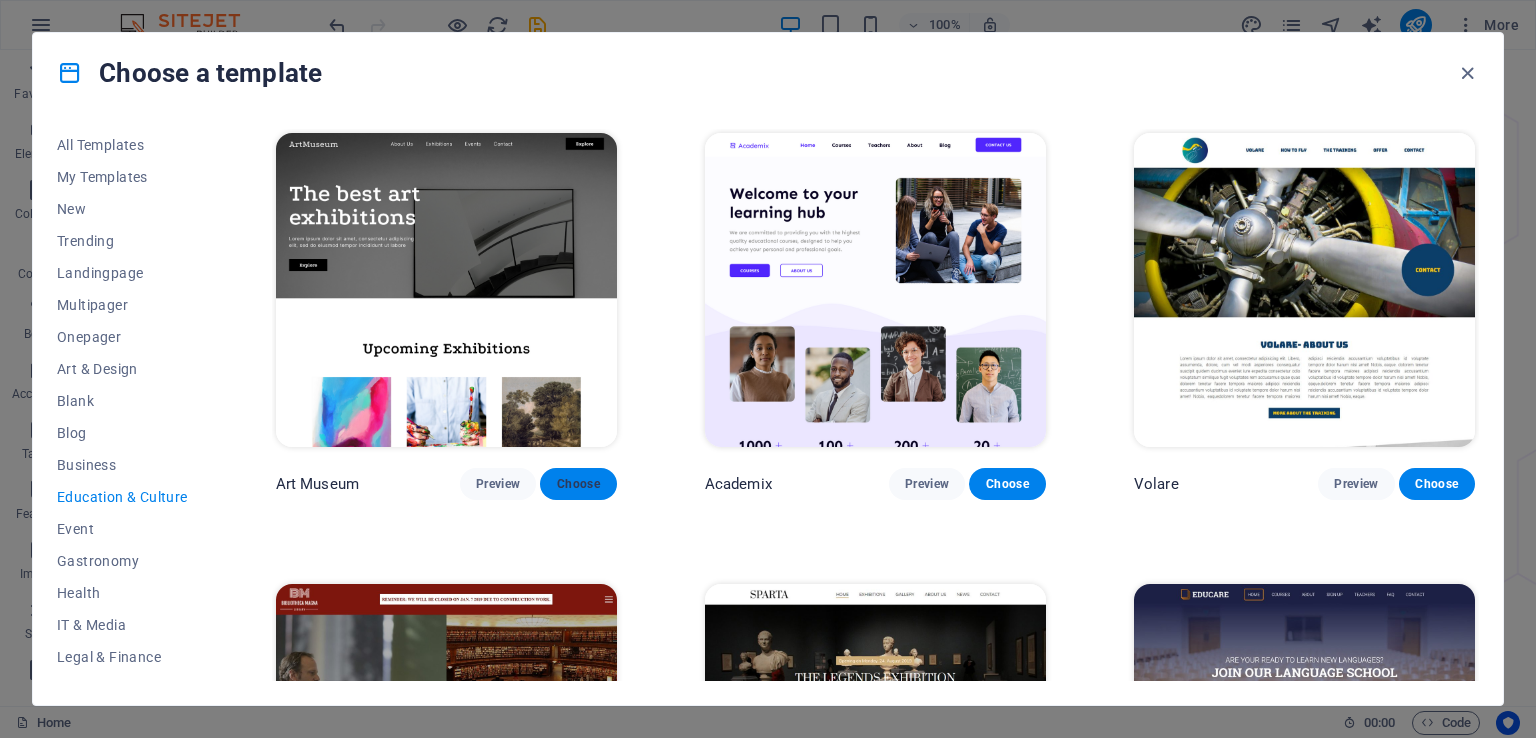 click on "Choose" at bounding box center (578, 484) 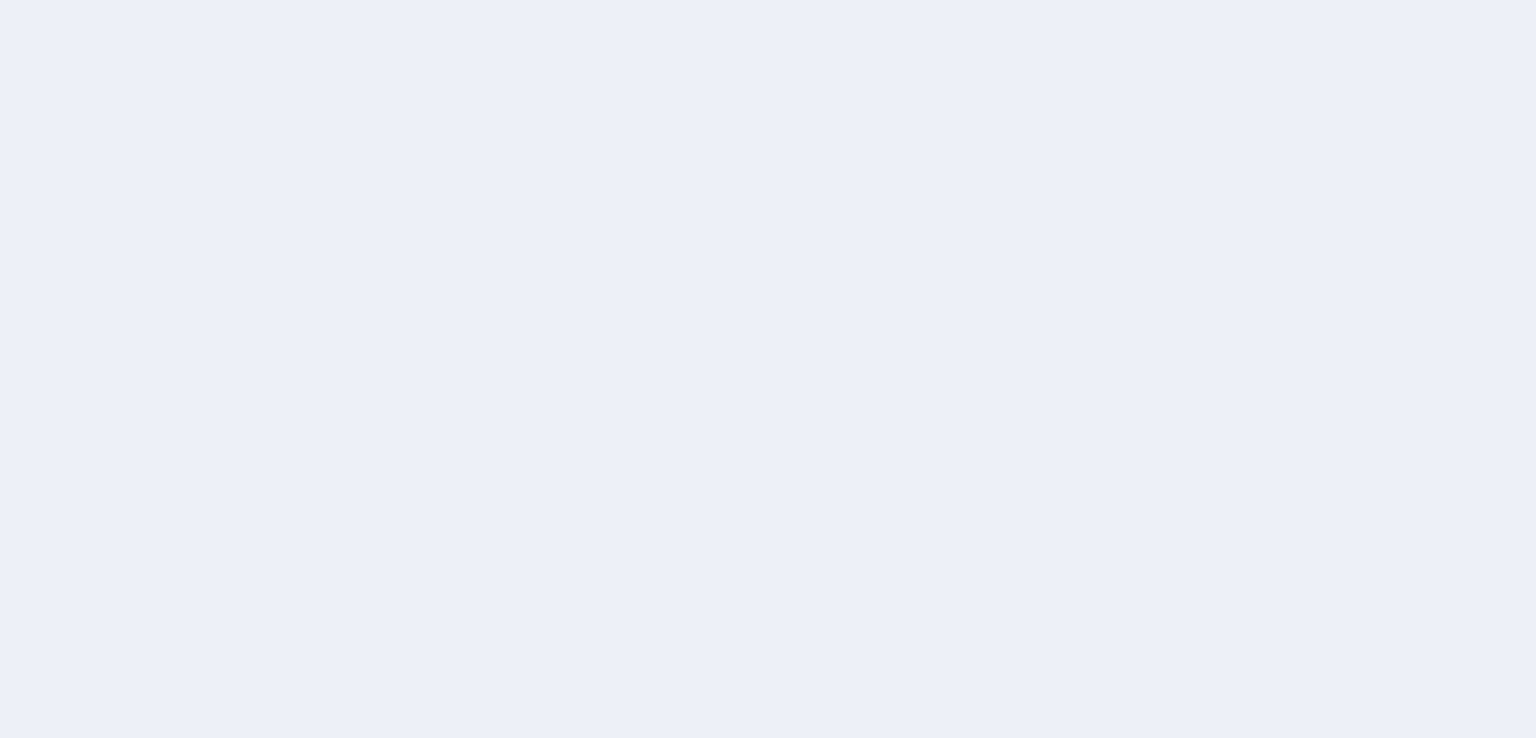 scroll, scrollTop: 0, scrollLeft: 0, axis: both 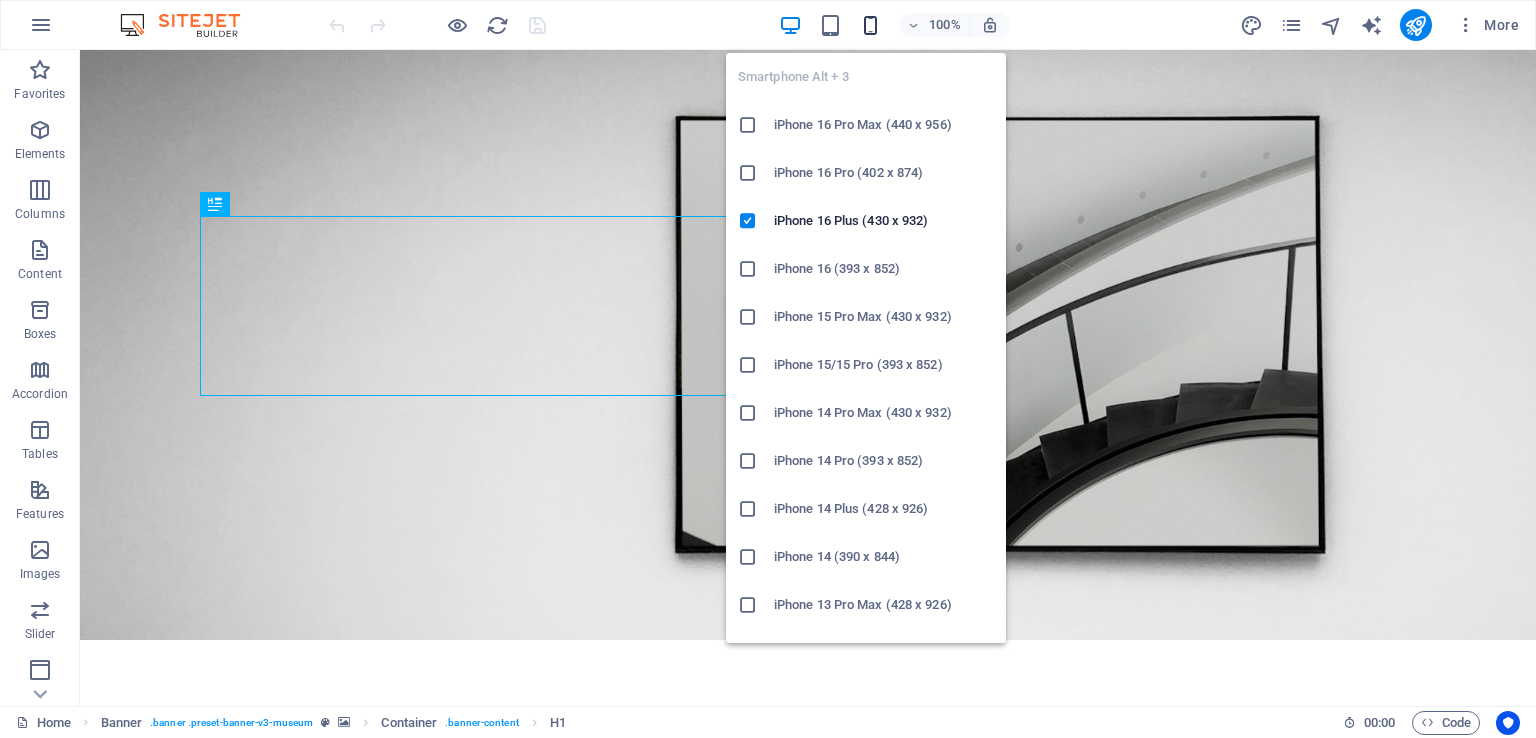 click at bounding box center [870, 25] 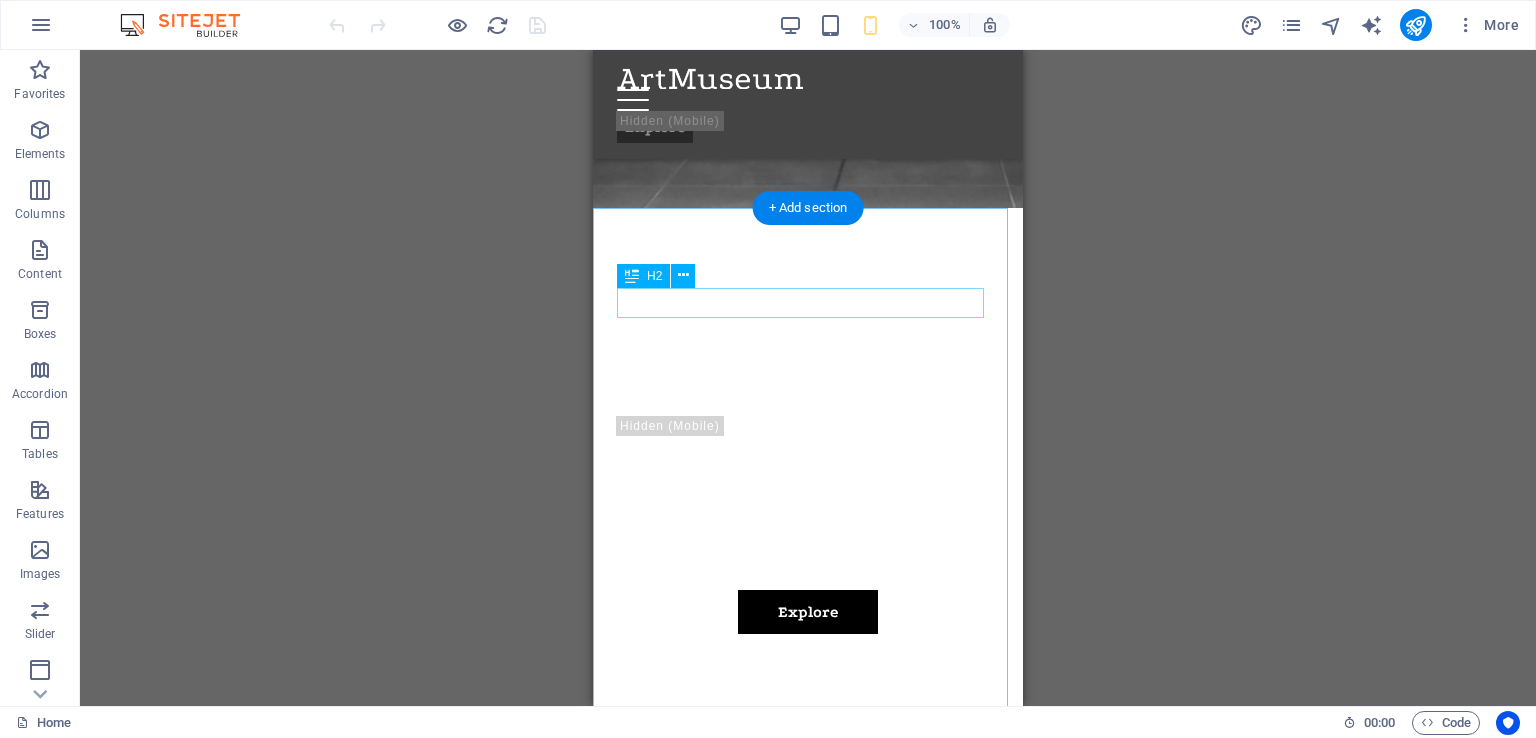 scroll, scrollTop: 0, scrollLeft: 0, axis: both 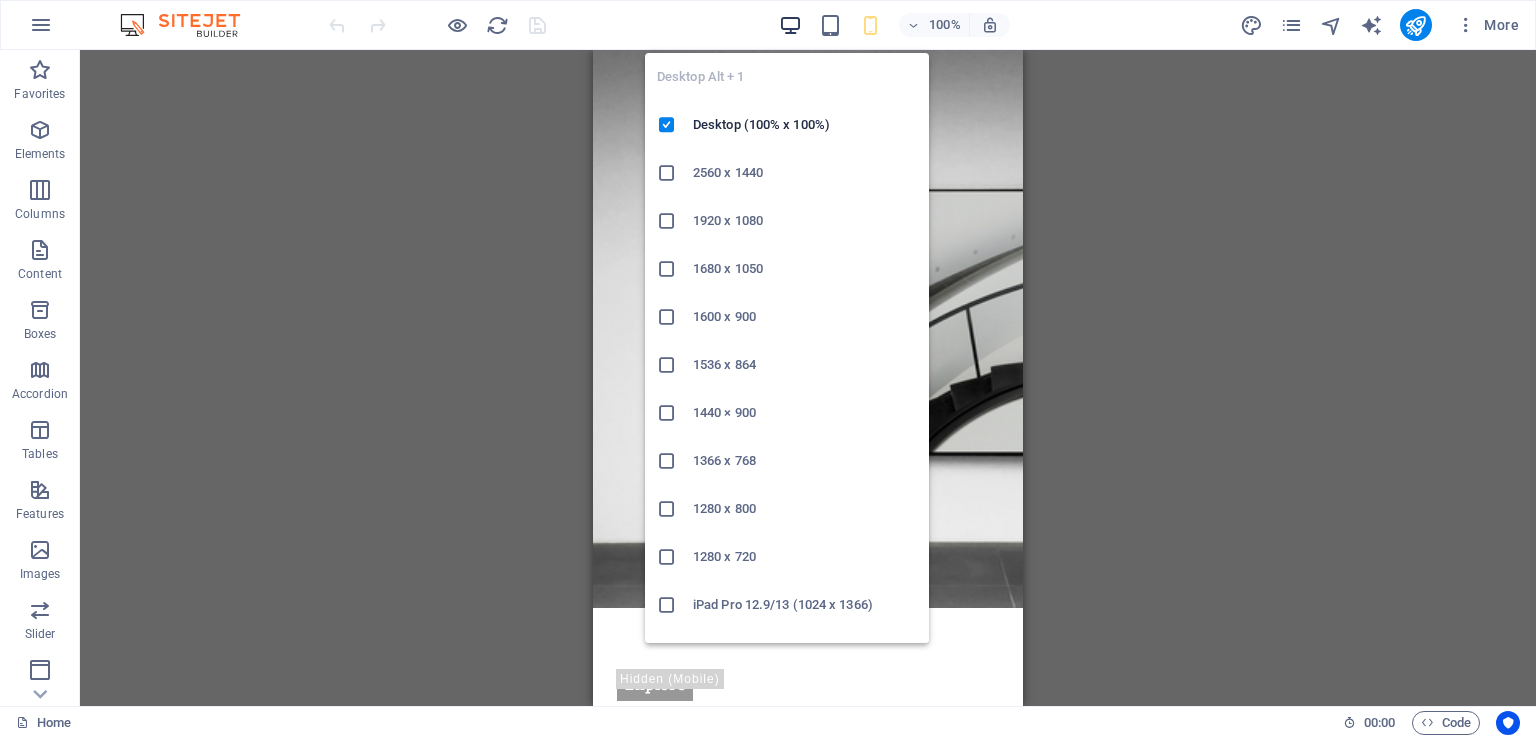click at bounding box center (790, 25) 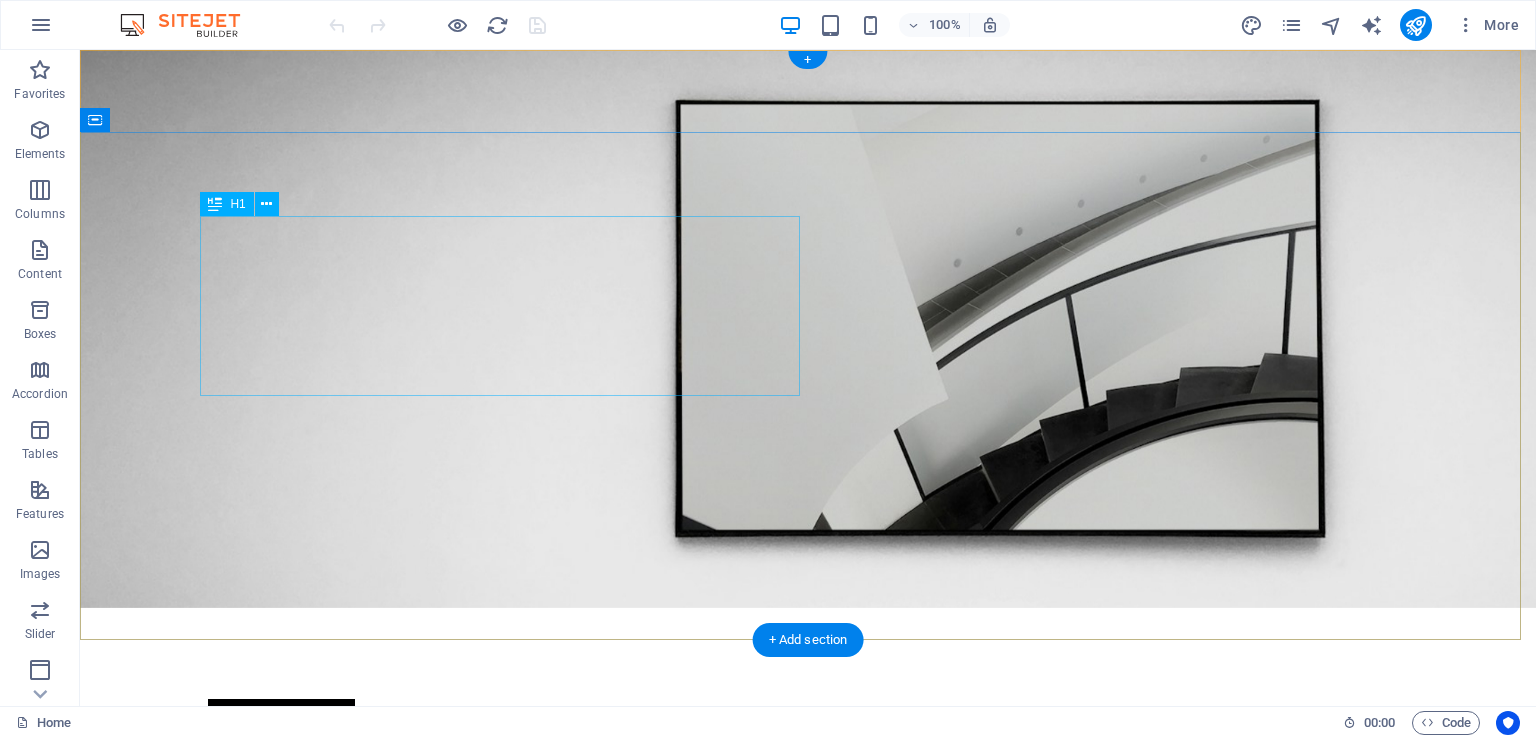 click on "The best art exhibitions" at bounding box center (808, 886) 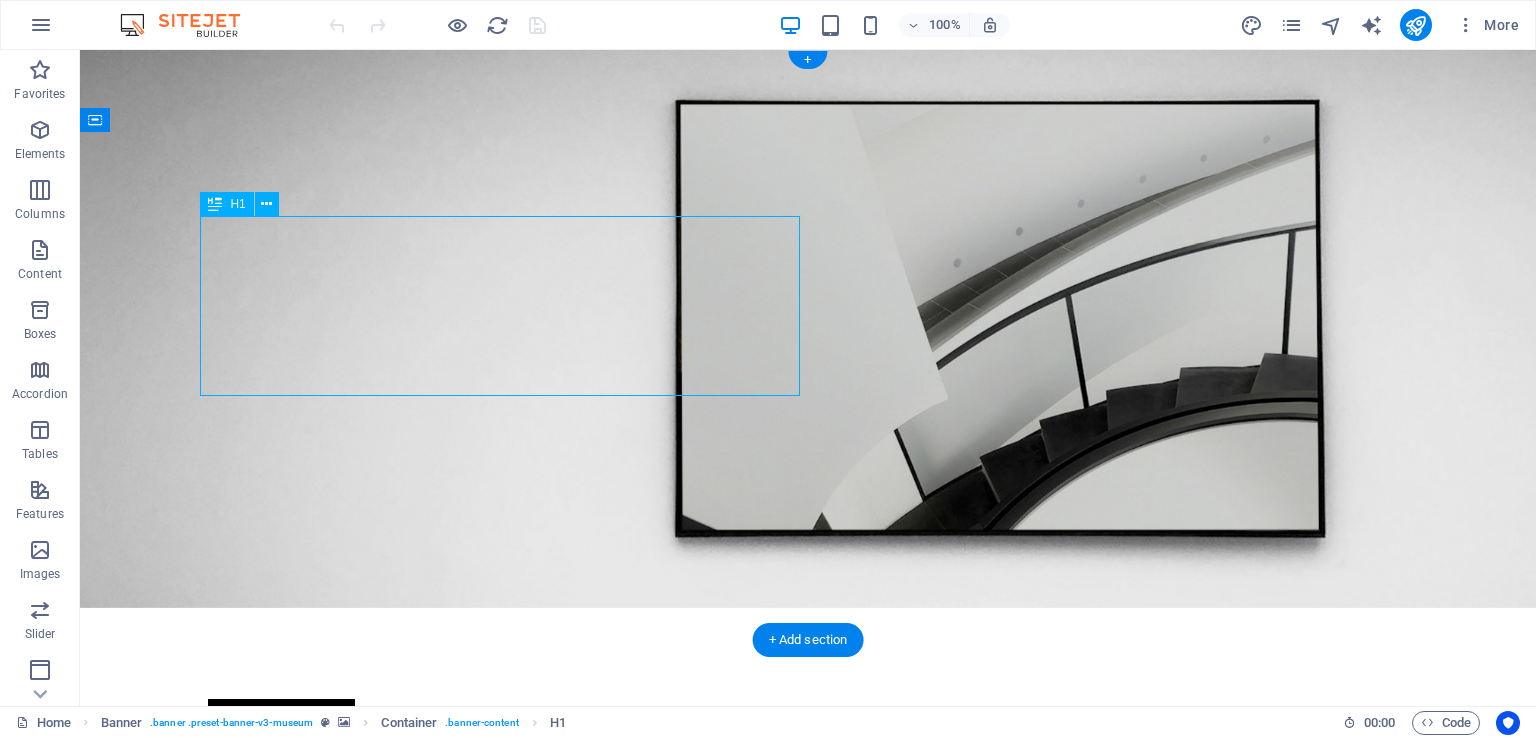 click on "The best art exhibitions" at bounding box center (808, 886) 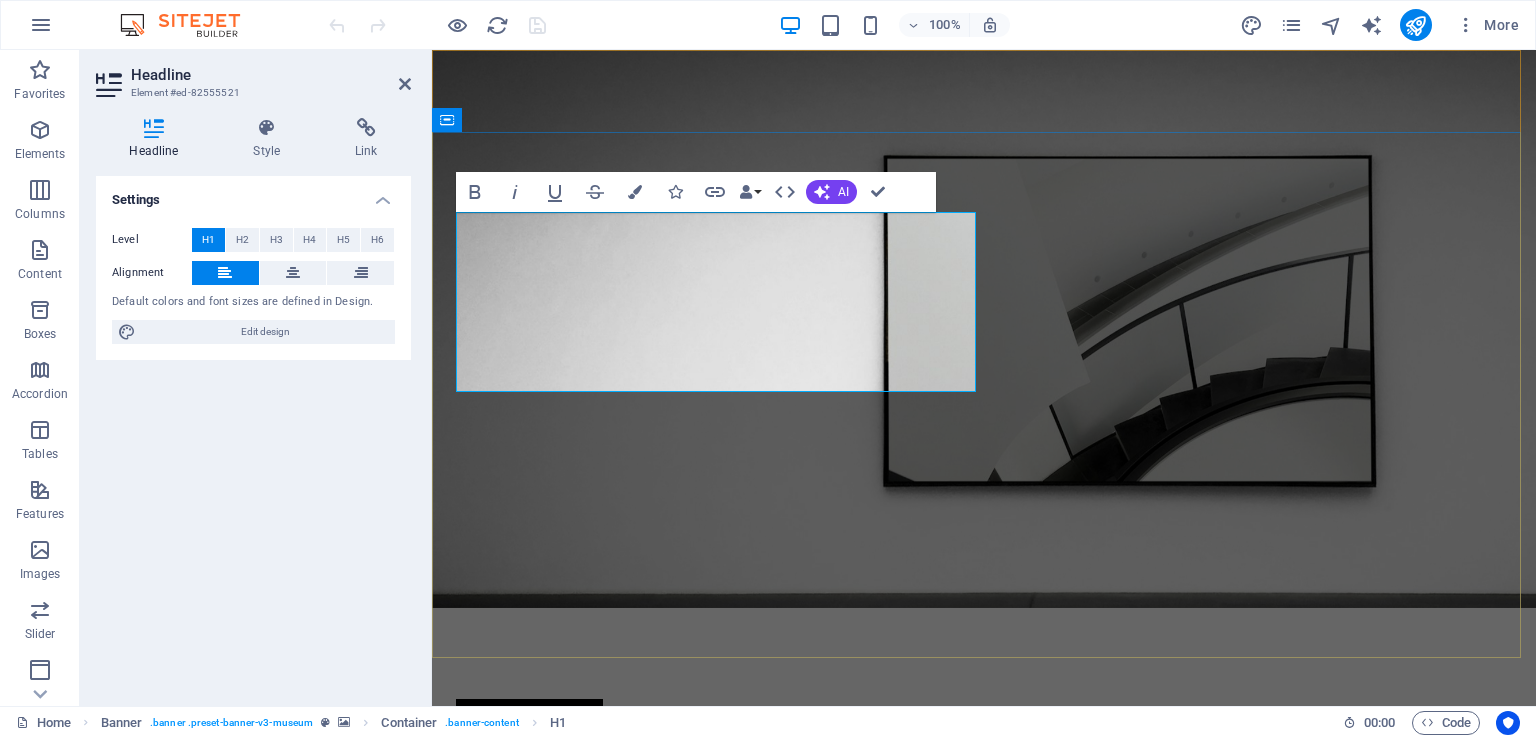 type 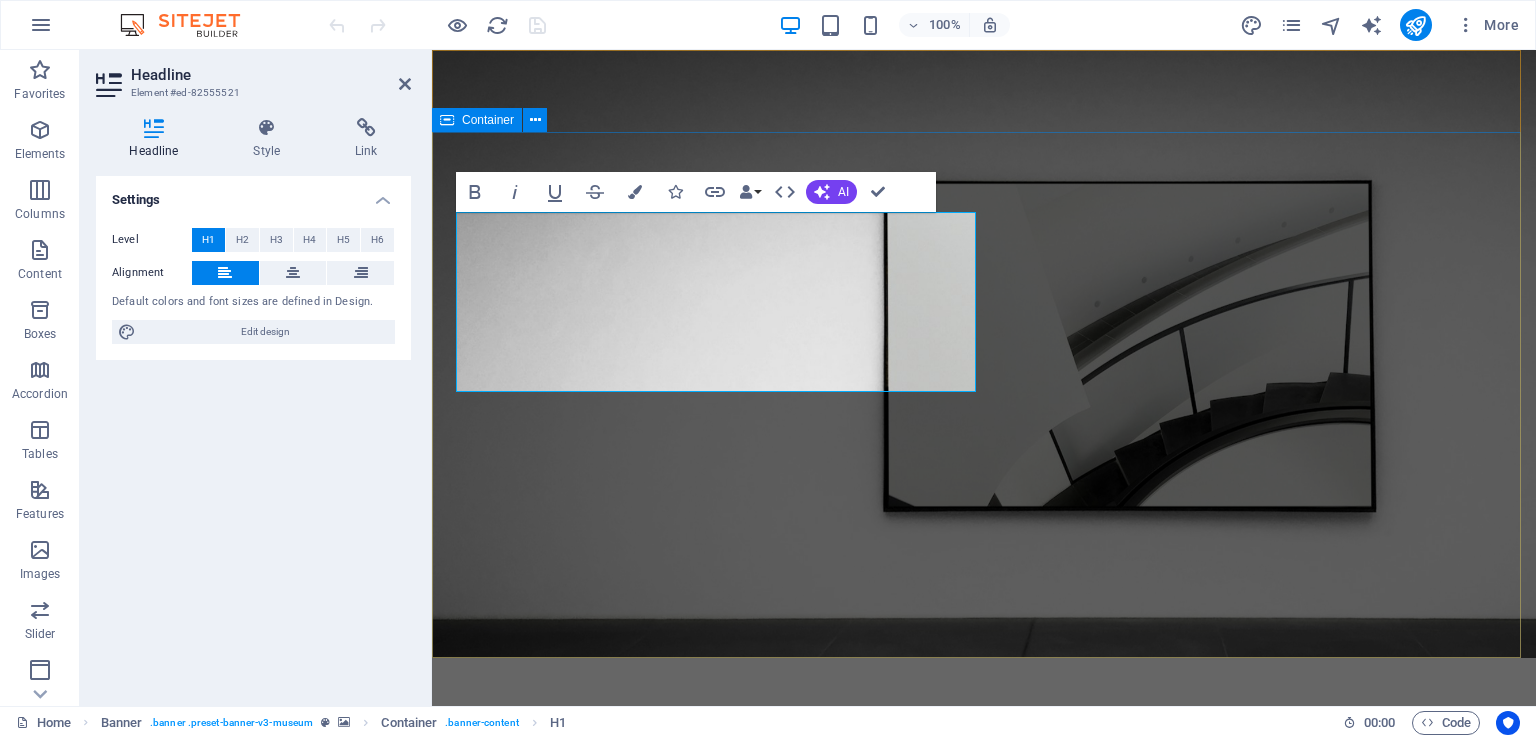 click on "Inspira News Lorem ipsum dolor sit amet, consectetur adipiscing elit, sed do eiusmod tempor incididunt ut labore Lorem ipsum dolor sit amet, consectetur adipiscing elit, sed do eiusmod tempor incididunt ut labore Explore" at bounding box center [984, 1016] 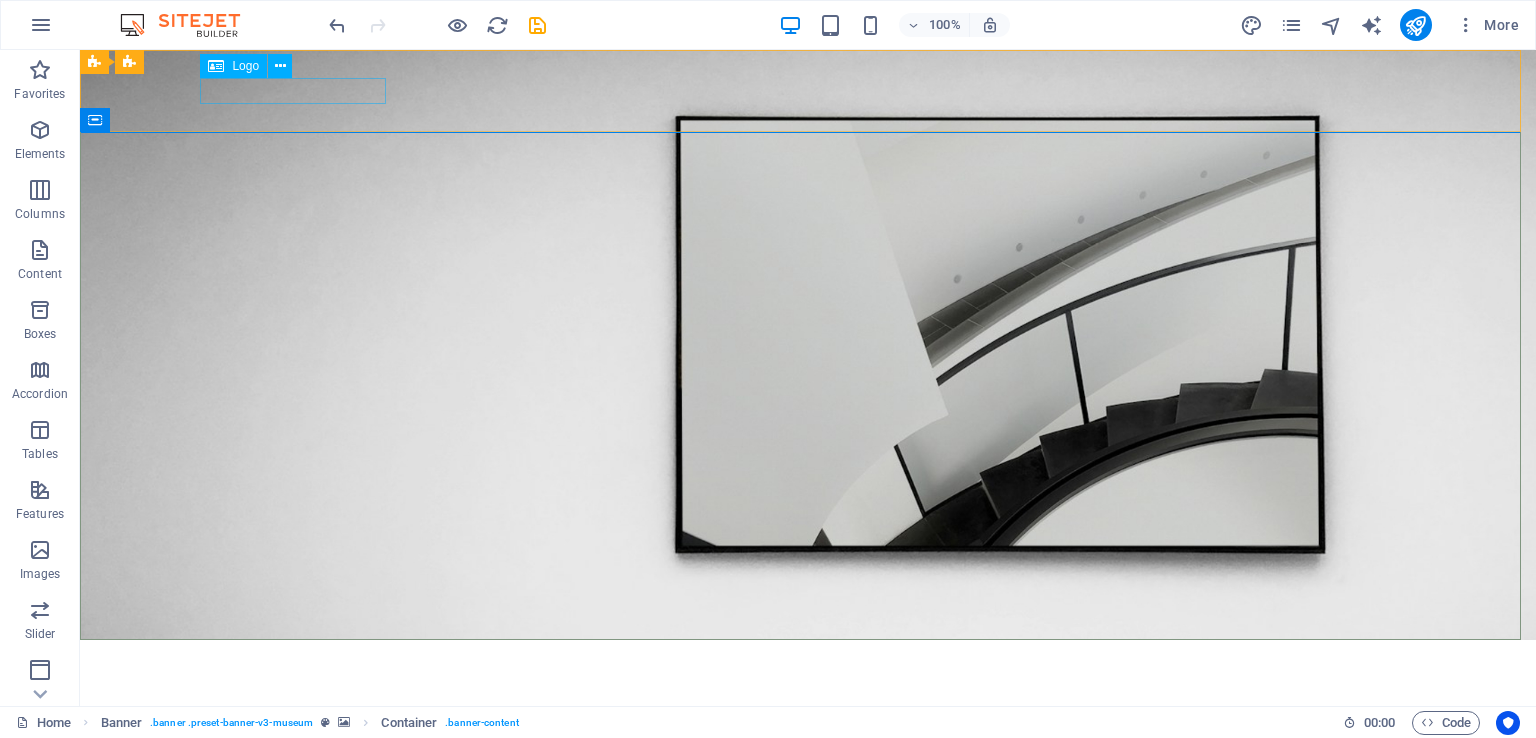click on "Logo" at bounding box center (233, 66) 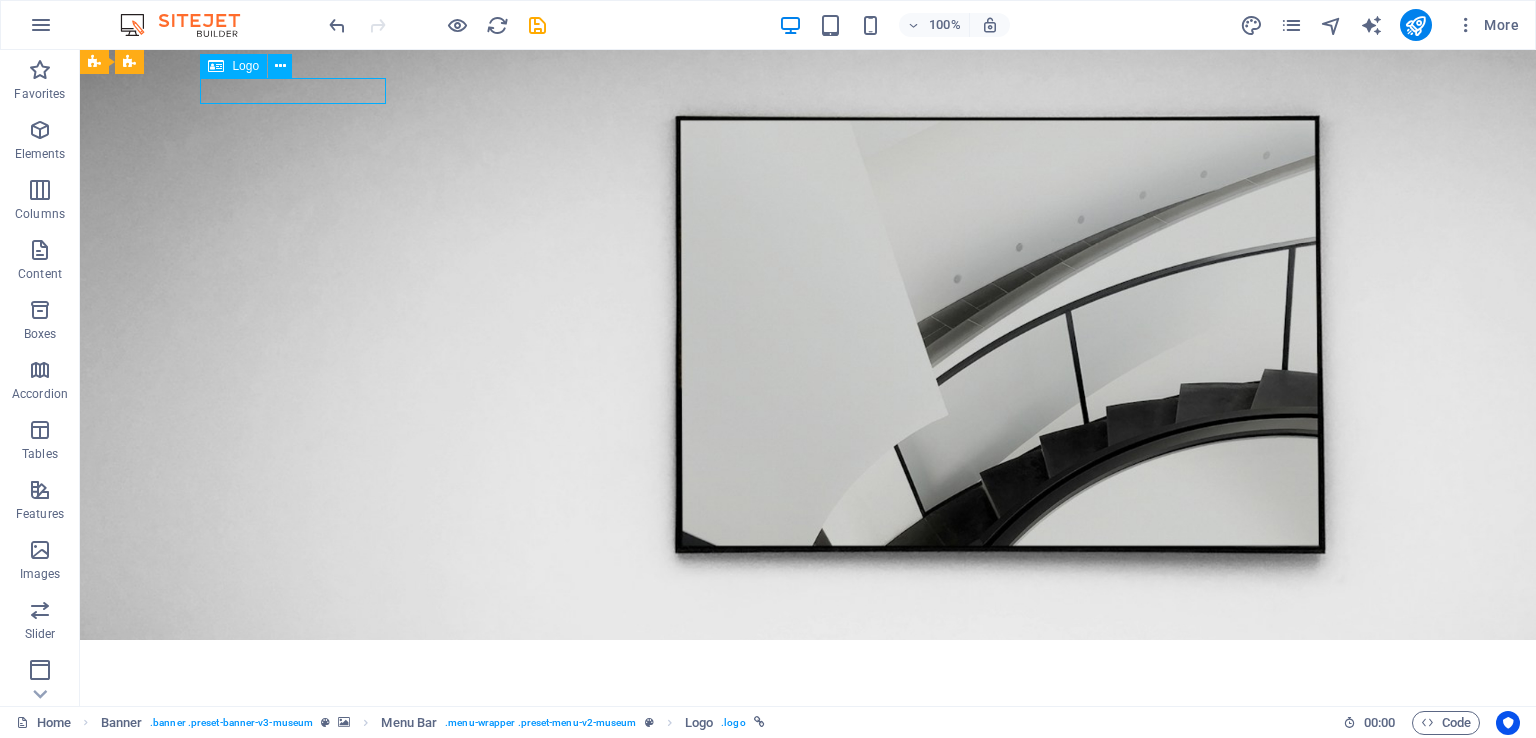 click on "Logo" at bounding box center [245, 66] 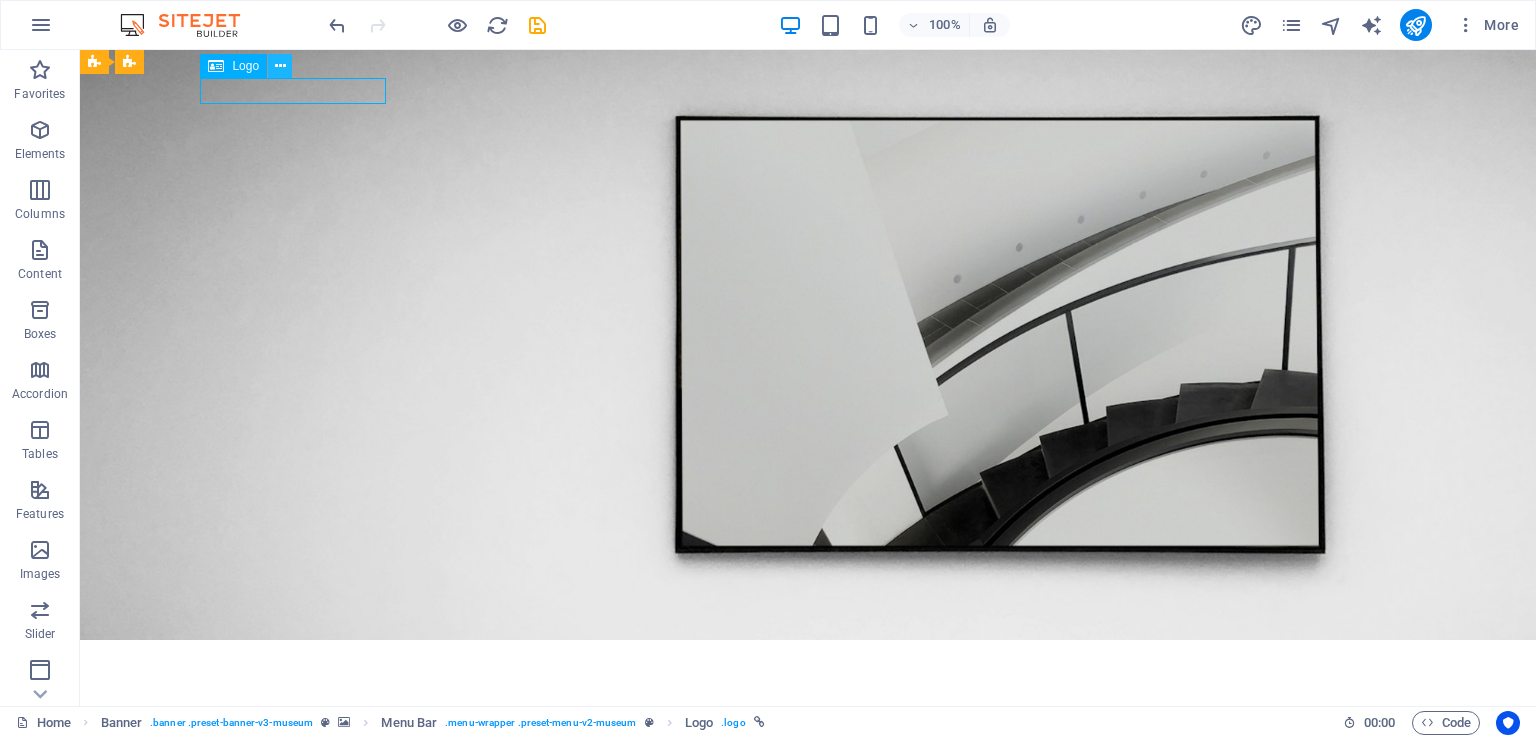 click at bounding box center (280, 66) 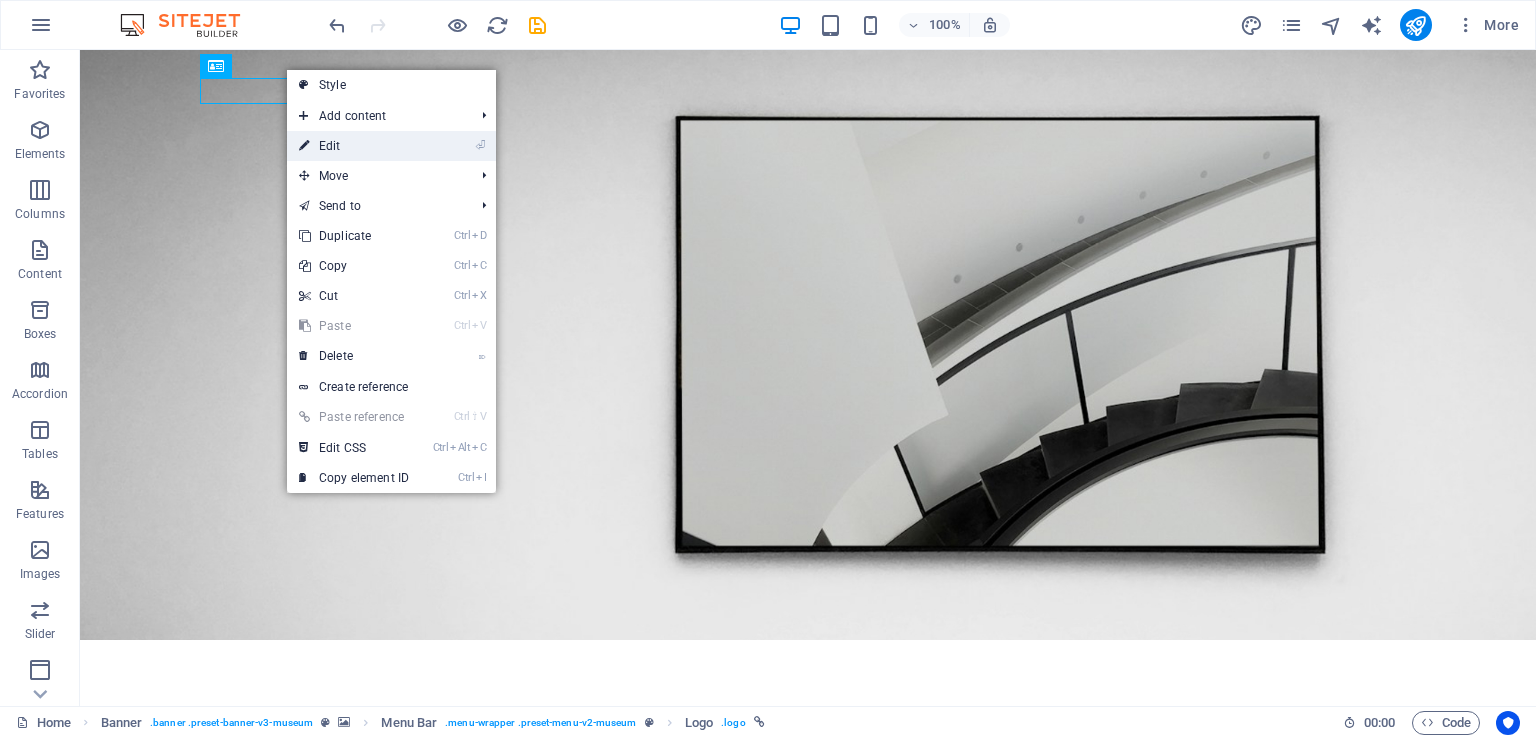 click on "⏎  Edit" at bounding box center [354, 146] 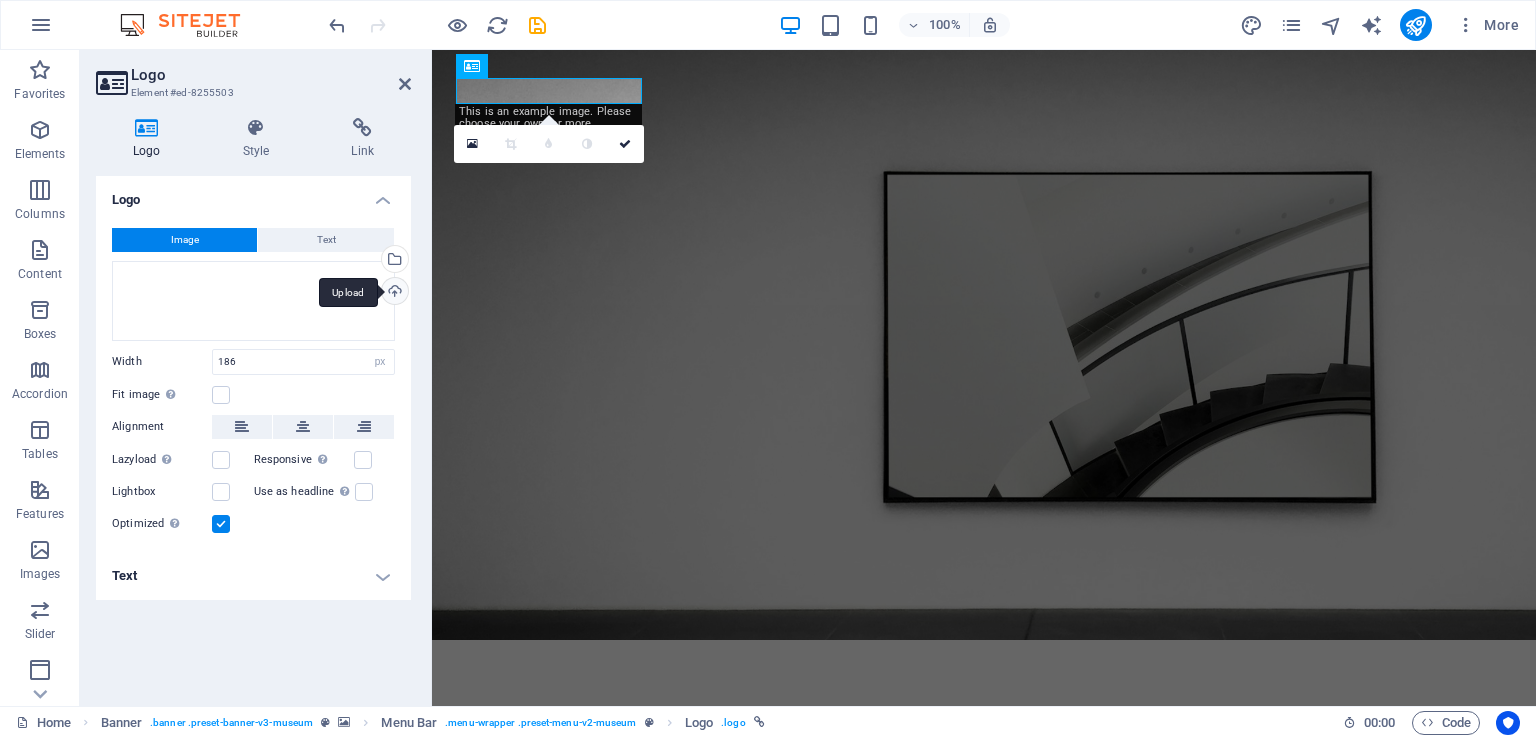 click on "Upload" at bounding box center (393, 293) 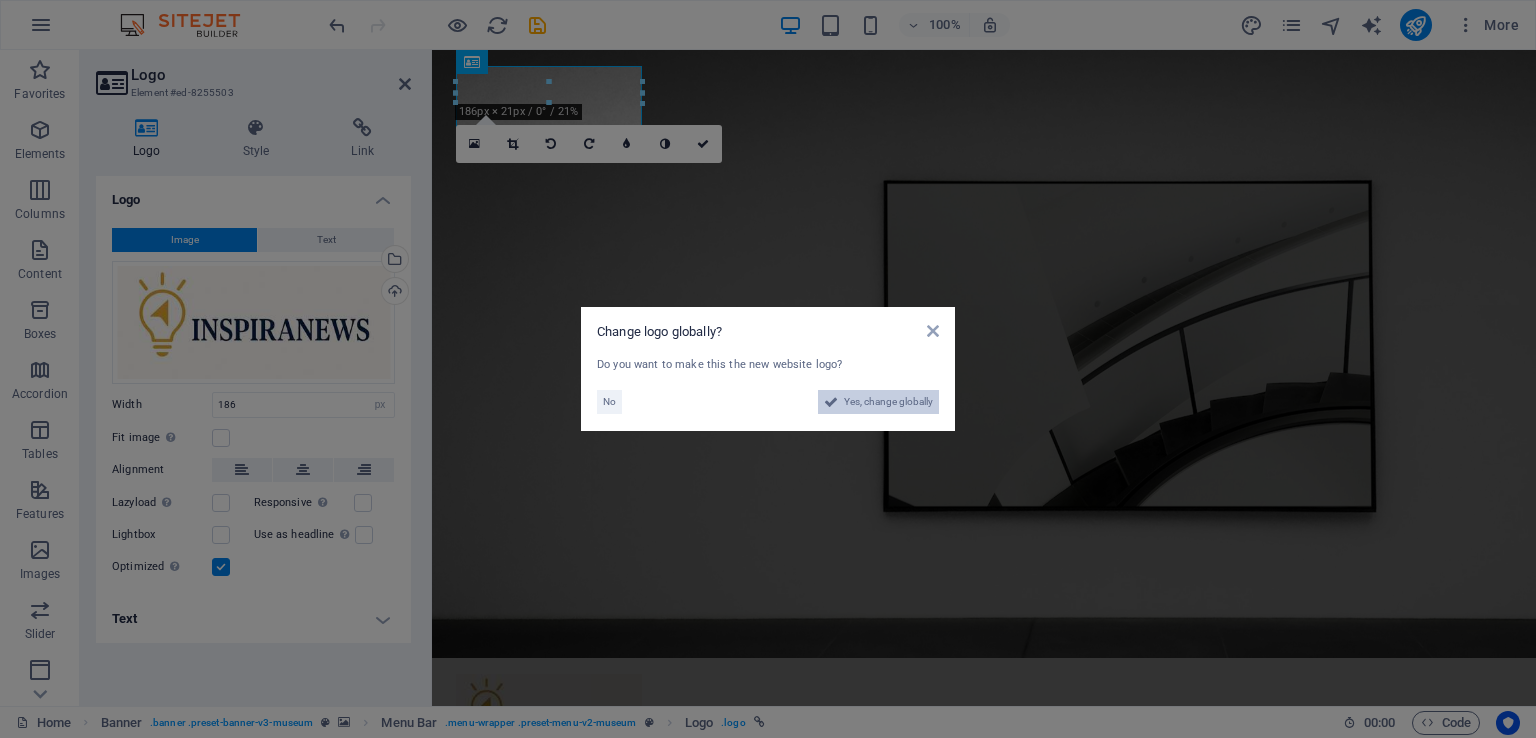 click on "Yes, change globally" at bounding box center (888, 402) 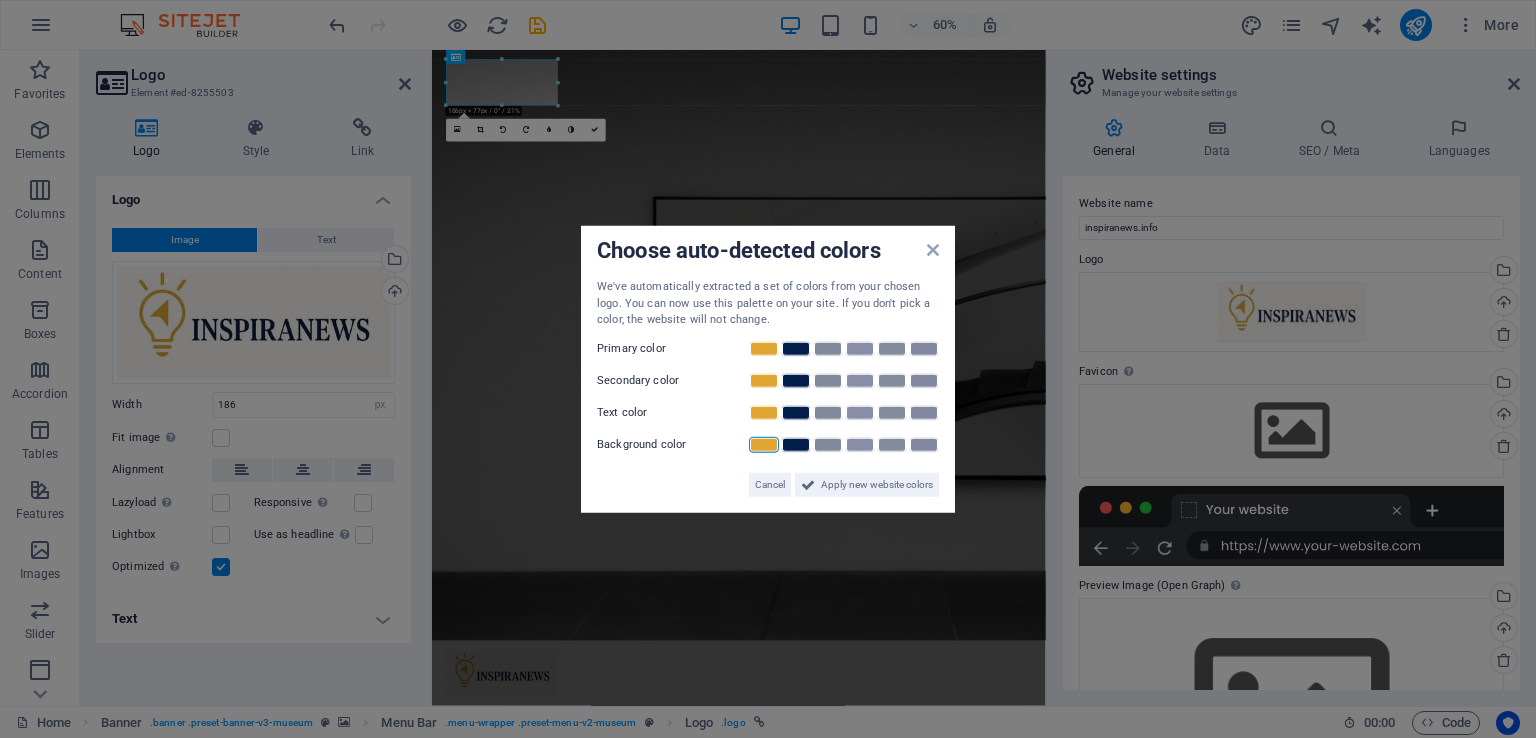 click at bounding box center [764, 444] 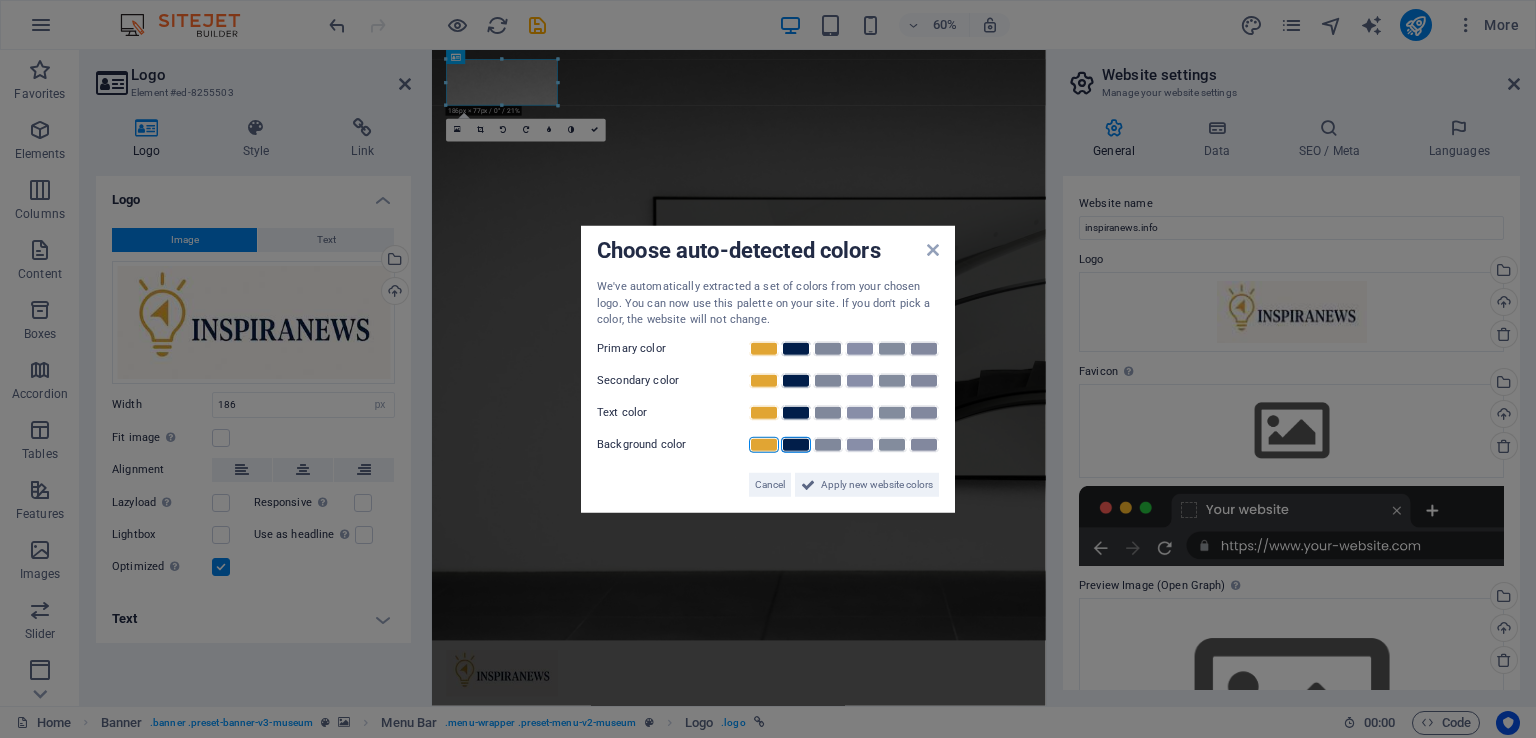 click at bounding box center (796, 444) 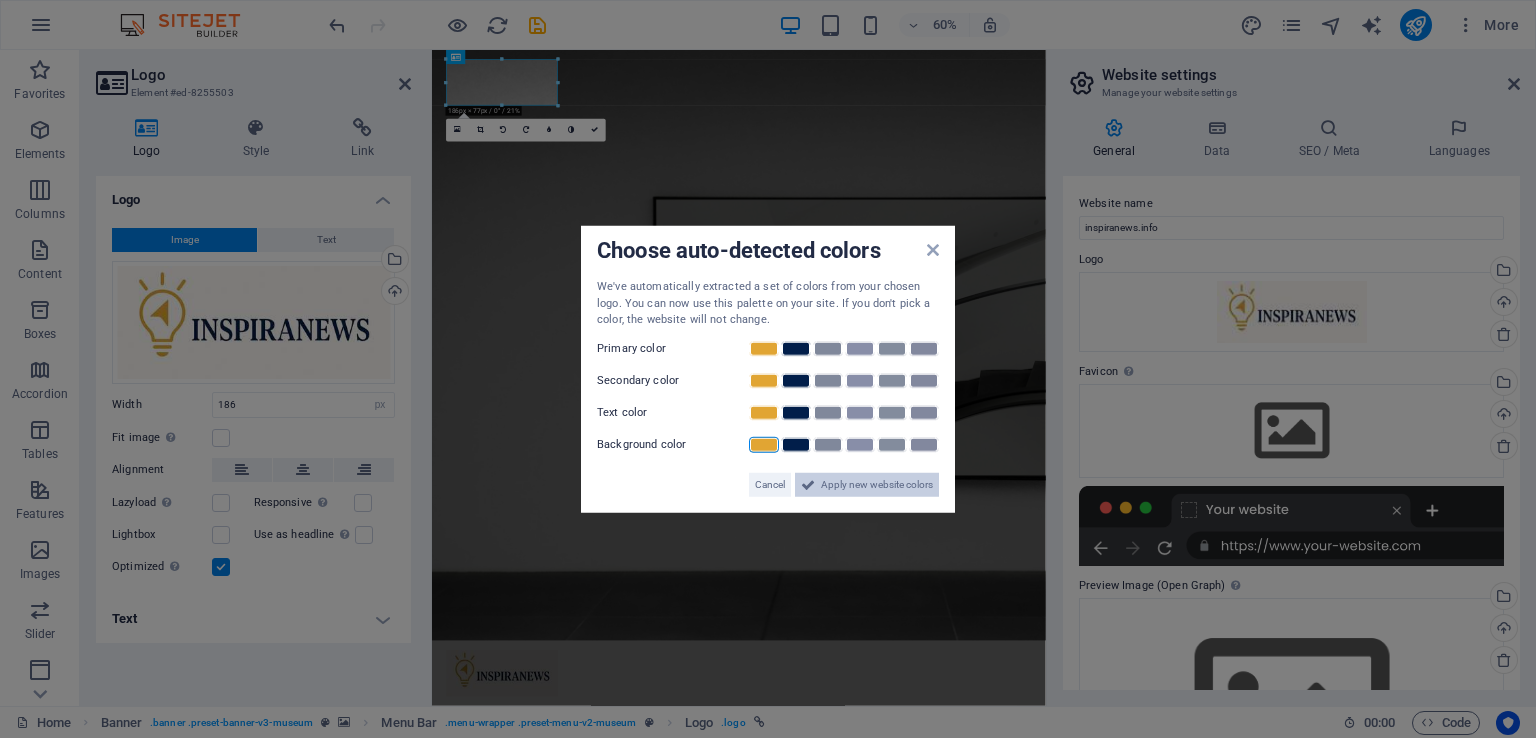 click on "Apply new website colors" at bounding box center (877, 484) 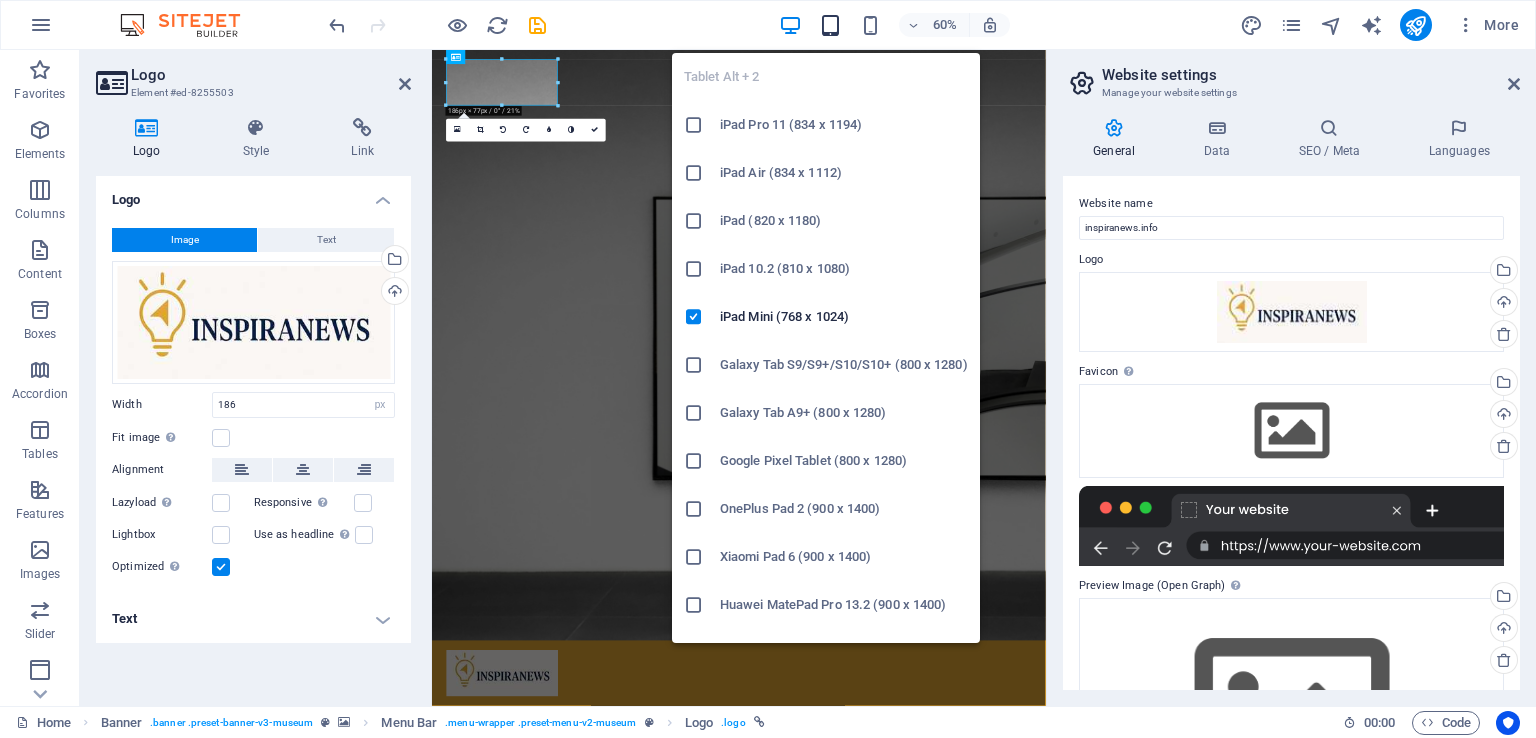 click at bounding box center (830, 25) 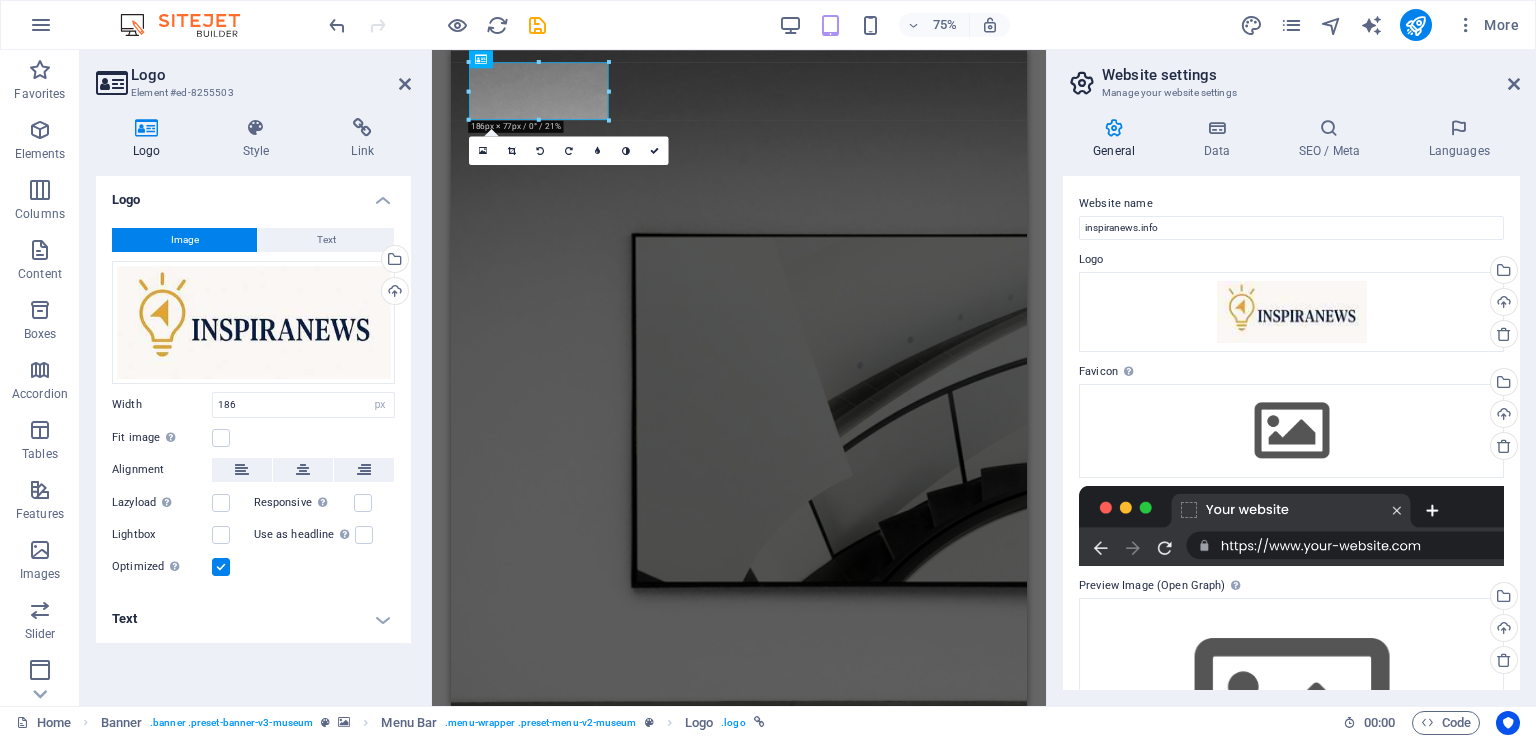 click on "H1   Banner   Container   Text   Container   Banner   Menu Bar   Button   Menu   Spacer   Button   H2   Spacer   Collection listing   Collection item   Container   Image   Container   Collection listing   Collection listing   Collection item   Text   Text   Collection item   Image   Collection item   Spacer   Text   Collection item   Image   Collection item   Spacer   H3   Text   Collection item   Image   Collection item   Spacer   Text   Spacer   Text   Collection listing   Collection item   Container   Image   Collection listing   Container   Collection item   Text   Text   Collection item   Container   Image   Collection listing   Container   Collection item   Text   Text   Container   Image   Container   20-60-20   Container   Container   20-60-20   Container   Image   Container   Slider   Slider   H2   Slider   Container   Spacer   Text   Button   2 columns   Container   H3   Spacer   Text   Text   Container   Container   Spacer   Text   Container   H3   Spacer   Text   Spacer" at bounding box center [739, 378] 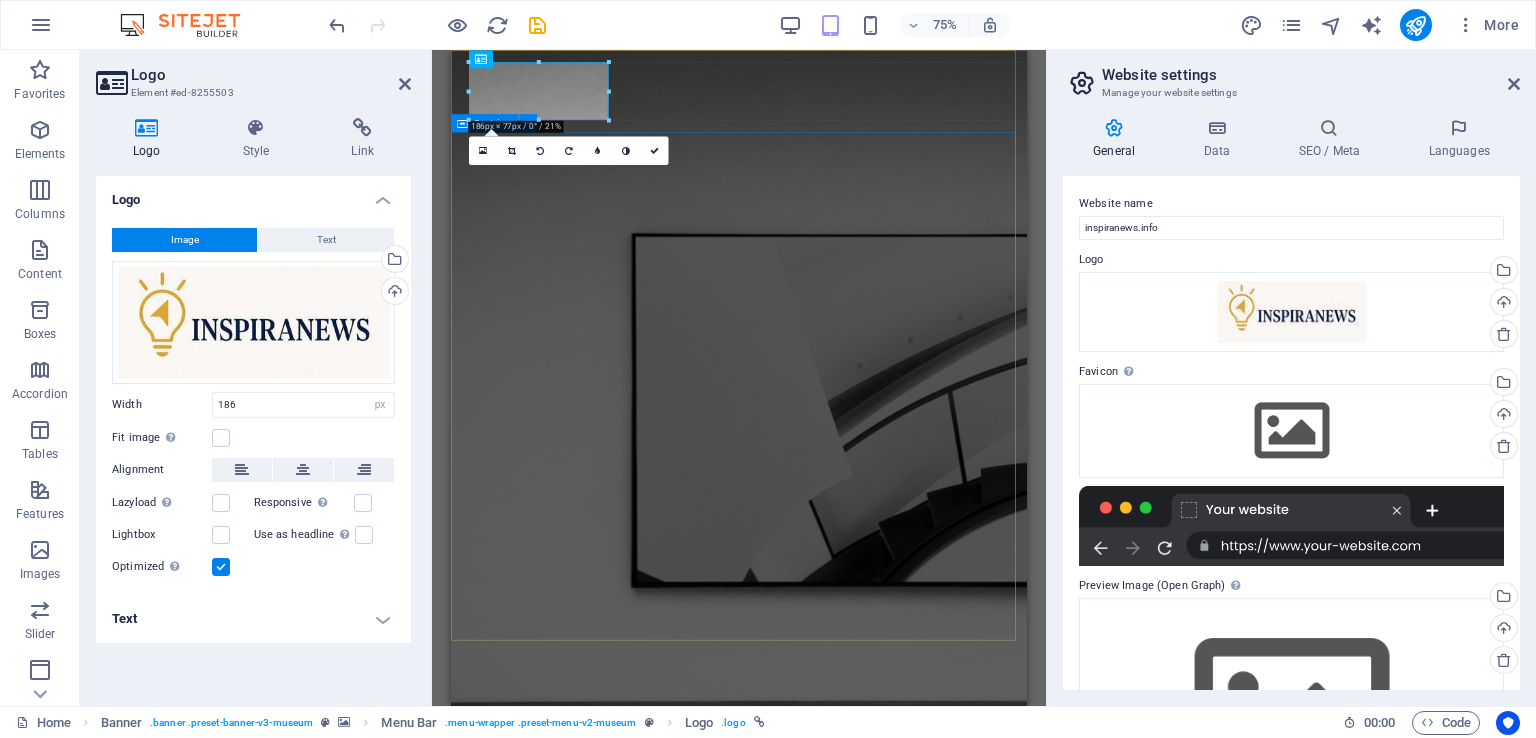 click on "Inspira News Lorem ipsum dolor sit amet, consectetur adipiscing elit, sed do eiusmod tempor incididunt ut labore Lorem ipsum dolor sit amet, consectetur adipiscing elit, sed do eiusmod tempor incididunt ut labore Explore" at bounding box center [835, 1427] 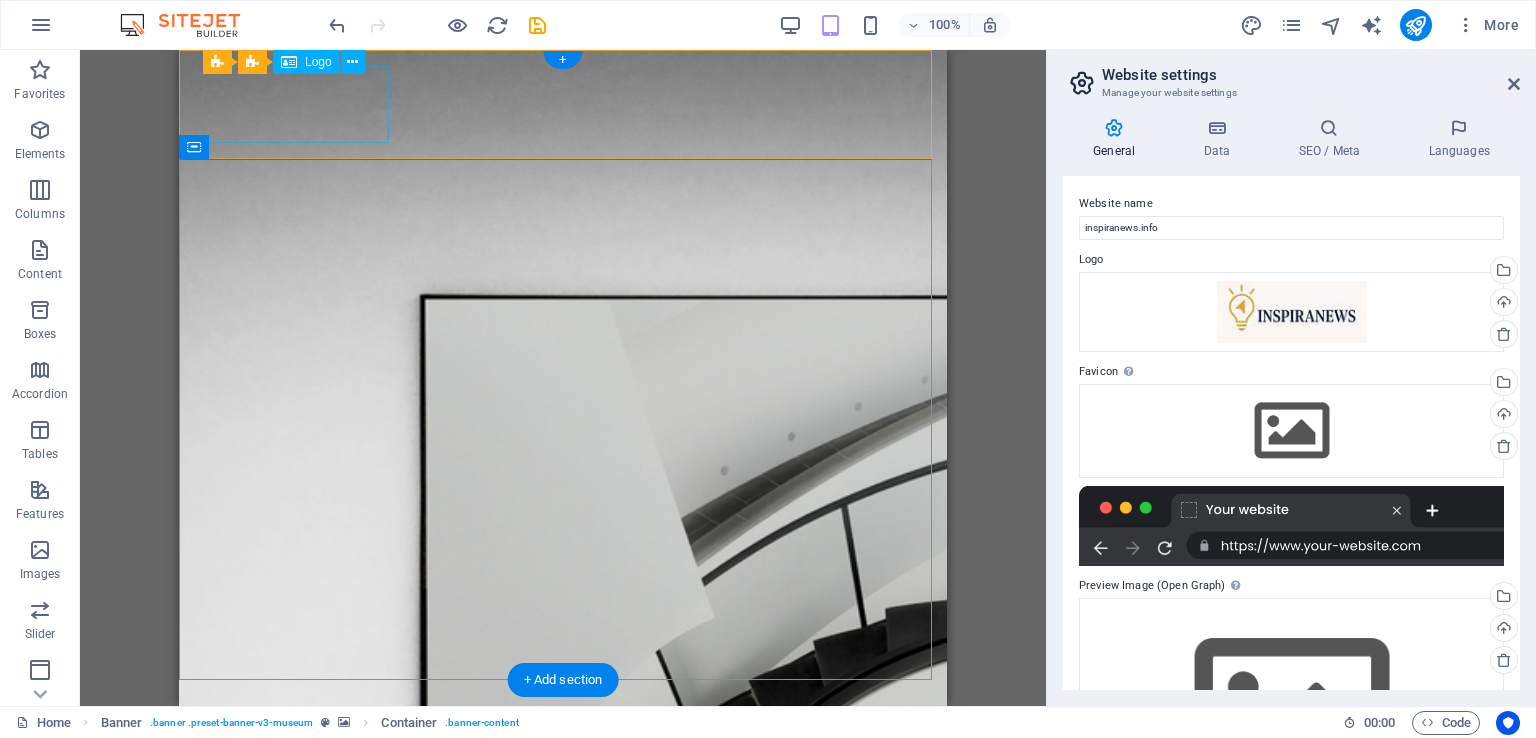 click at bounding box center (563, 1088) 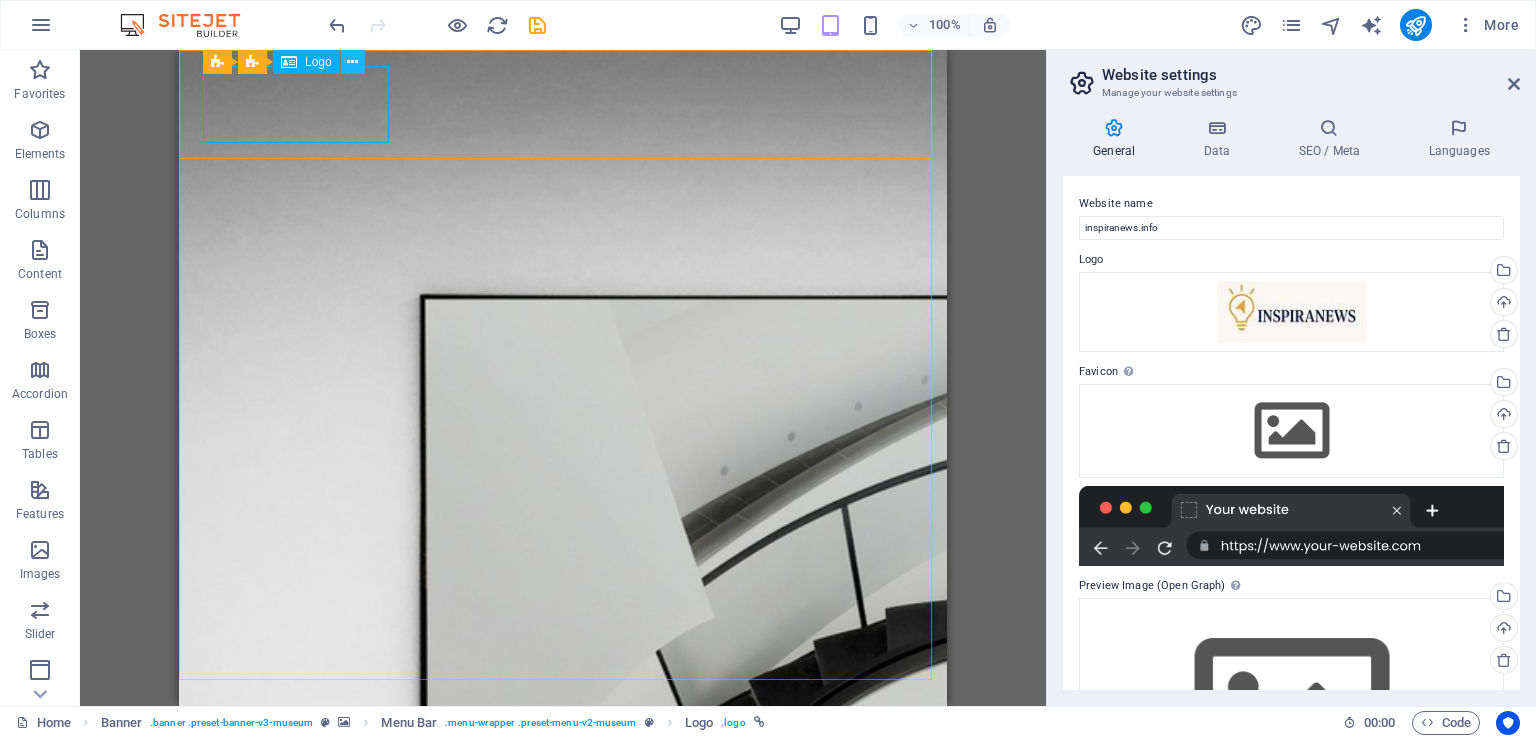 click at bounding box center [353, 62] 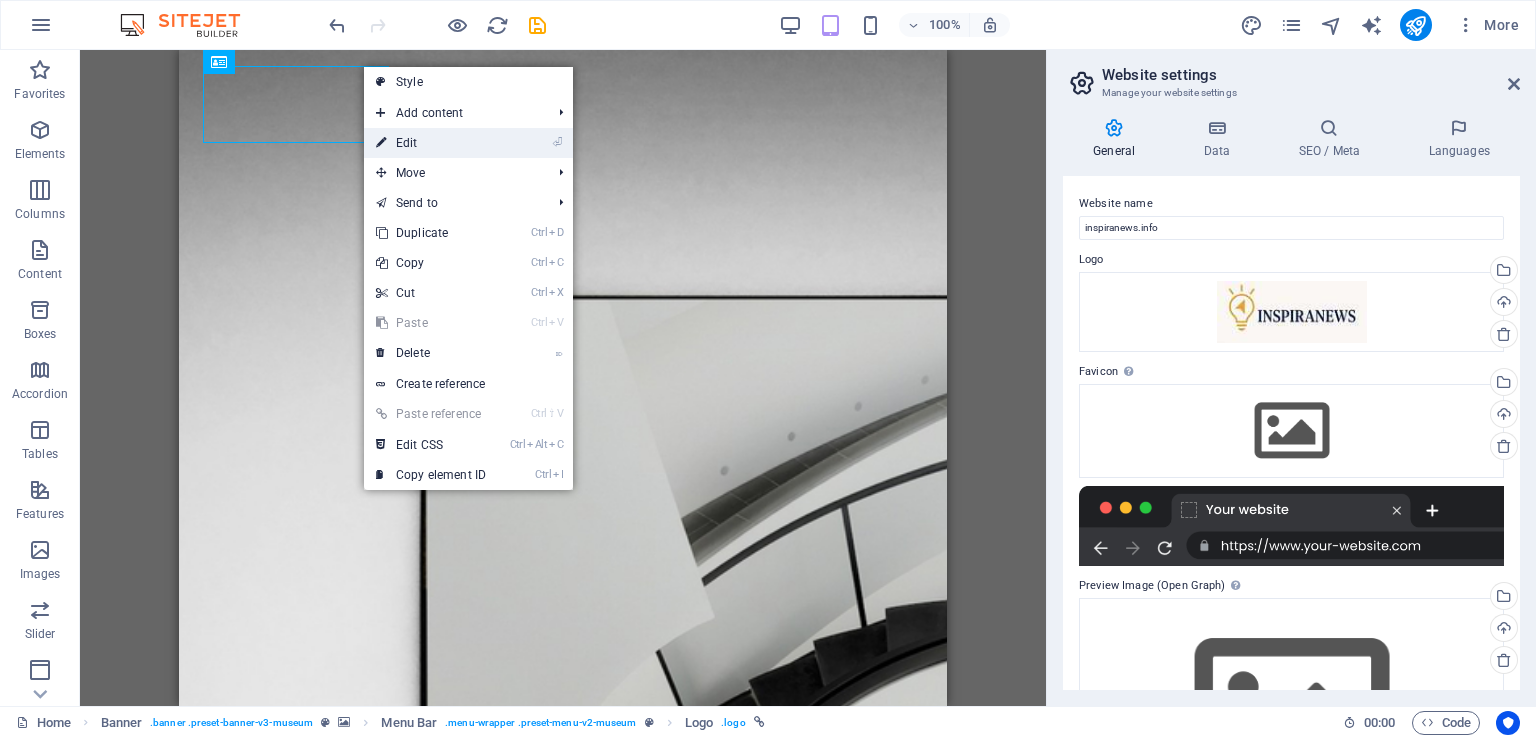 click on "⏎  Edit" at bounding box center (431, 143) 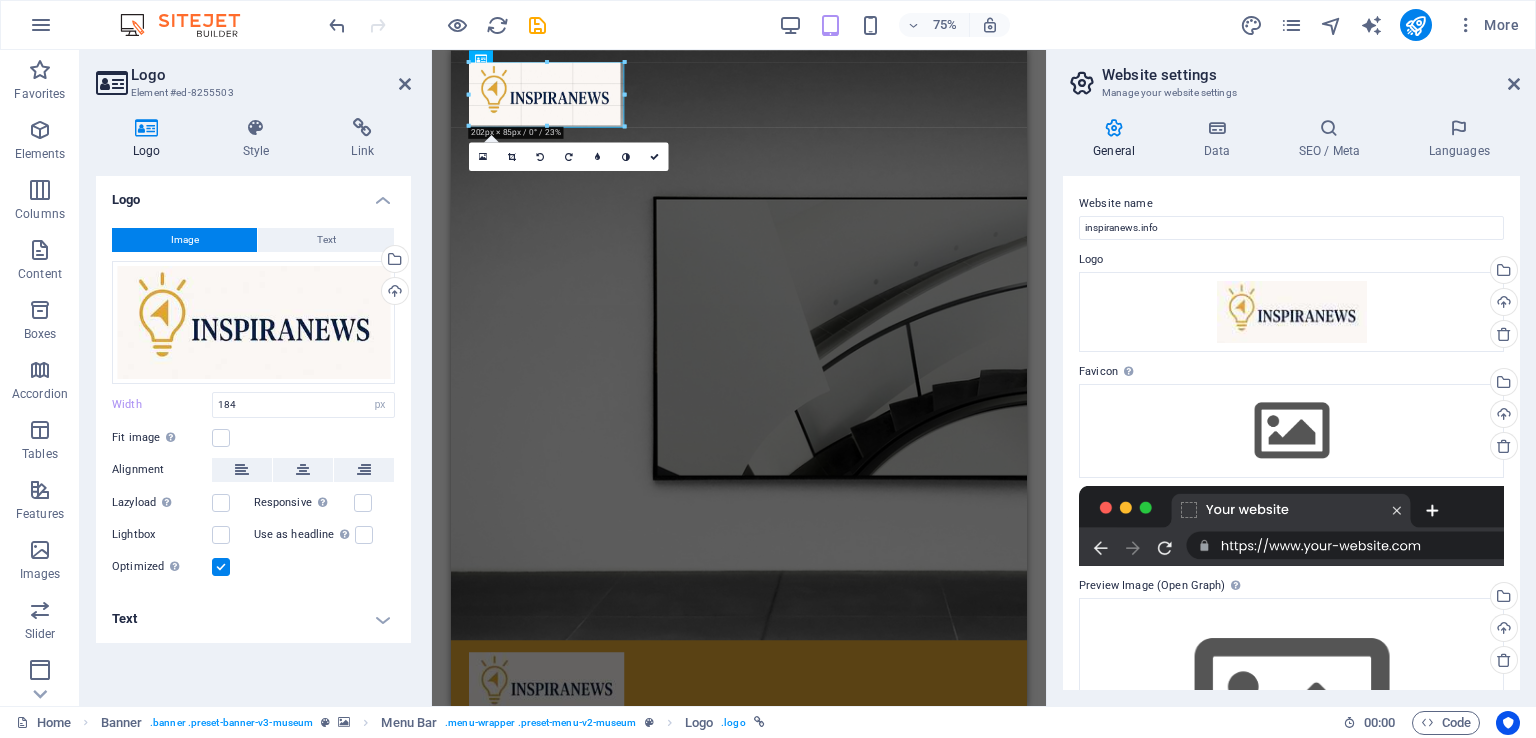 drag, startPoint x: 534, startPoint y: 118, endPoint x: 537, endPoint y: 129, distance: 11.401754 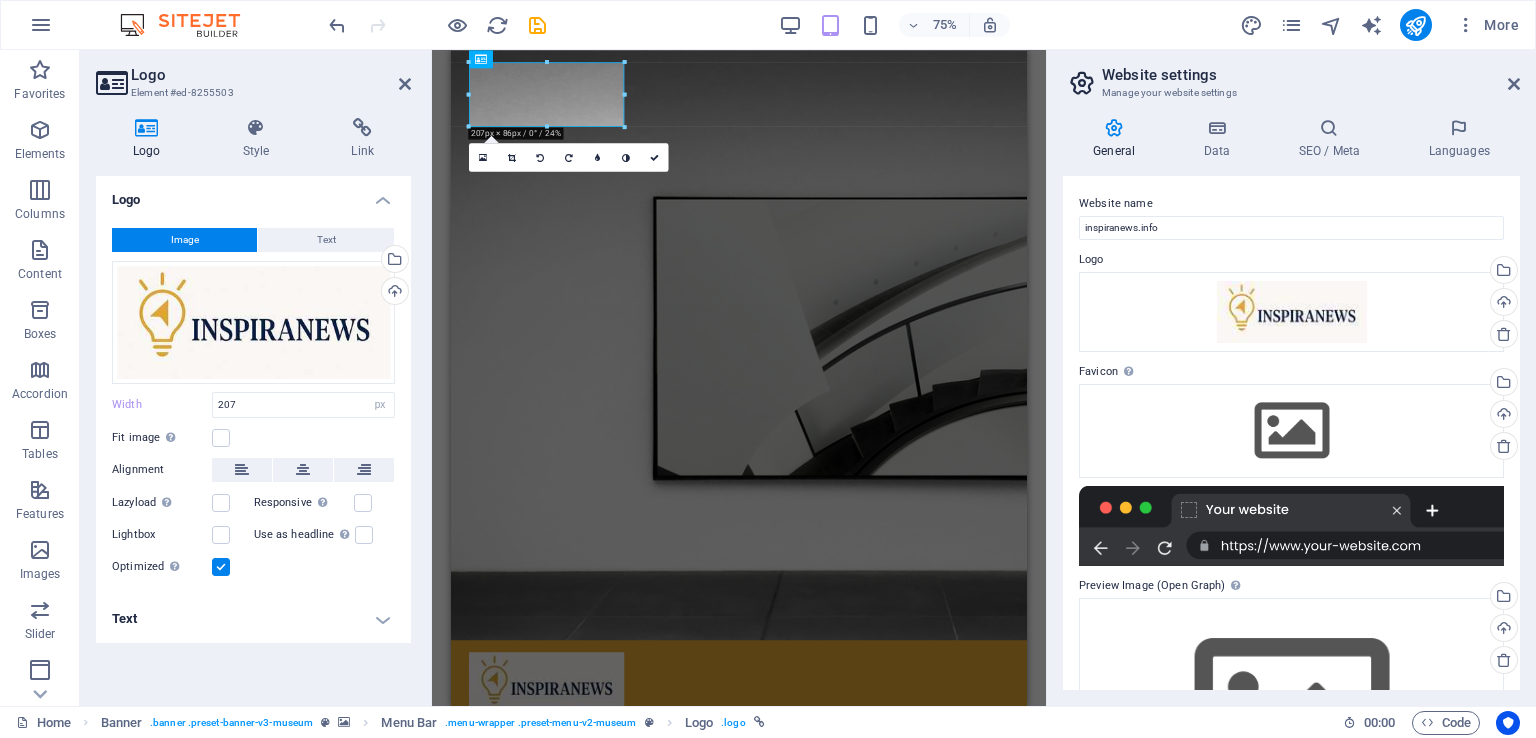 click on "75% More" at bounding box center (926, 25) 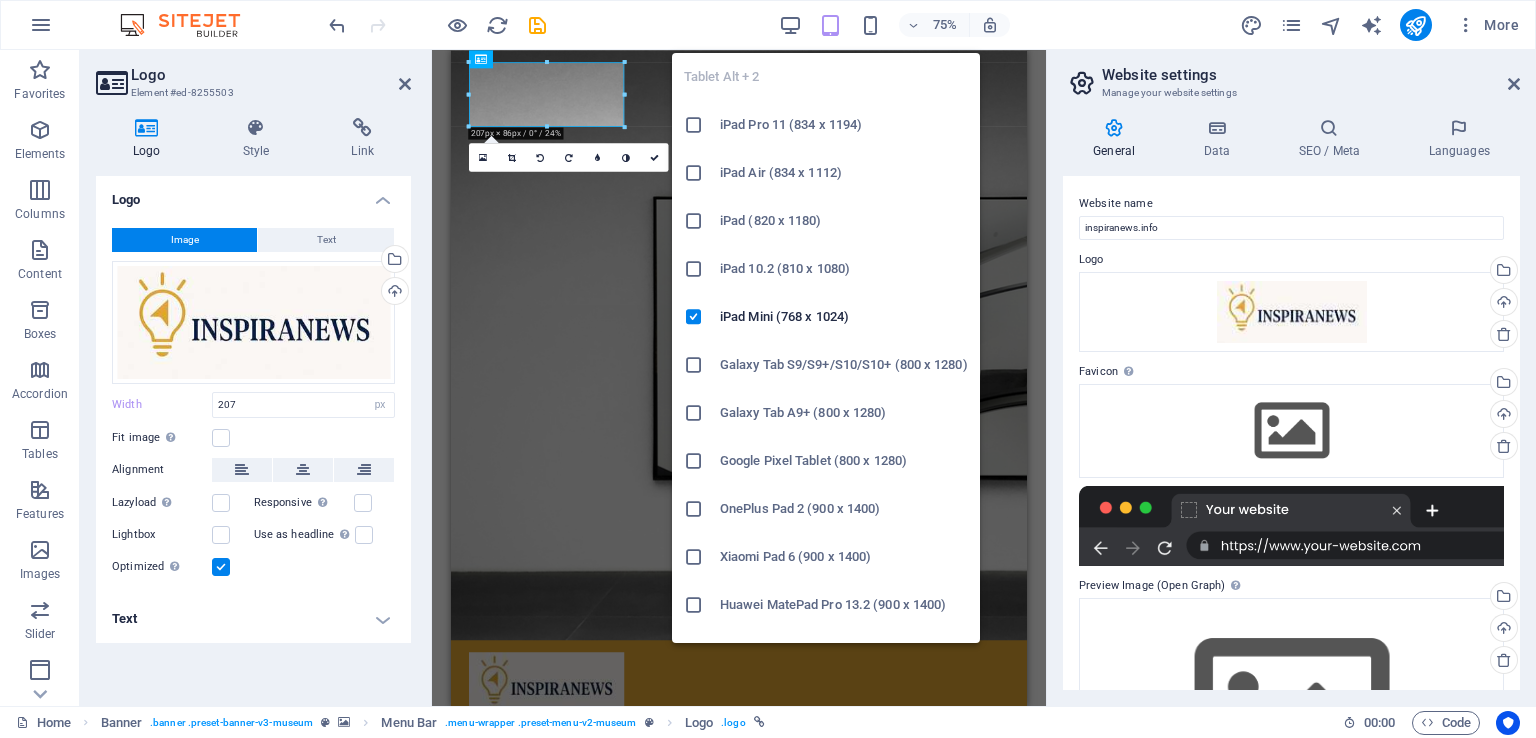 click at bounding box center (830, 25) 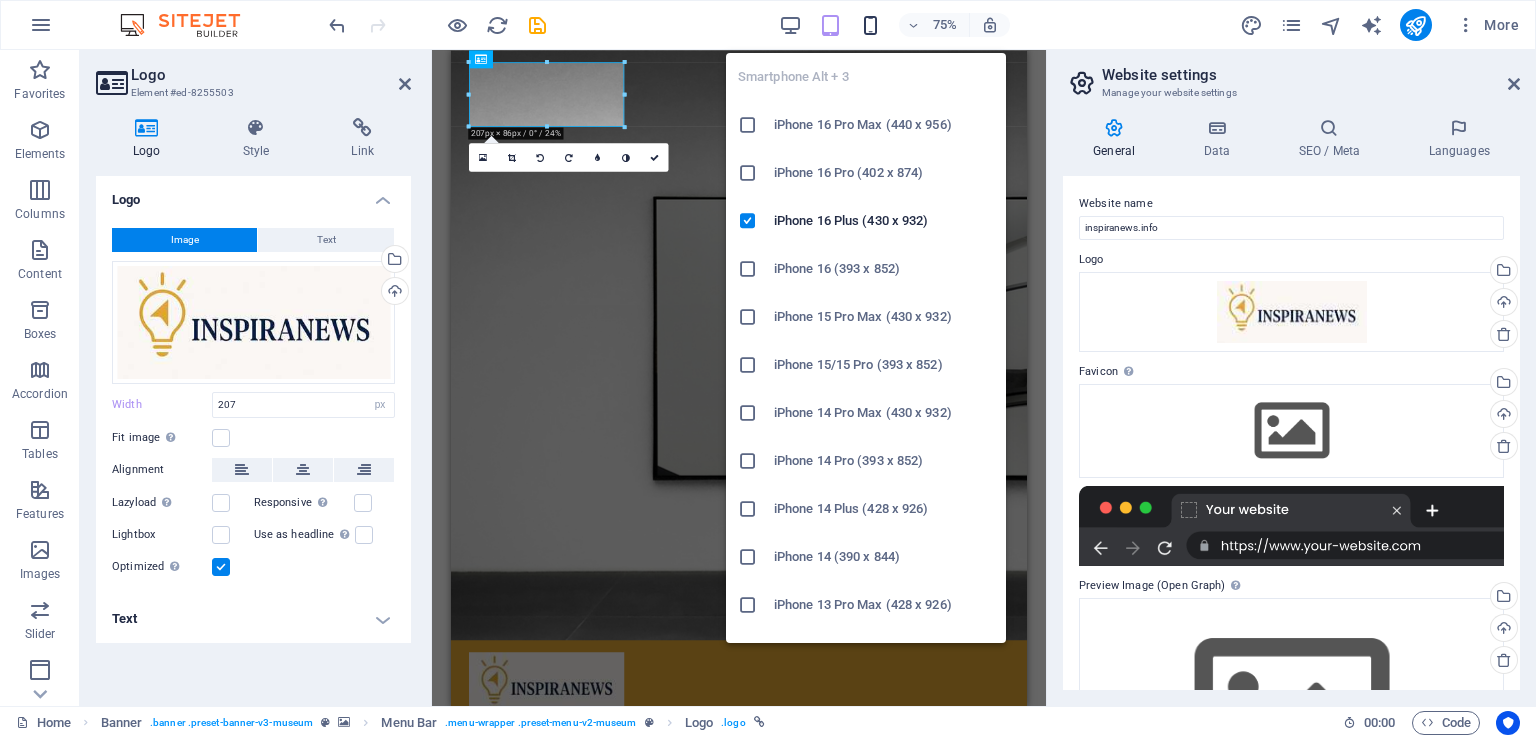 click at bounding box center (870, 25) 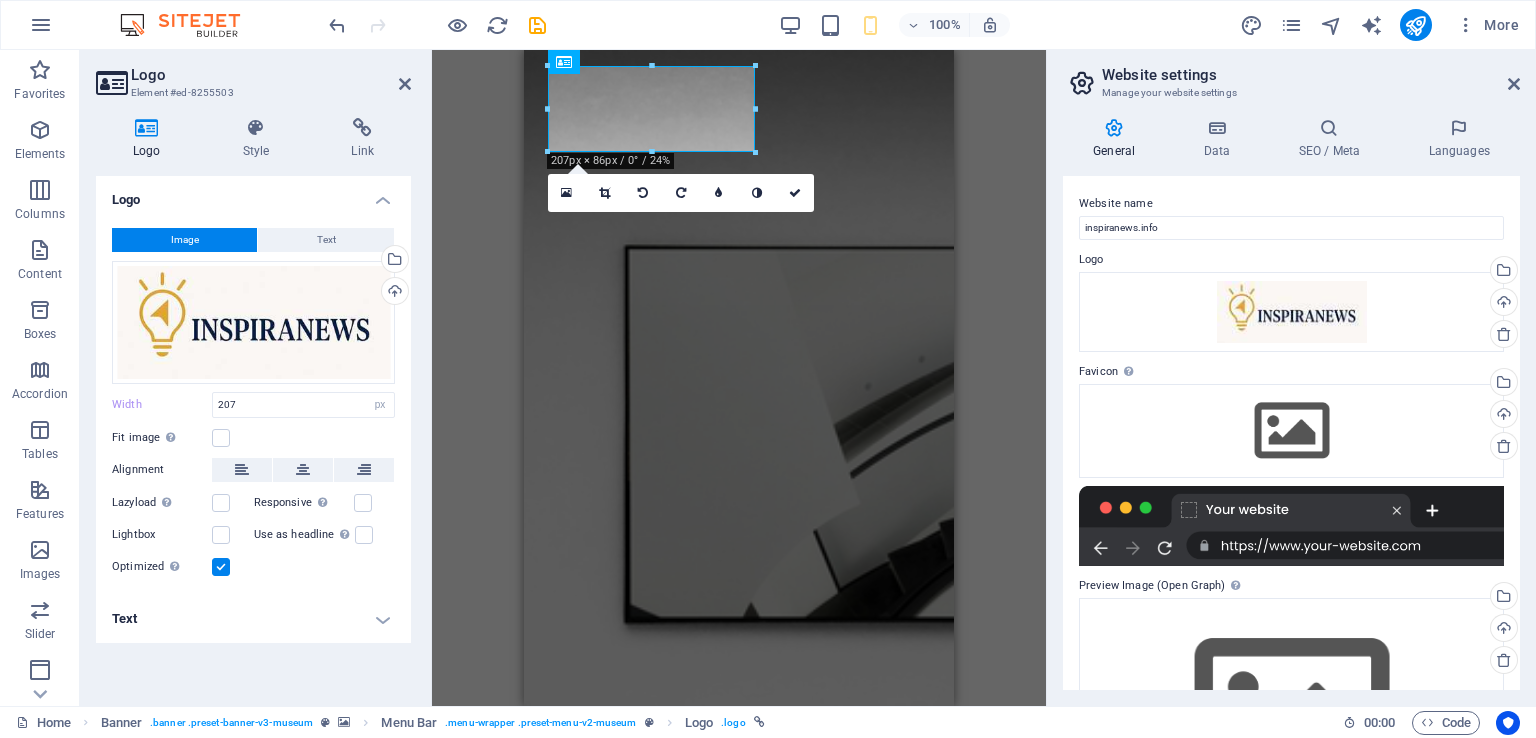 click on "H1   Banner   Container   Text   Container   Banner   Menu Bar   Button   Menu   Spacer   Button   H2   Spacer   Collection listing   Collection item   Container   Image   Container   Collection listing   Collection listing   Collection item   Text   Text   Collection item   Image   Collection item   Spacer   Text   Collection item   Image   Collection item   Spacer   H3   Text   Collection item   Image   Collection item   Spacer   Text   Spacer   Text   Collection listing   Collection item   Container   Image   Collection listing   Container   Collection item   Text   Text   Collection item   Container   Image   Collection listing   Container   Collection item   Text   Text   Container   Image   Container   20-60-20   Container   Container   20-60-20   Container   Image   Container   Slider   Slider   H2   Slider   Container   Spacer   Text   Button   2 columns   Container   H3   Spacer   Text   Text   Container   Container   Spacer   Text   Container   H3   Spacer   Text   Spacer" at bounding box center [739, 378] 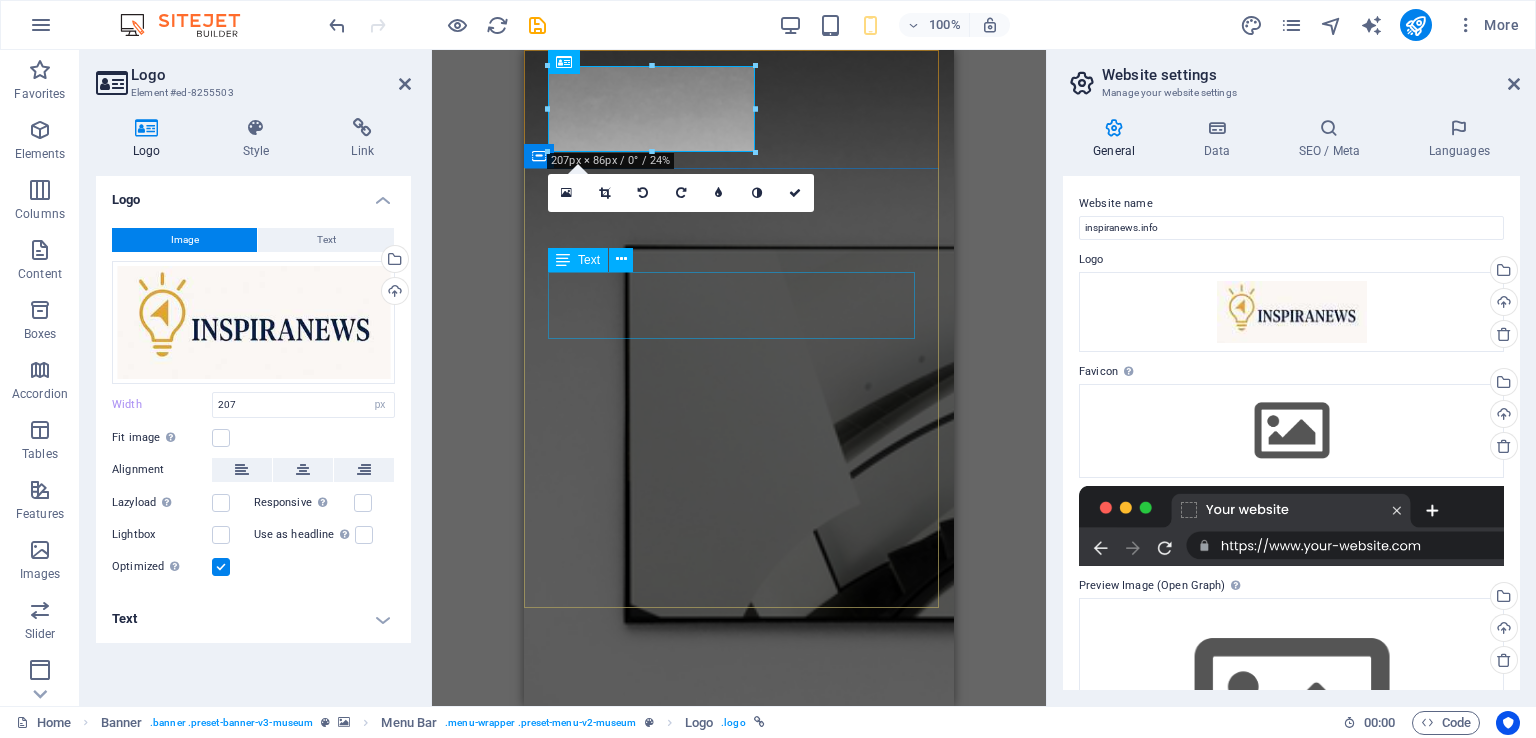 click on "Lorem ipsum dolor sit amet, consectetur adipiscing elit, sed do eiusmod tempor incididunt ut labore" at bounding box center [739, 1146] 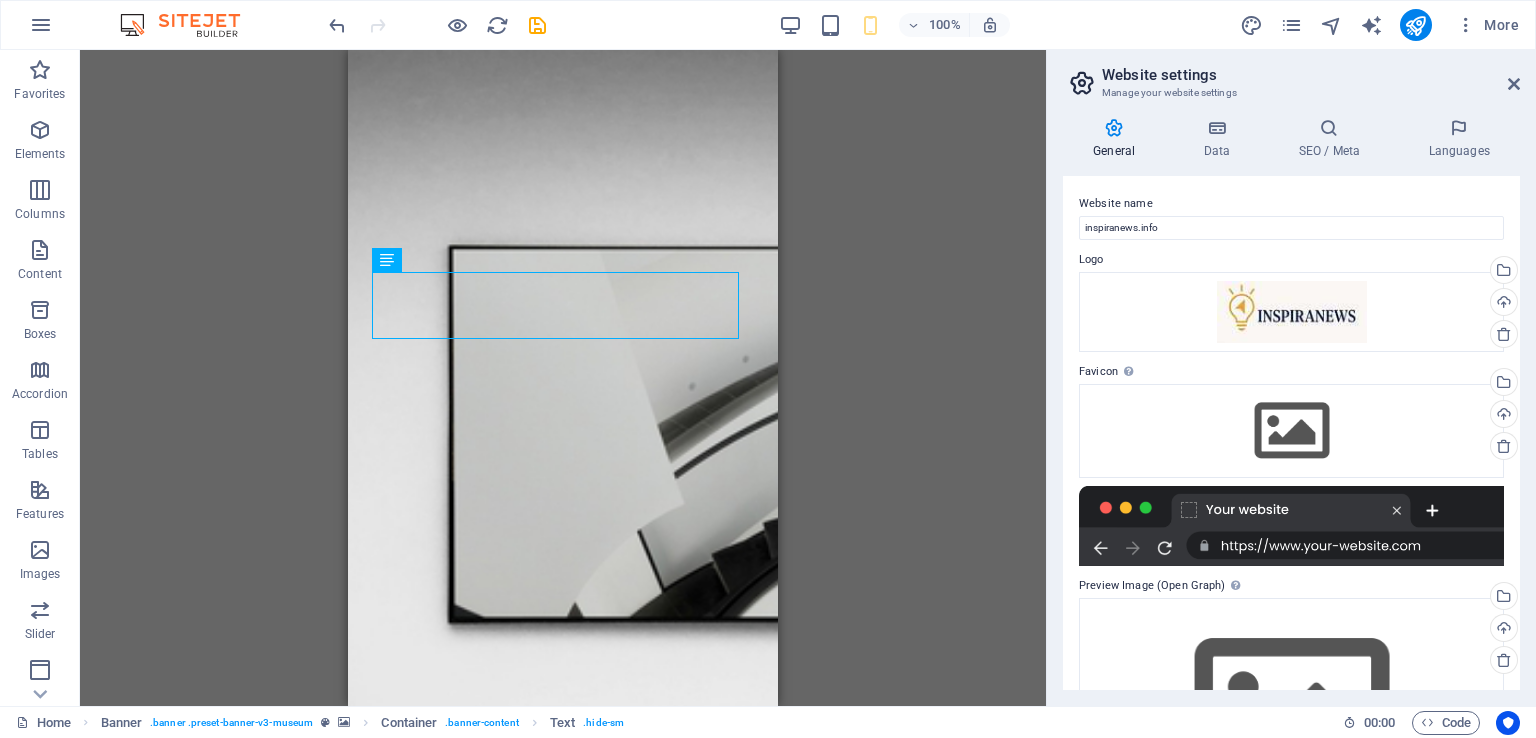 click on "H1   Banner   Container   Text   Container   Banner   Menu Bar   Button   Menu   Spacer   Button   H2   Spacer   Collection listing   Collection item   Container   Image   Container   Collection listing   Collection listing   Collection item   Text   Text   Collection item   Image   Collection item   Spacer   Text   Collection item   Image   Collection item   Spacer   H3   Text   Collection item   Image   Collection item   Spacer   Text   Spacer   Text   Collection listing   Collection item   Container   Image   Collection listing   Container   Collection item   Text   Text   Collection item   Container   Image   Collection listing   Container   Collection item   Text   Text   Container   Image   Container   20-60-20   Container   Container   20-60-20   Container   Image   Container   Slider   Slider   H2   Slider   Container   Spacer   Text   Button   2 columns   Container   H3   Spacer   Text   Text   Container   Container   Spacer   Text   Container   H3   Spacer   Text   Spacer" at bounding box center [563, 378] 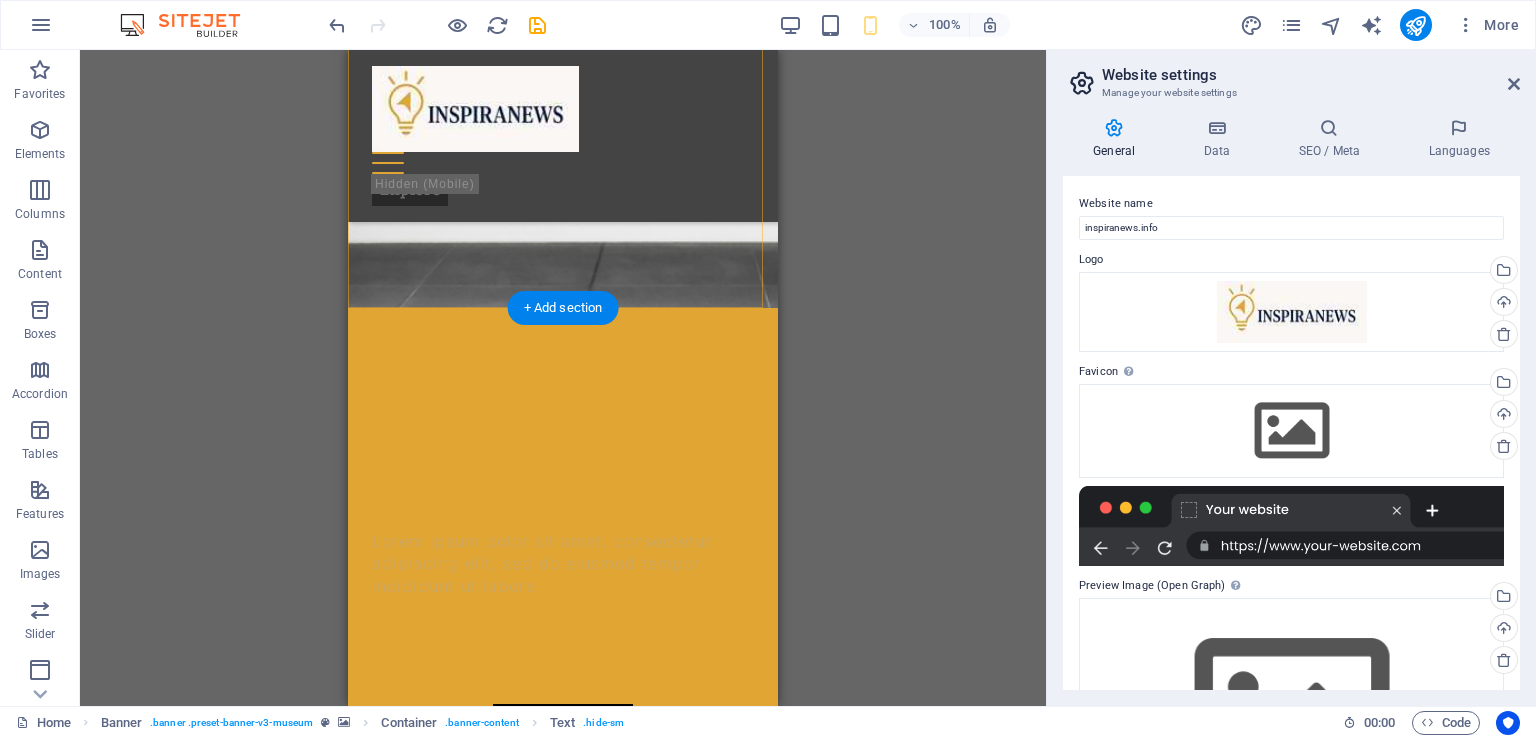 scroll, scrollTop: 0, scrollLeft: 0, axis: both 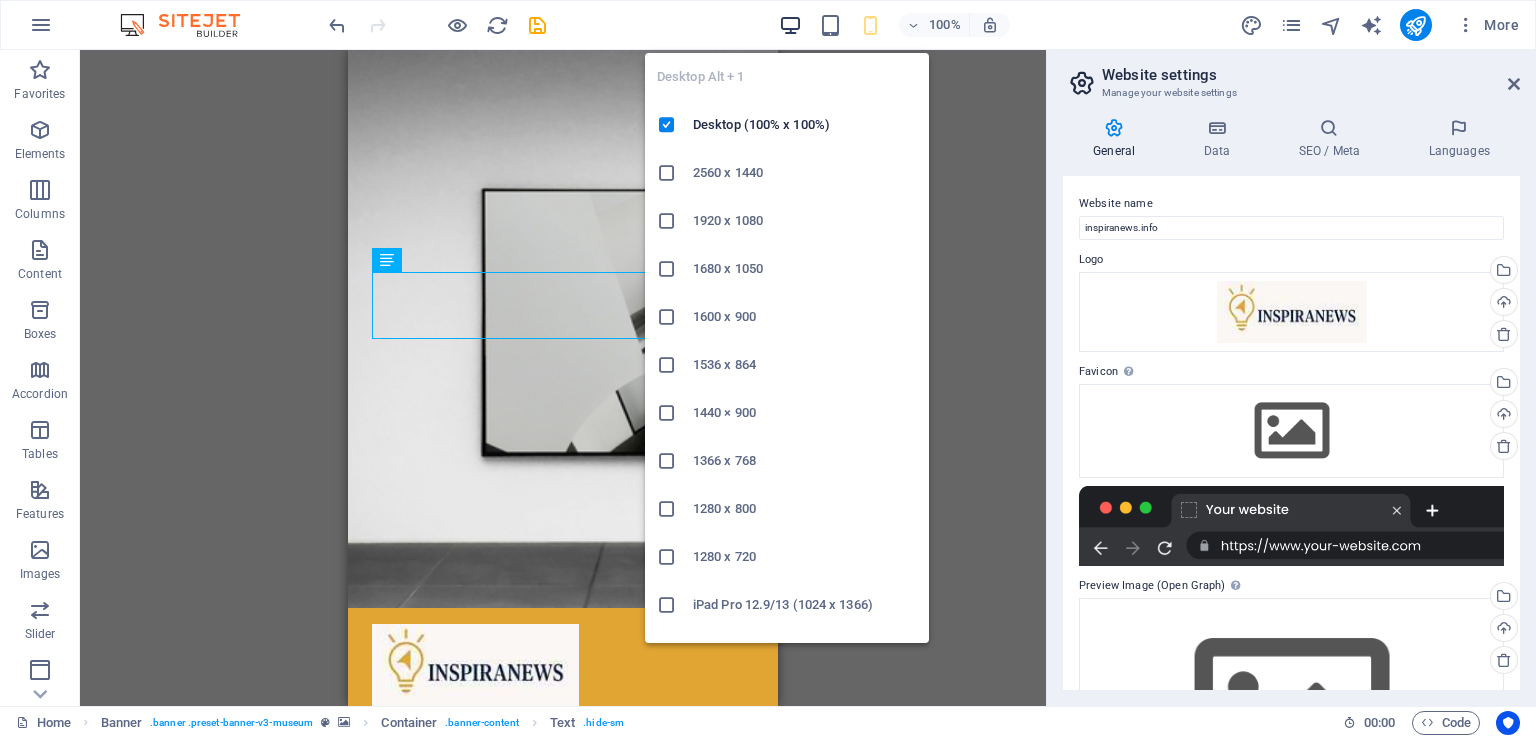 click at bounding box center (790, 25) 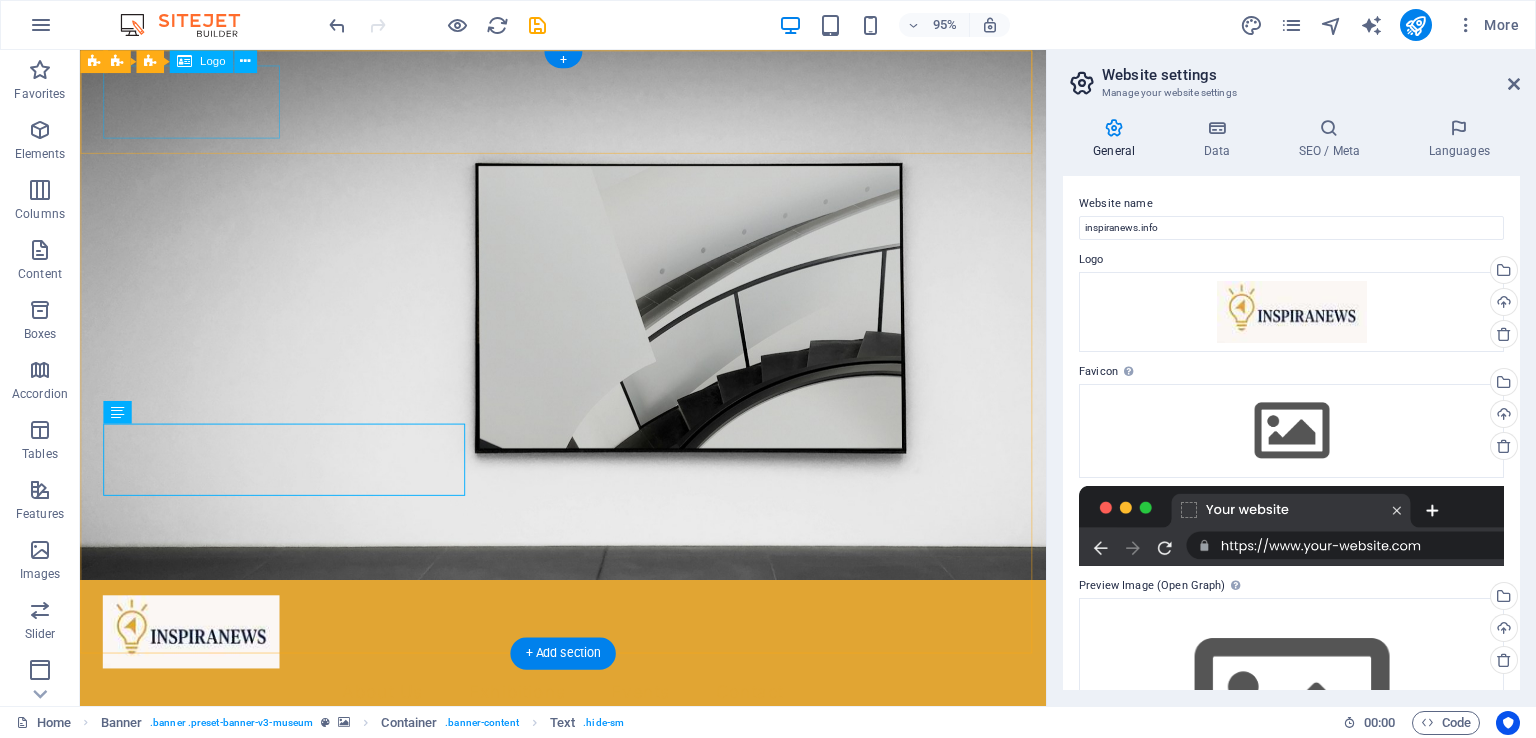 click at bounding box center (588, 662) 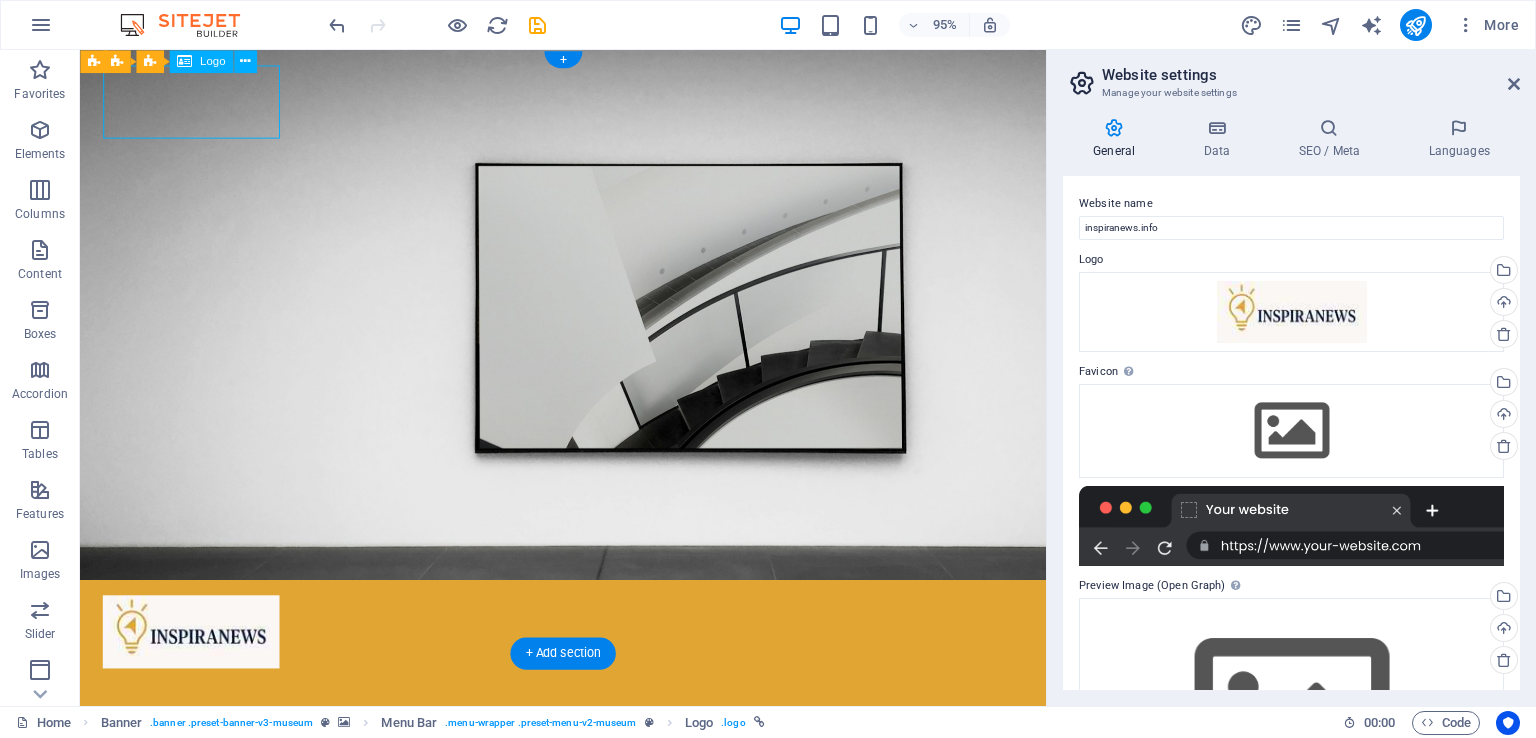 drag, startPoint x: 282, startPoint y: 141, endPoint x: 271, endPoint y: 128, distance: 17.029387 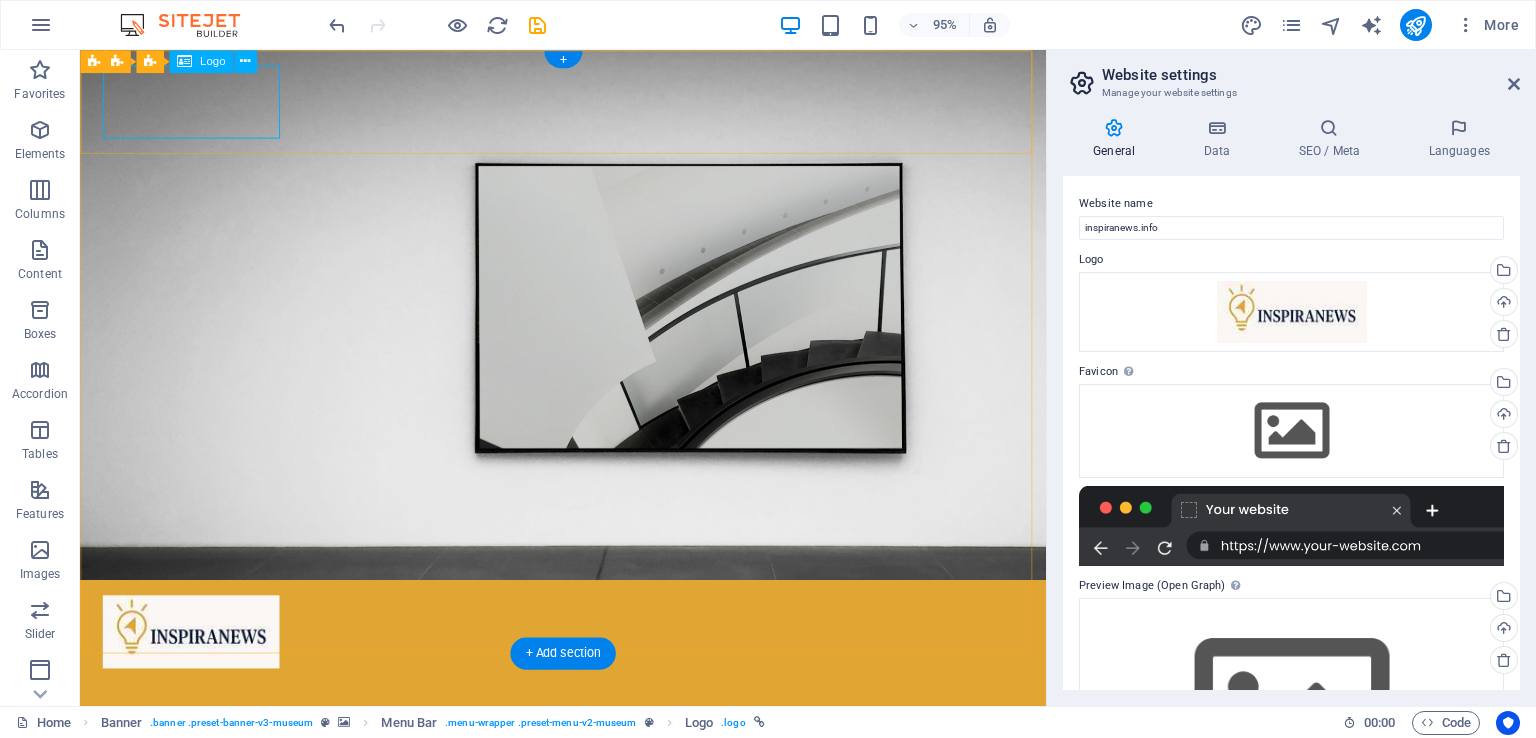 click at bounding box center [588, 662] 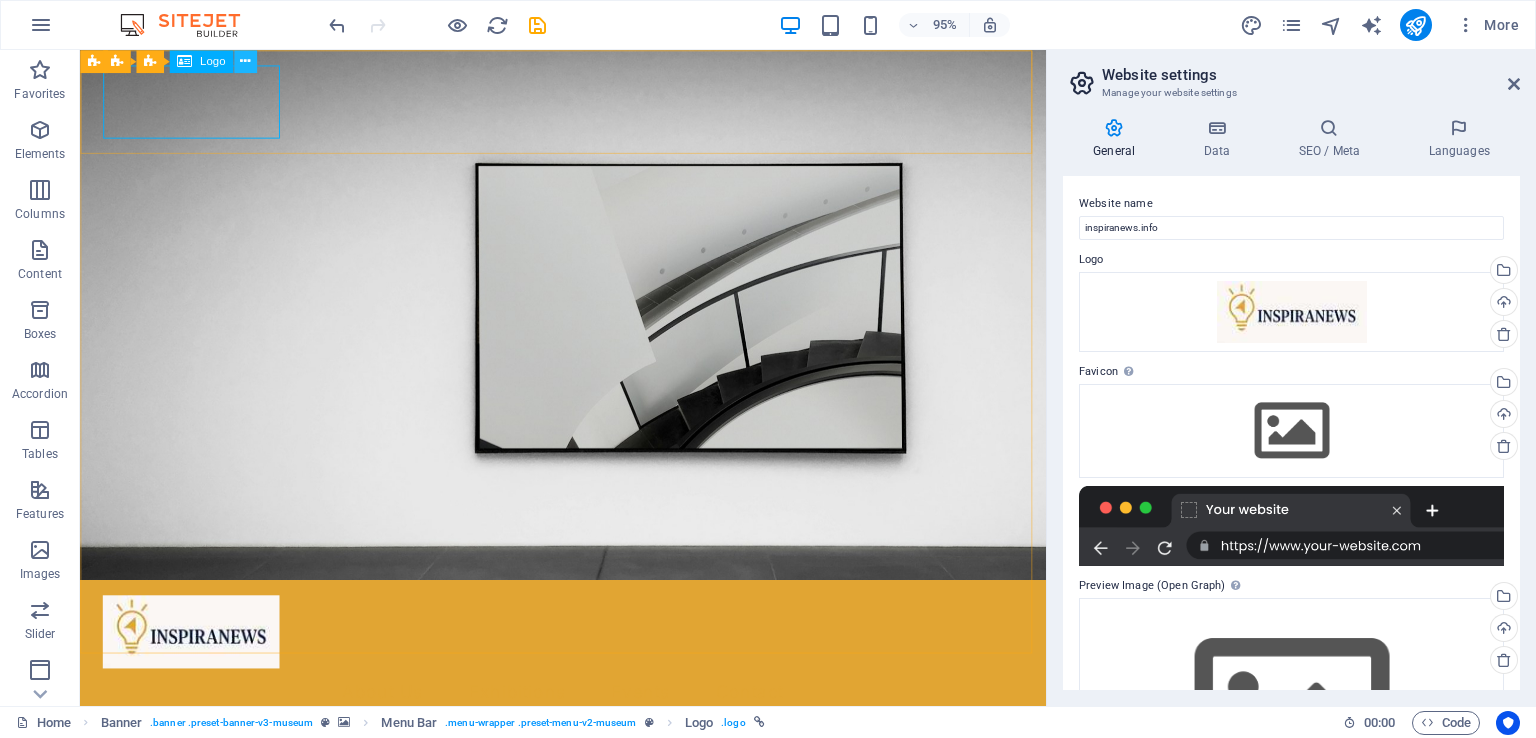 click at bounding box center [245, 61] 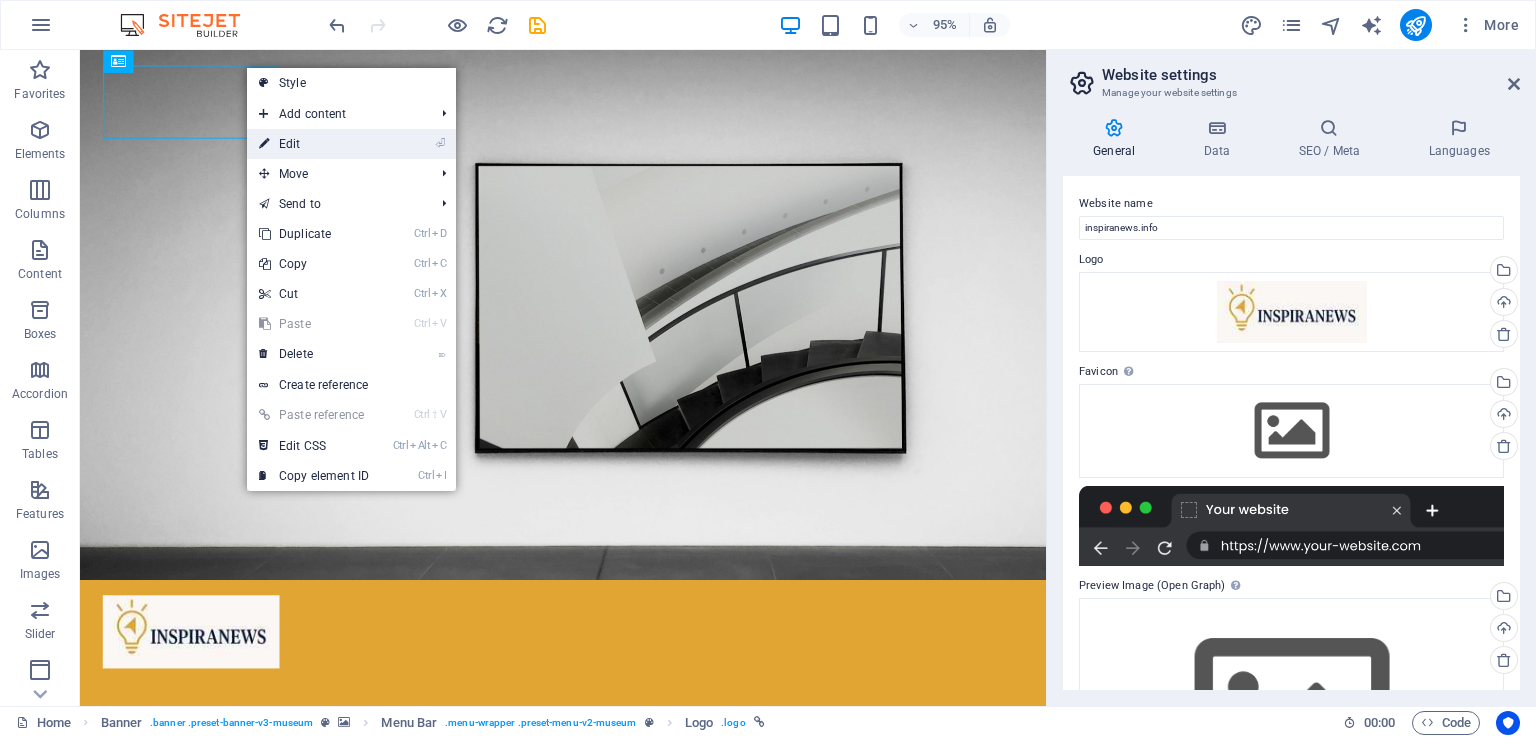 click on "⏎  Edit" at bounding box center [314, 144] 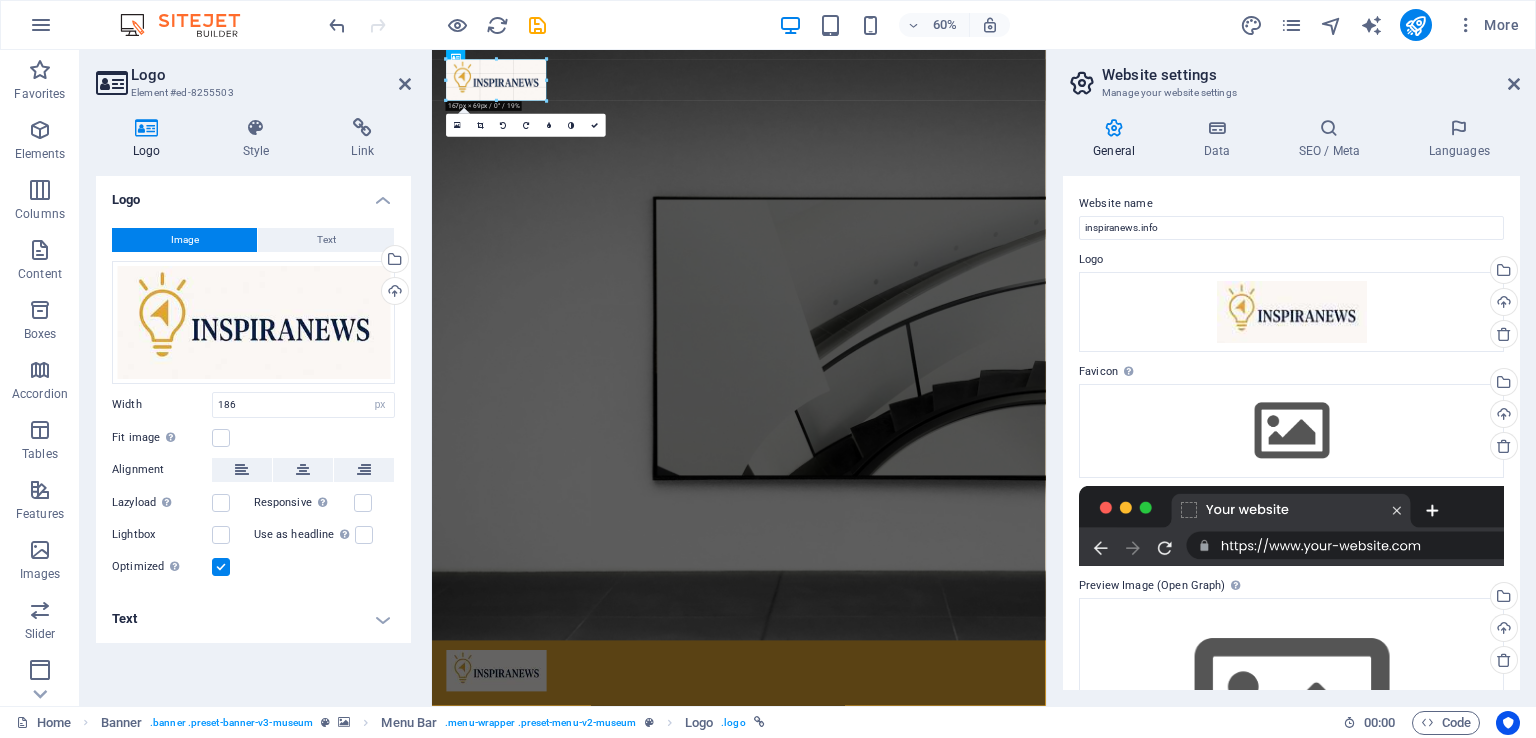 drag, startPoint x: 559, startPoint y: 105, endPoint x: 169, endPoint y: 74, distance: 391.2301 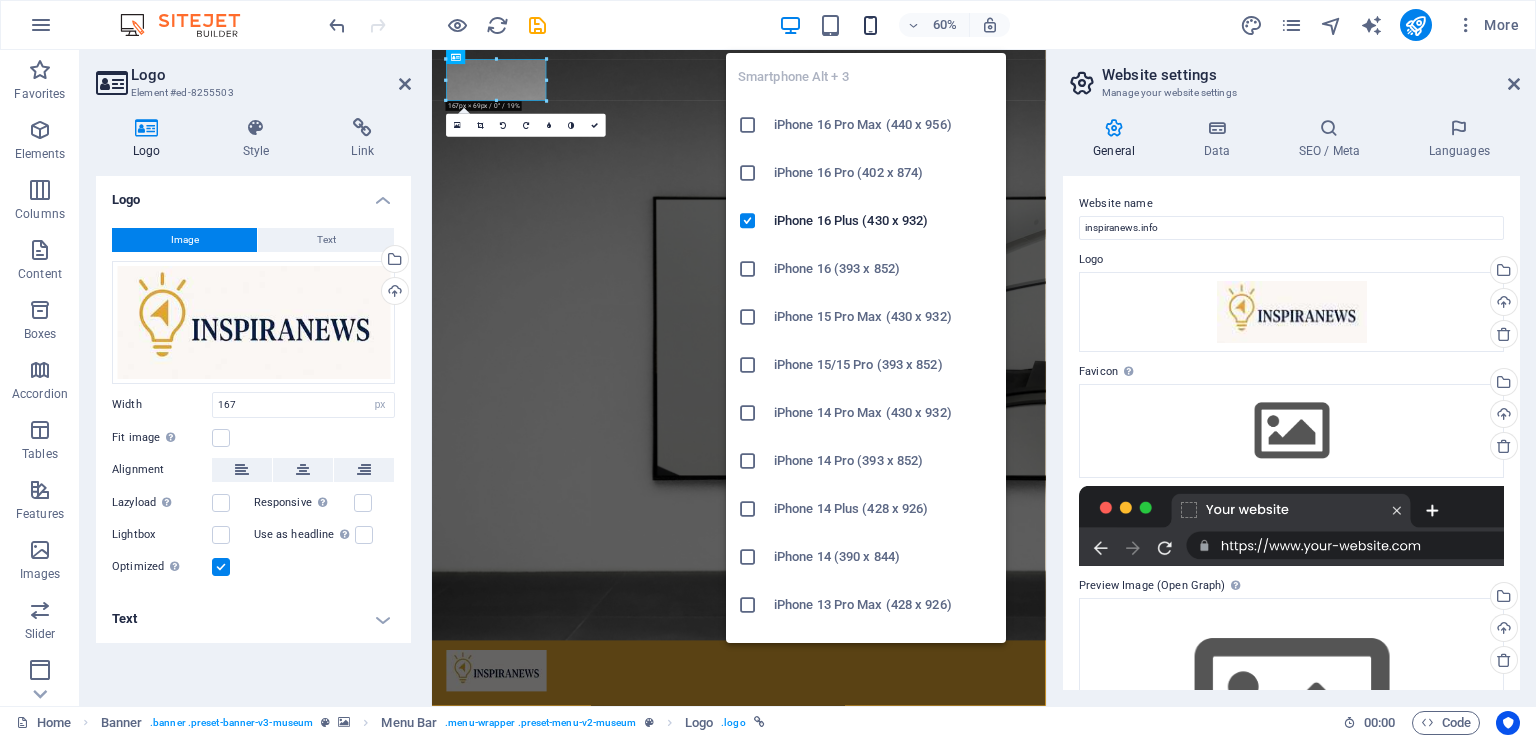 click at bounding box center [870, 25] 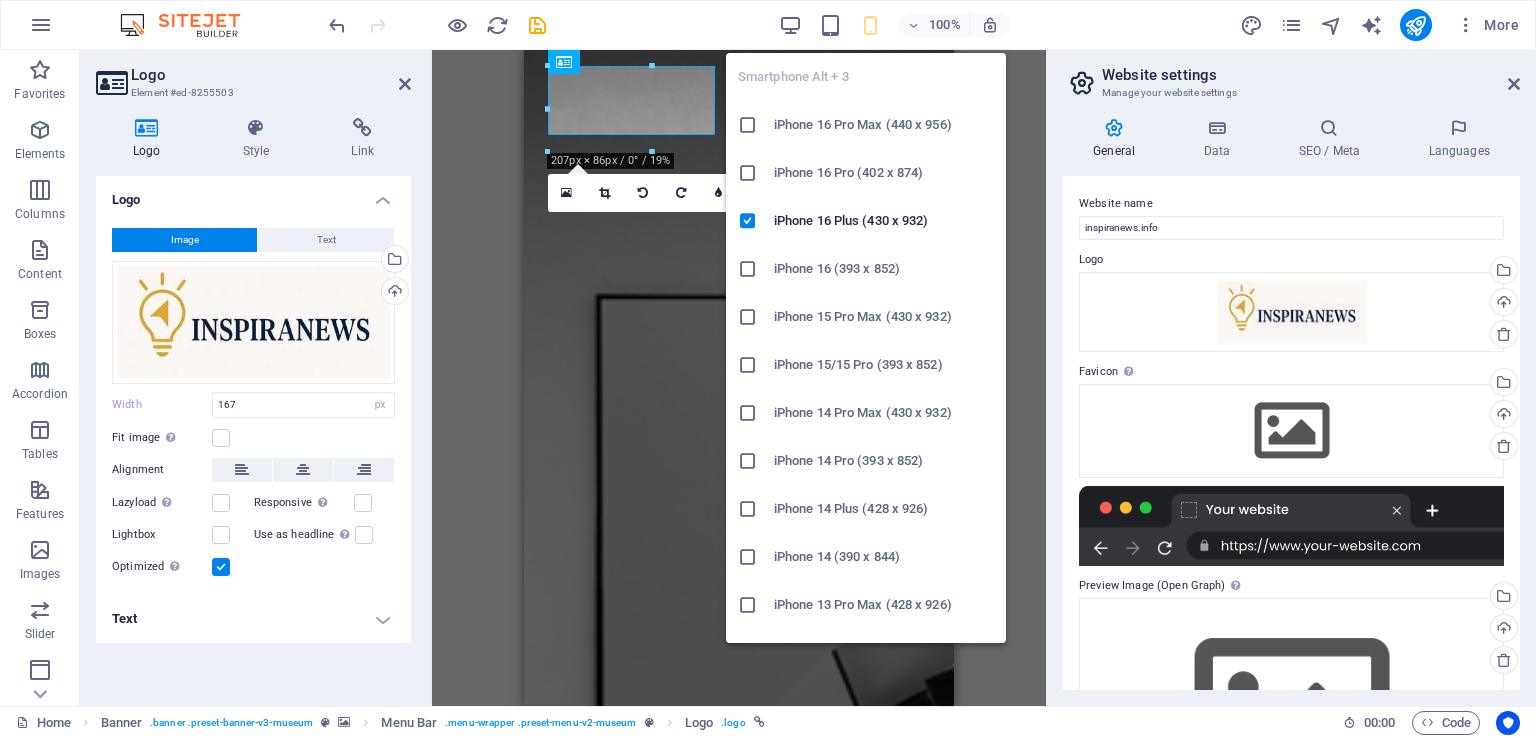 type on "207" 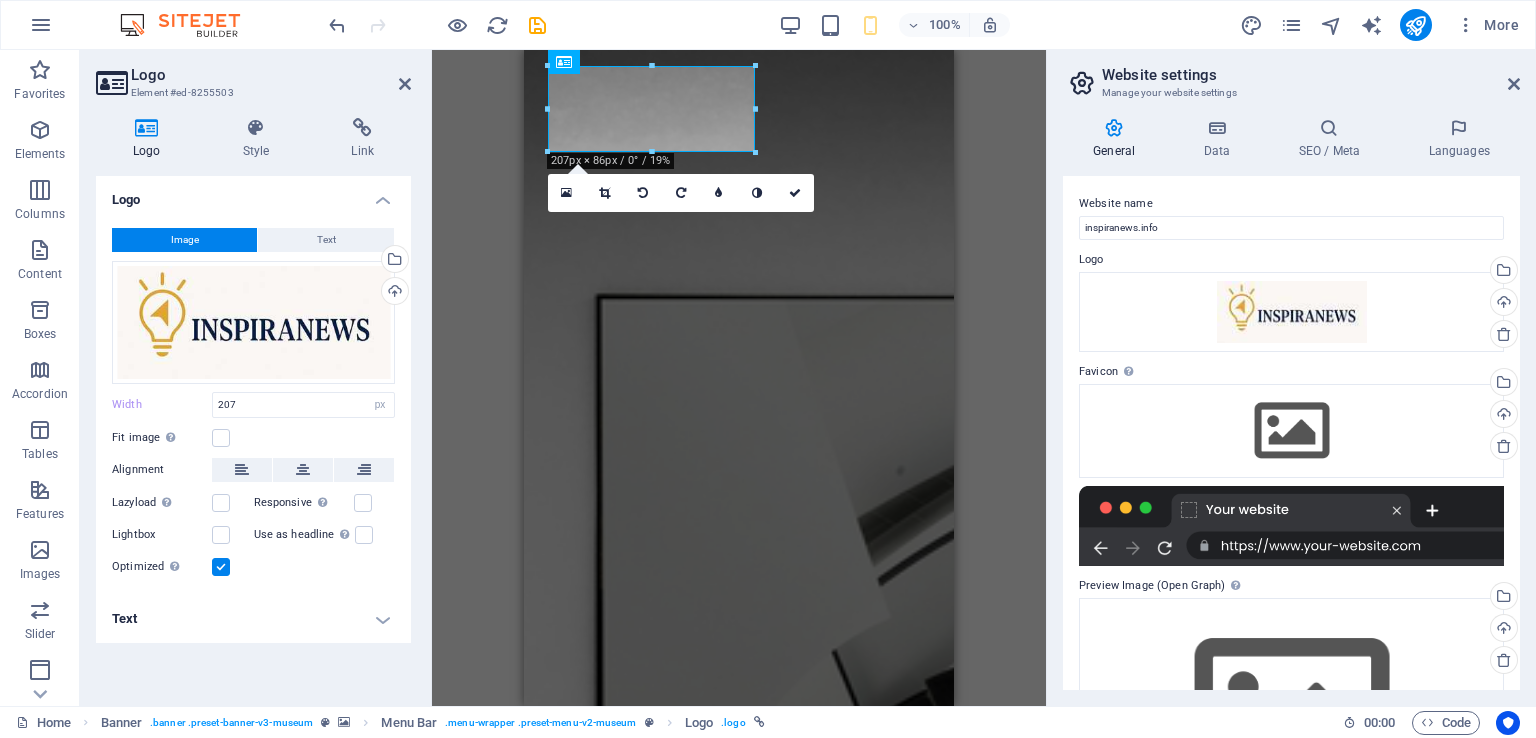 click on "H1   Banner   Container   Text   Container   Banner   Menu Bar   Button   Menu   Spacer   Button   H2   Spacer   Collection listing   Collection item   Container   Image   Container   Collection listing   Collection listing   Collection item   Text   Text   Collection item   Image   Collection item   Spacer   Text   Collection item   Image   Collection item   Spacer   H3   Text   Collection item   Image   Collection item   Spacer   Text   Spacer   Text   Collection listing   Collection item   Container   Image   Collection listing   Container   Collection item   Text   Text   Collection item   Container   Image   Collection listing   Container   Collection item   Text   Text   Container   Image   Container   20-60-20   Container   Container   20-60-20   Container   Image   Container   Slider   Slider   H2   Slider   Container   Spacer   Text   Button   2 columns   Container   H3   Spacer   Text   Text   Container   Container   Spacer   Text   Container   H3   Spacer   Text   Spacer" at bounding box center (739, 378) 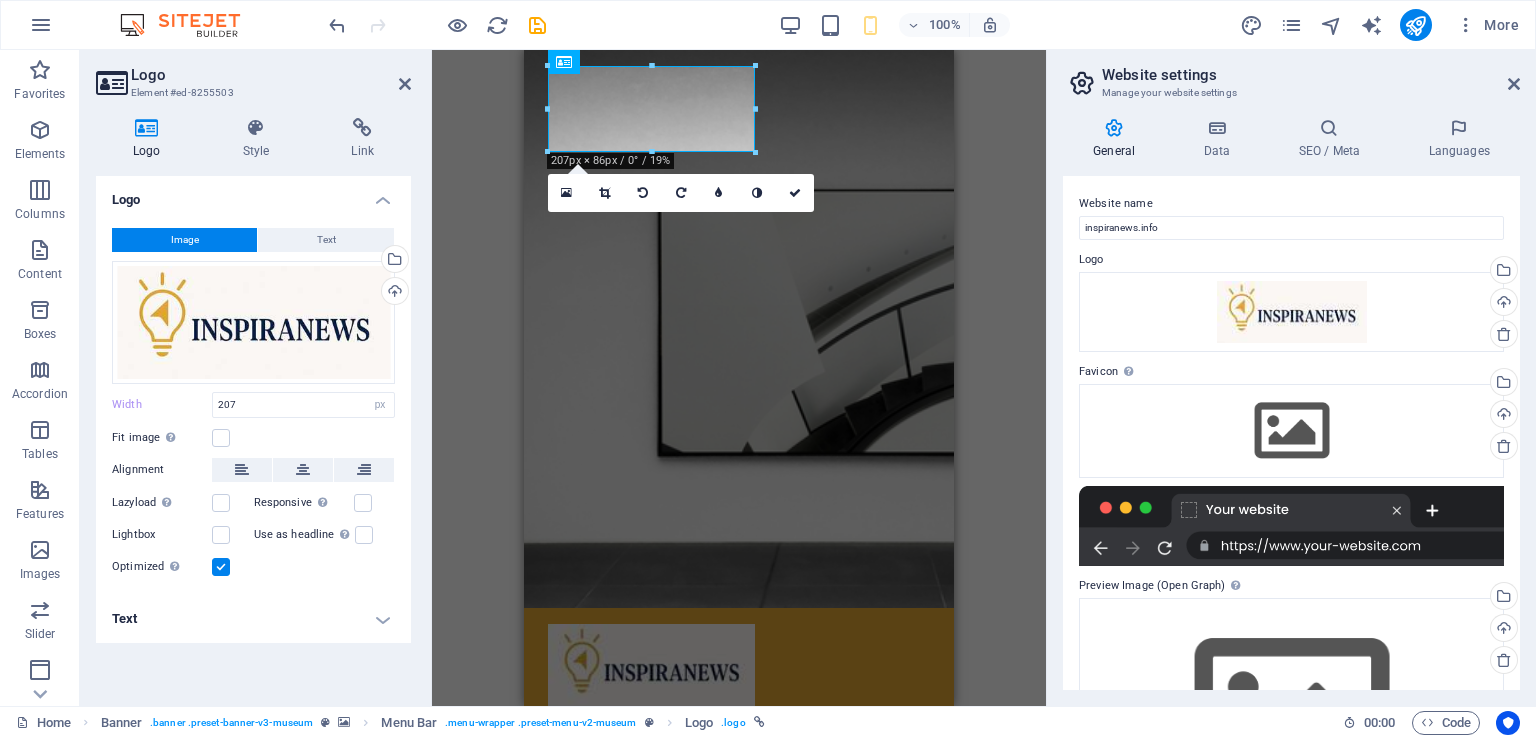 click on "H1   Banner   Container   Text   Container   Banner   Menu Bar   Button   Menu   Spacer   Button   H2   Spacer   Collection listing   Collection item   Container   Image   Container   Collection listing   Collection listing   Collection item   Text   Text   Collection item   Image   Collection item   Spacer   Text   Collection item   Image   Collection item   Spacer   H3   Text   Collection item   Image   Collection item   Spacer   Text   Spacer   Text   Collection listing   Collection item   Container   Image   Collection listing   Container   Collection item   Text   Text   Collection item   Container   Image   Collection listing   Container   Collection item   Text   Text   Container   Image   Container   20-60-20   Container   Container   20-60-20   Container   Image   Container   Slider   Slider   H2   Slider   Container   Spacer   Text   Button   2 columns   Container   H3   Spacer   Text   Text   Container   Container   Spacer   Text   Container   H3   Spacer   Text   Spacer" at bounding box center [739, 378] 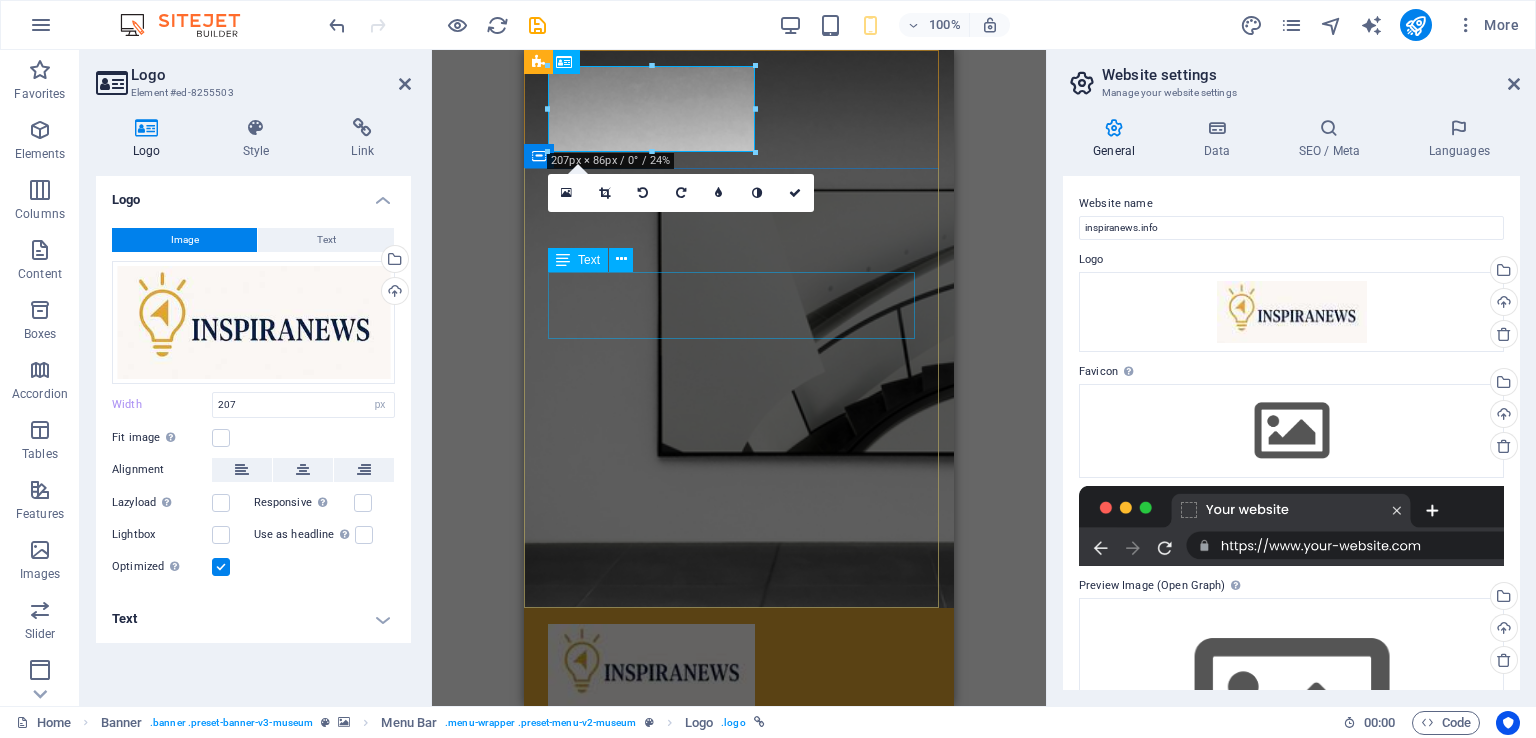 click on "Lorem ipsum dolor sit amet, consectetur adipiscing elit, sed do eiusmod tempor incididunt ut labore" at bounding box center (739, 917) 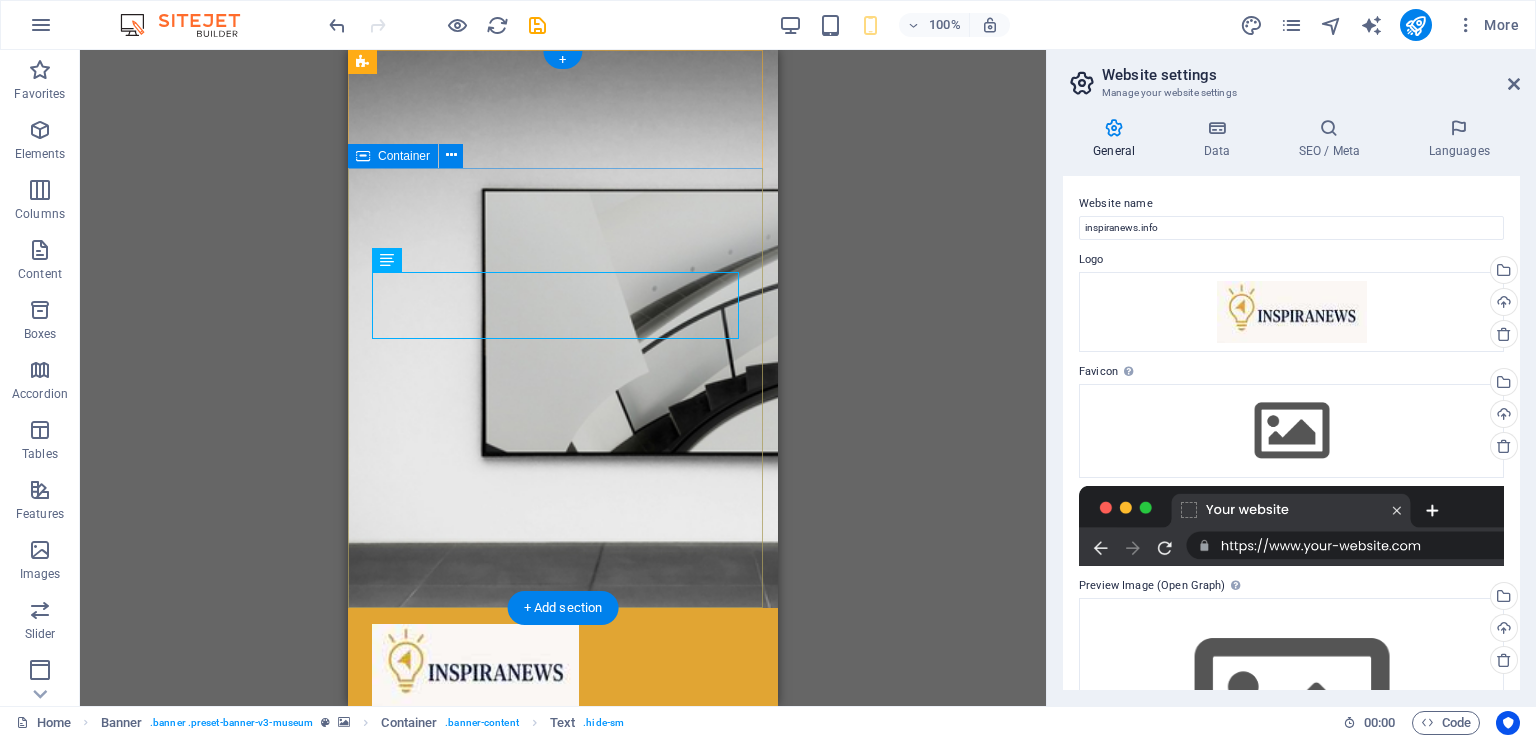 click on "Inspira News Lorem ipsum dolor sit amet, consectetur adipiscing elit, sed do eiusmod tempor incididunt ut labore Lorem ipsum dolor sit amet, consectetur adipiscing elit, sed do eiusmod tempor incididunt ut labore Explore" at bounding box center (563, 961) 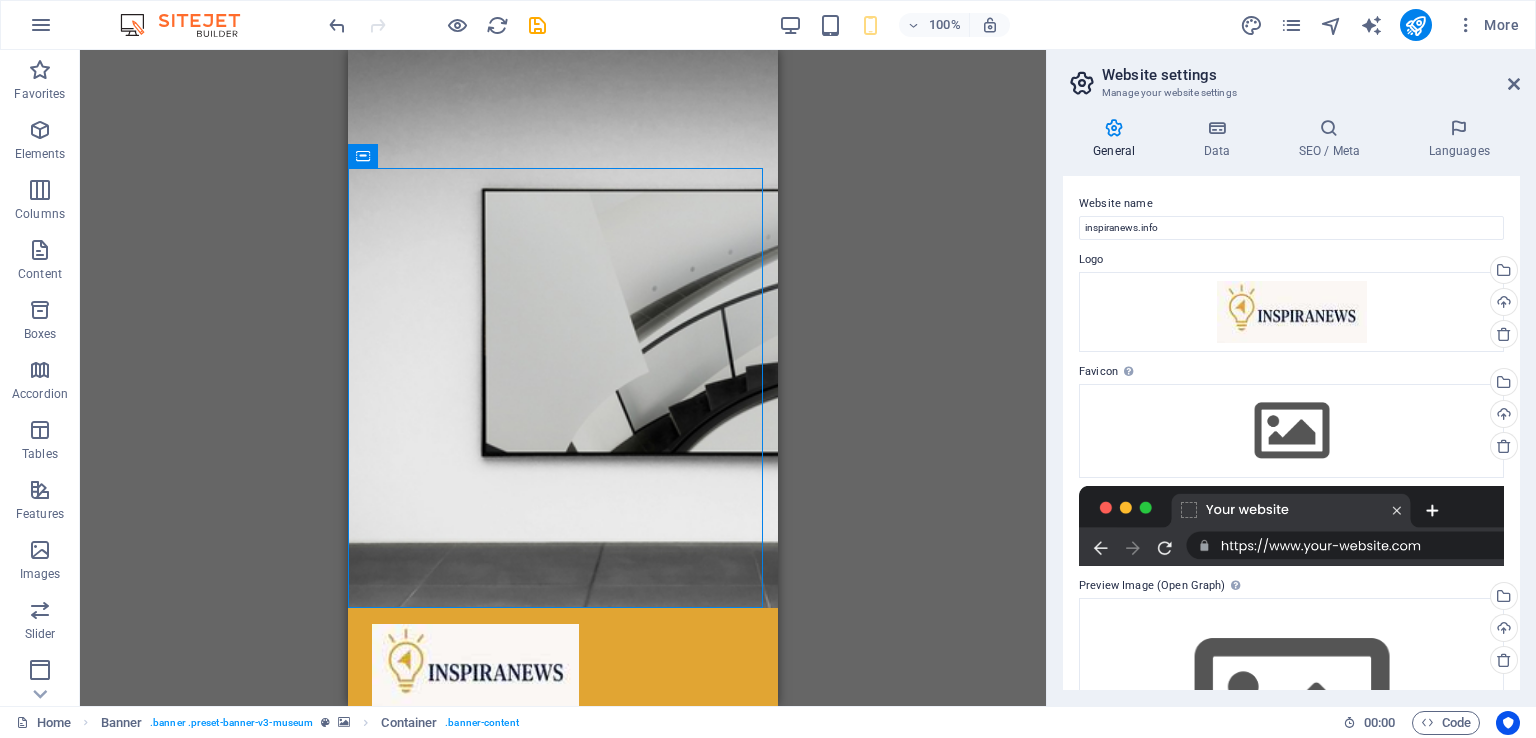 click on "H1   Banner   Container   Text   Container   Banner   Menu Bar   Button   Menu   Spacer   Button   H2   Spacer   Collection listing   Collection item   Container   Image   Container   Collection listing   Collection listing   Collection item   Text   Text   Collection item   Image   Collection item   Spacer   Text   Collection item   Image   Collection item   Spacer   H3   Text   Collection item   Image   Collection item   Spacer   Text   Spacer   Text   Collection listing   Collection item   Container   Image   Collection listing   Container   Collection item   Text   Text   Collection item   Container   Image   Collection listing   Container   Collection item   Text   Text   Container   Image   Container   20-60-20   Container   Container   20-60-20   Container   Image   Container   Slider   Slider   H2   Slider   Container   Spacer   Text   Button   2 columns   Container   H3   Spacer   Text   Text   Container   Container   Spacer   Text   Container   H3   Spacer   Text   Spacer" at bounding box center [563, 378] 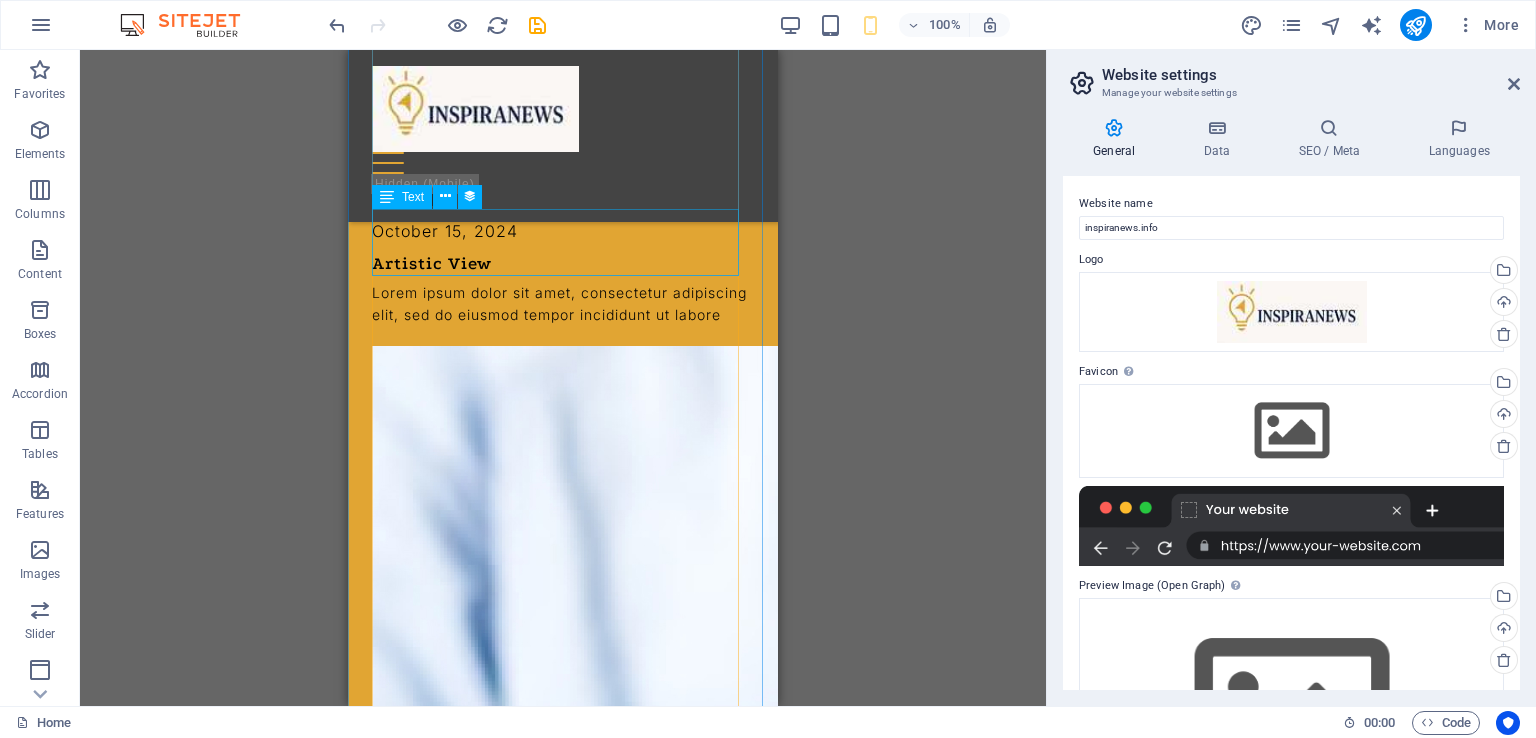 scroll, scrollTop: 1700, scrollLeft: 0, axis: vertical 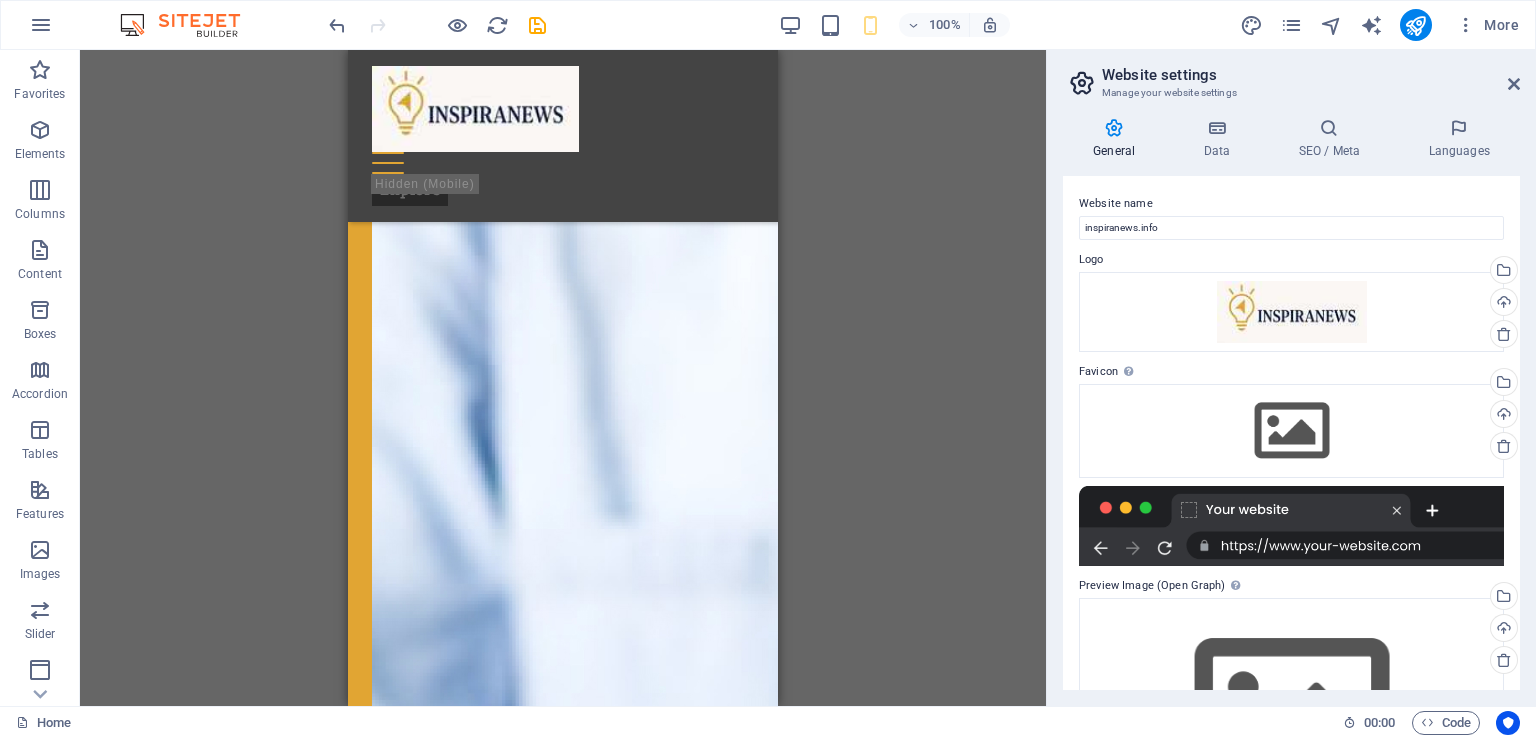 click on "H1   Banner   Banner   Container   Text   Container   Banner   Menu Bar   Button   Menu   Spacer   Button   H2   Spacer   Collection listing   Collection item   Image   Container   Collection listing   Collection item   Text   Text   Collection item   Image   Collection listing   Container   Collection item   Spacer   Text   Collection item   Image   Collection item   Spacer   H3   Text   Collection item   Image   Collection item   Spacer   Text   Spacer   Text   Collection listing   Collection item   Container   Image   Collection listing   Container   Collection item   Text   Text   Collection item   Container   Image   Collection listing   Container   Collection item   Text   Text   Container   Image   Container   20-60-20   Container   Container   20-60-20   Container   Image   Container   Slider   Slider   H2   Slider   Container   Spacer   Text   Button   2 columns   Container   H3   Spacer   Text   Text   Container   Container   Spacer   Text   Container   H3   Spacer   Text" at bounding box center (563, 378) 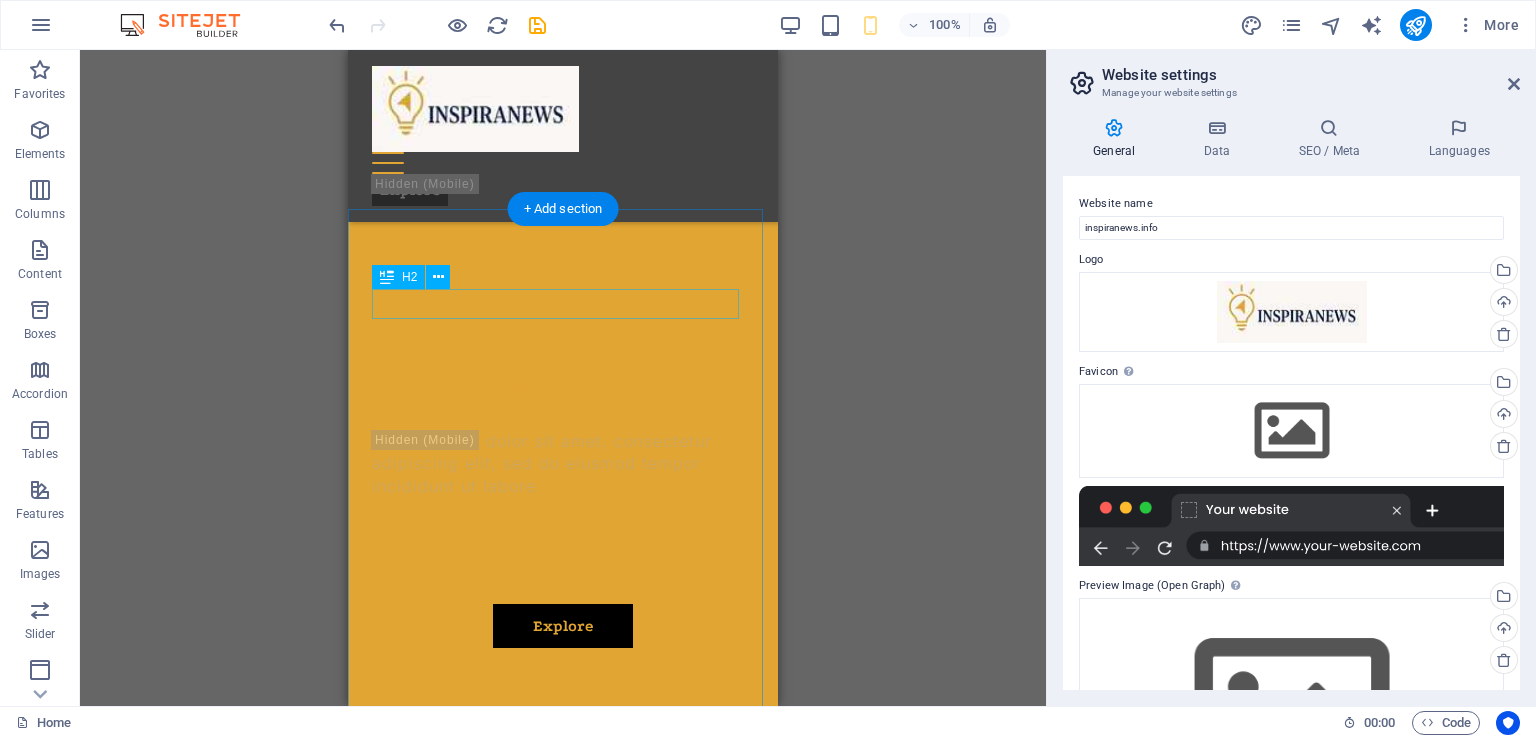 scroll, scrollTop: 0, scrollLeft: 0, axis: both 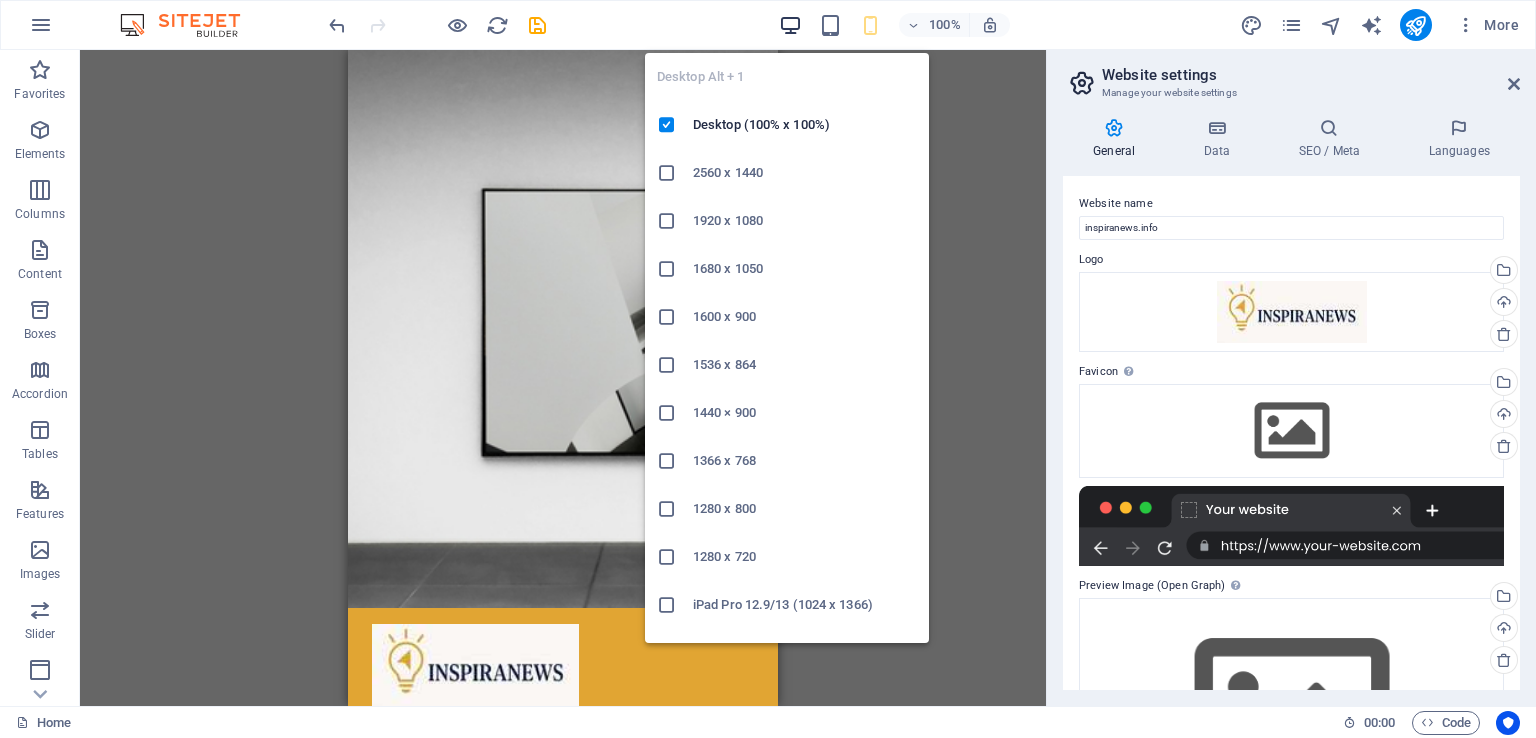 click at bounding box center (790, 25) 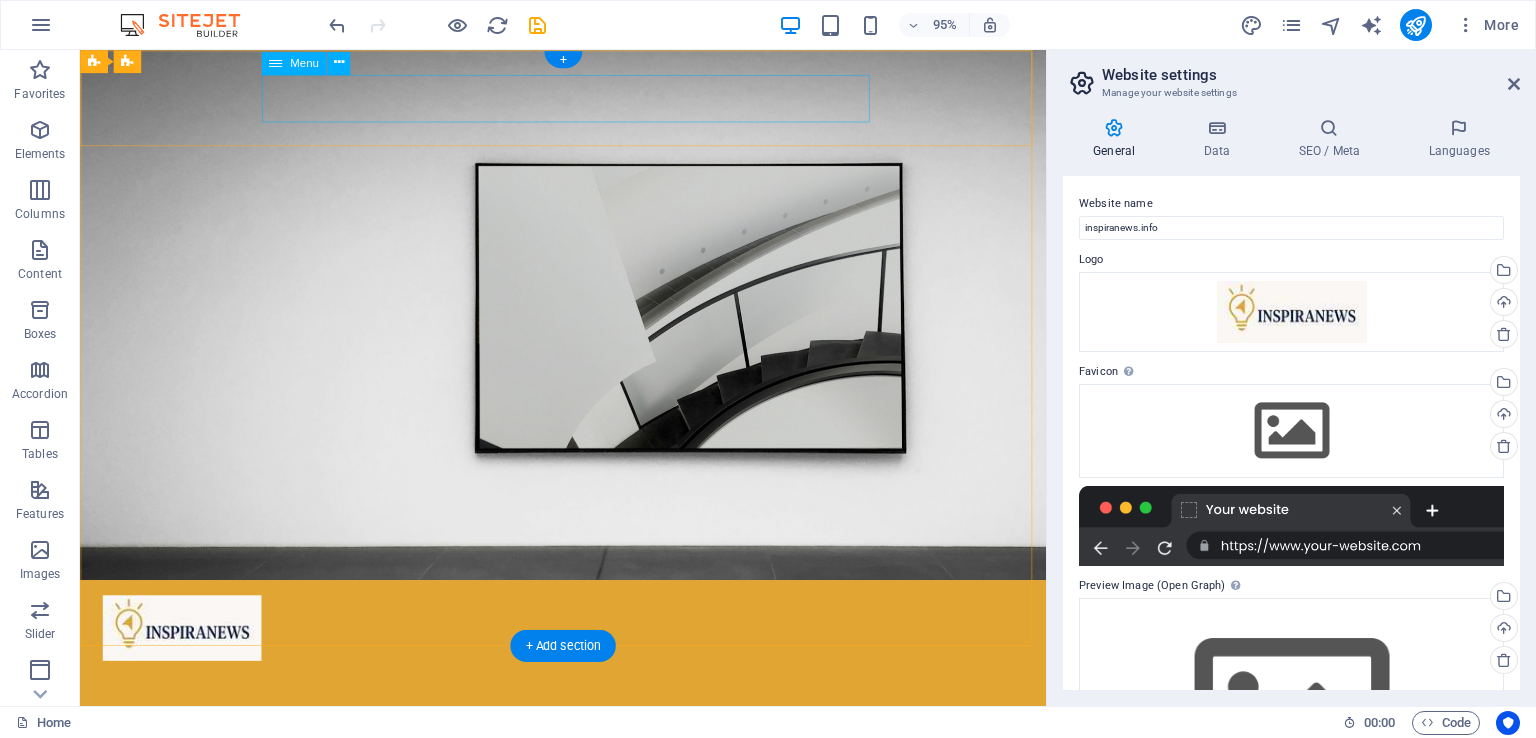 click on "About Us Exhibitions Events Contact" at bounding box center (588, 718) 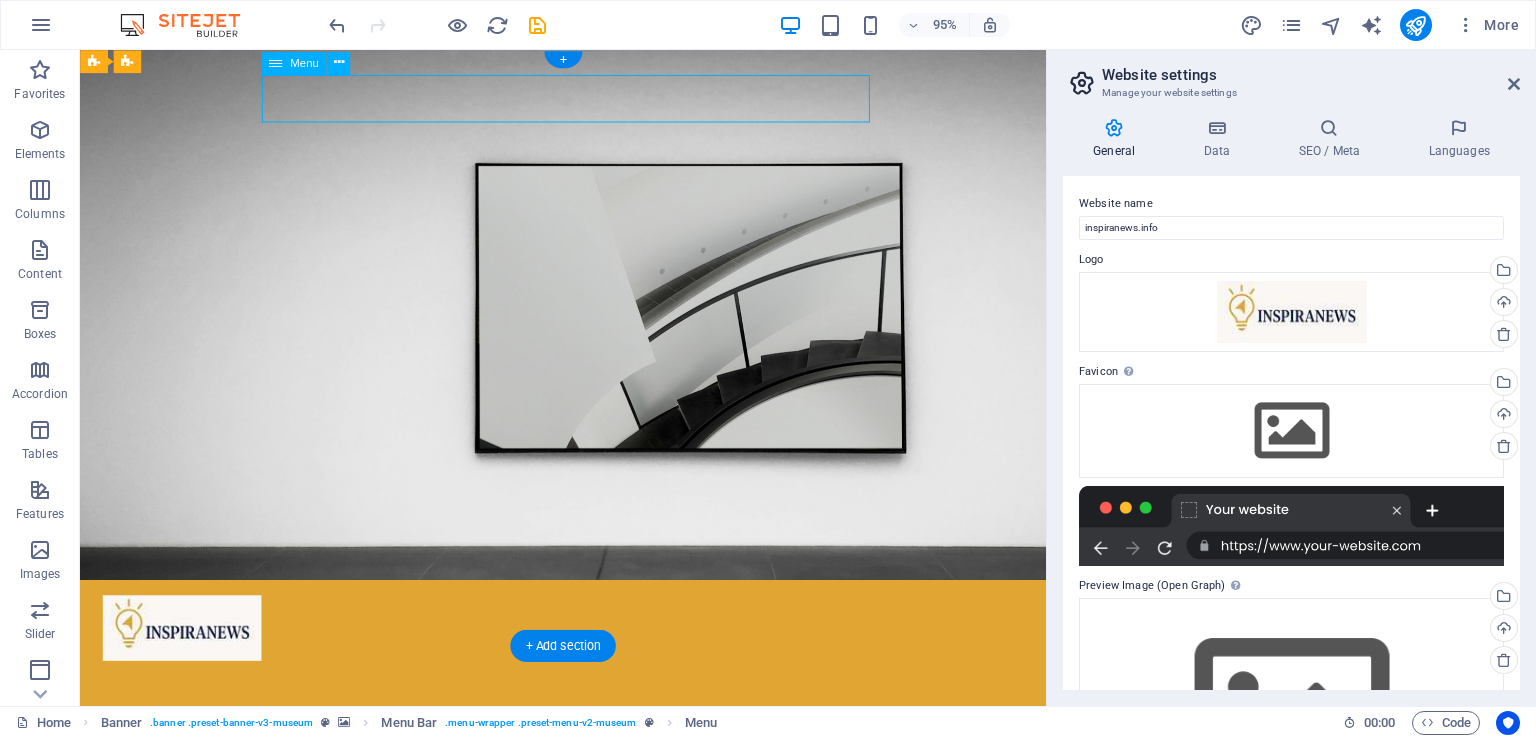 drag, startPoint x: 648, startPoint y: 100, endPoint x: 753, endPoint y: 96, distance: 105.076164 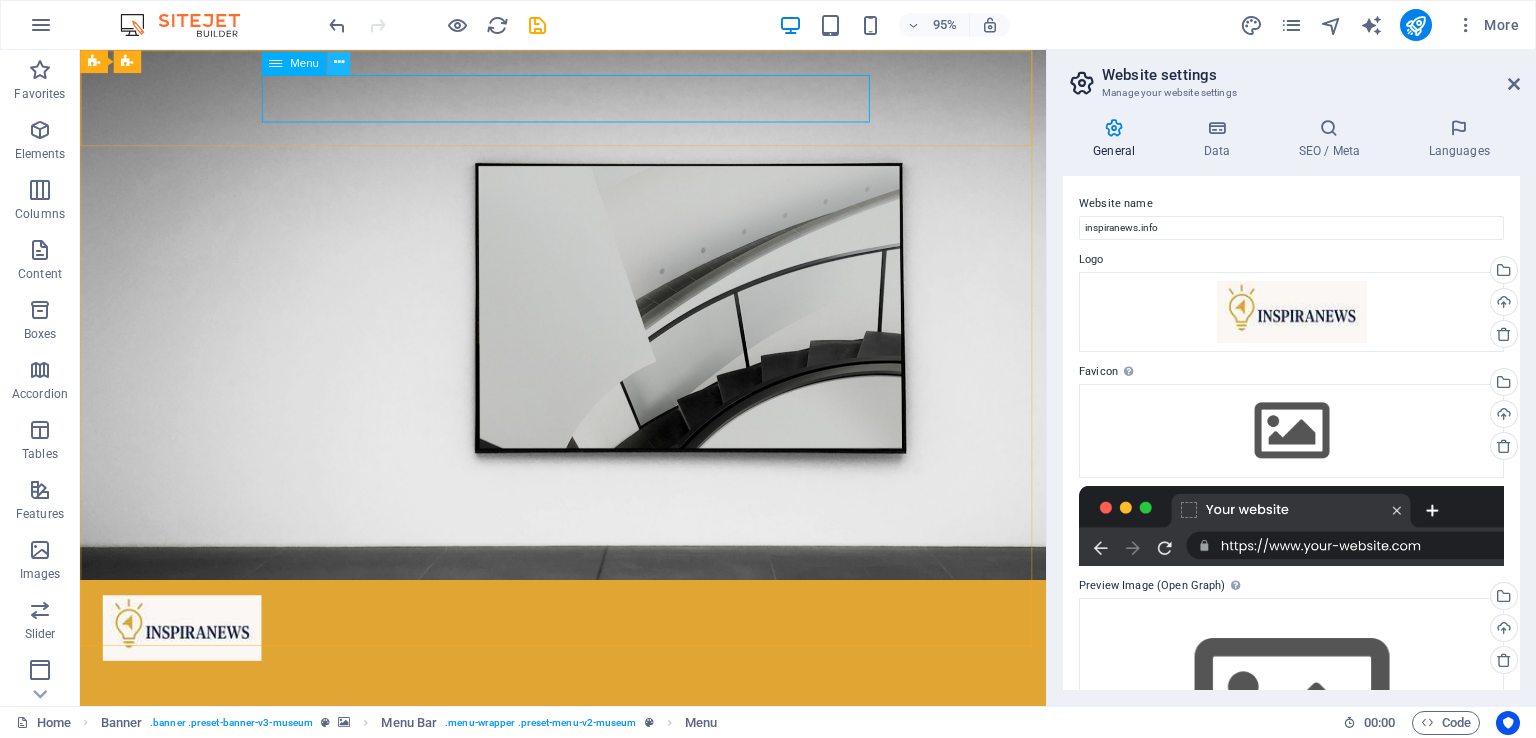 click at bounding box center [338, 63] 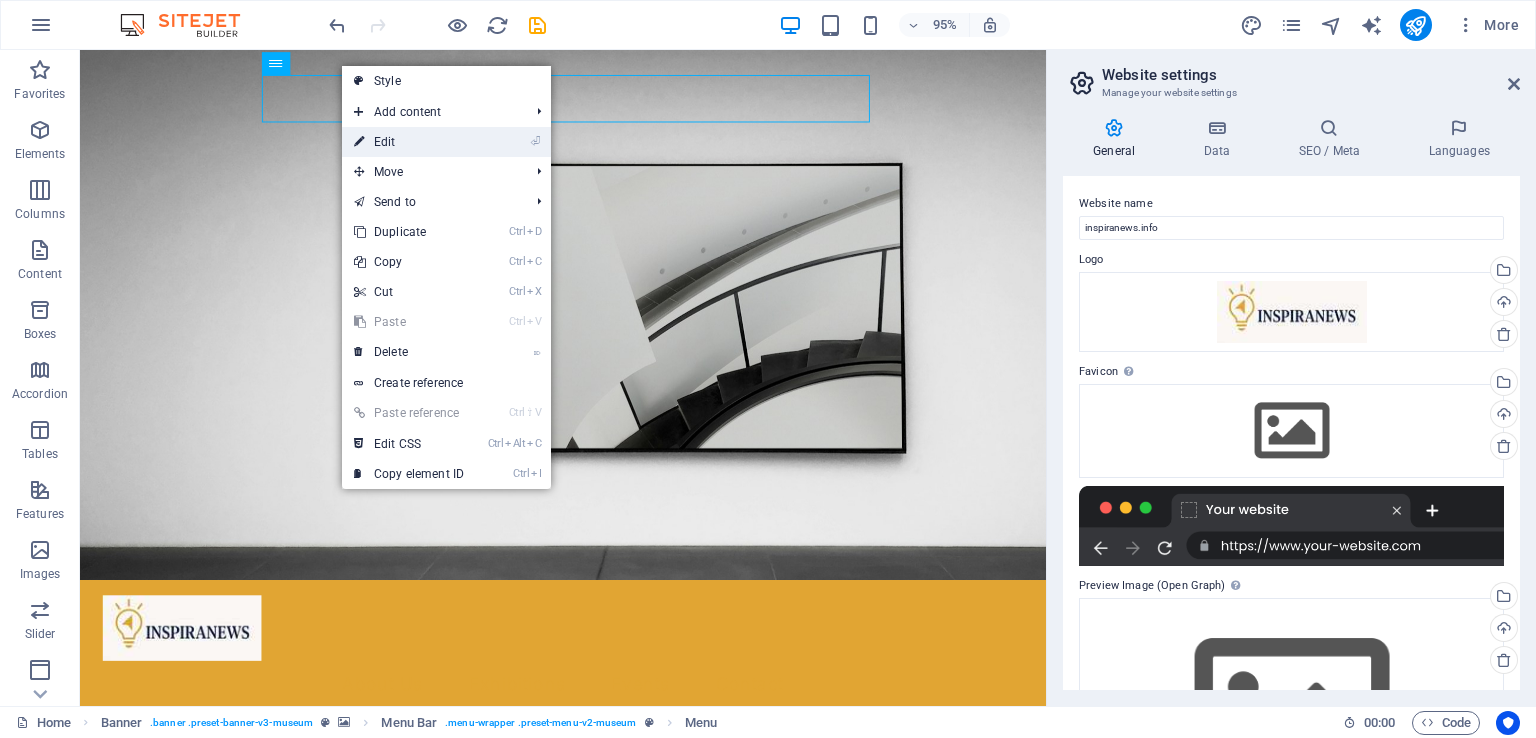 click on "⏎  Edit" at bounding box center (409, 142) 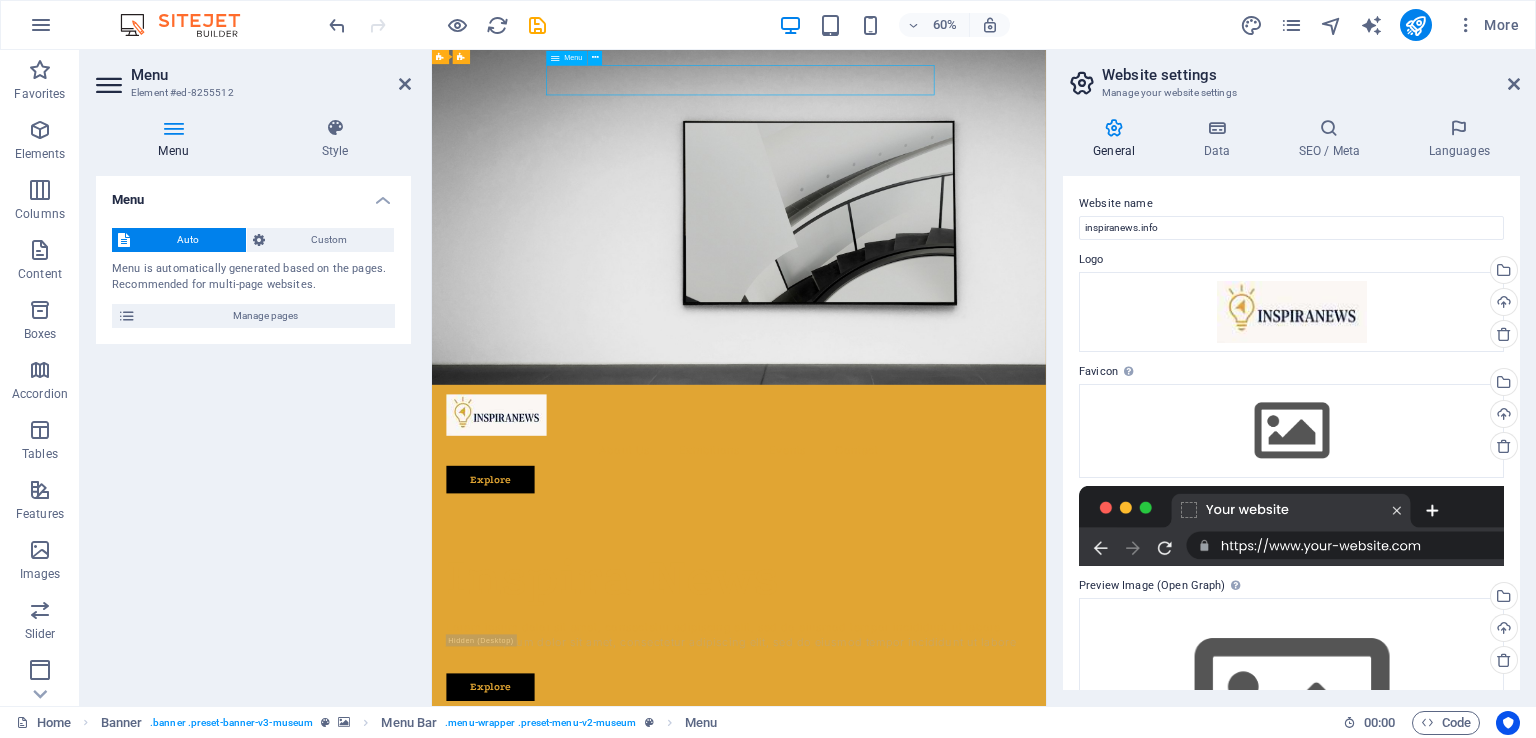drag, startPoint x: 701, startPoint y: 108, endPoint x: 761, endPoint y: 110, distance: 60.033325 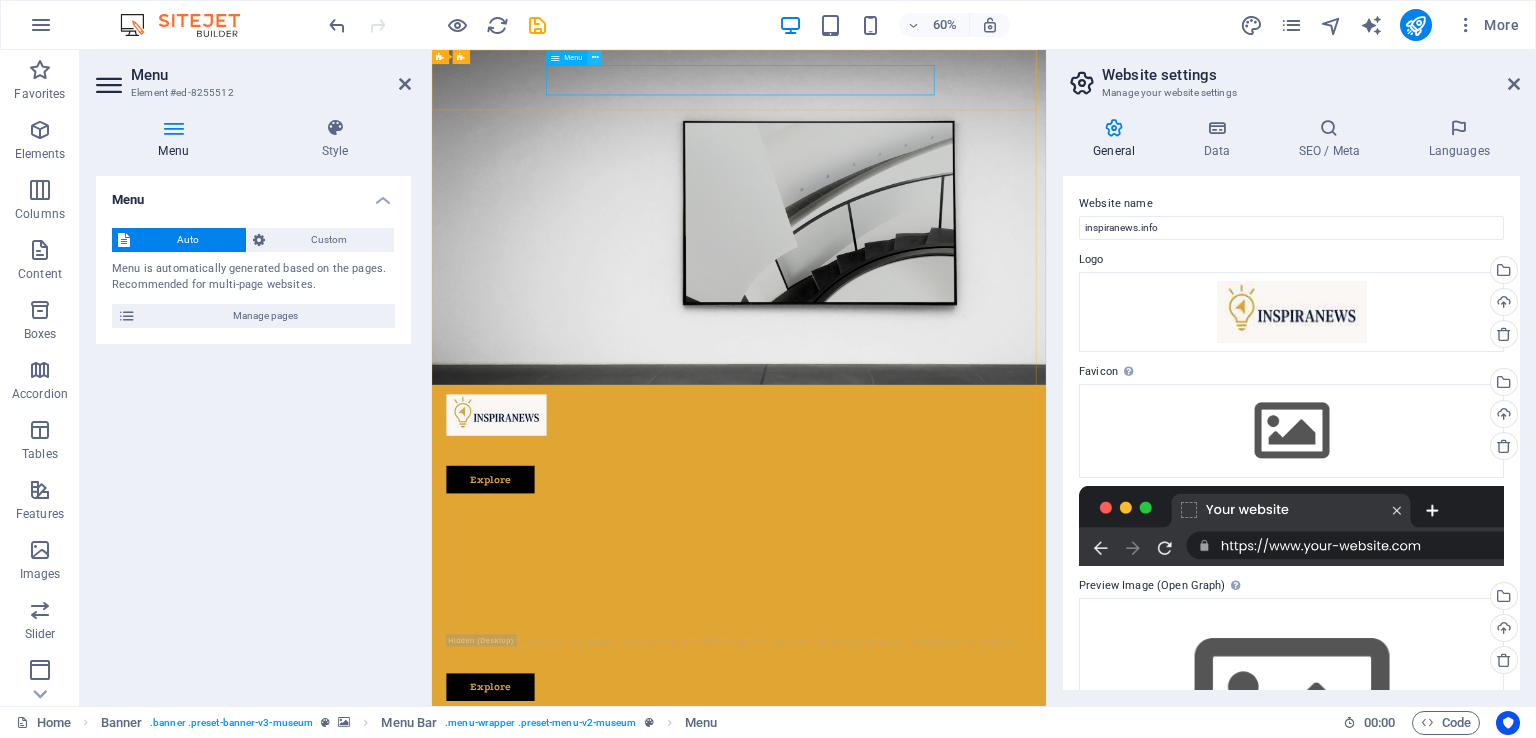 click at bounding box center (595, 58) 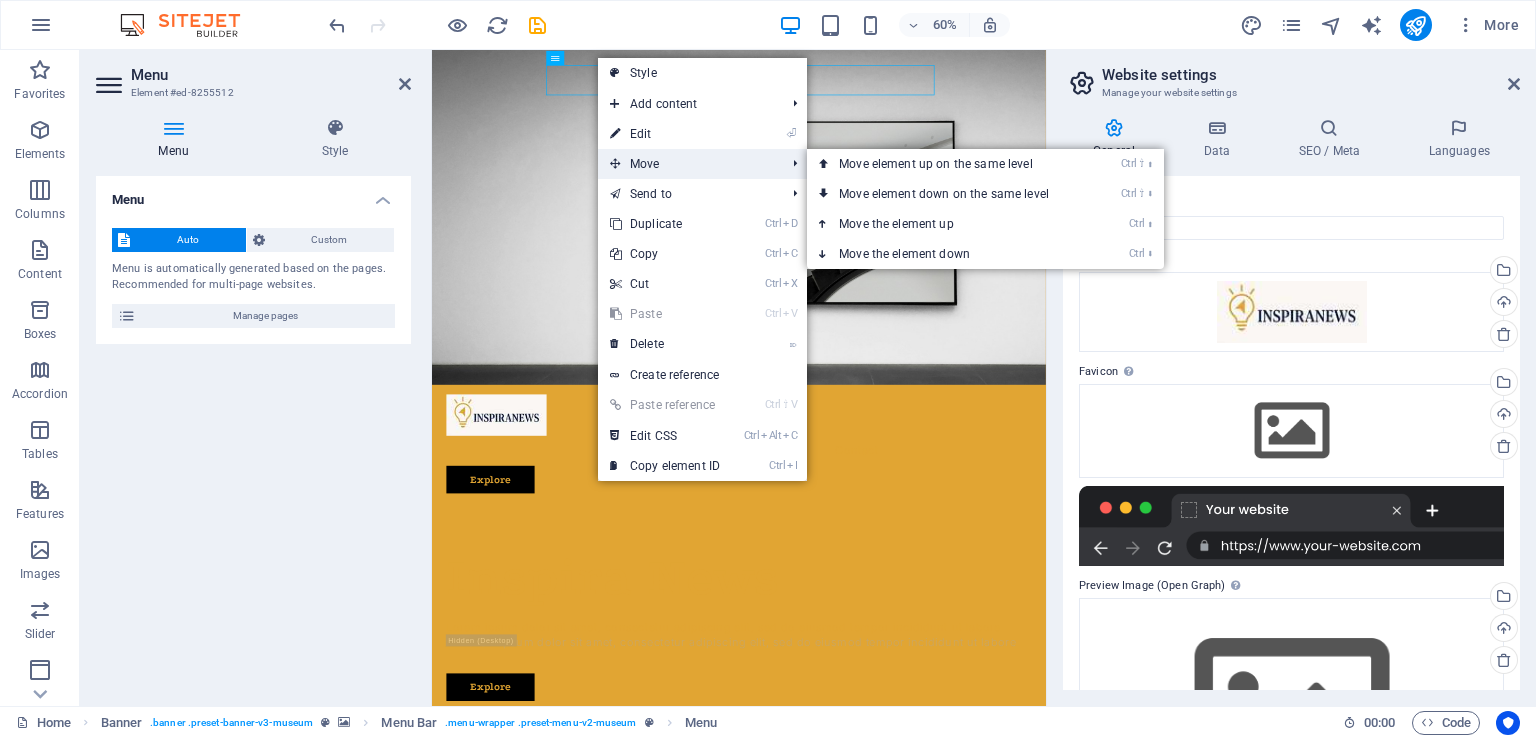 click on "Move" at bounding box center (687, 164) 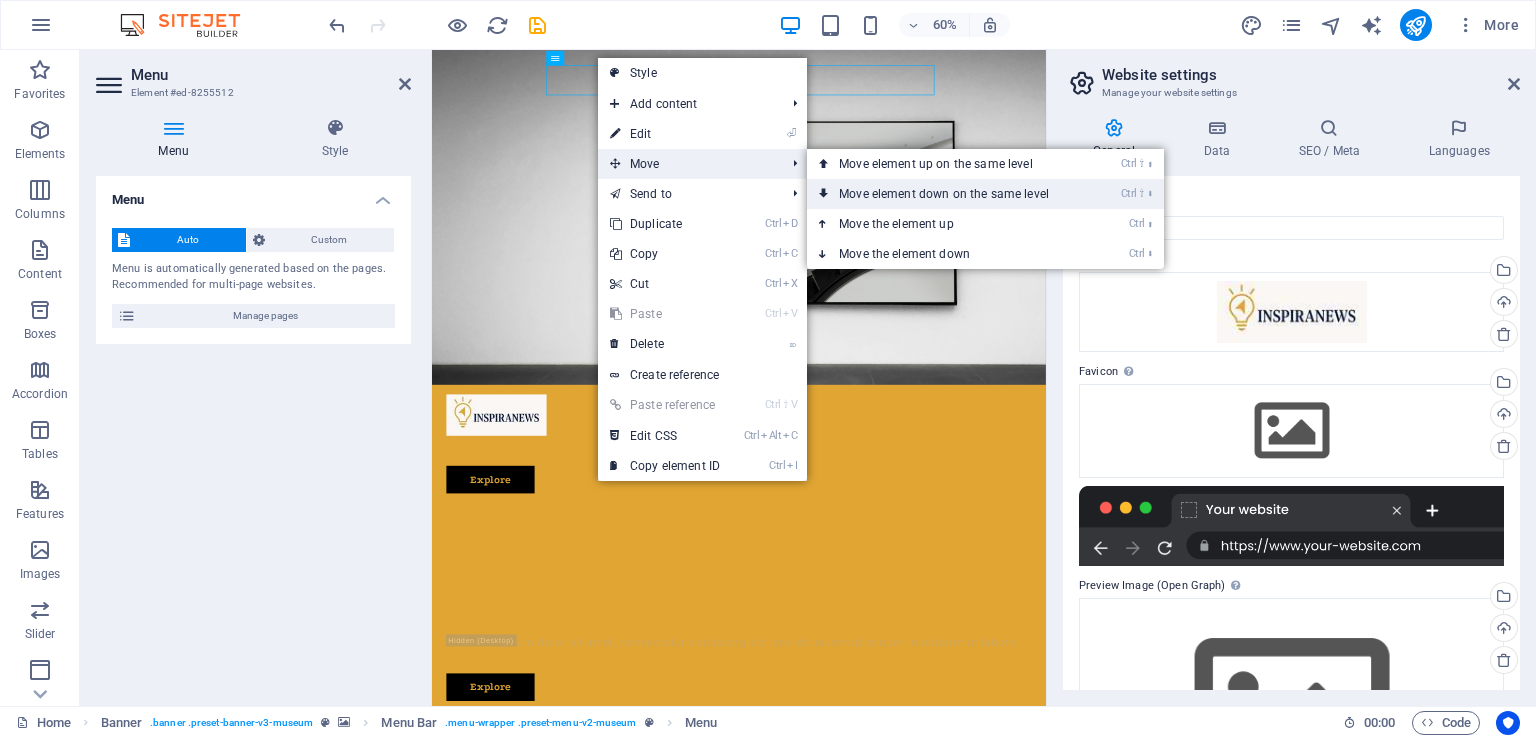 click on "Ctrl ⇧ ⬇  Move element down on the same level" at bounding box center (948, 194) 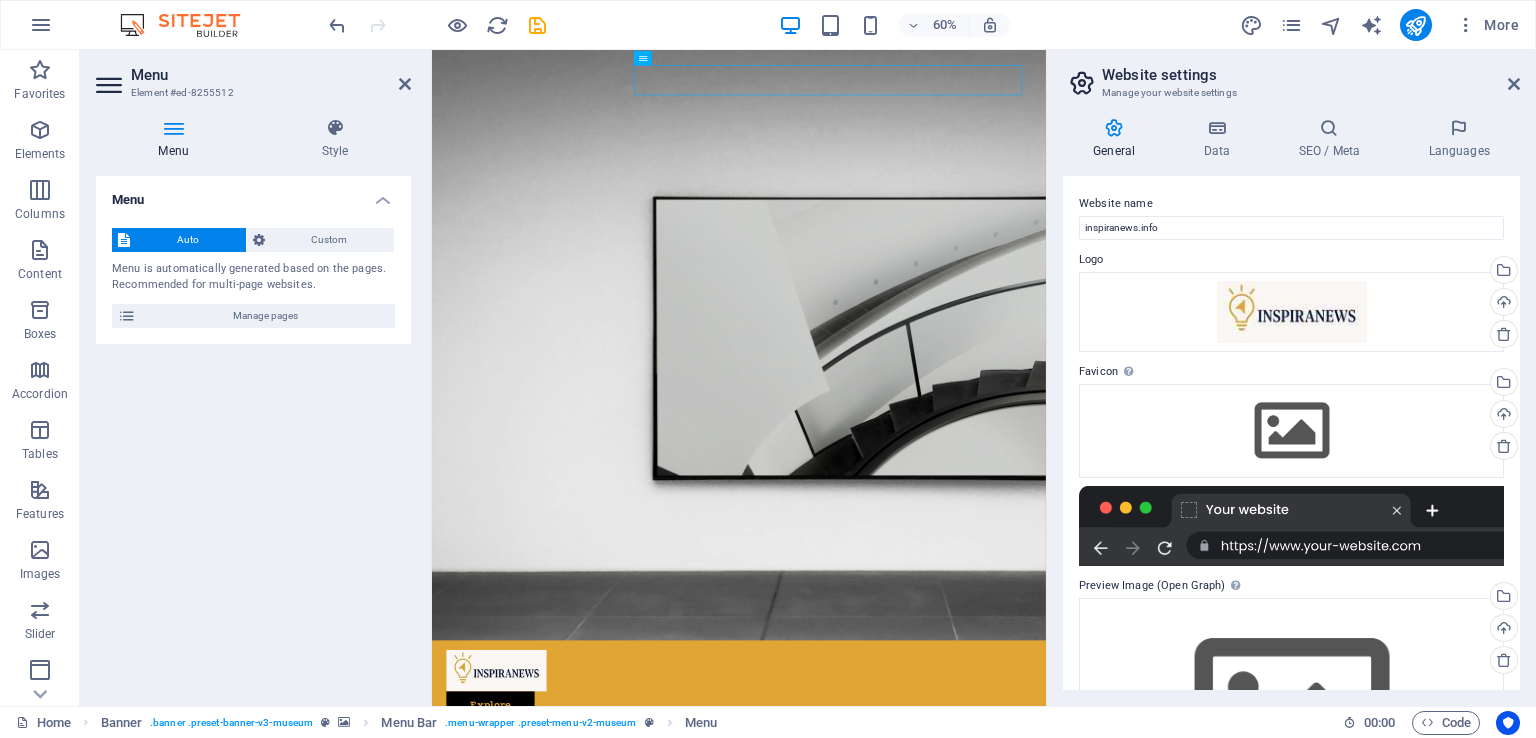 click on "60%" at bounding box center [894, 25] 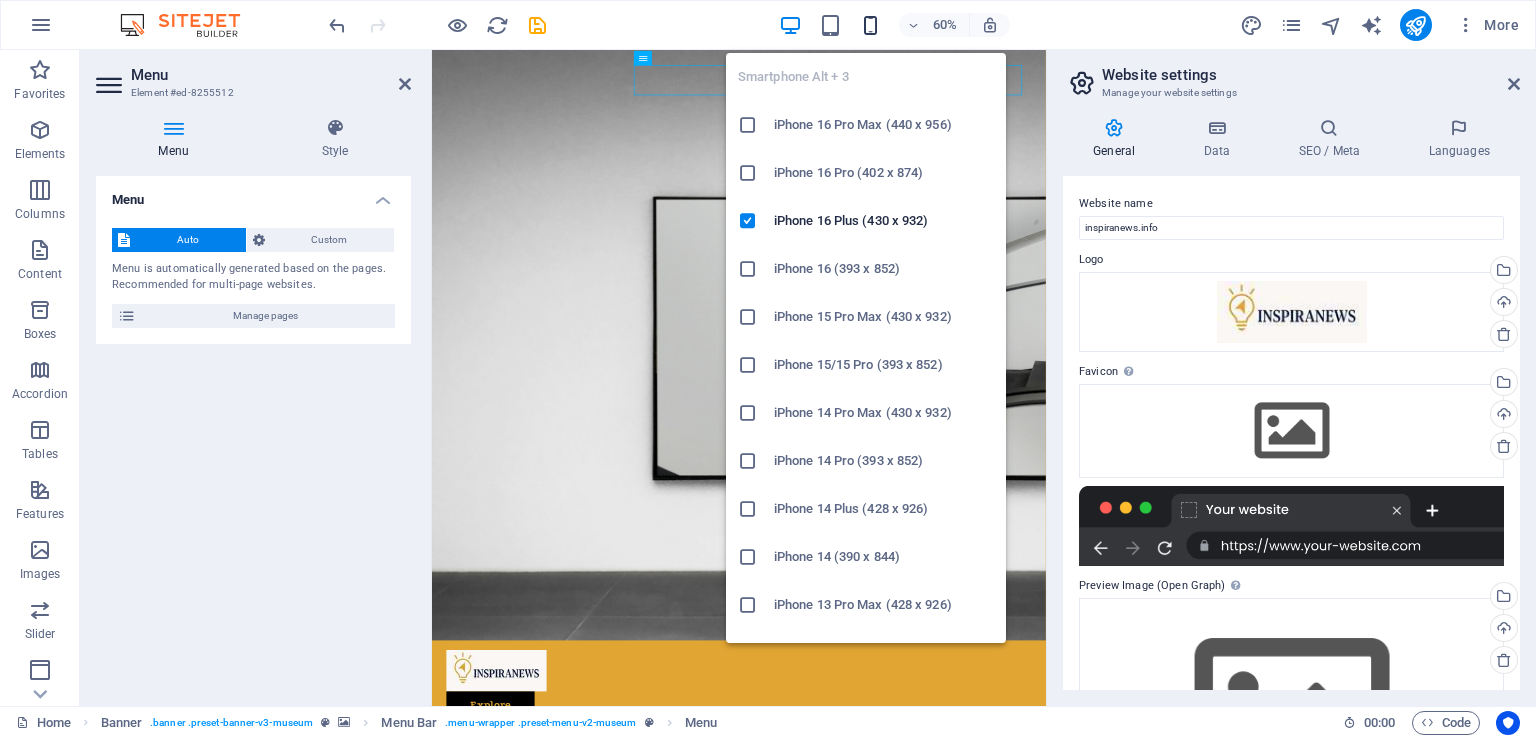 click at bounding box center (870, 25) 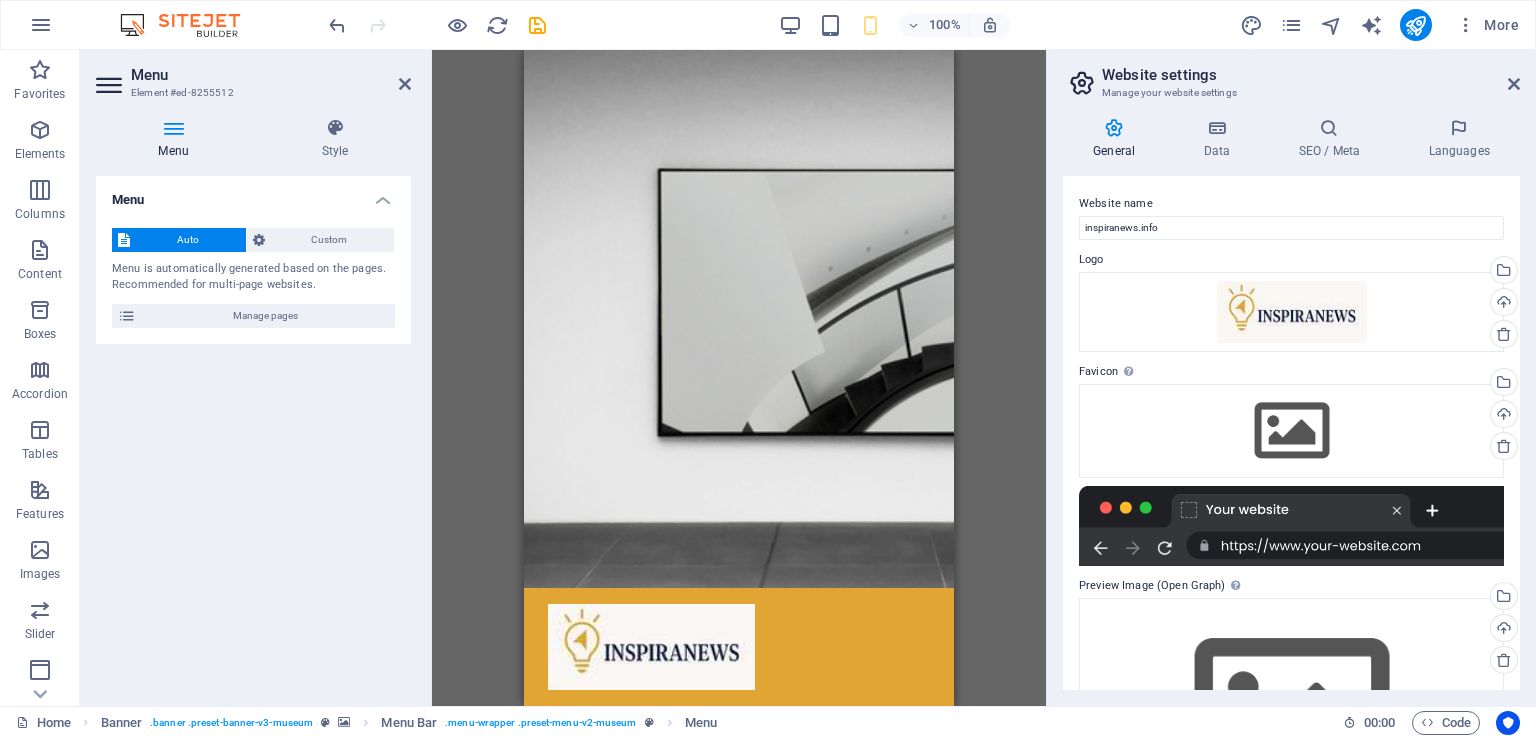 scroll, scrollTop: 0, scrollLeft: 0, axis: both 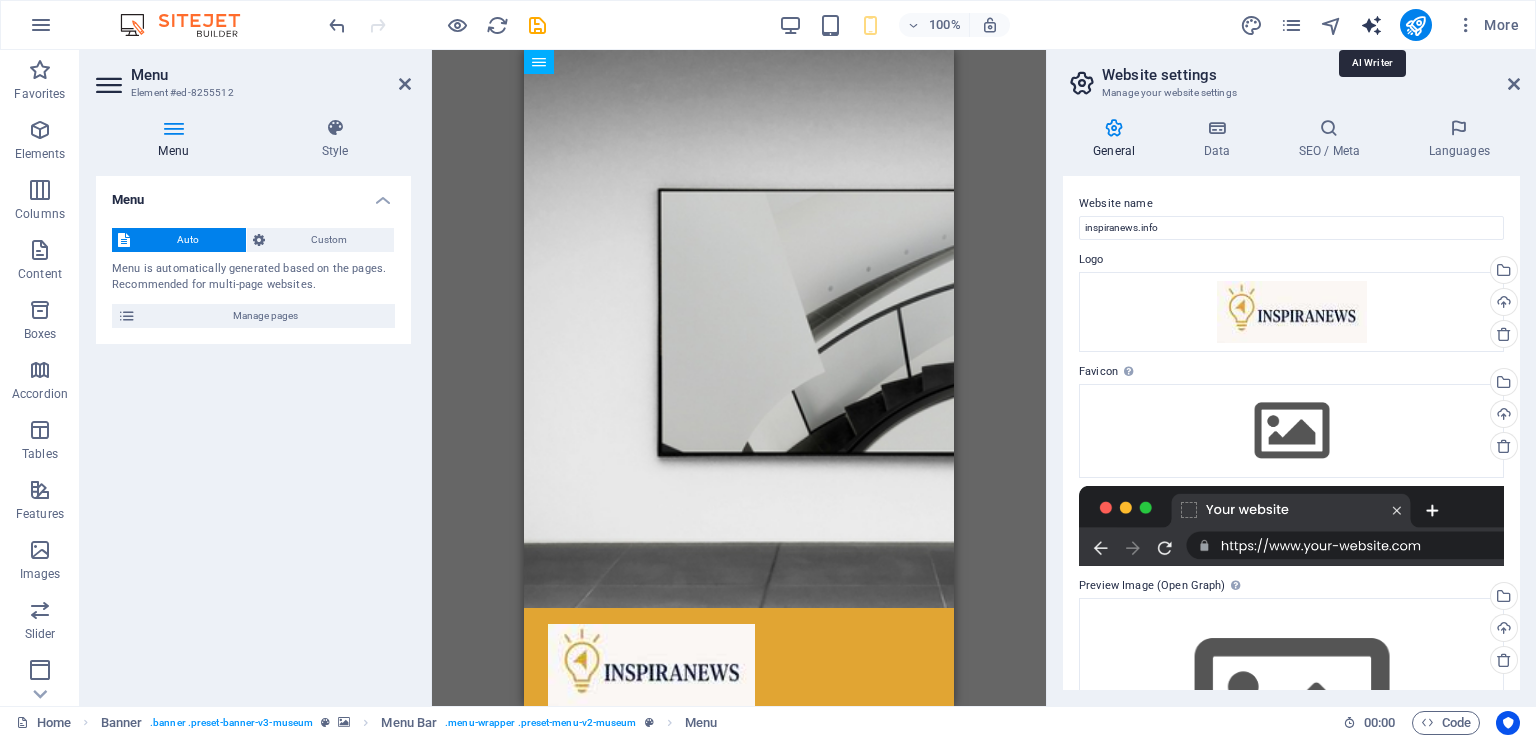 click at bounding box center [1371, 25] 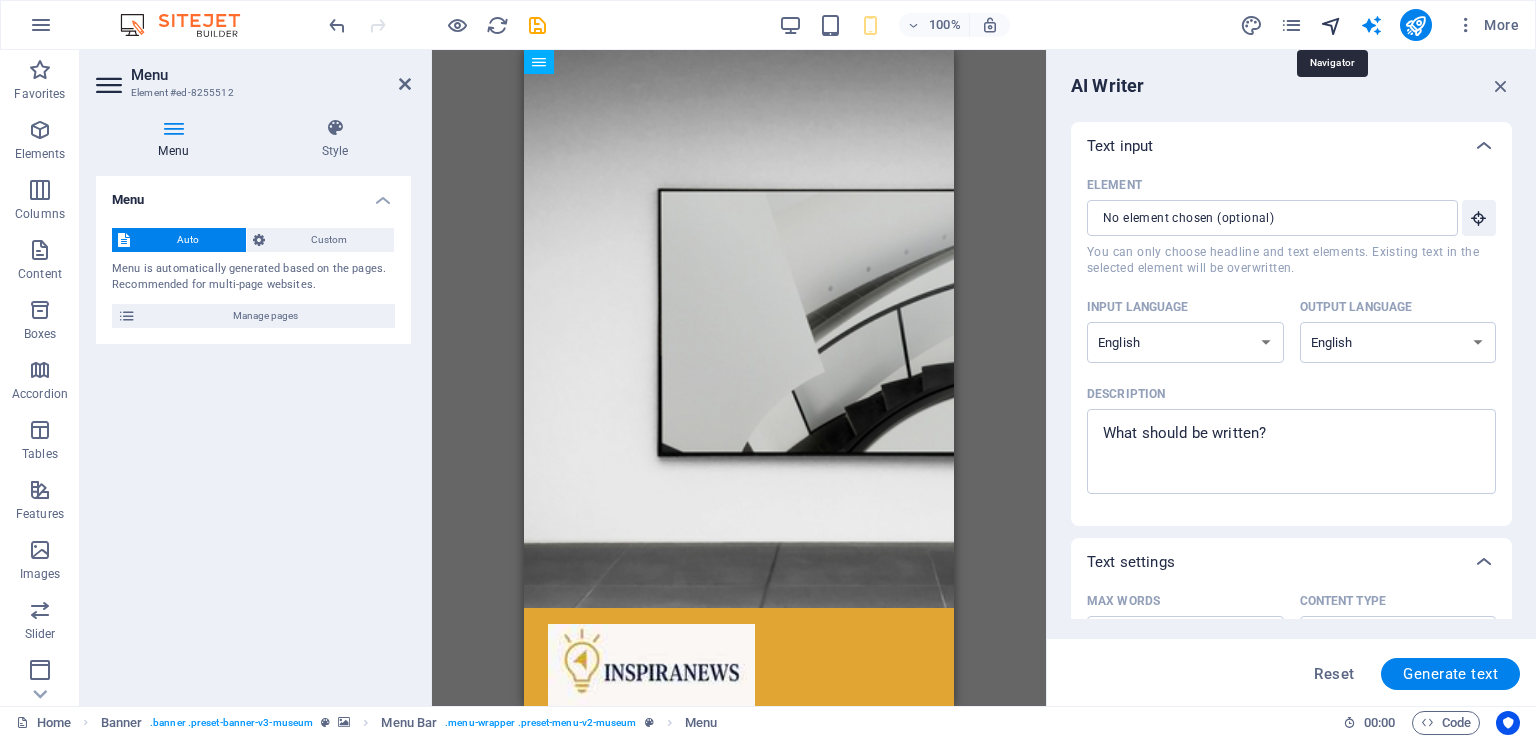 click at bounding box center [1331, 25] 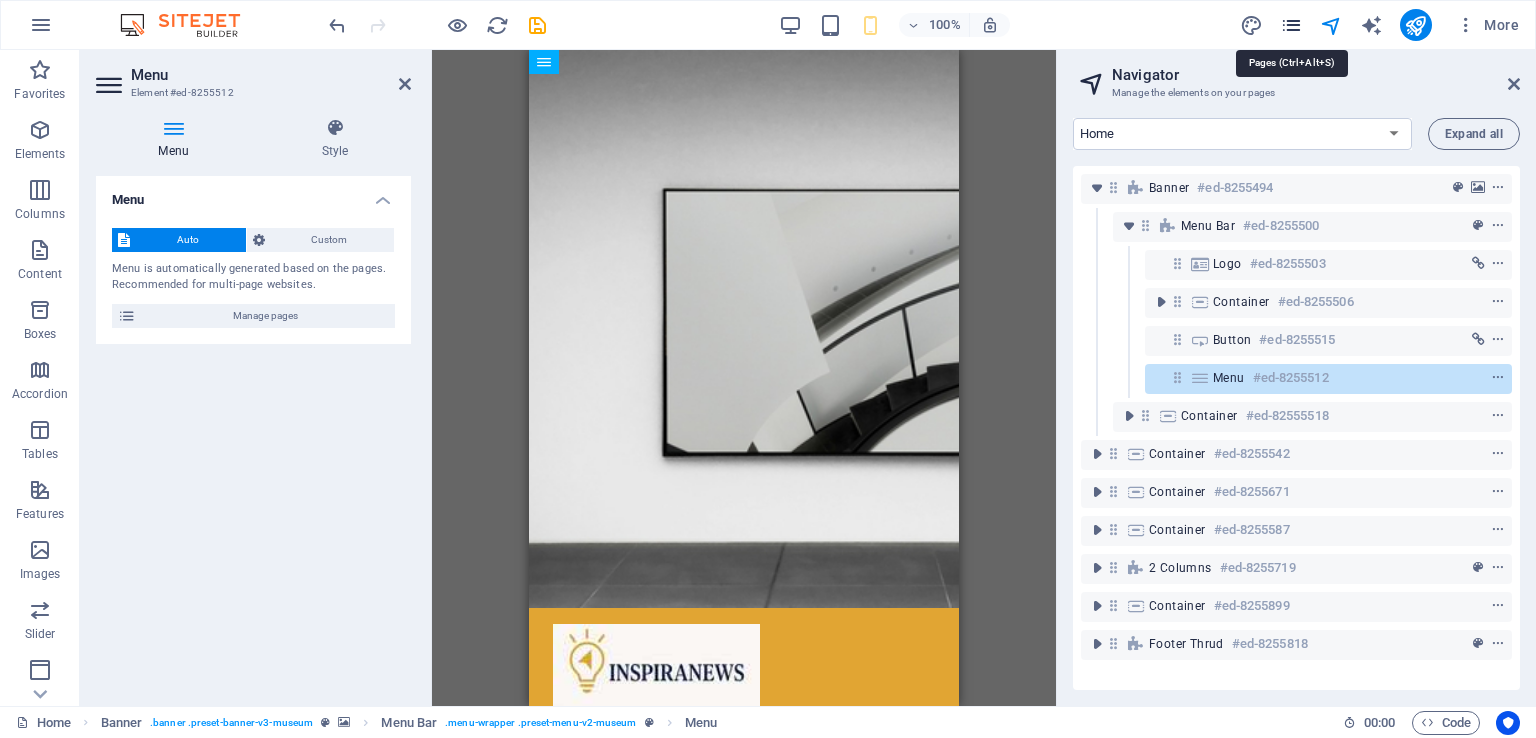 click at bounding box center (1291, 25) 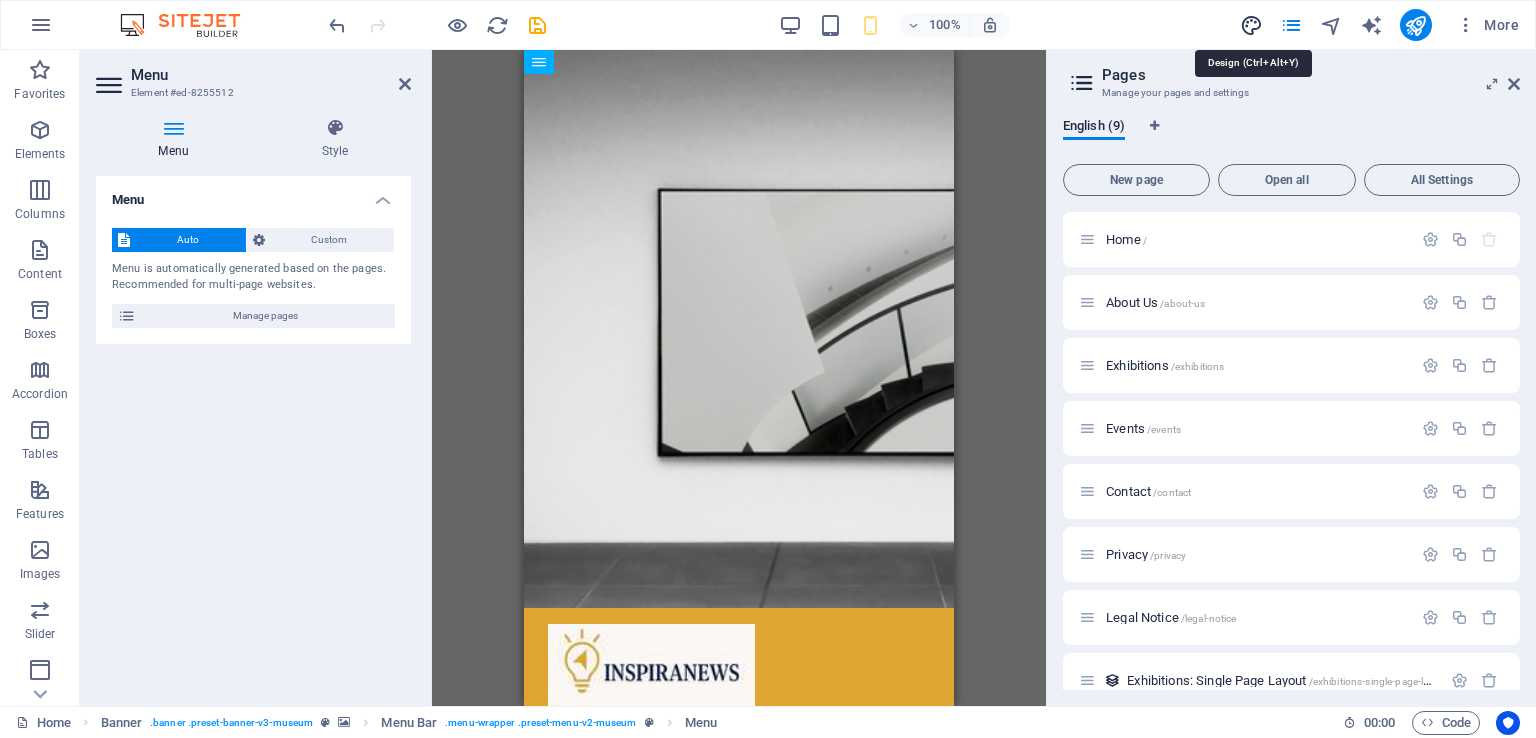 click at bounding box center [1251, 25] 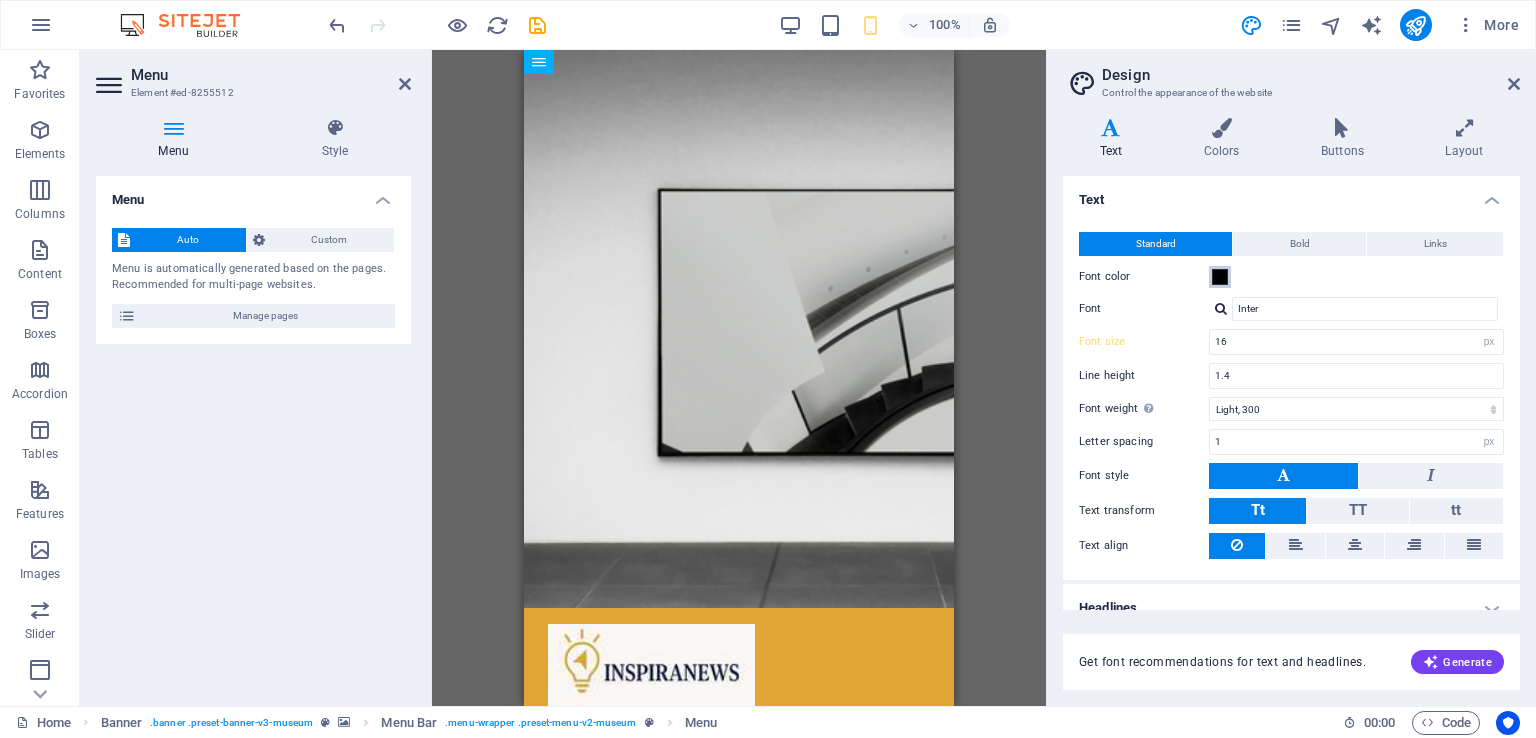 click at bounding box center (1220, 277) 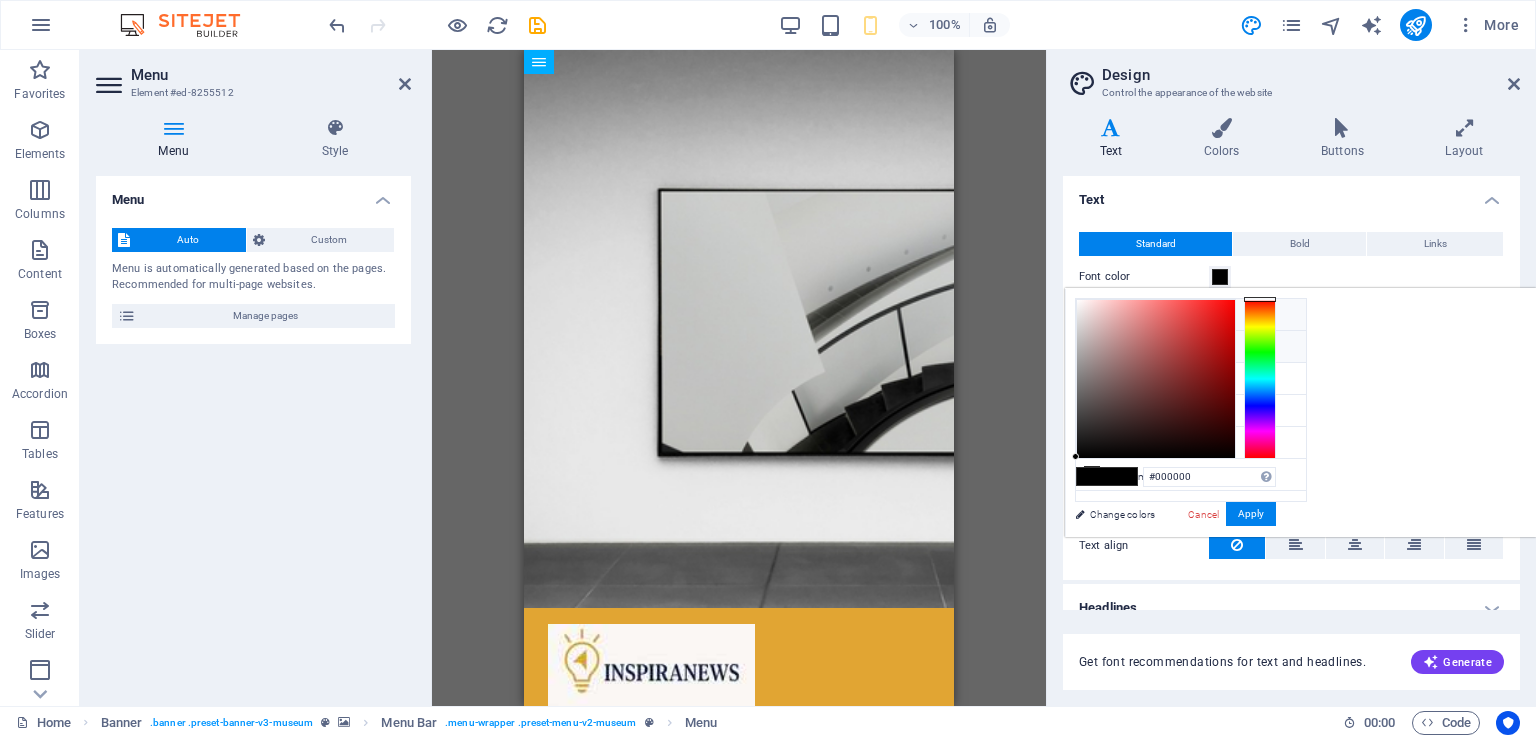 click on "Background color
#e1a533" at bounding box center (1191, 315) 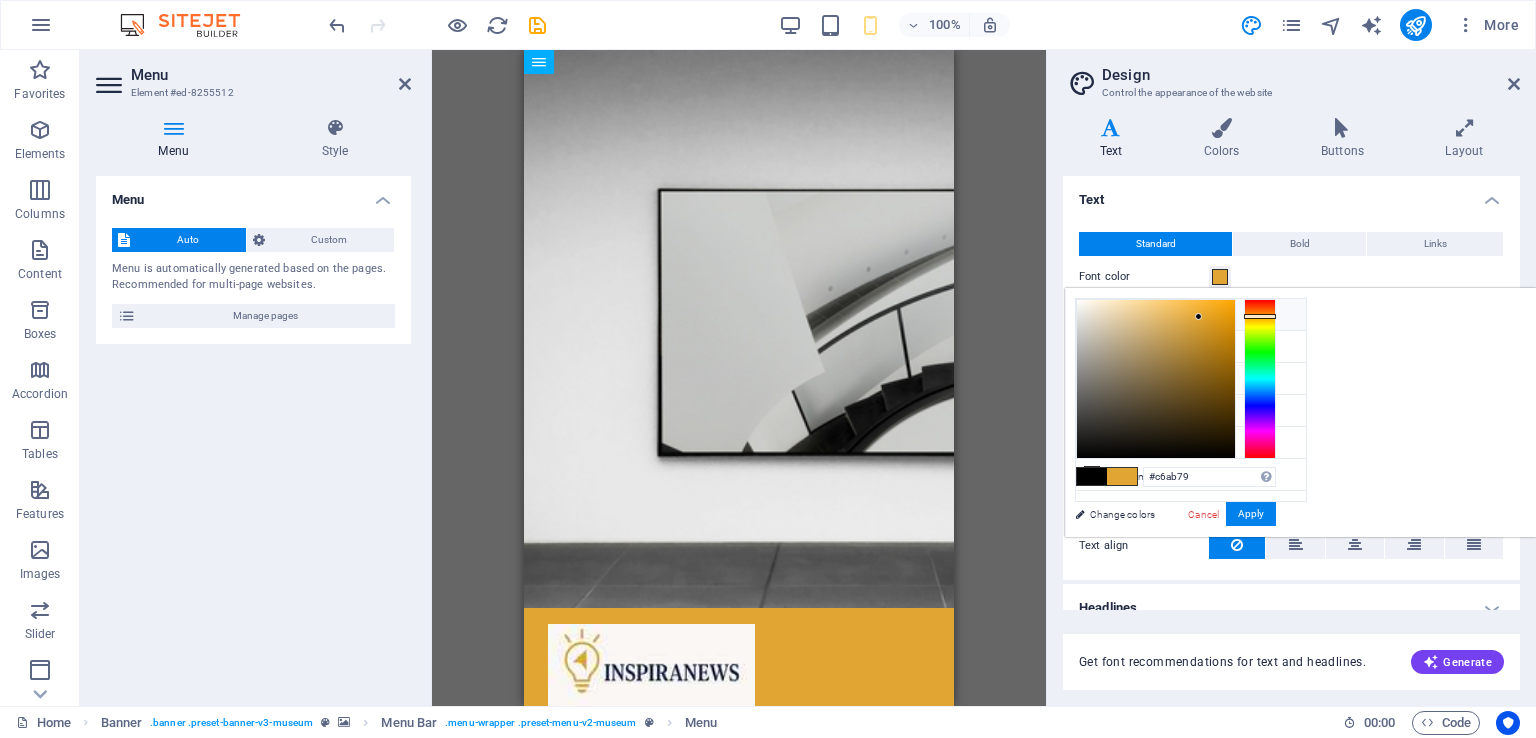 click at bounding box center [1156, 379] 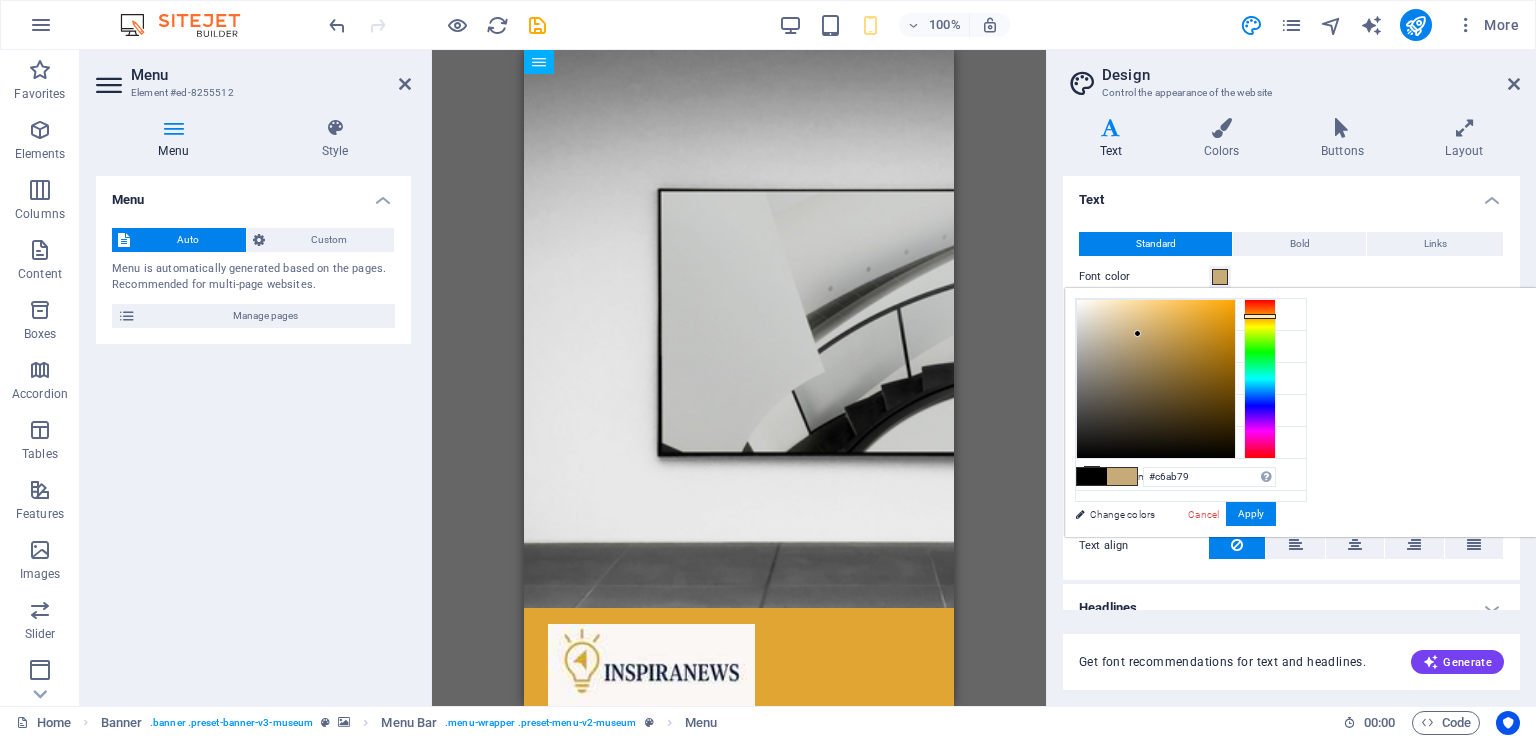 type on "#d1b887" 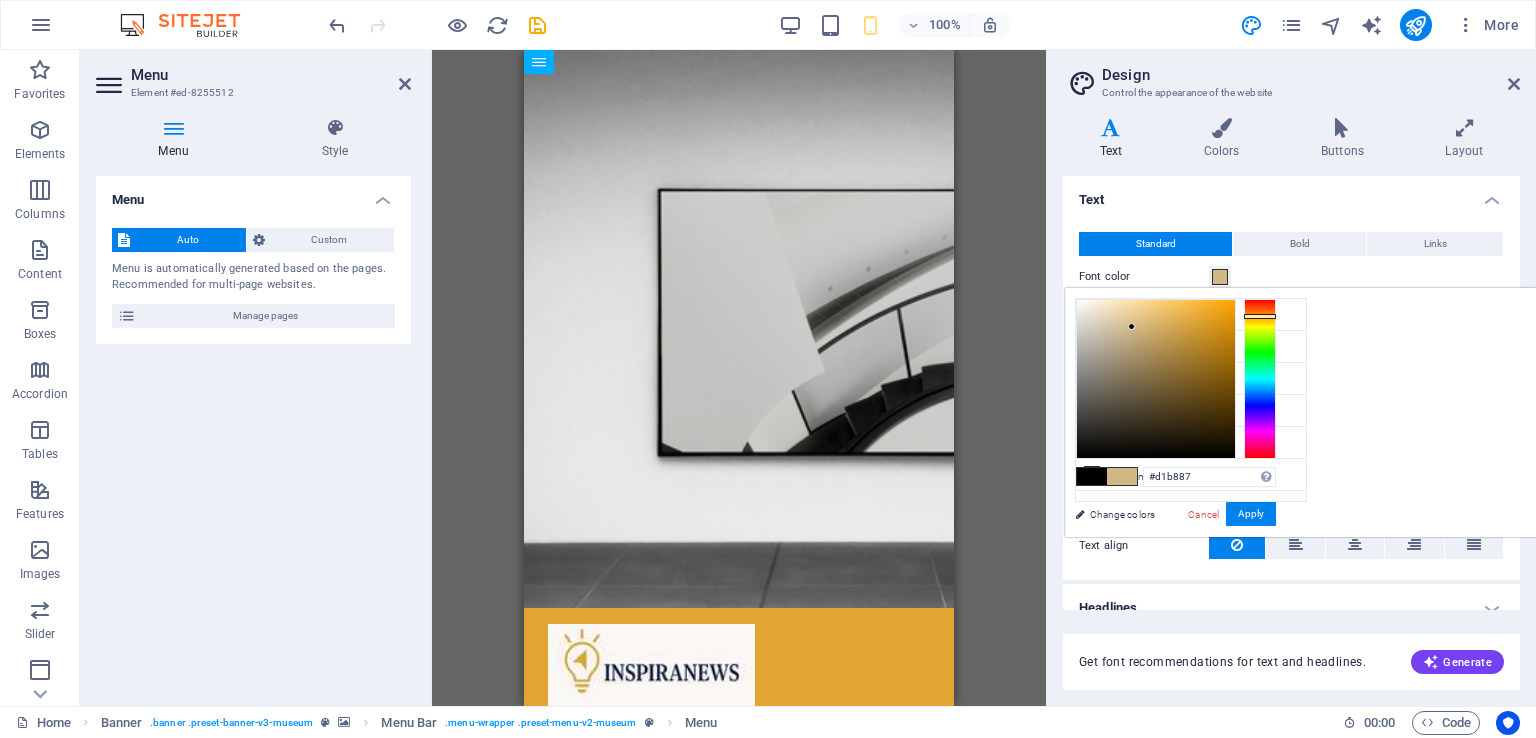 click at bounding box center (1156, 379) 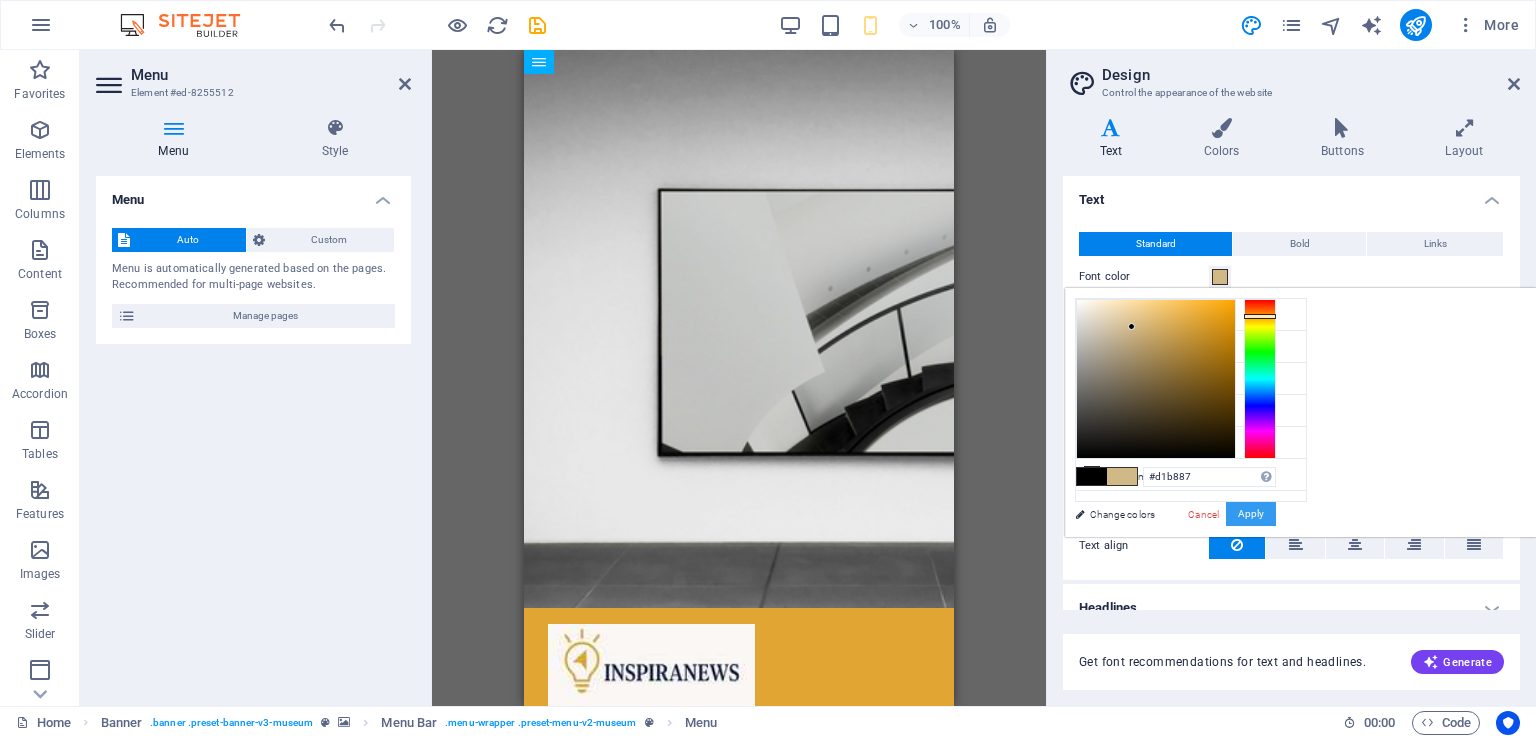 click on "Apply" at bounding box center (1251, 514) 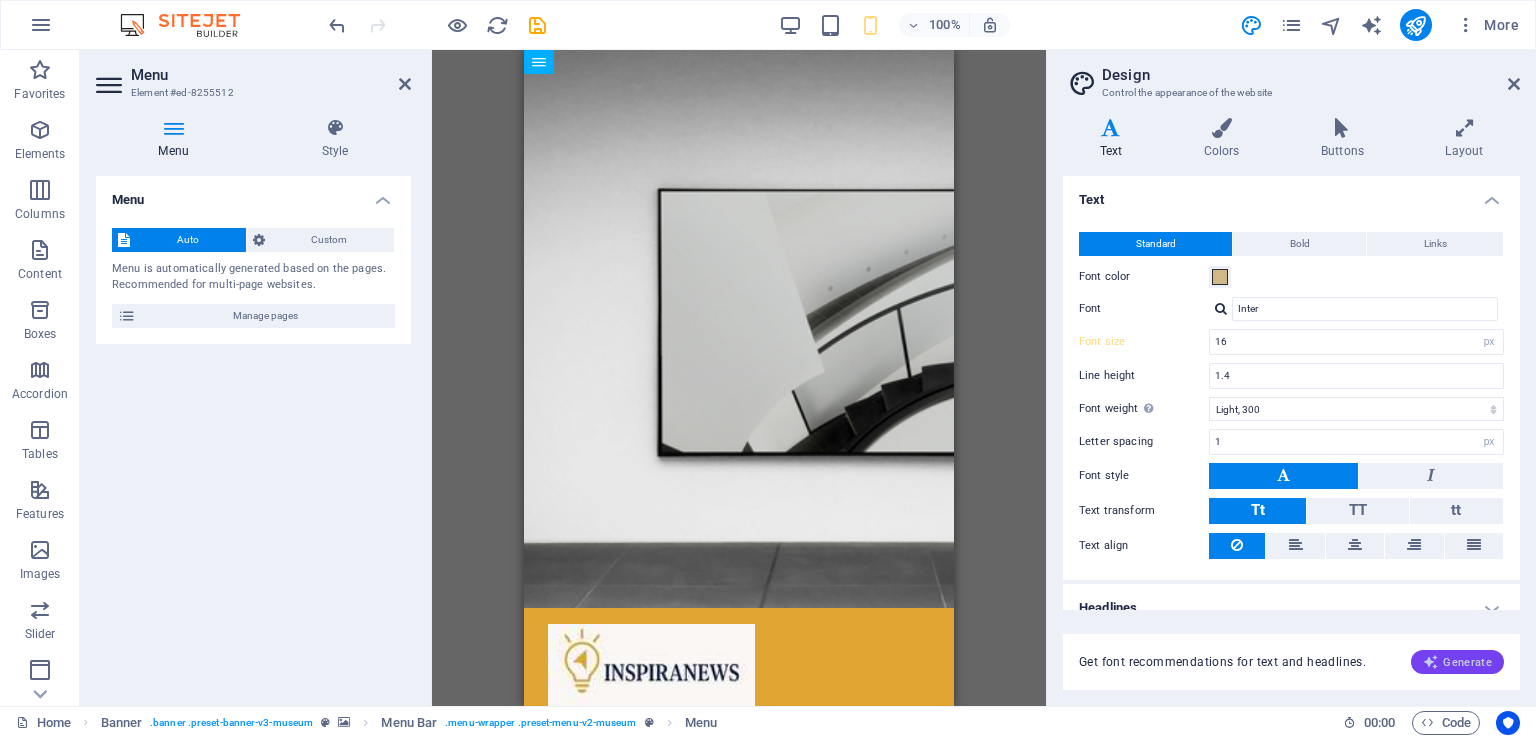 click on "Generate" at bounding box center (1457, 662) 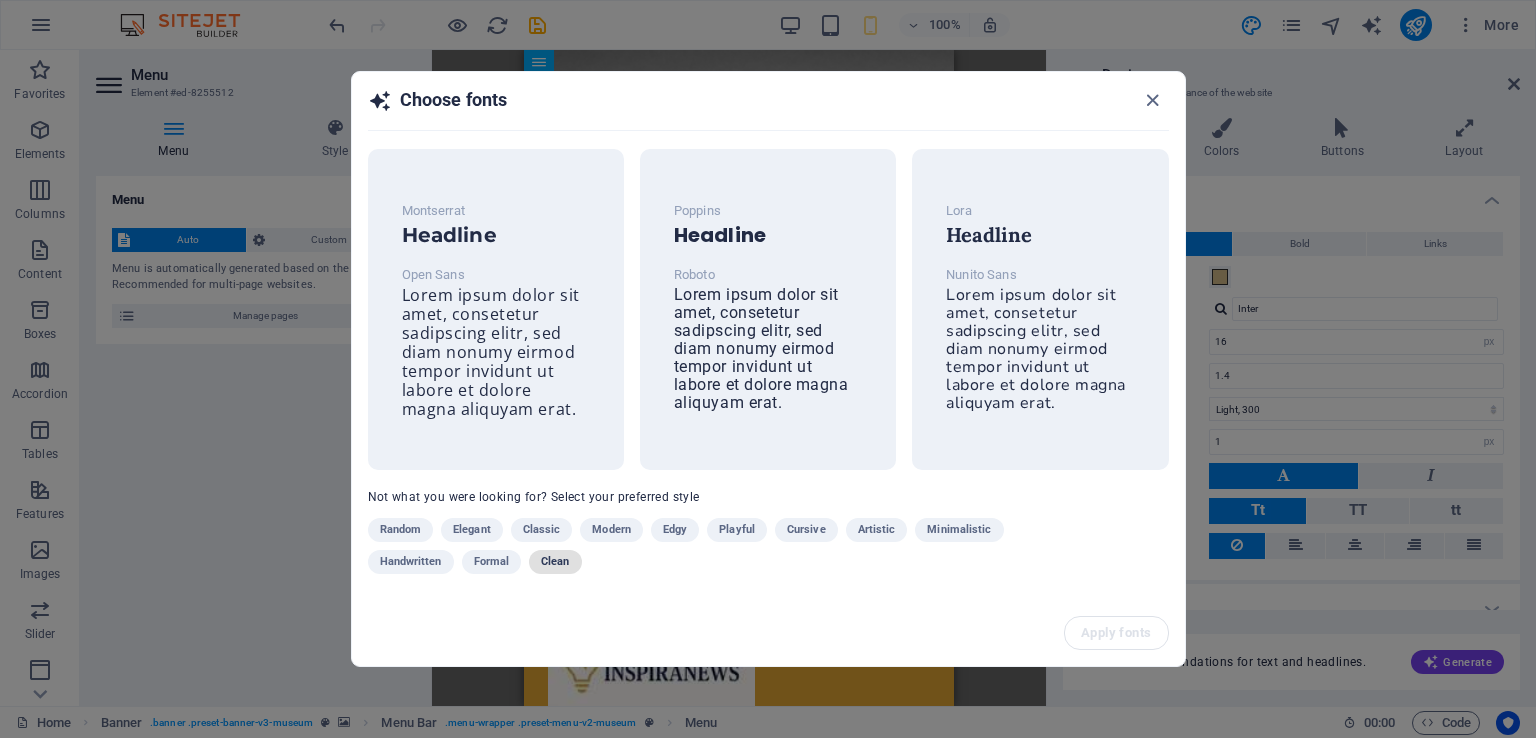 click on "Clean" at bounding box center [555, 562] 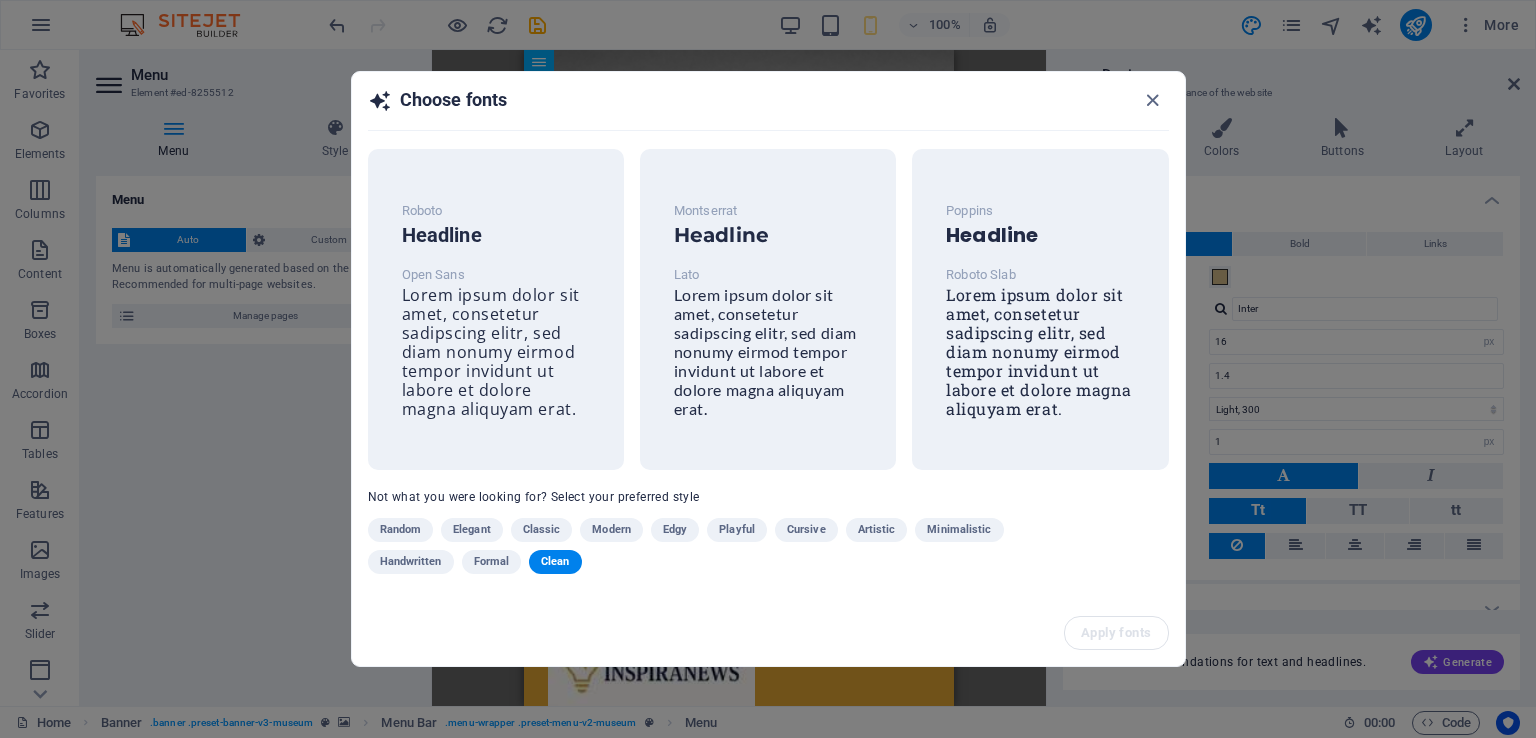 click on "Apply fonts" at bounding box center (768, 633) 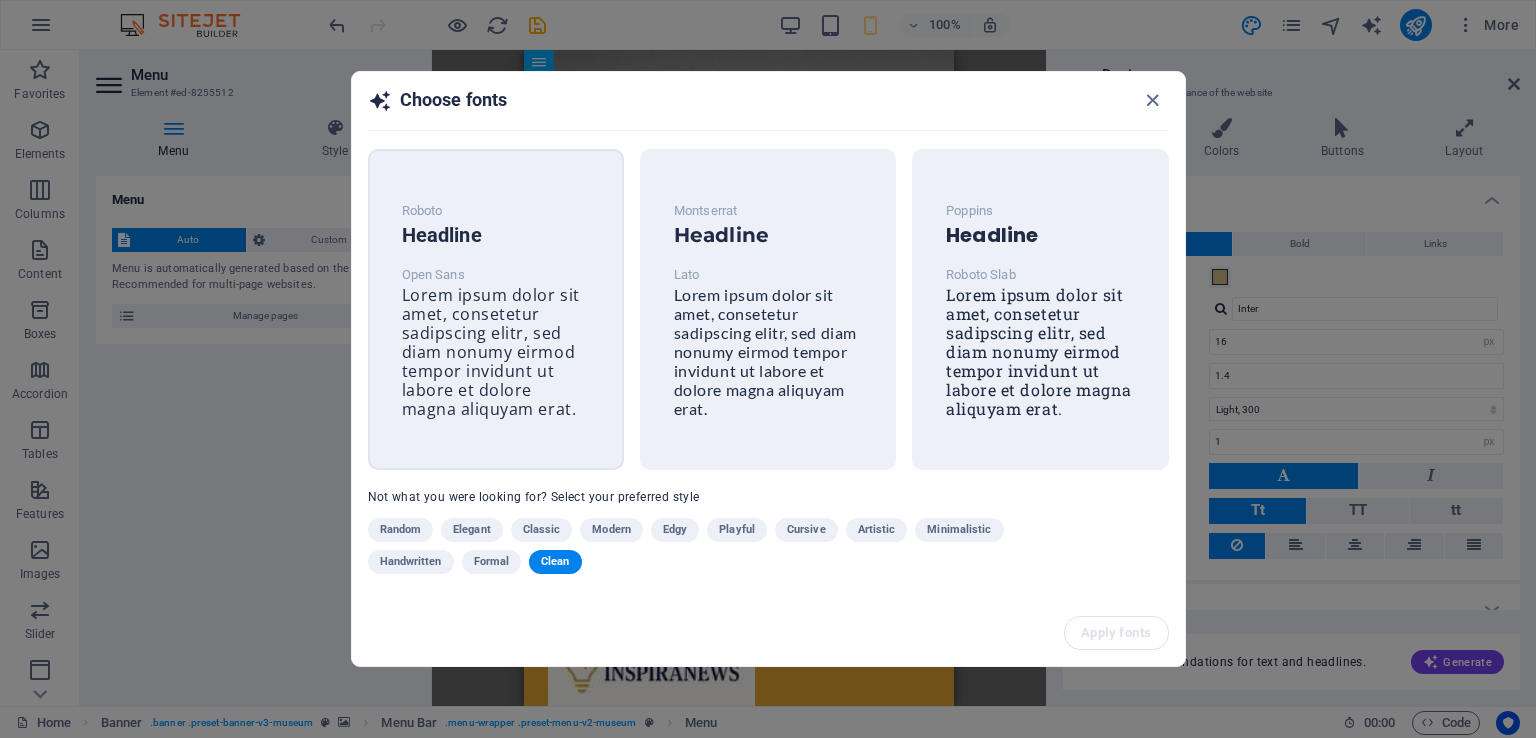 click on "Lorem ipsum dolor sit amet, consetetur sadipscing elitr, sed diam nonumy eirmod tempor invidunt ut labore et dolore magna aliquyam erat." at bounding box center [491, 352] 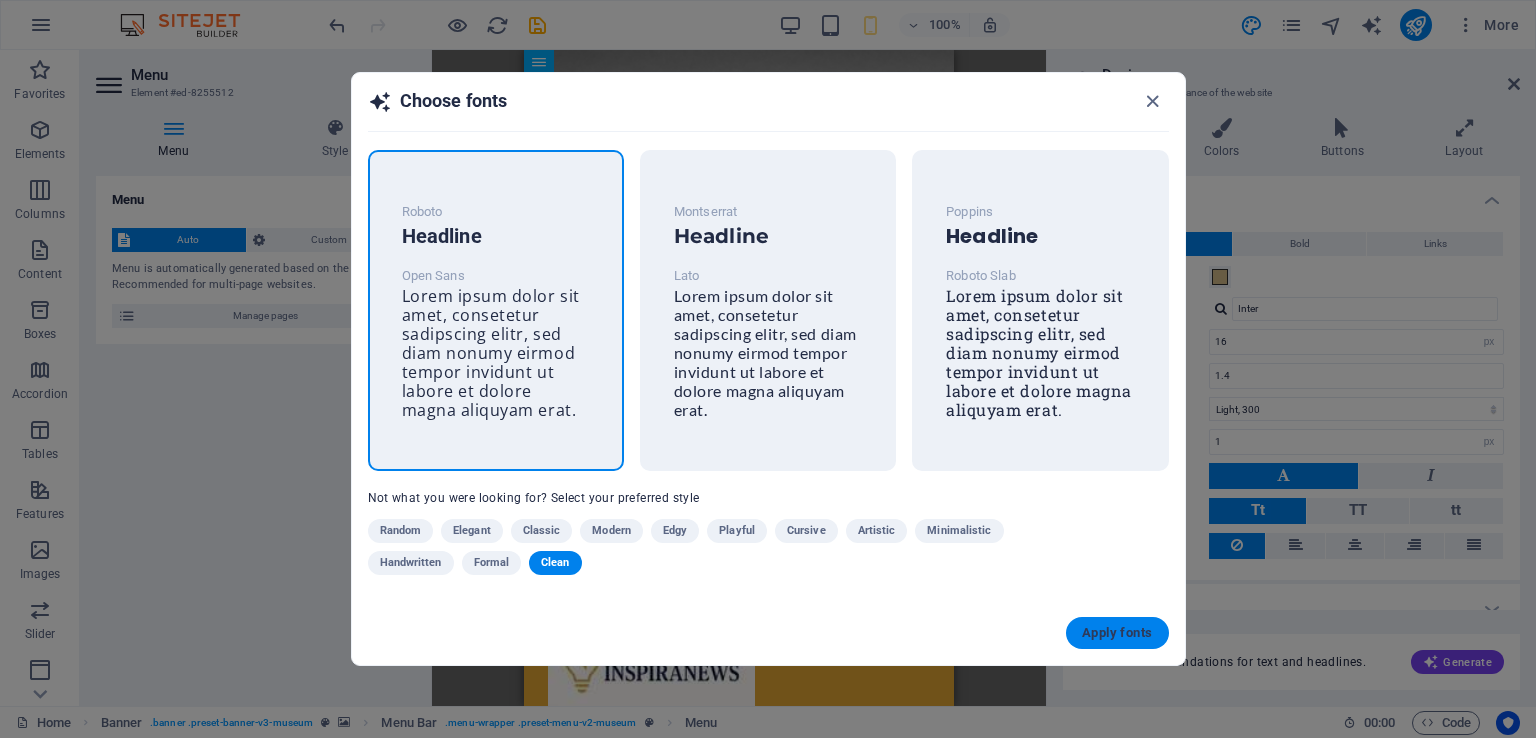 click on "Apply fonts" at bounding box center [1117, 633] 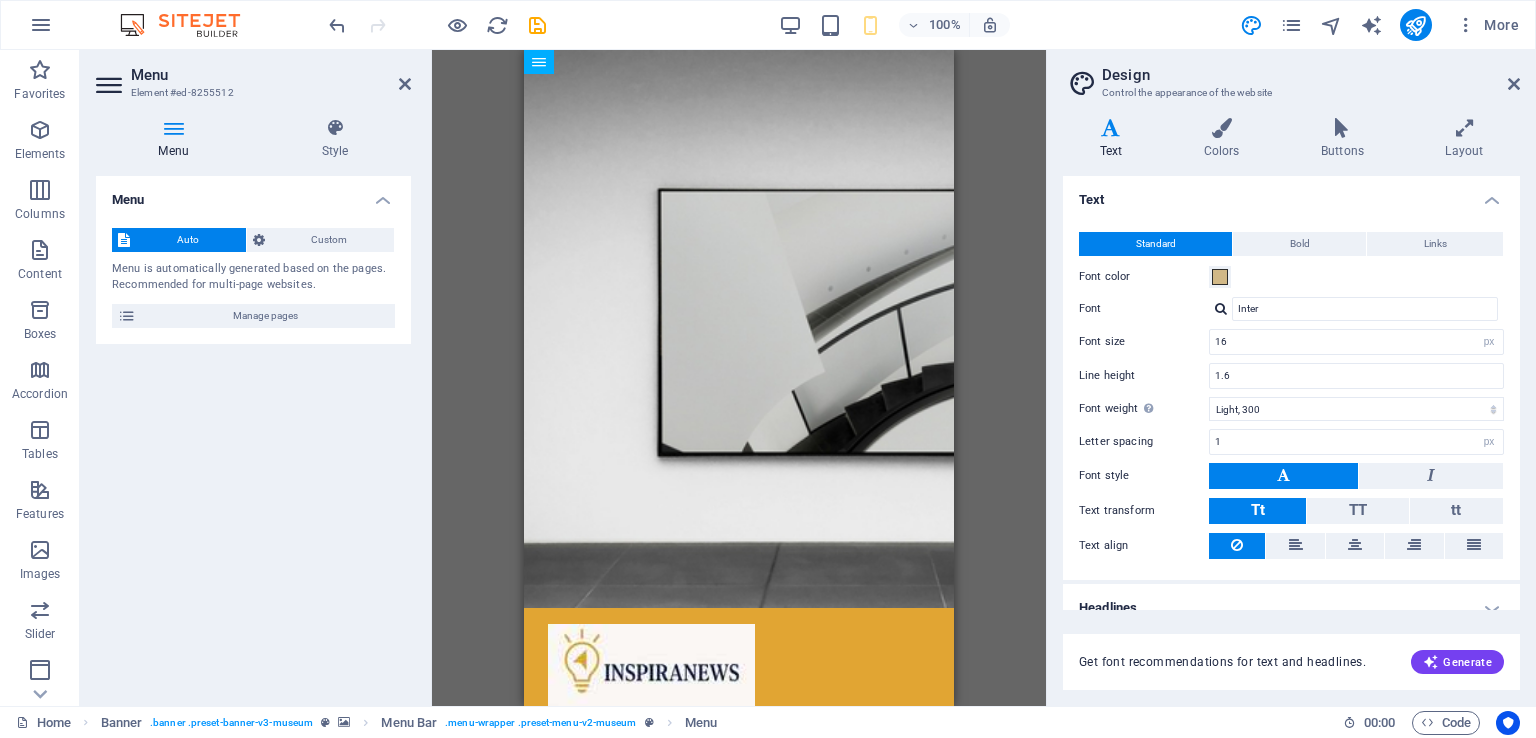 type on "Open Sans" 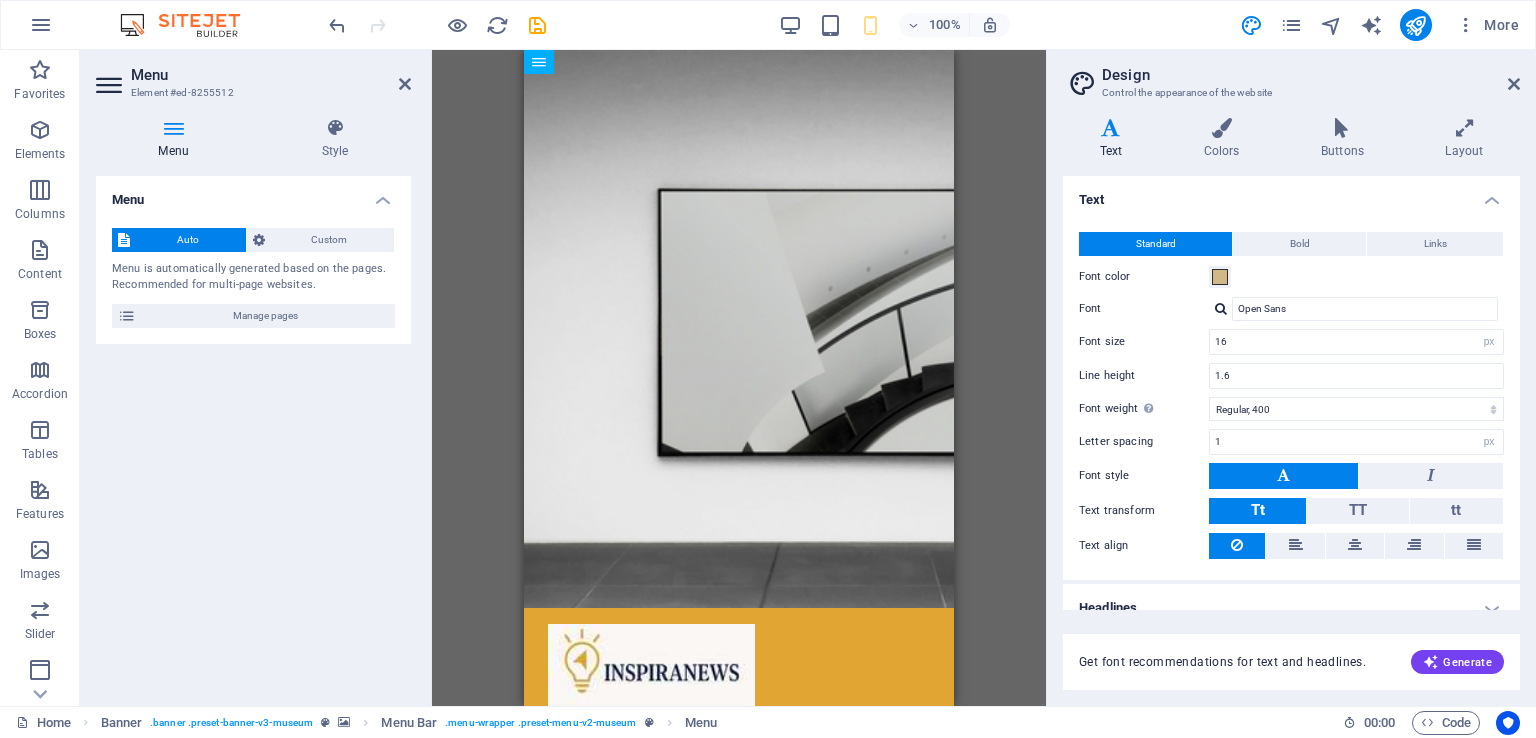 click on "H1   Banner   Container   Text   Container   Banner   Menu Bar   Button   Menu Bar   Banner   Menu   Spacer   Button   H2   Spacer   Container   Collection listing   Collection item   Image   Container   Collection listing   Collection listing   Collection item   Text   Text   Collection item   Image   Collection item   Spacer   Text   Collection item   Image   Collection item   Spacer   H3   Text   Collection item   Image   Collection item   Spacer   Text   Spacer   Text   Collection listing   Collection item   Container   Image   Collection listing   Container   Collection item   Text   Text   Collection item   Container   Image   Collection listing   Container   Collection item   Text   Text   Container   Image   Container   20-60-20   Container   Container   20-60-20   Container   Image   Container   Slider   Slider   H2   Slider   Container   Spacer   Text   Button   2 columns   Container   H3   Spacer   Text   Text   Container   Container   Spacer   Text   Container   H3   Spacer" at bounding box center (739, 378) 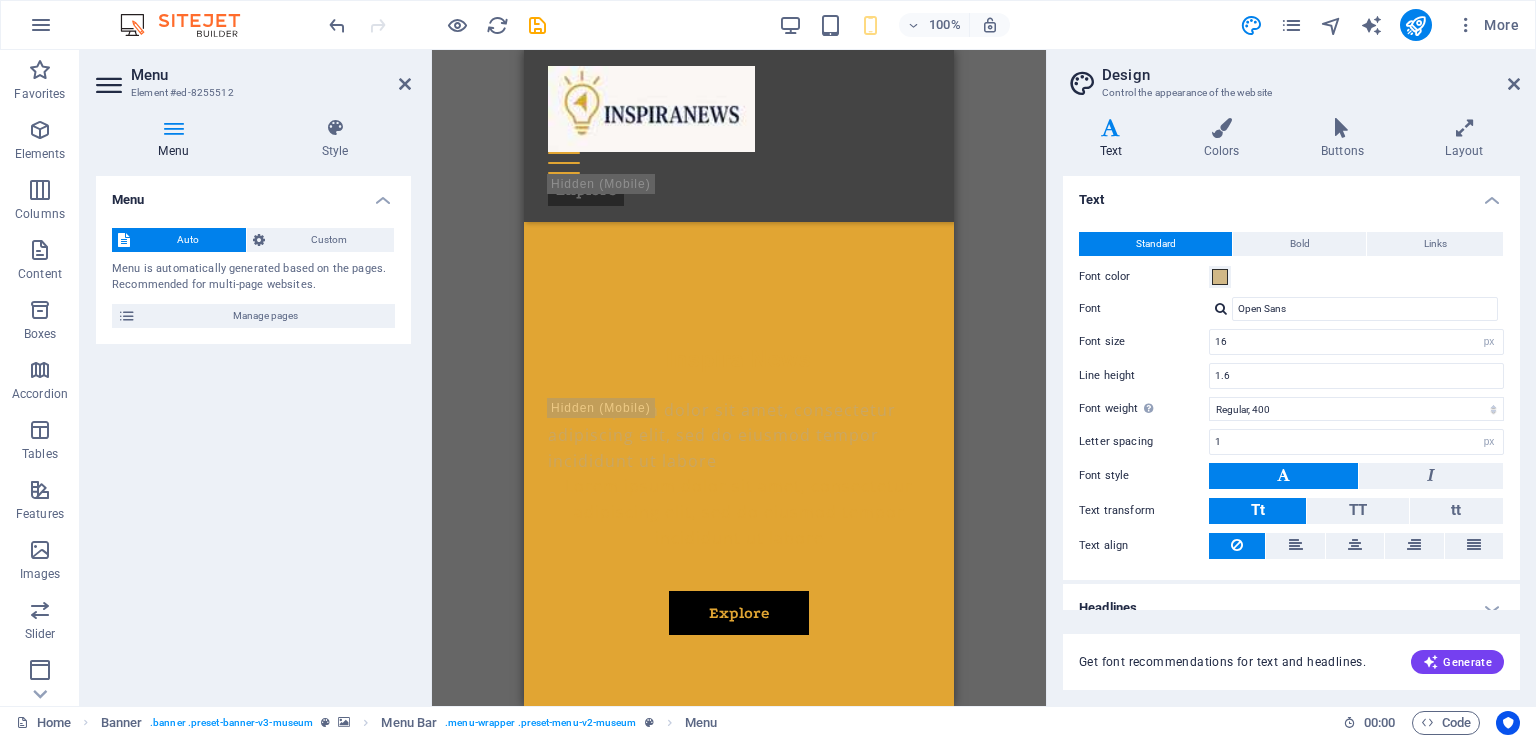 scroll, scrollTop: 0, scrollLeft: 0, axis: both 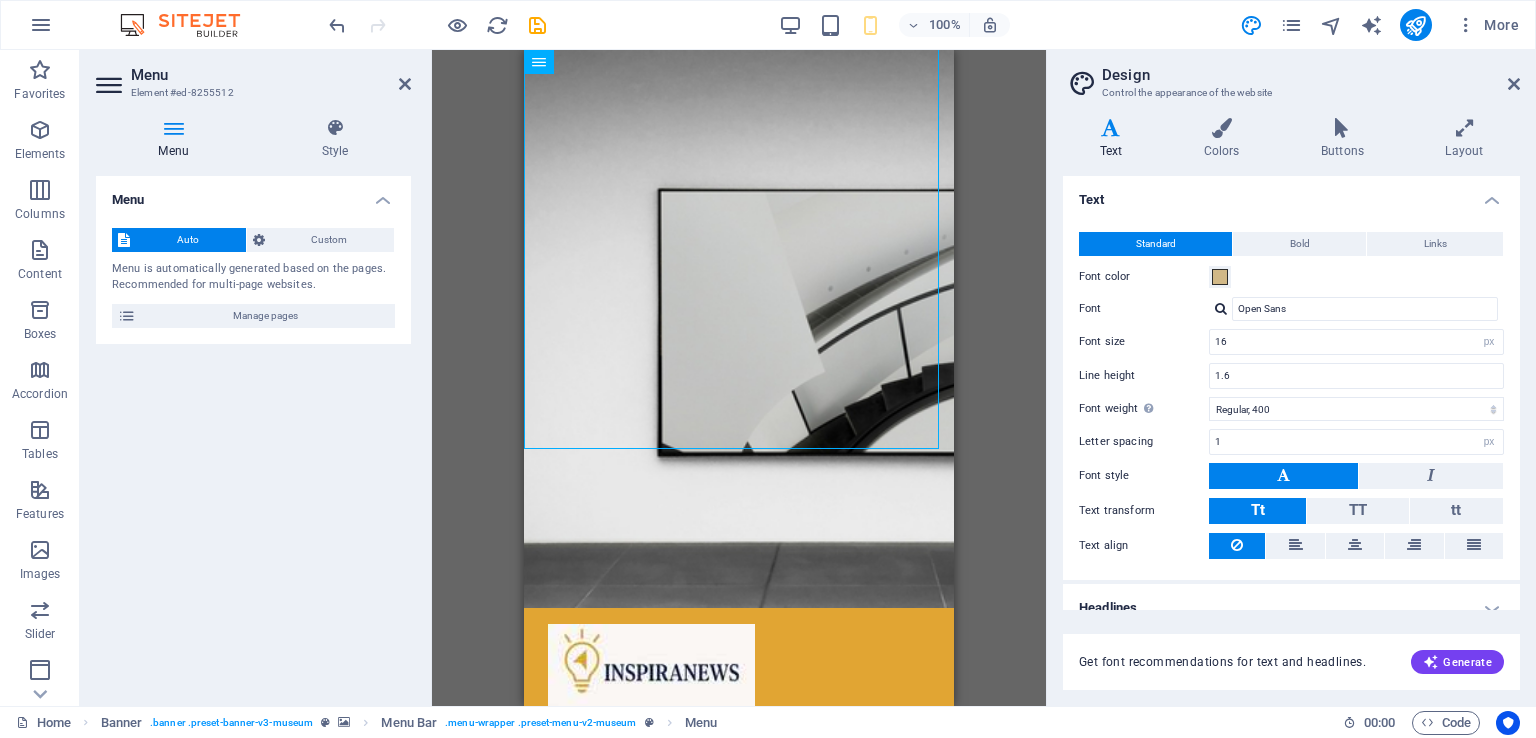 drag, startPoint x: 948, startPoint y: 98, endPoint x: 1488, endPoint y: 86, distance: 540.1333 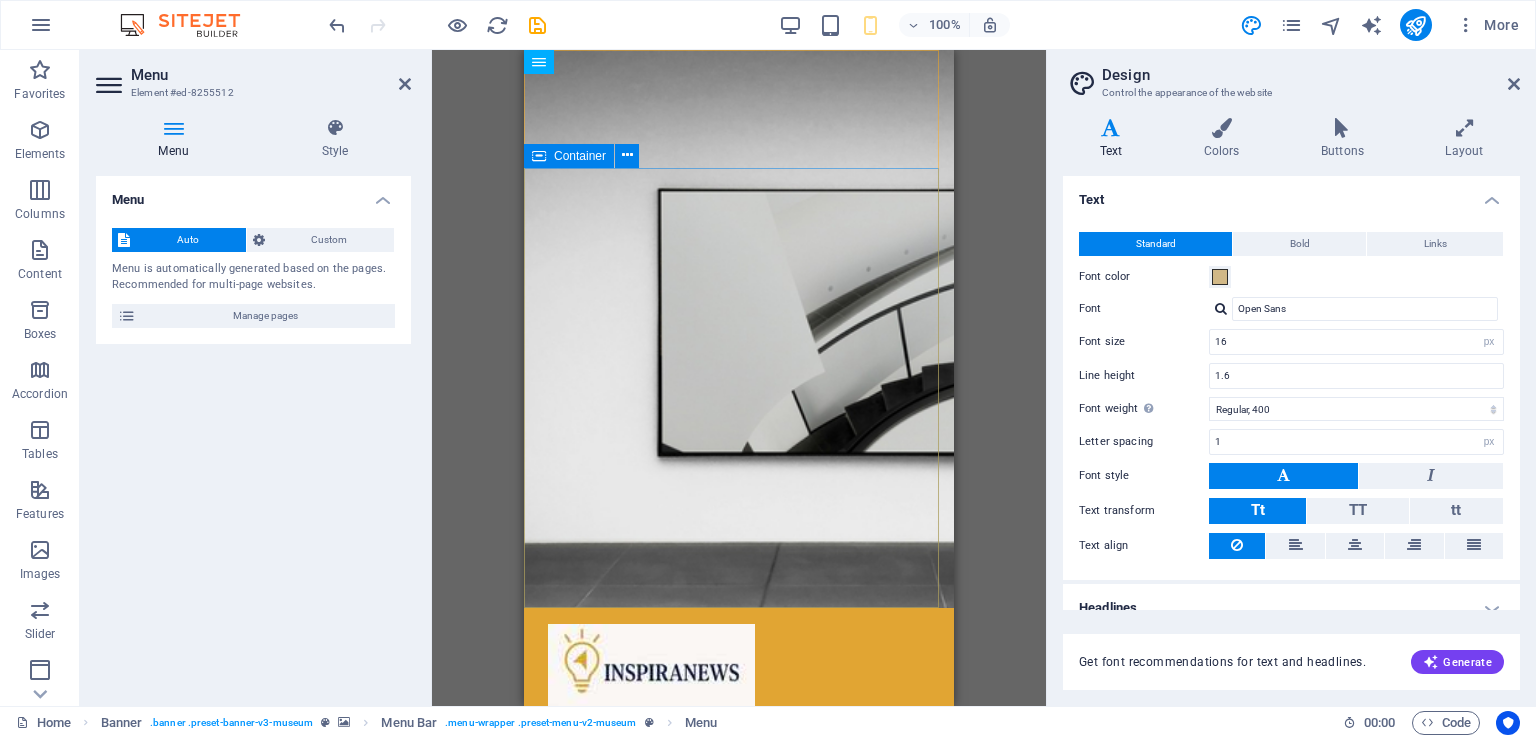 click on "Inspira News Lorem ipsum dolor sit amet, consectetur adipiscing elit, sed do eiusmod tempor incididunt ut labore Lorem ipsum dolor sit amet, consectetur adipiscing elit, sed do eiusmod tempor incididunt ut labore Explore" at bounding box center [739, 964] 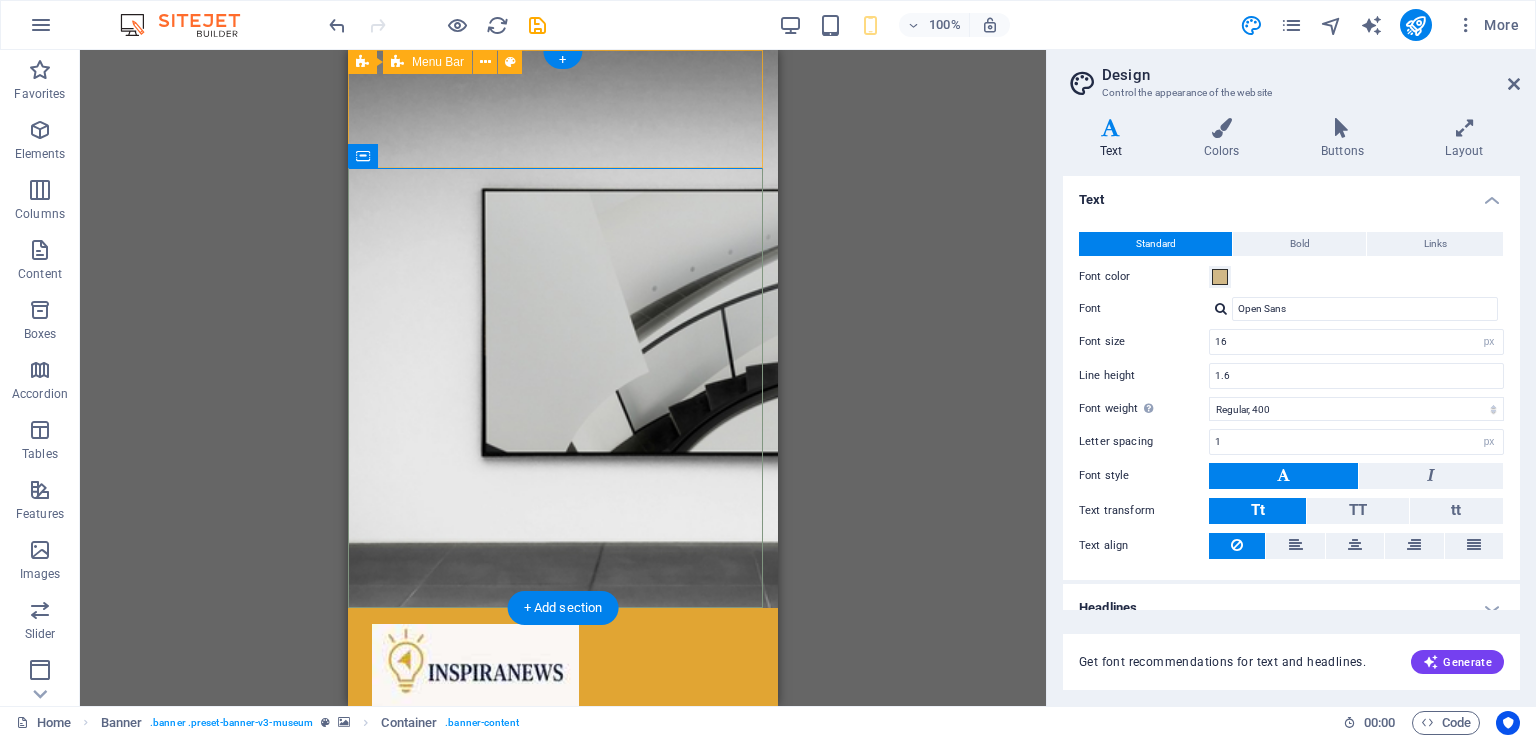 click on "Explore About Us Exhibitions Events Contact" at bounding box center (563, 694) 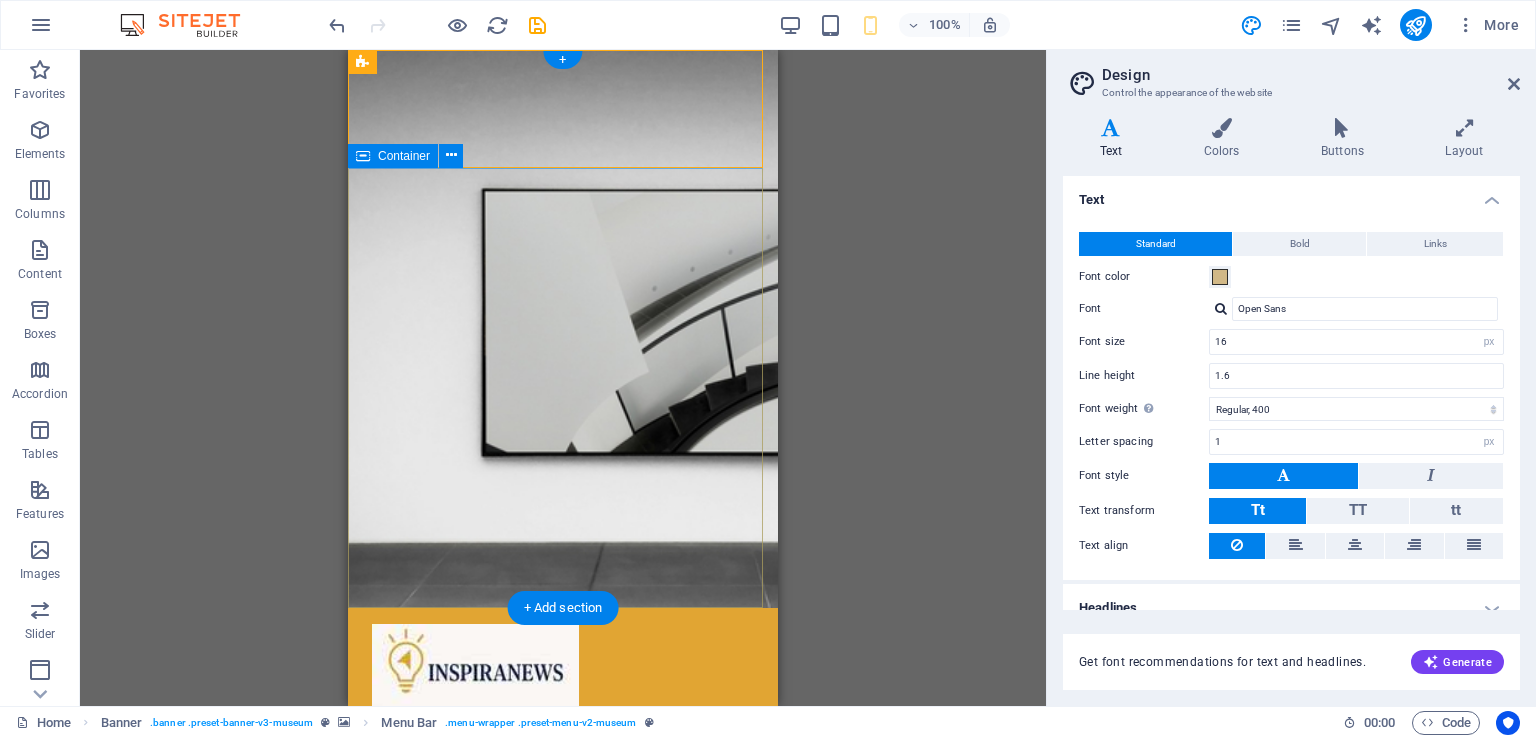 click on "Inspira News Lorem ipsum dolor sit amet, consectetur adipiscing elit, sed do eiusmod tempor incididunt ut labore Lorem ipsum dolor sit amet, consectetur adipiscing elit, sed do eiusmod tempor incididunt ut labore Explore" at bounding box center (563, 964) 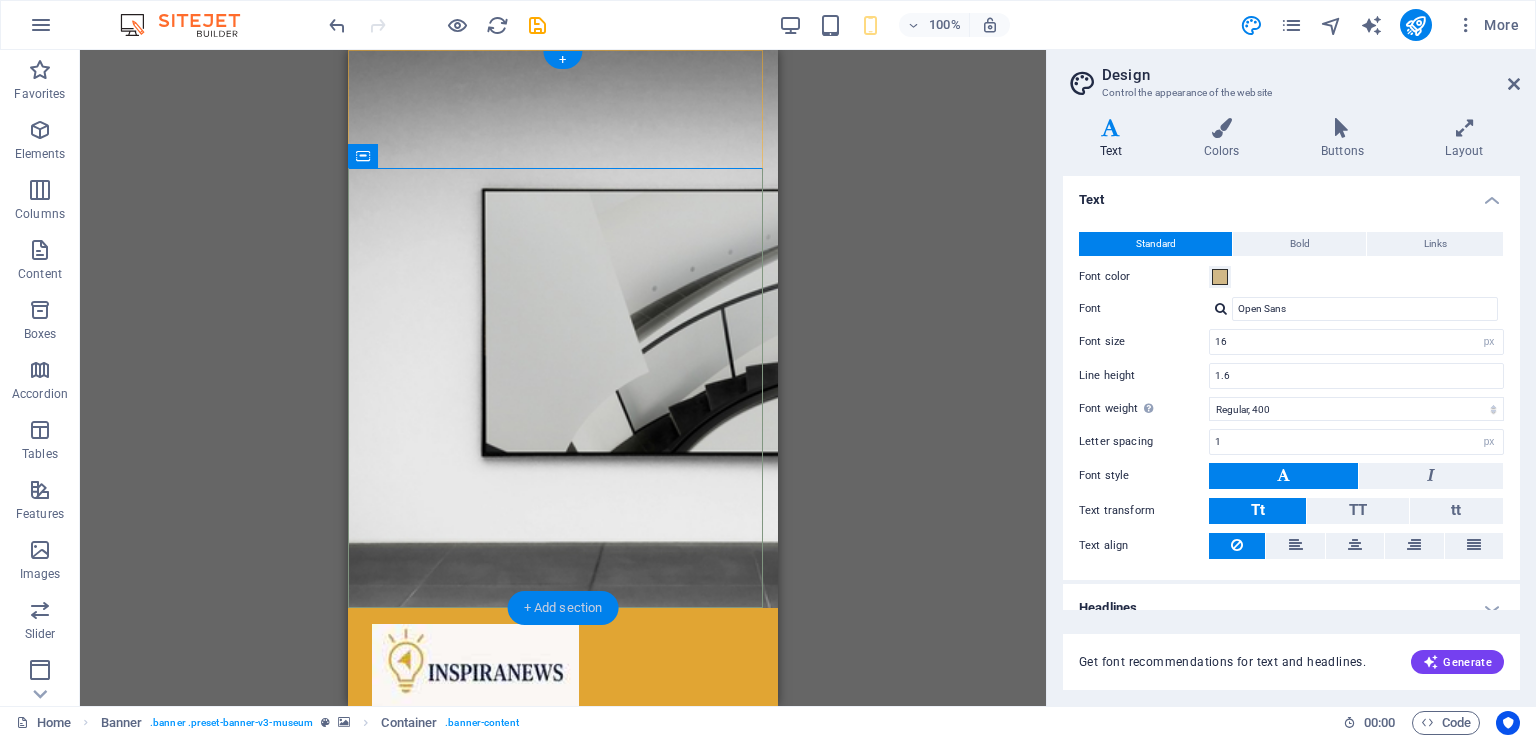 click on "+ Add section" at bounding box center [563, 608] 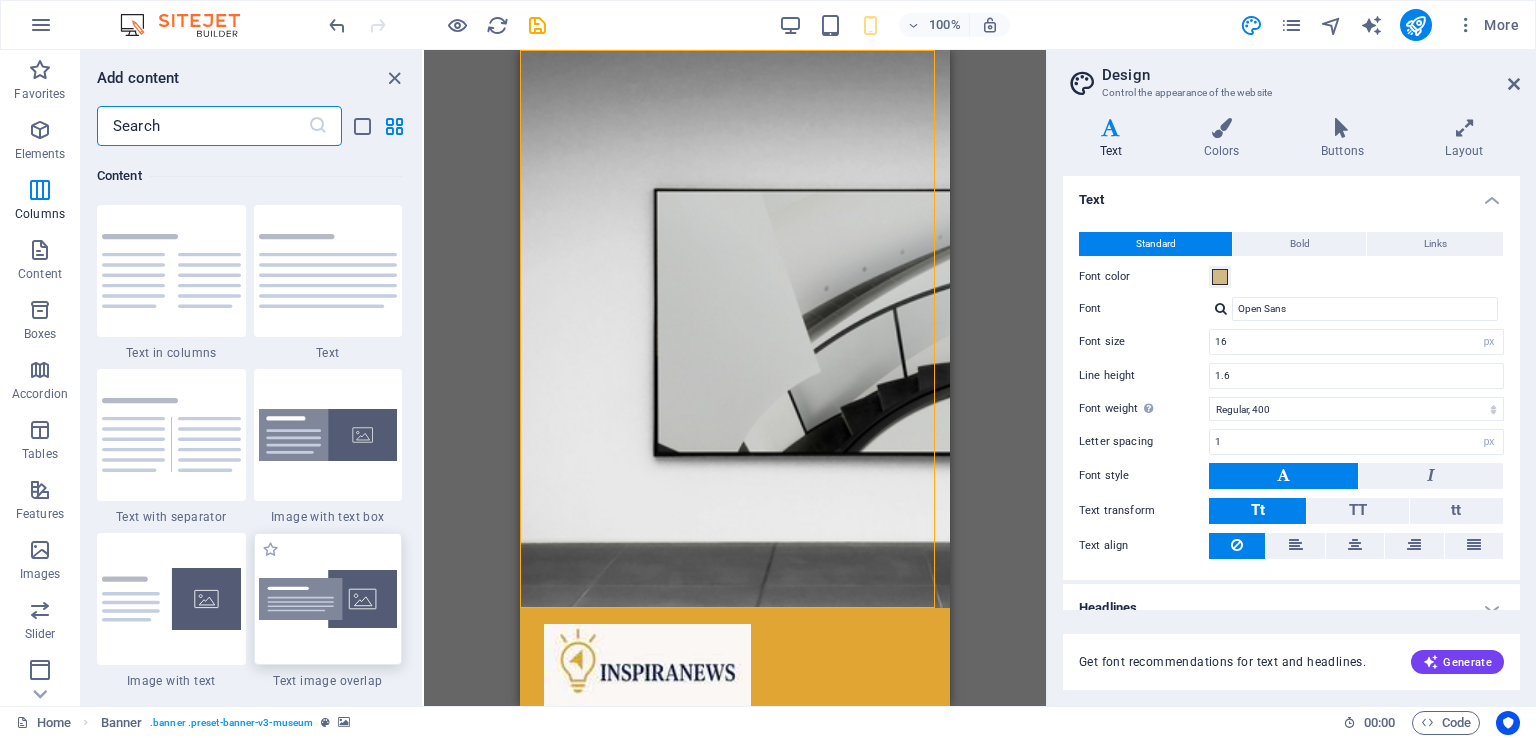 scroll, scrollTop: 3399, scrollLeft: 0, axis: vertical 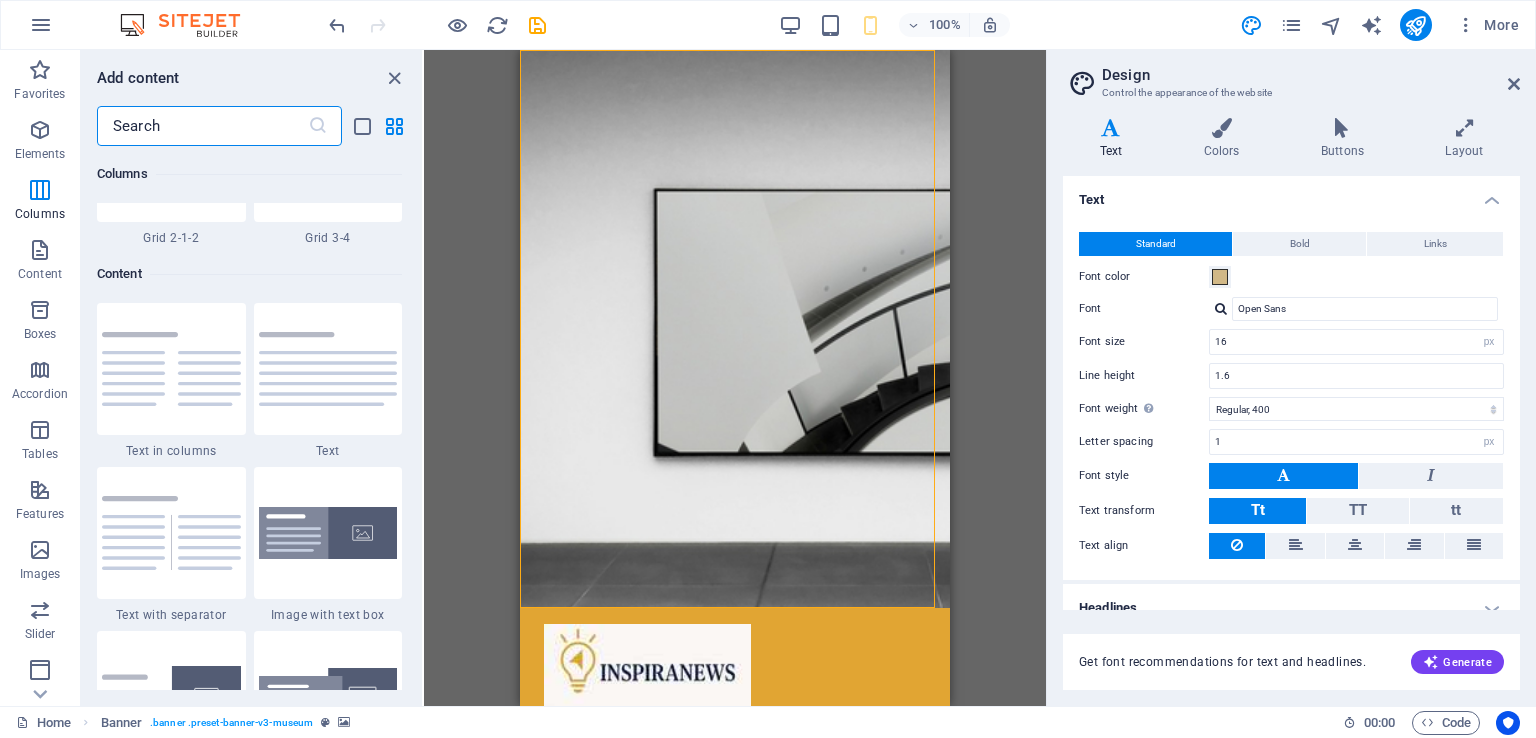 click on "H1   Banner   Container   Text   Container   Banner   Menu Bar   Button   Banner   Menu   Spacer   Button   H2   Spacer   Container   Collection listing   Collection item   Image   Container   Collection listing   Collection listing   Collection item   Text   Text   Collection item   Image   Collection item   Spacer   Text   Collection item   Image   Collection item   Spacer   H3   Text   Collection item   Image   Collection item   Spacer   Text   Spacer   Text   Collection listing   Collection item   Container   Image   Collection listing   Container   Collection item   Text   Text   Collection item   Container   Image   Collection listing   Container   Collection item   Text   Text   Container   Image   Container   20-60-20   Container   Container   20-60-20   Container   Image   Container   Slider   Slider   H2   Slider   Container   Spacer   Text   Button   2 columns   Container   H3   Spacer   Text   Text   Container   Container   Spacer   Text   Container   H3   Spacer   Text" at bounding box center [735, 378] 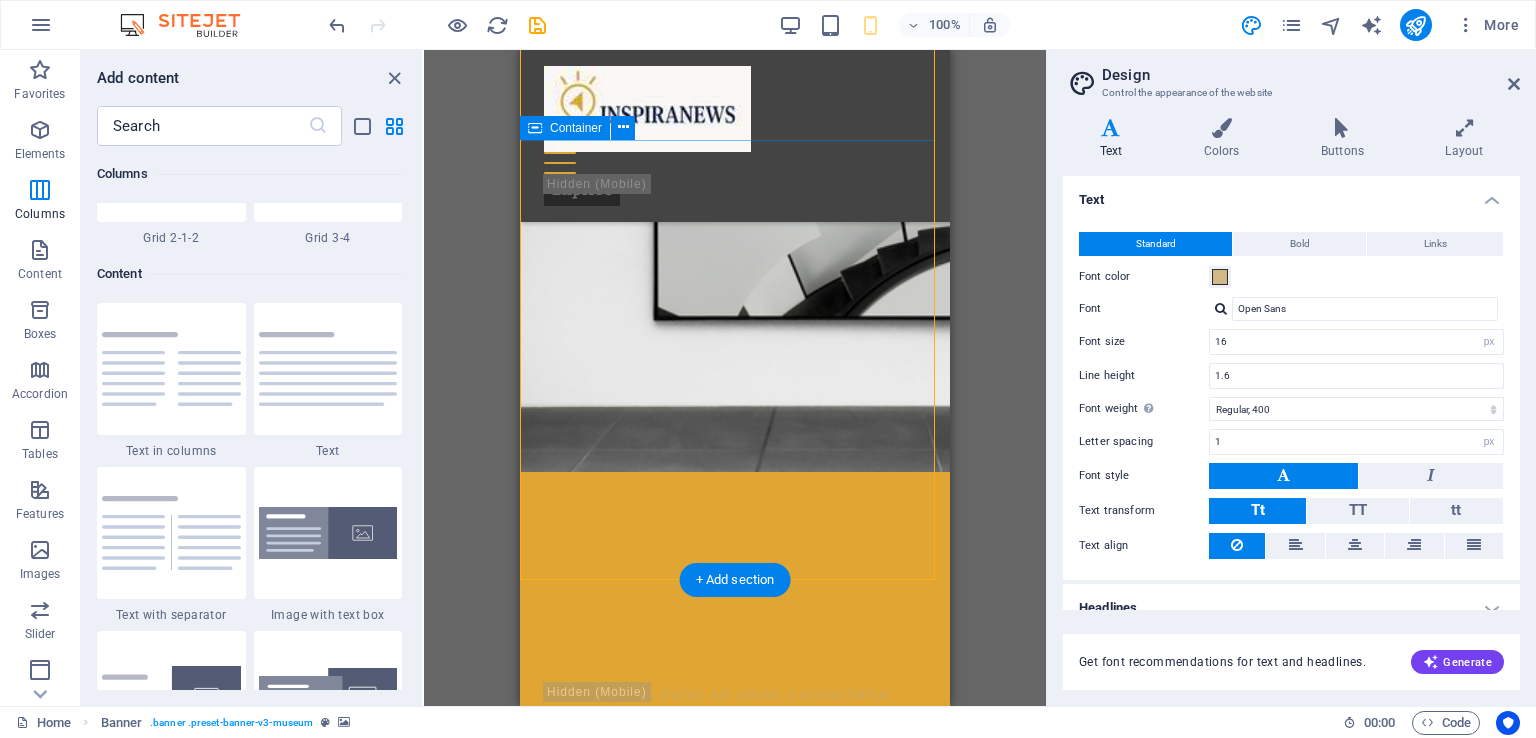 scroll, scrollTop: 0, scrollLeft: 0, axis: both 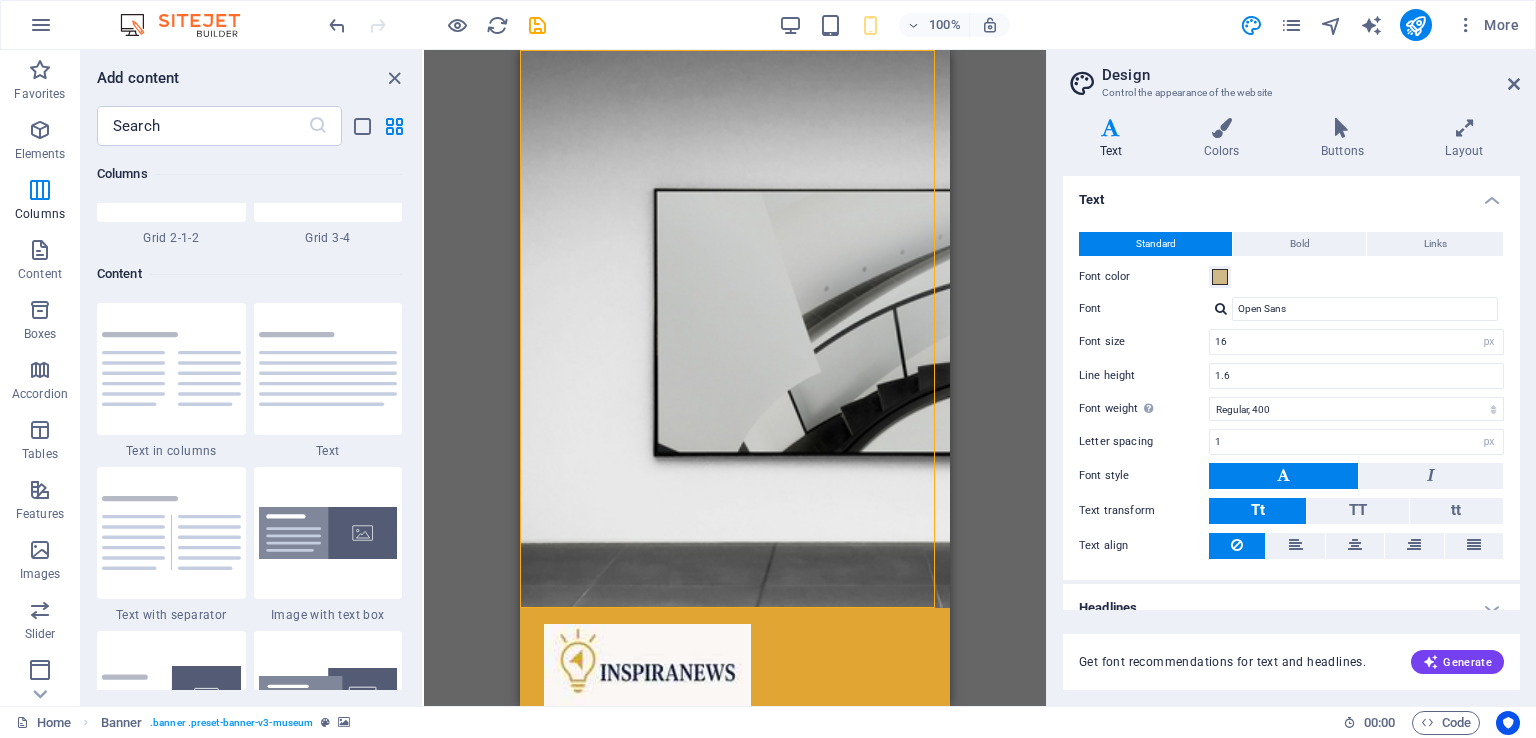 click on "H1   Banner   Container   Text   Container   Banner   Menu Bar   Button   Banner   Menu   Spacer   Button   H2   Spacer   Container   Collection listing   Collection item   Image   Container   Collection listing   Collection listing   Collection item   Text   Text   Collection item   Image   Collection item   Spacer   Text   Collection item   Image   Collection item   Spacer   H3   Text   Collection item   Image   Collection item   Spacer   Text   Spacer   Text   Collection listing   Collection item   Container   Image   Collection listing   Container   Collection item   Text   Text   Collection item   Container   Image   Collection listing   Container   Collection item   Text   Text   Container   Image   Container   20-60-20   Container   Container   20-60-20   Container   Image   Container   Slider   Slider   H2   Slider   Container   Spacer   Text   Button   2 columns   Container   H3   Spacer   Text   Text   Container   Container   Spacer   Text   Container   H3   Spacer   Text" at bounding box center (735, 378) 